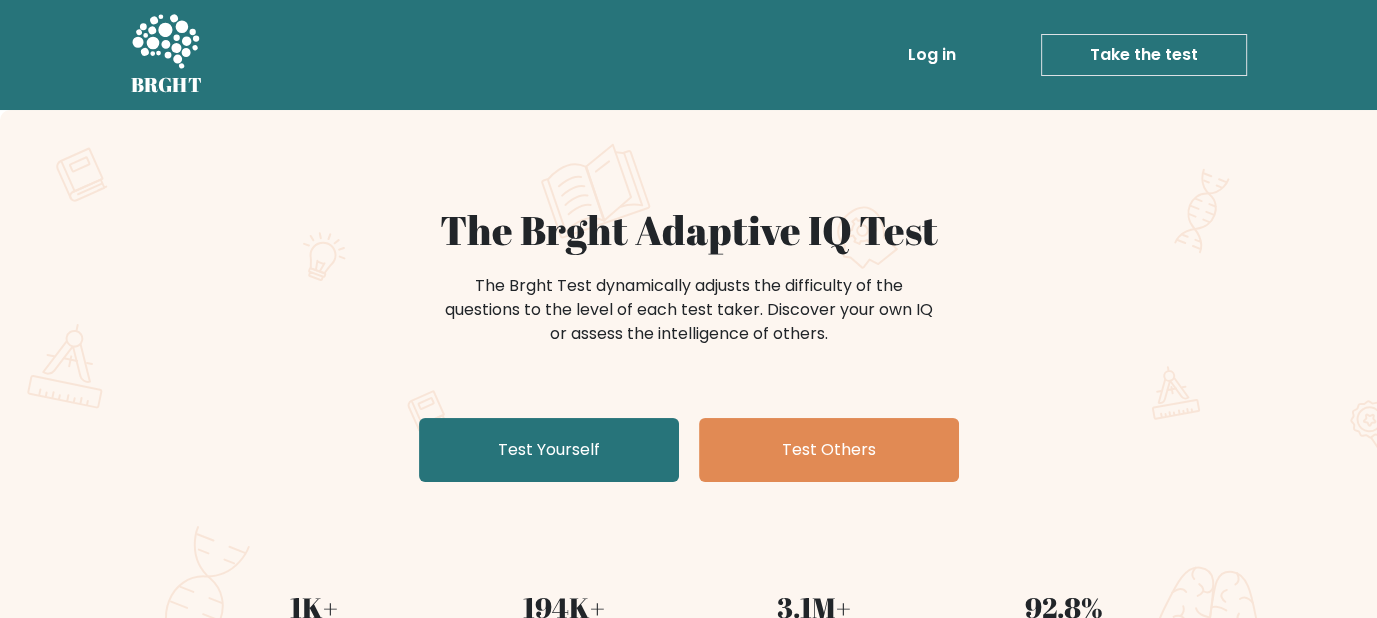 scroll, scrollTop: 200, scrollLeft: 0, axis: vertical 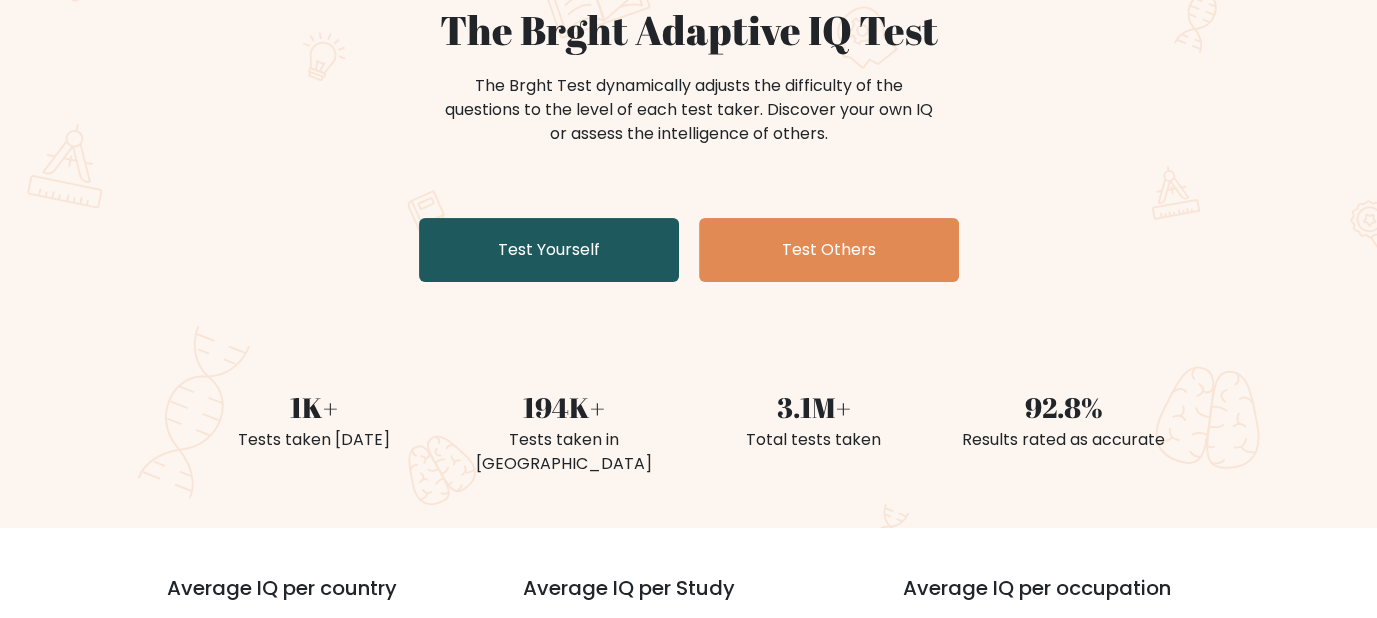 click on "Test Yourself" at bounding box center [549, 250] 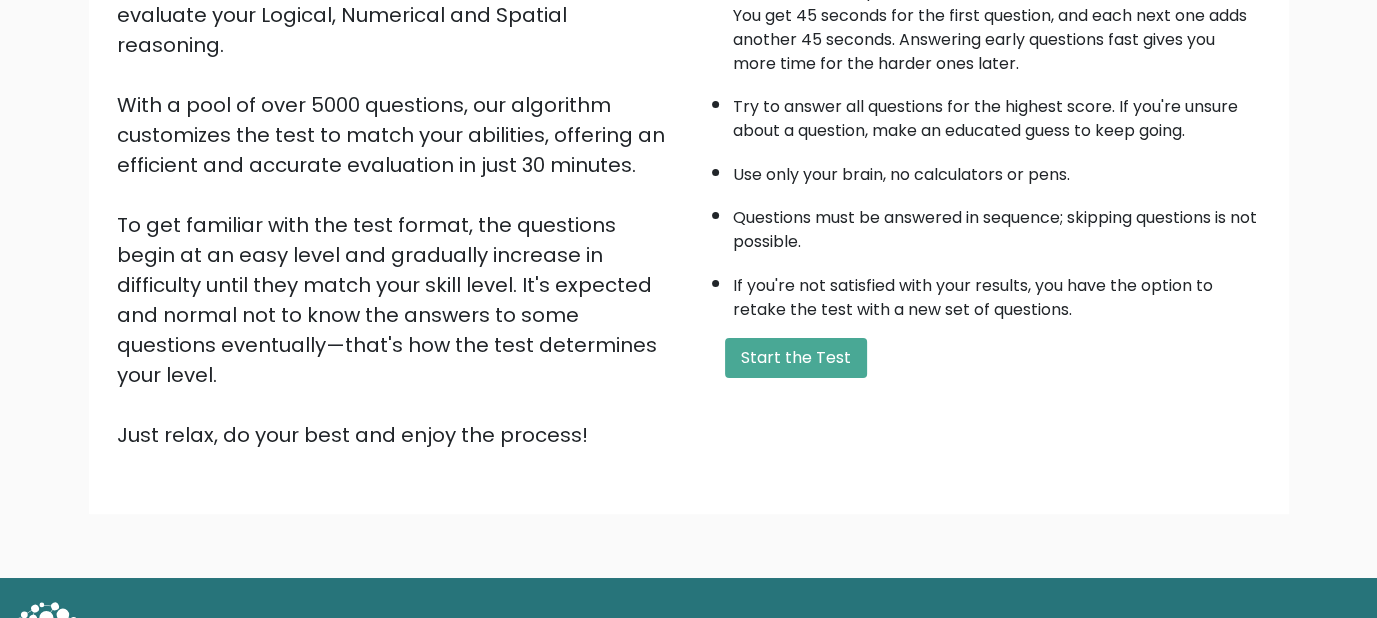 scroll, scrollTop: 297, scrollLeft: 0, axis: vertical 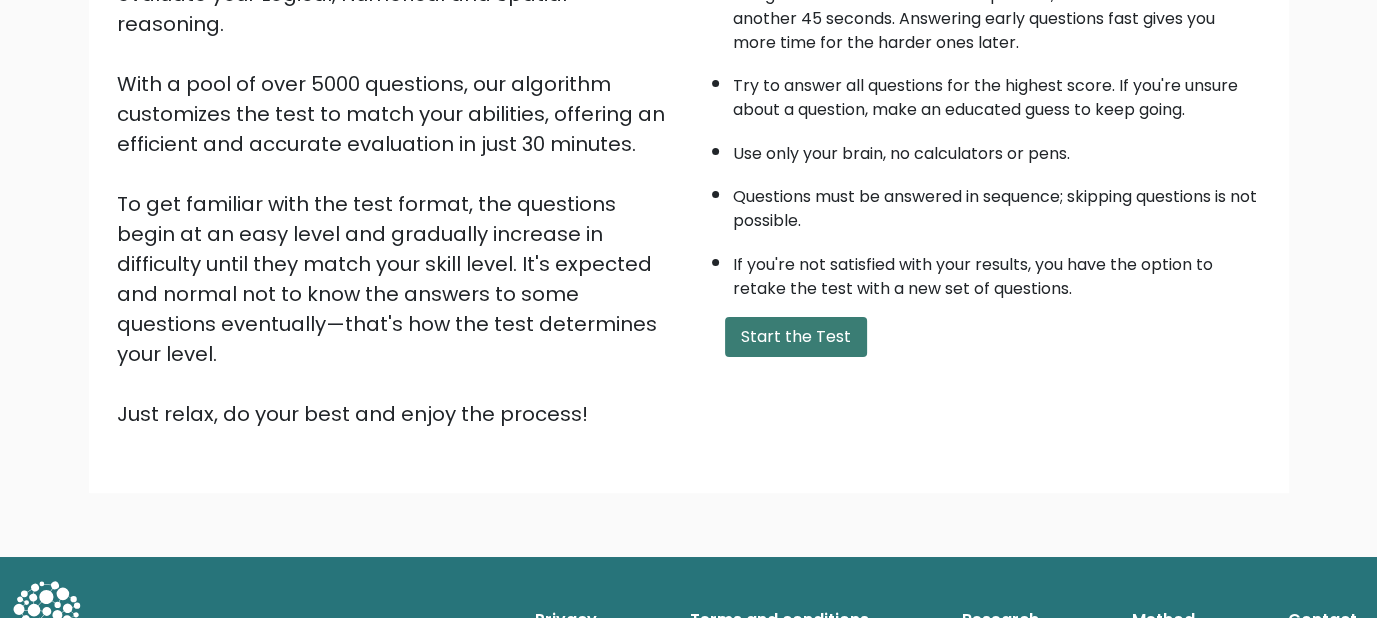click on "Start the Test" at bounding box center [796, 337] 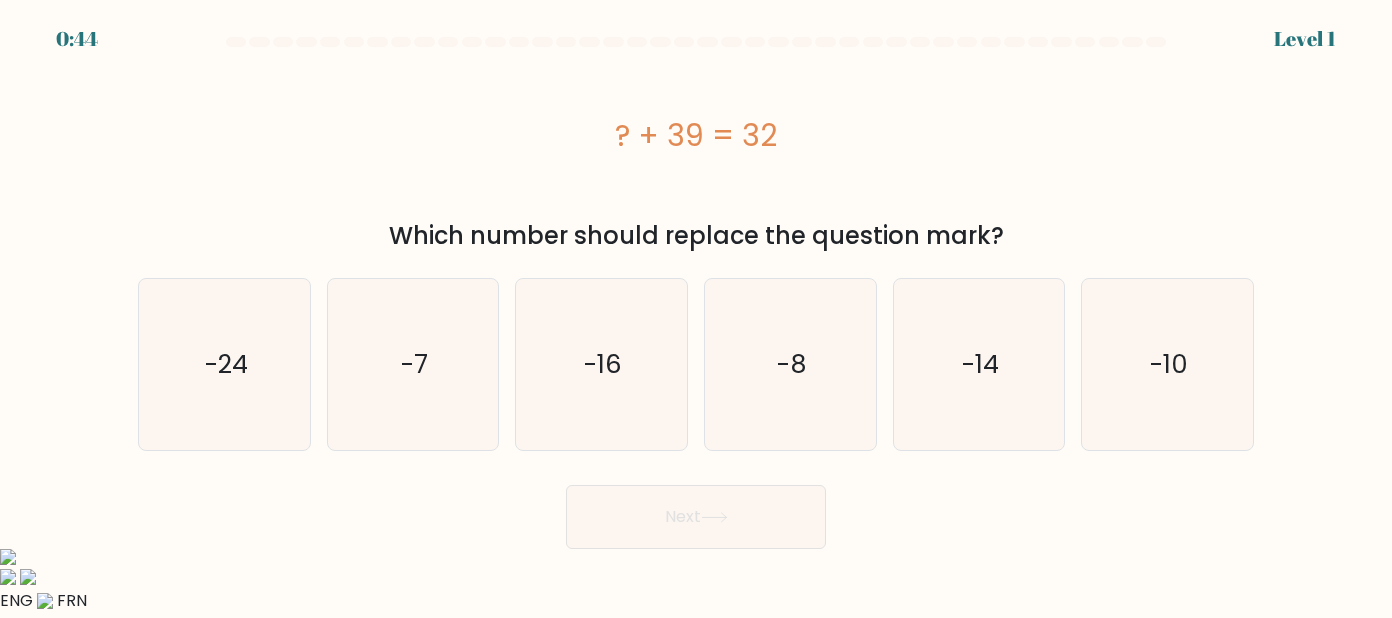 scroll, scrollTop: 0, scrollLeft: 0, axis: both 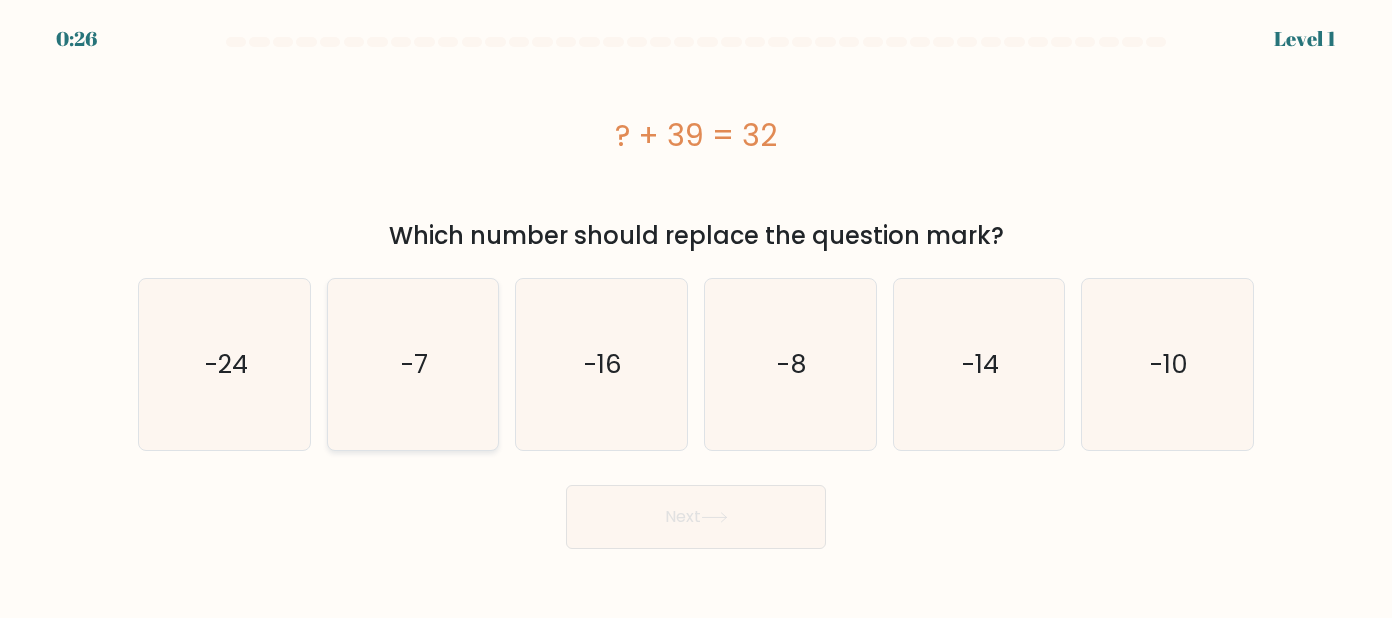 click on "-7" 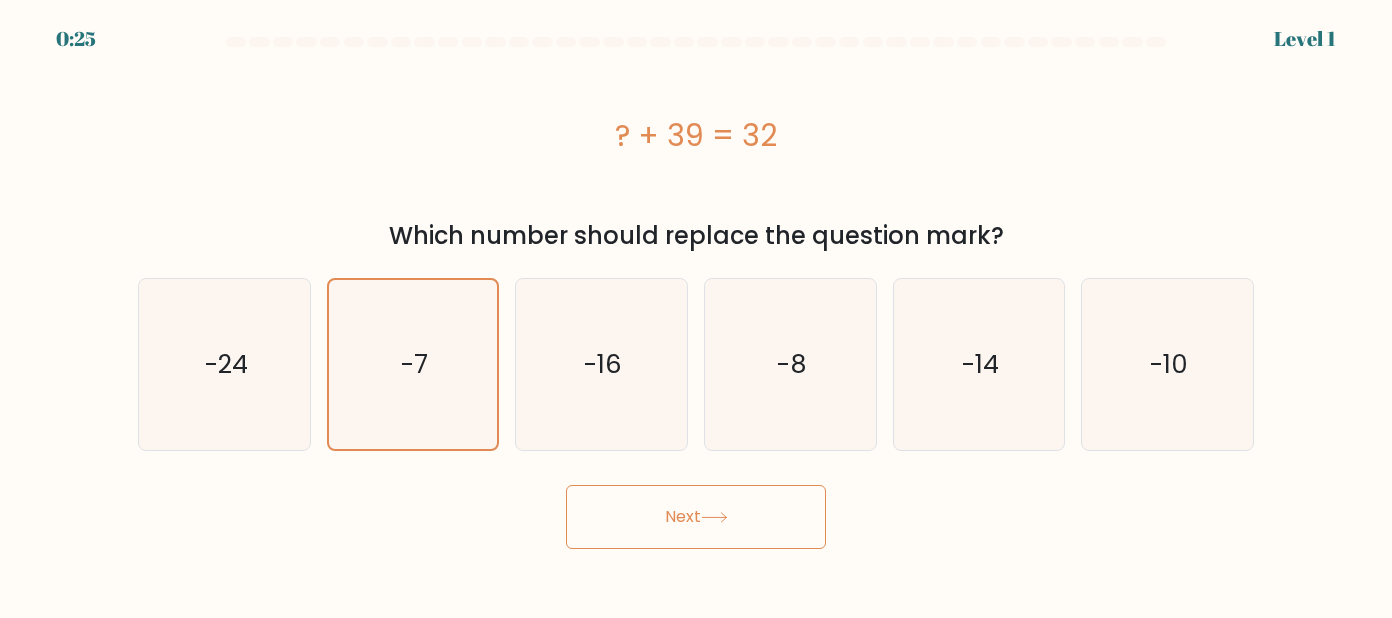 click on "Next" at bounding box center (696, 517) 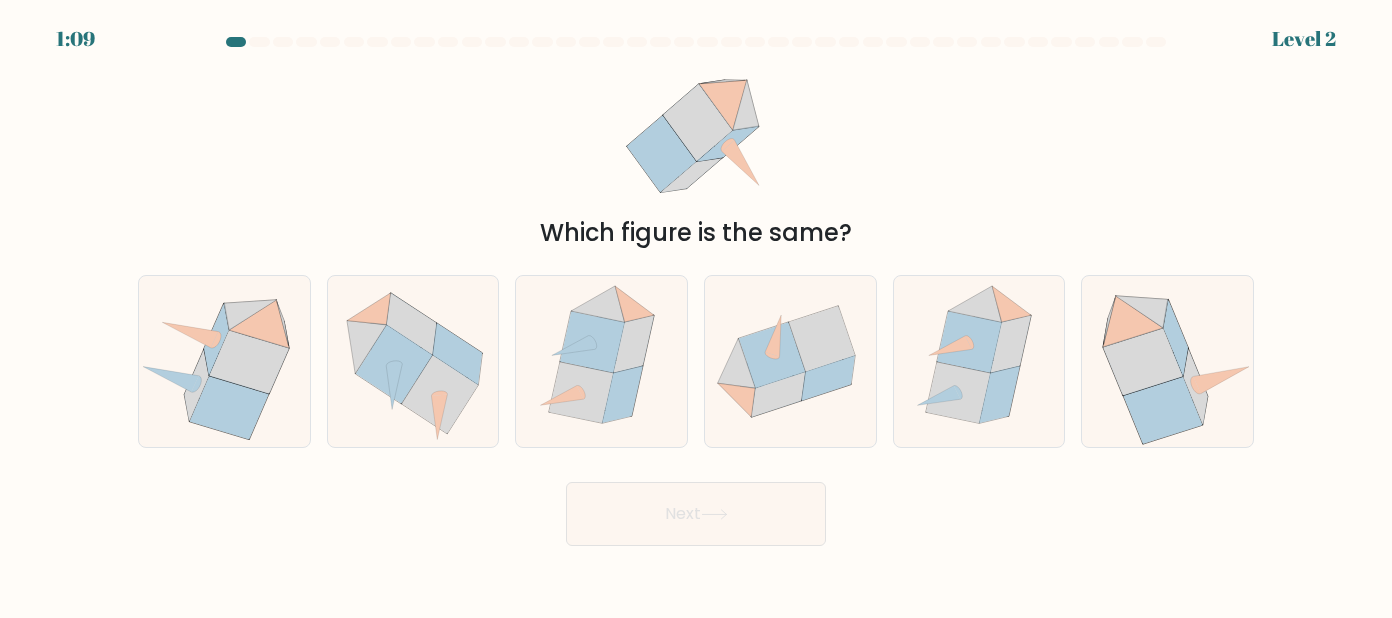 click on "Next" at bounding box center (696, 514) 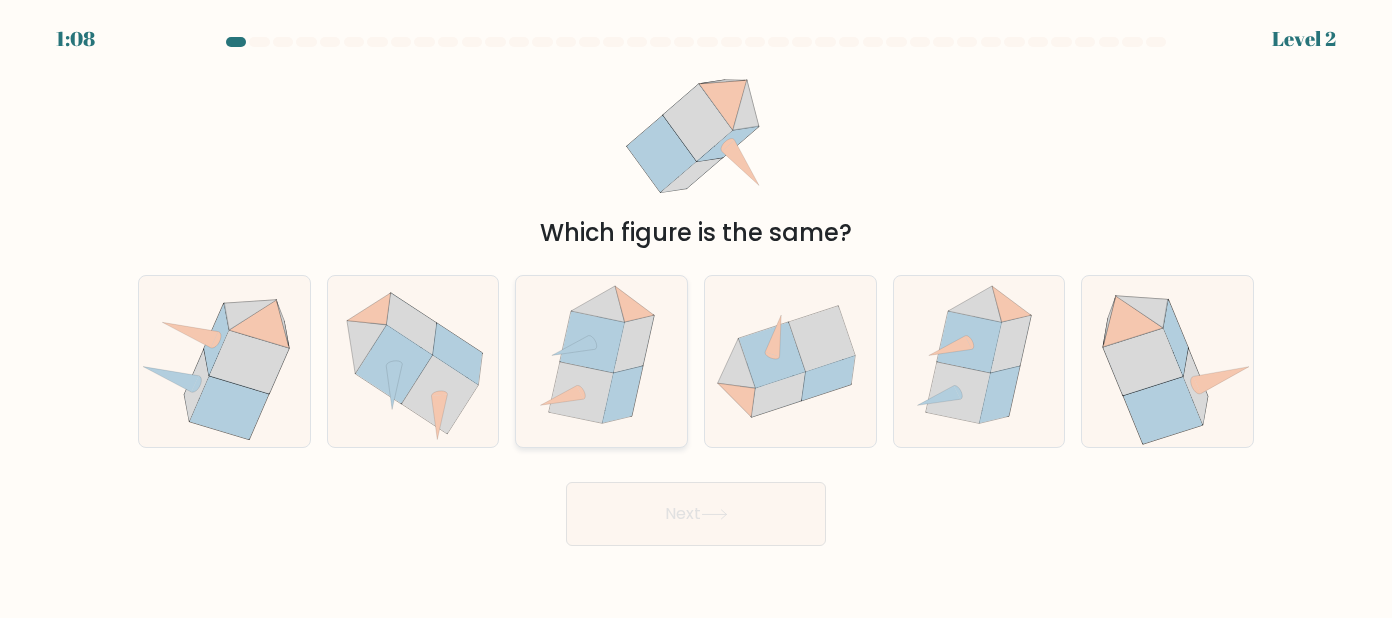 click 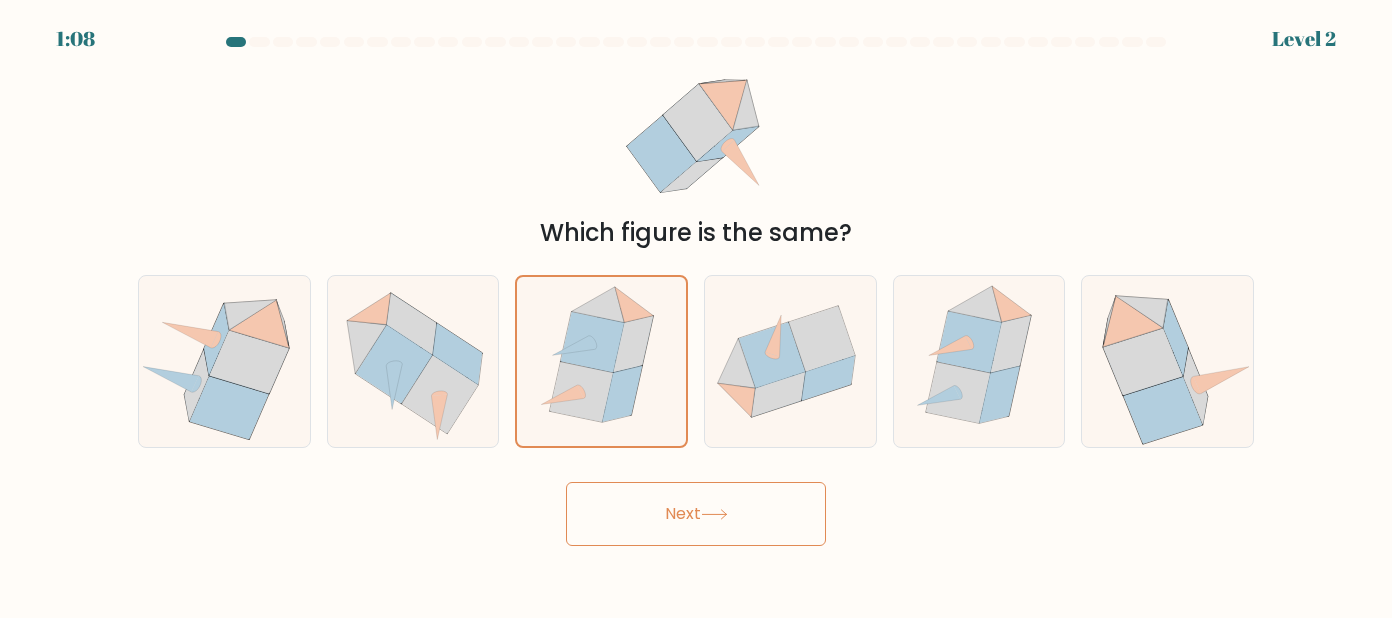 click on "Next" at bounding box center (696, 514) 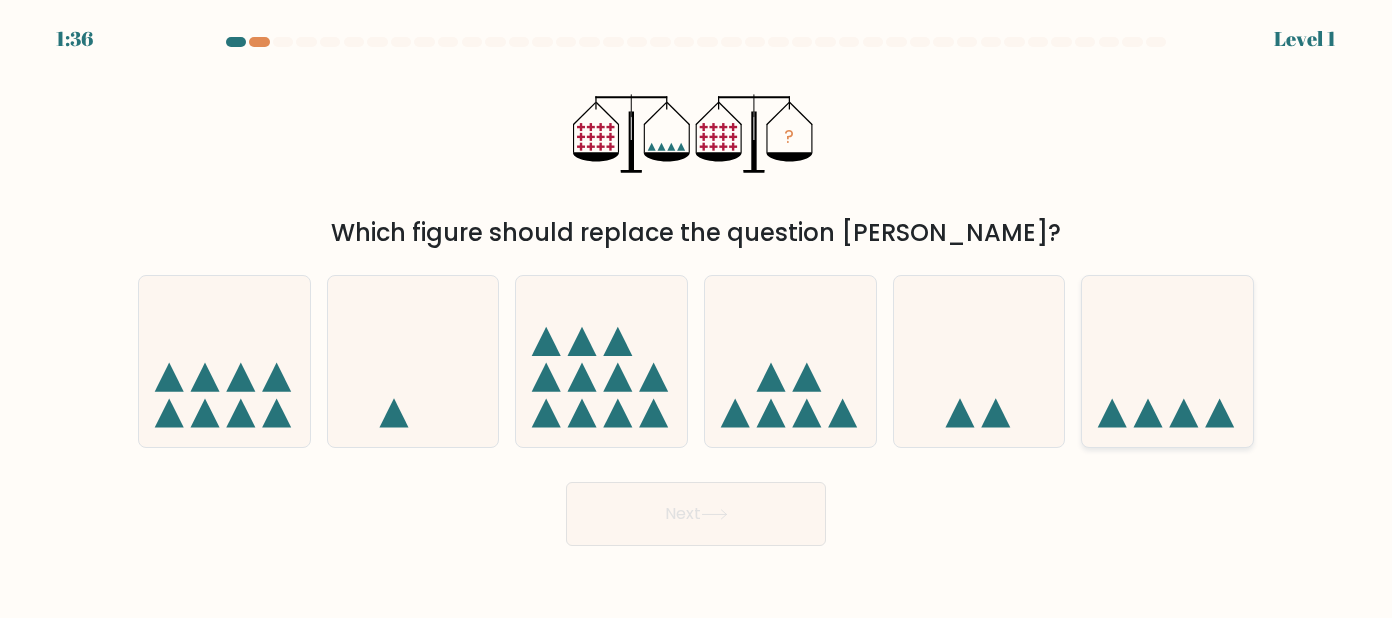 click 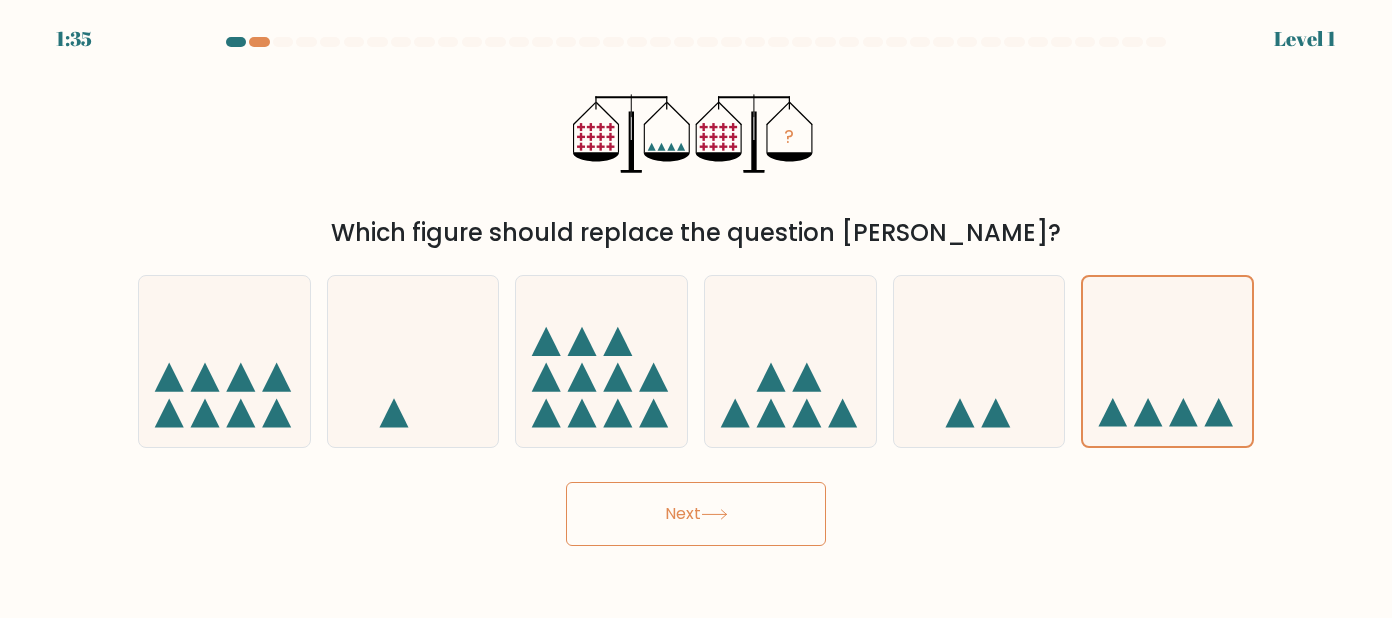 click on "Next" at bounding box center (696, 514) 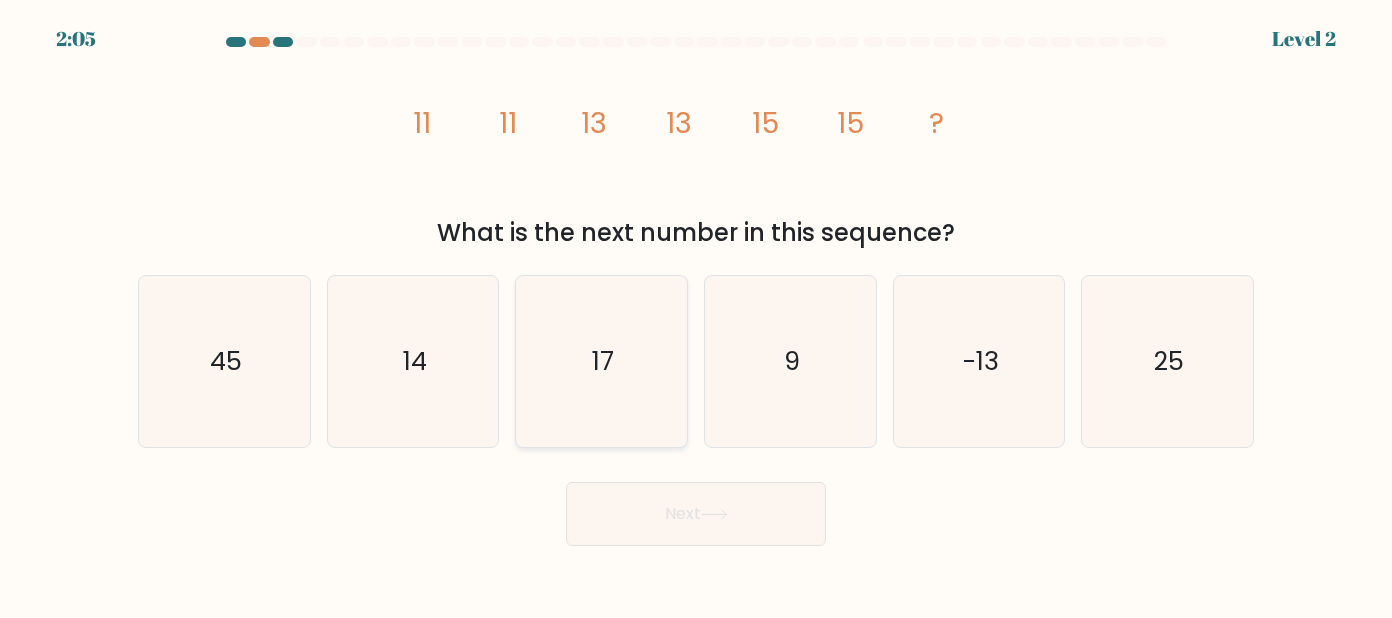 click on "17" 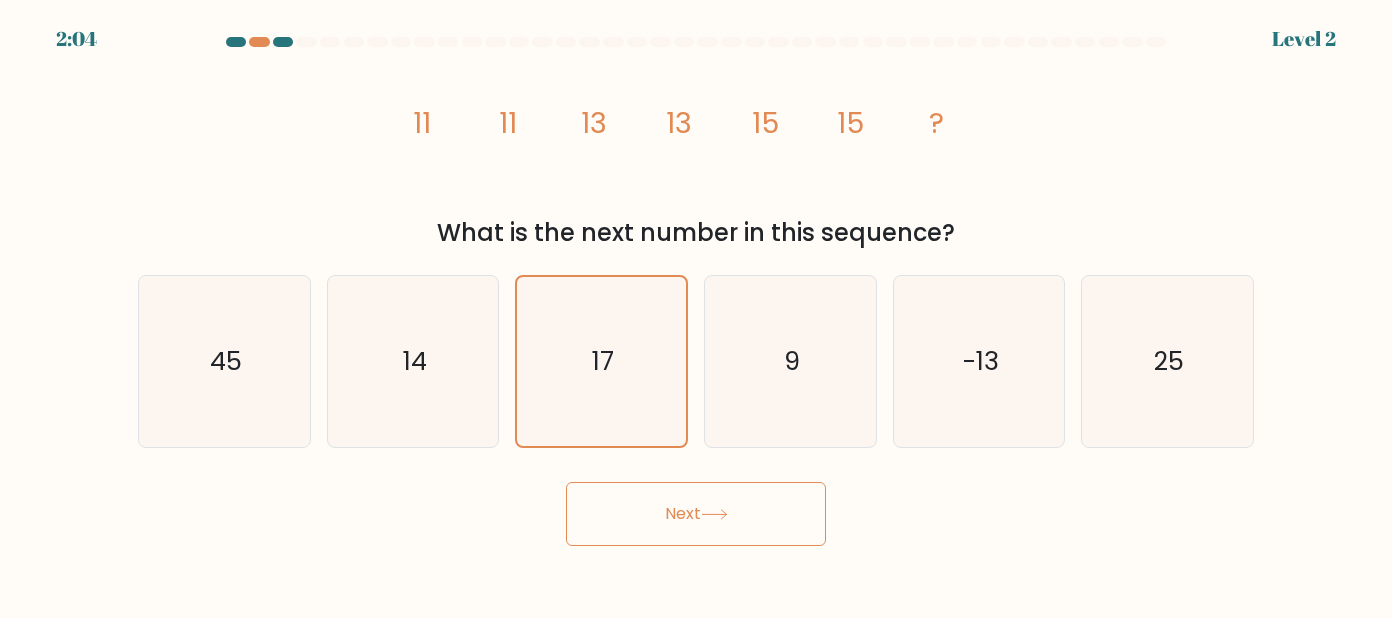 click on "Next" at bounding box center (696, 514) 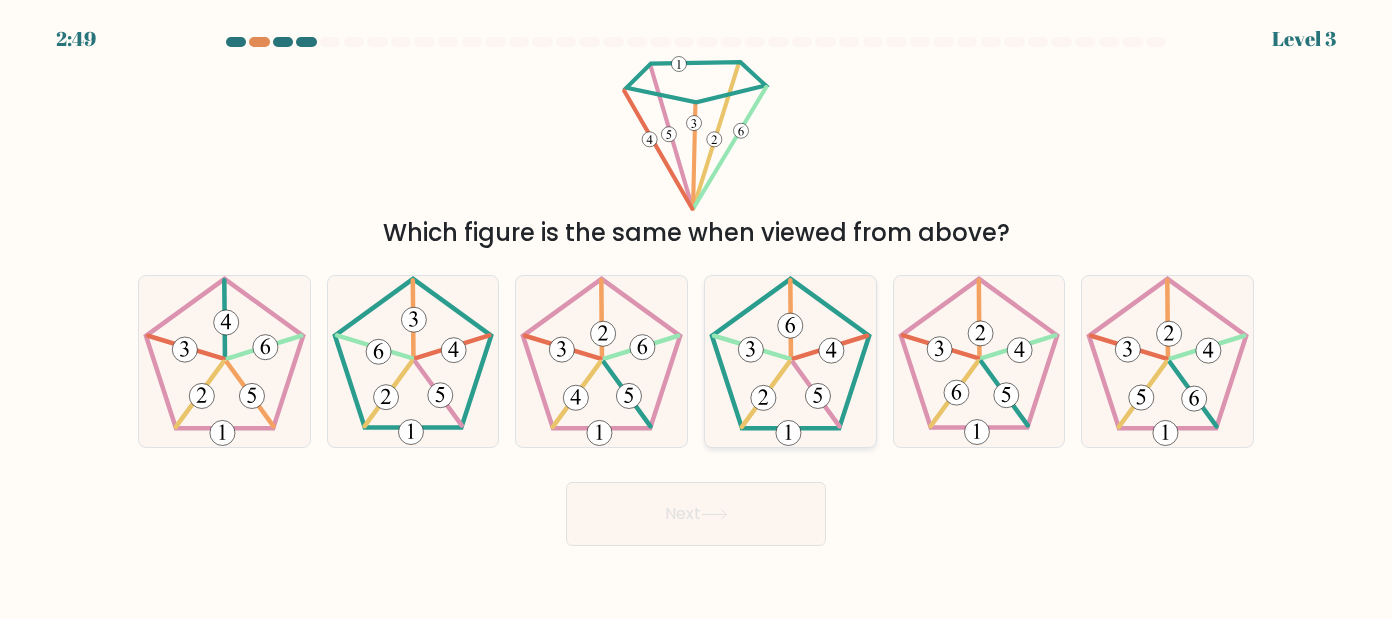 click 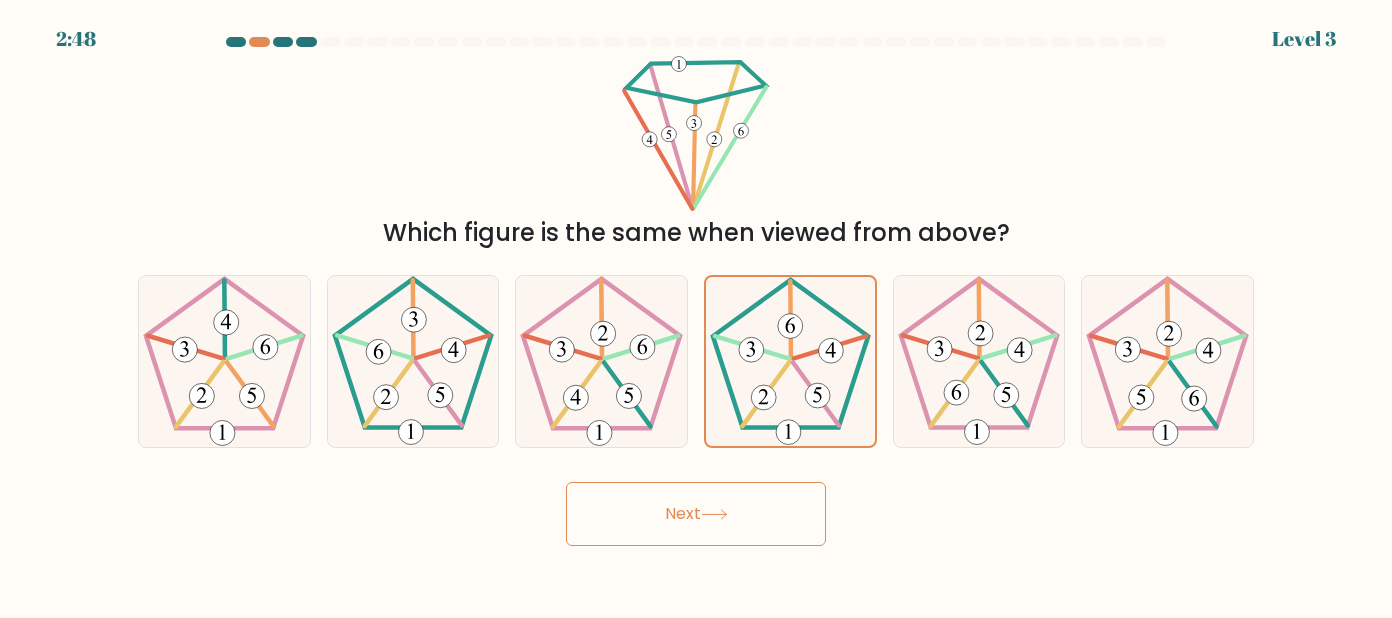 click on "Next" at bounding box center [696, 514] 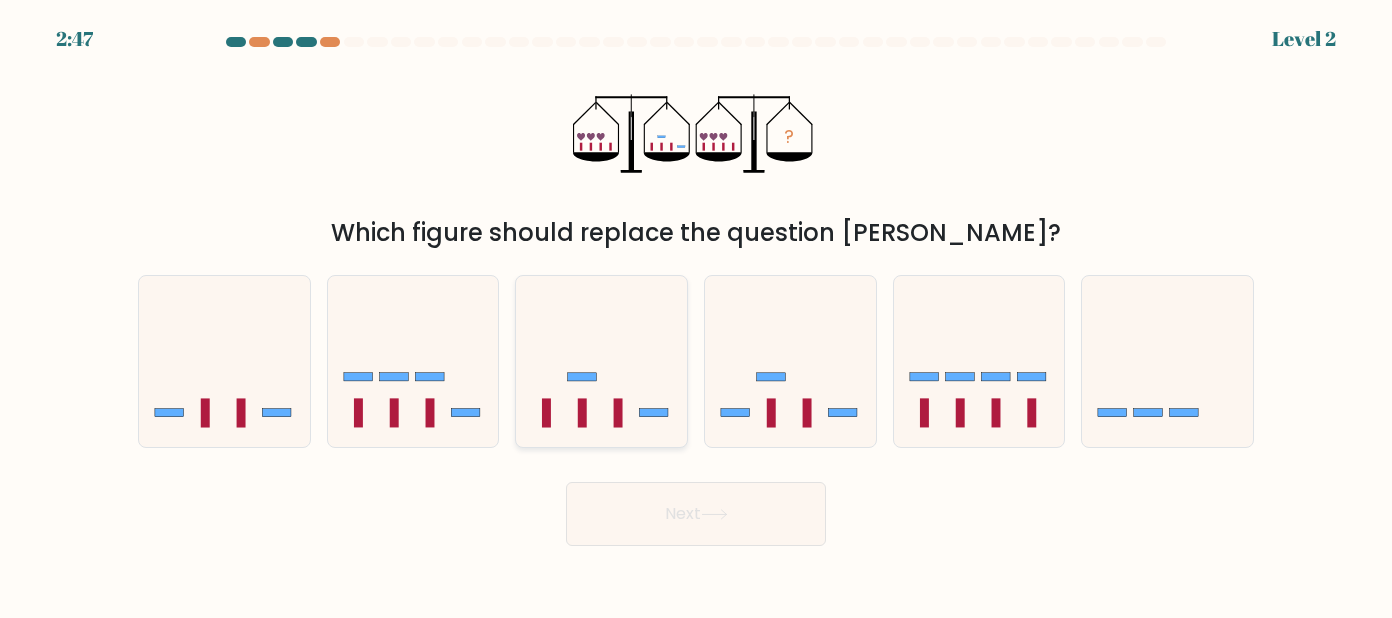 click 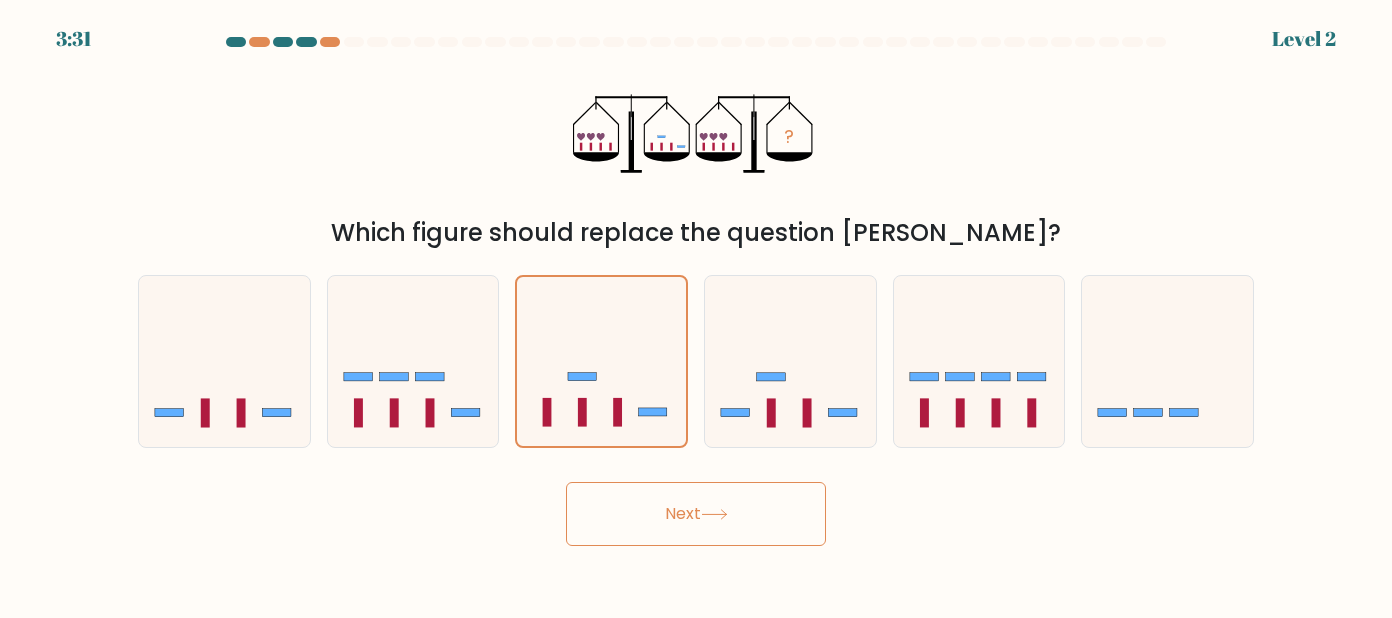 click on "Next" at bounding box center [696, 514] 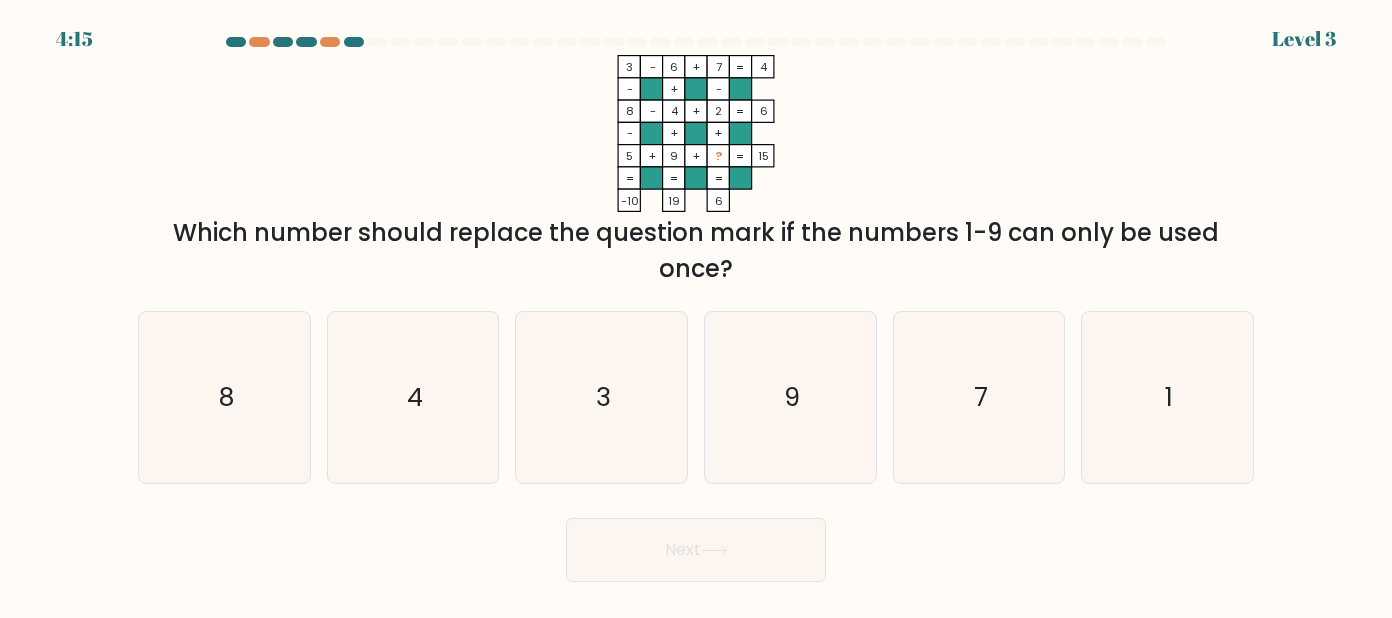 drag, startPoint x: 803, startPoint y: 434, endPoint x: 785, endPoint y: 537, distance: 104.56099 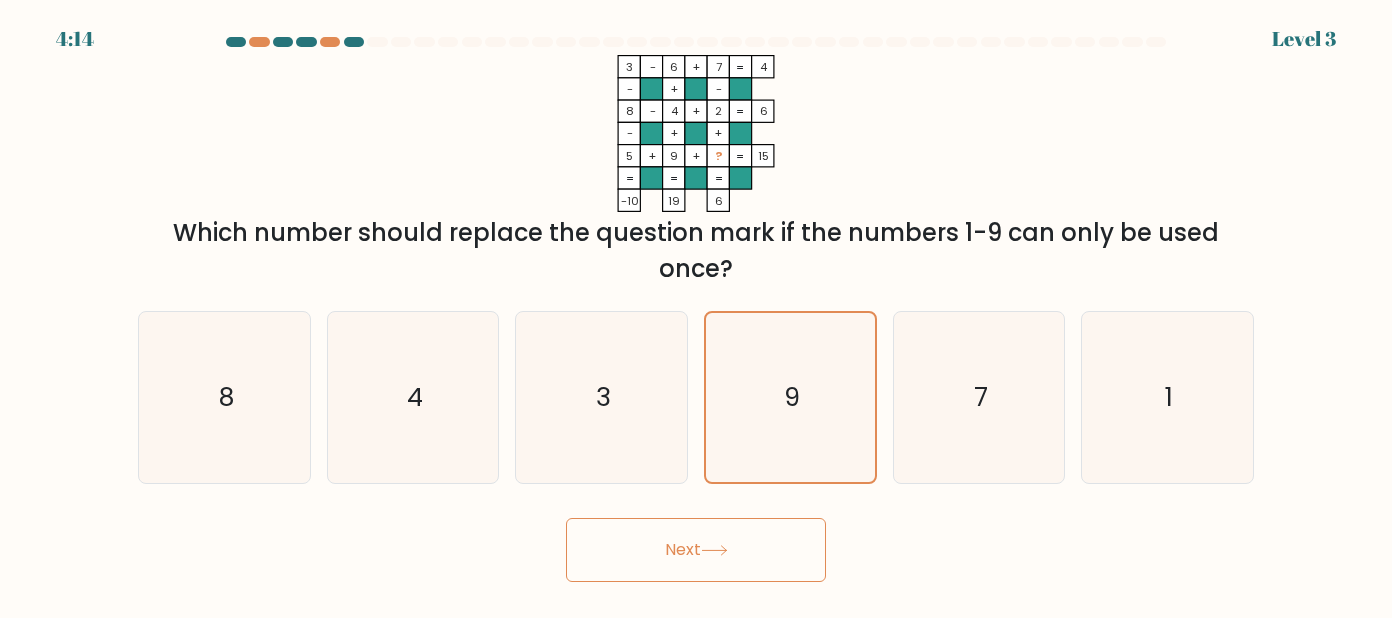 click on "Next" at bounding box center (696, 550) 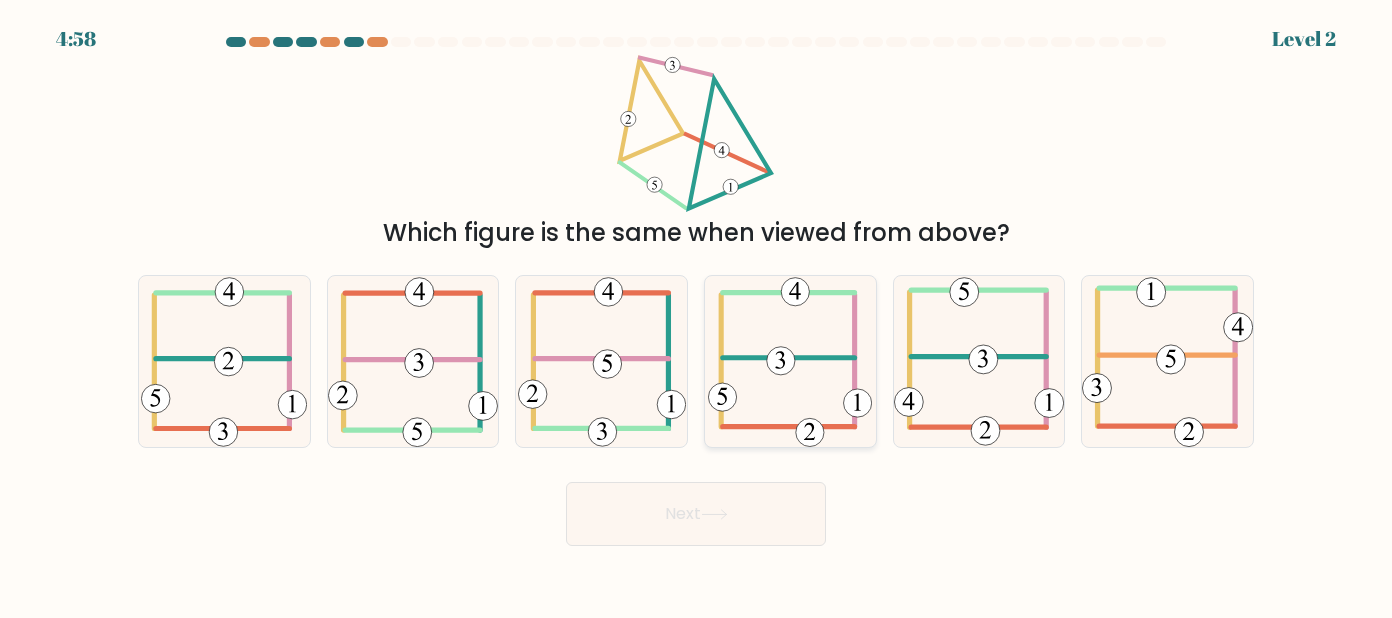click 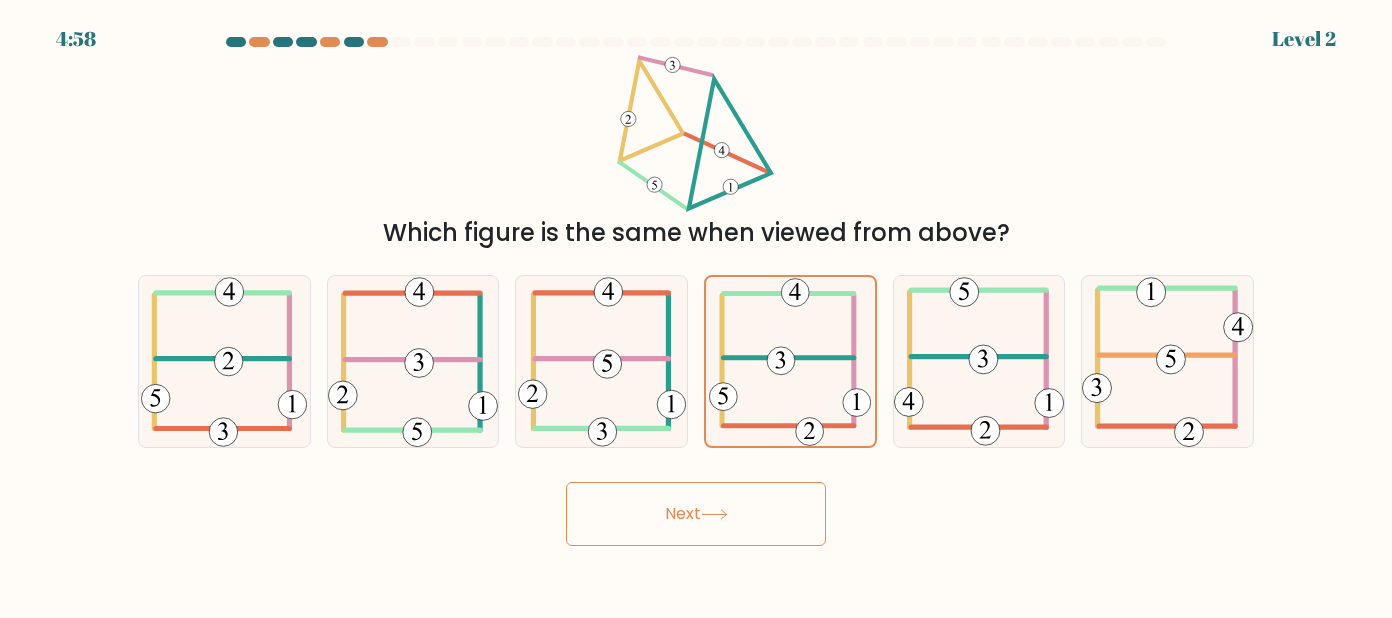 click on "Next" at bounding box center (696, 514) 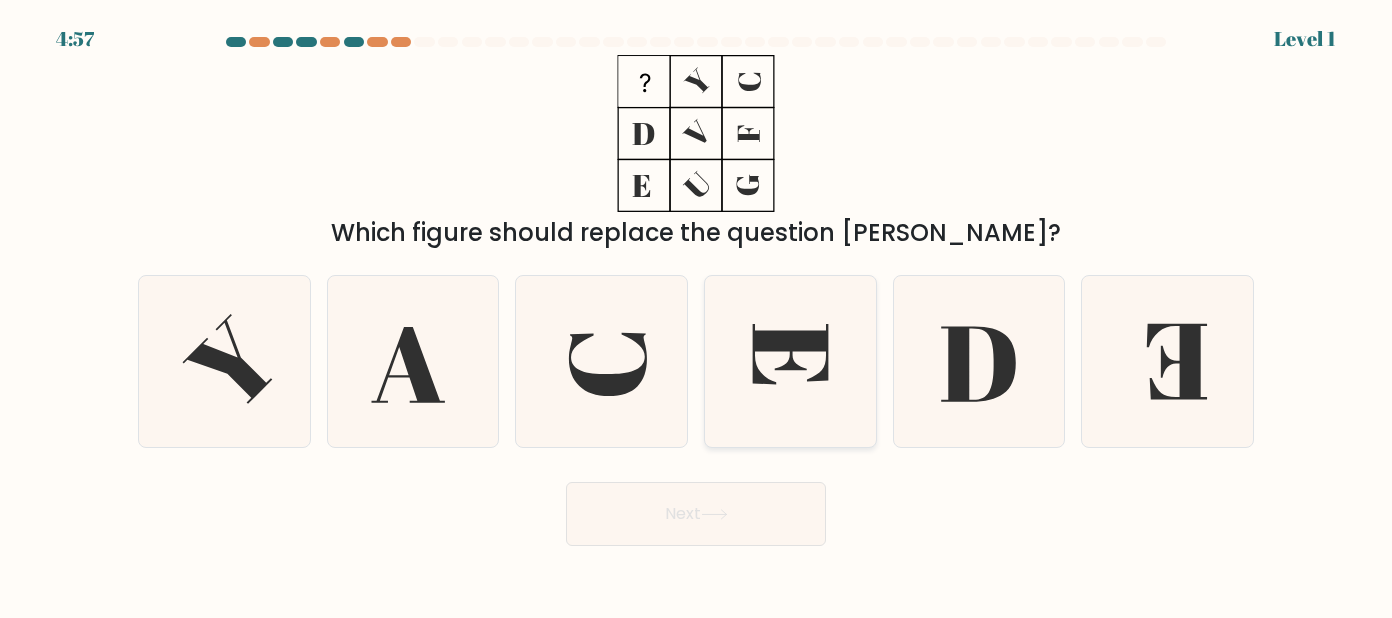 click 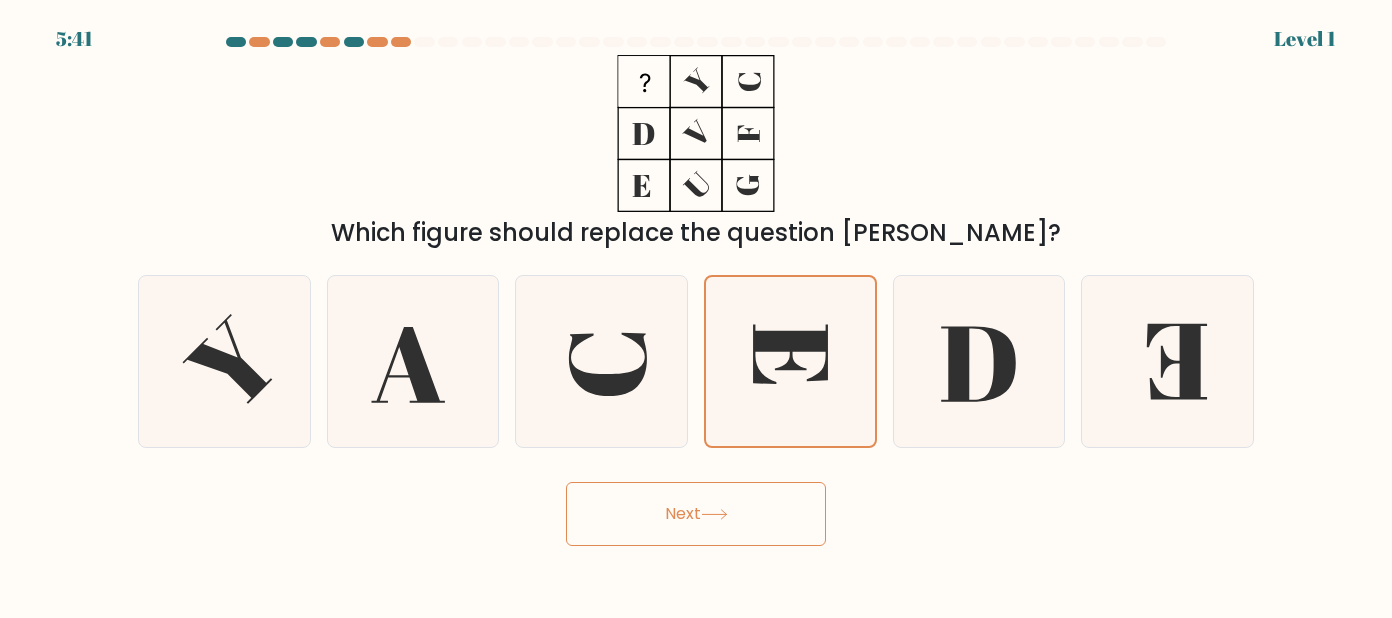 click on "Next" at bounding box center [696, 514] 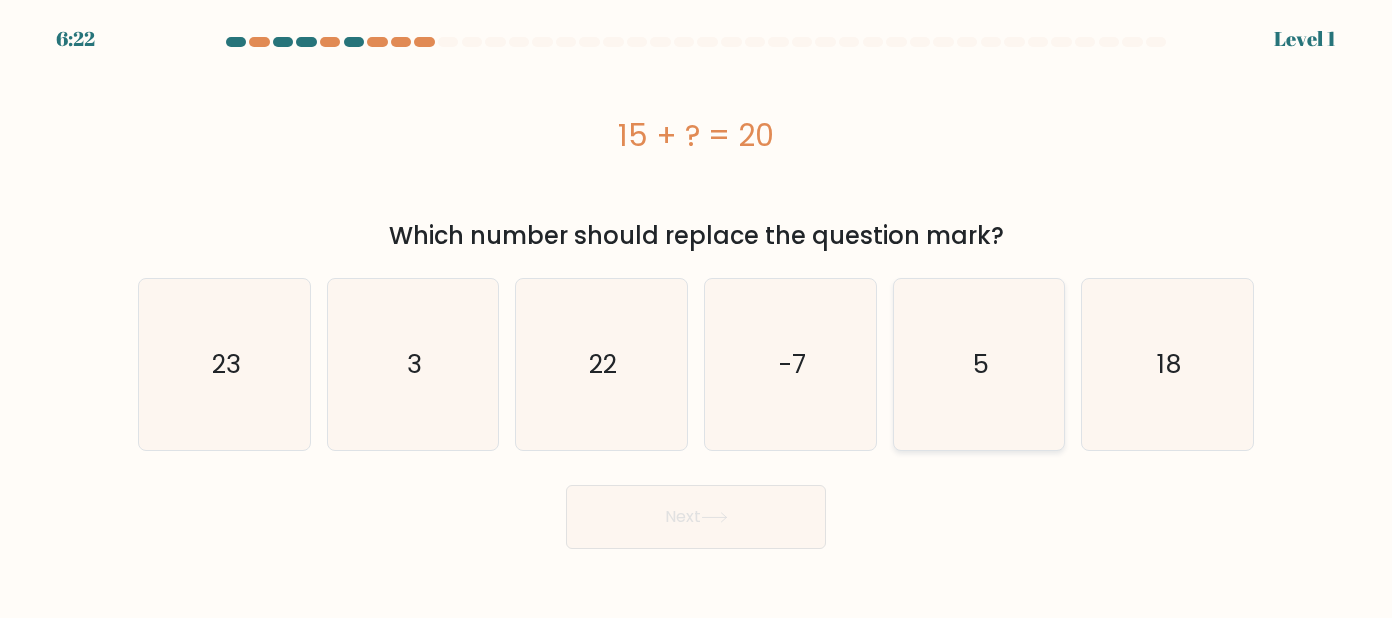 click on "5" 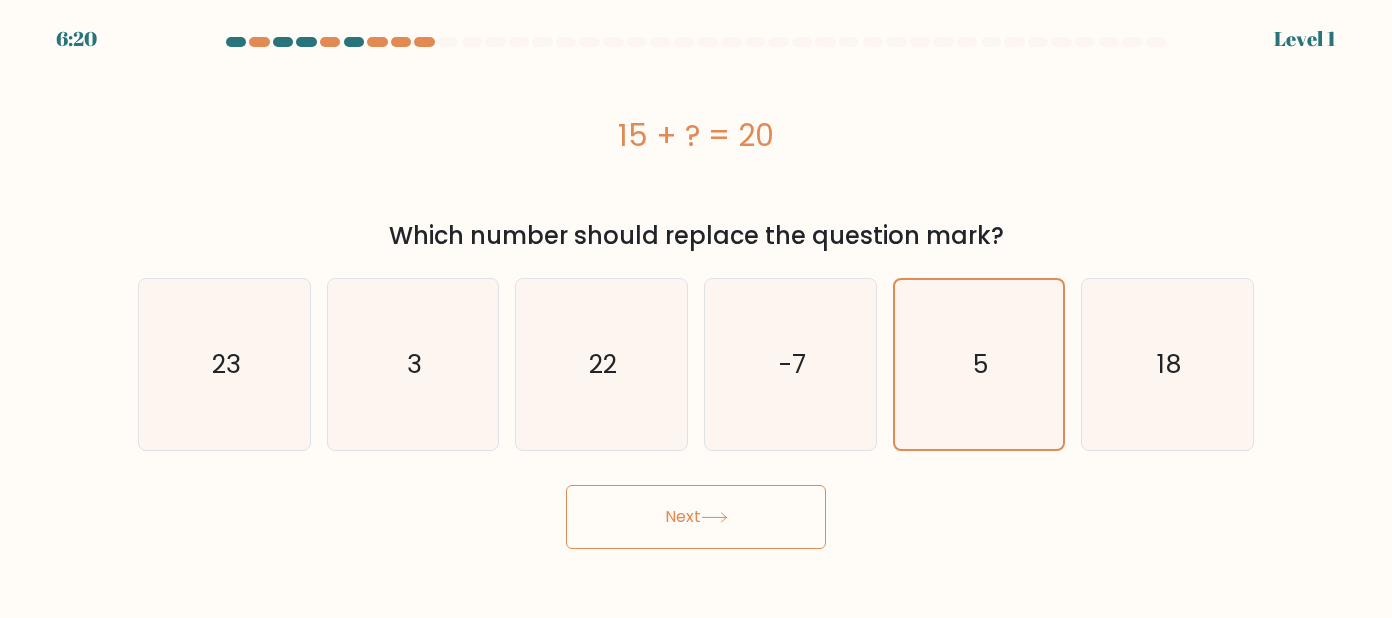 click on "Next" at bounding box center [696, 517] 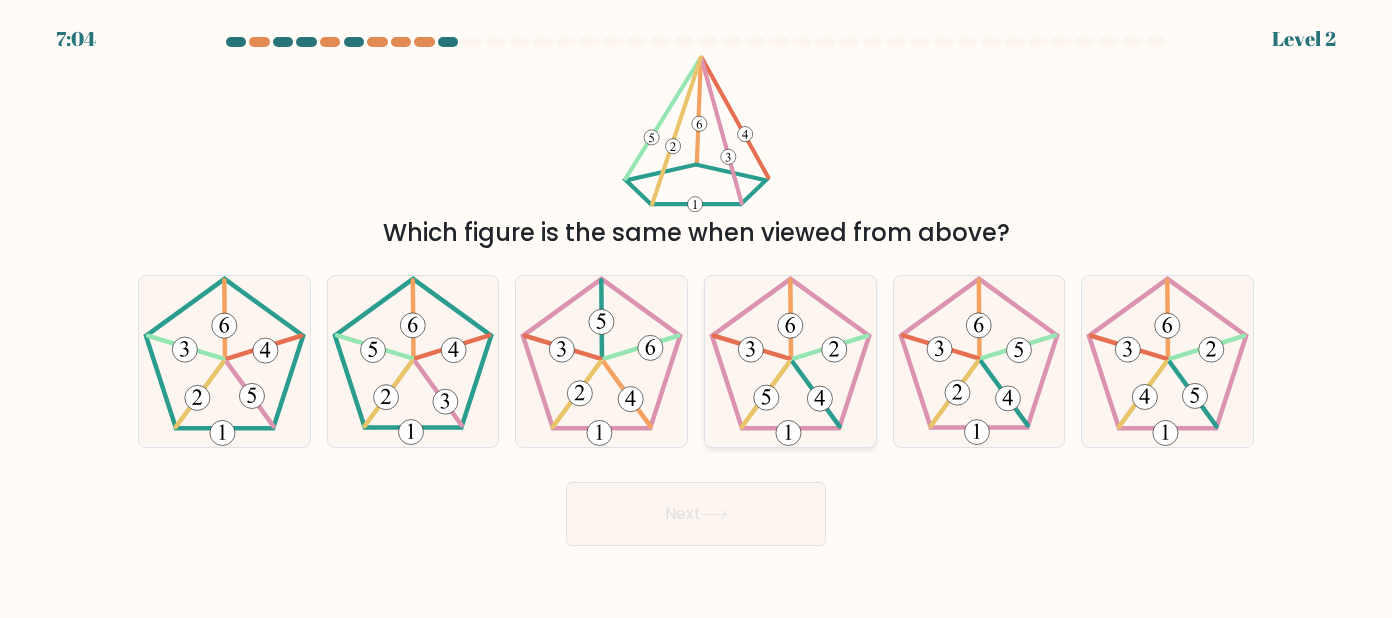 drag, startPoint x: 757, startPoint y: 414, endPoint x: 752, endPoint y: 443, distance: 29.427877 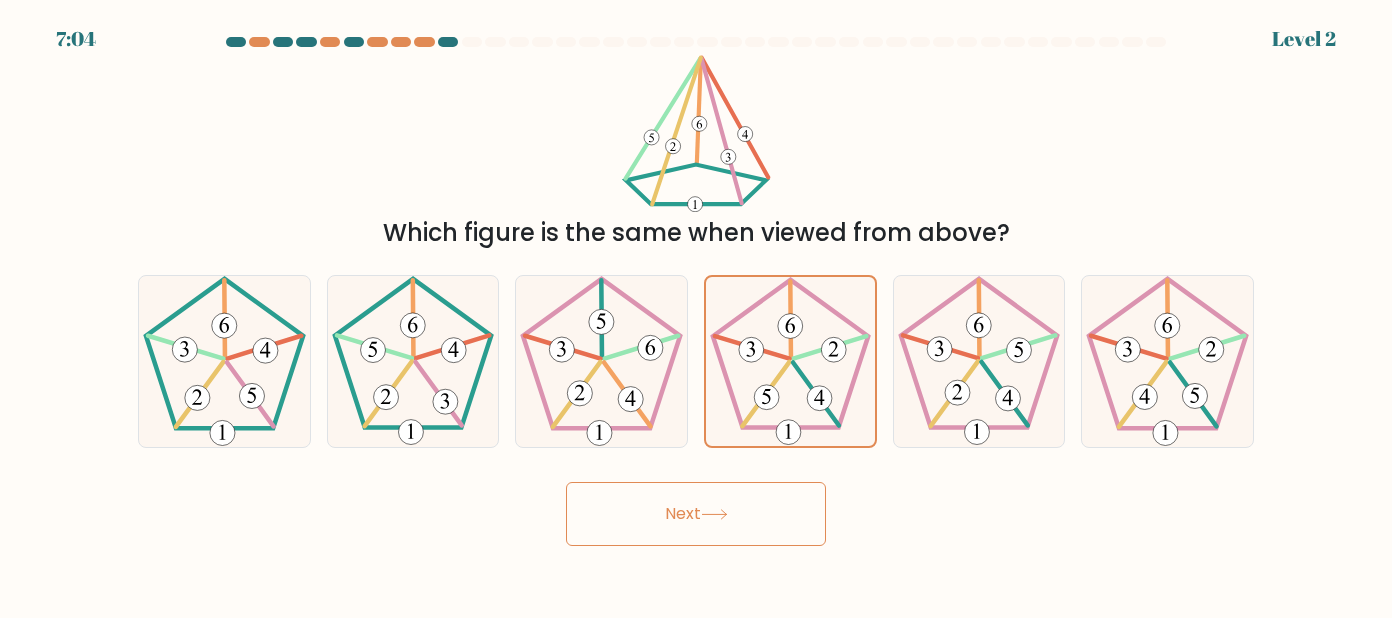click on "Next" at bounding box center [696, 514] 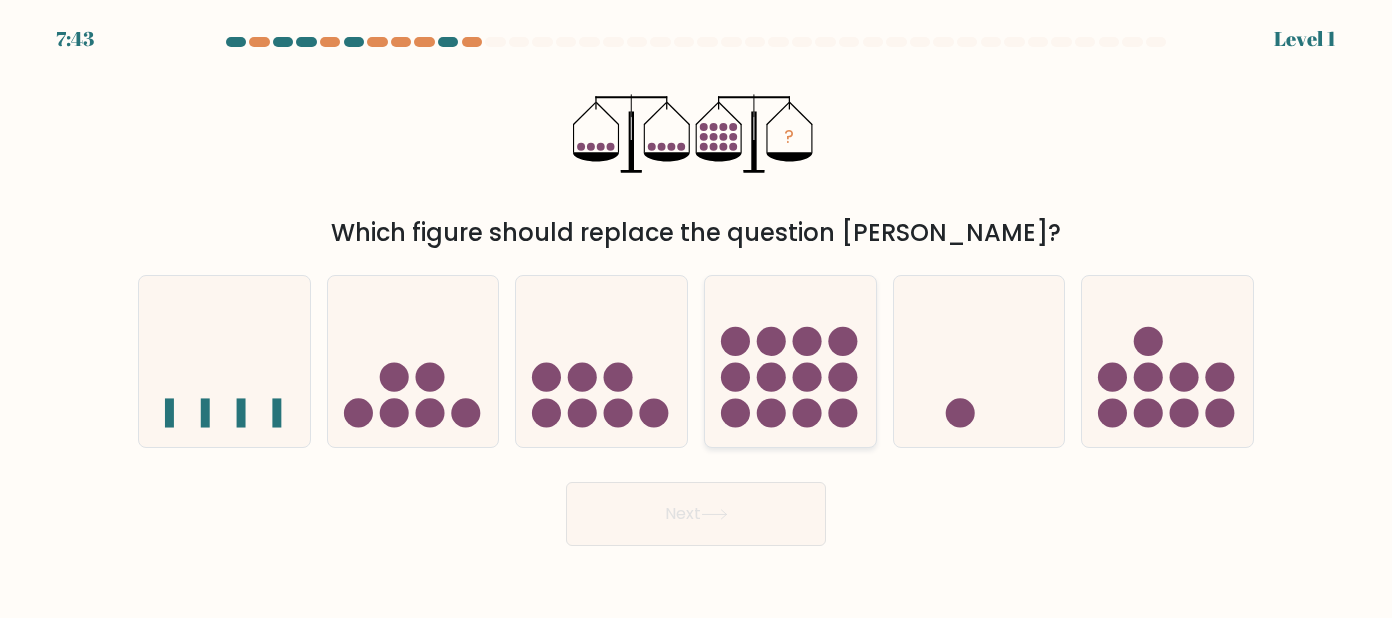 click 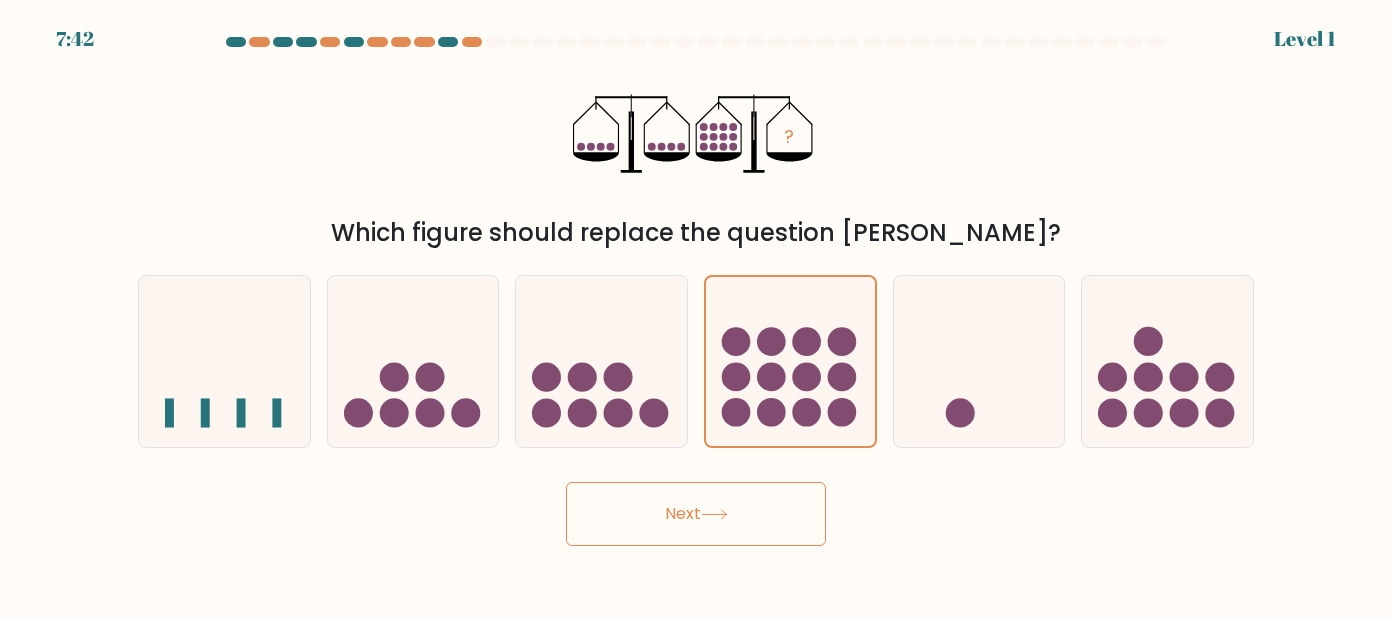 click on "Next" at bounding box center [696, 514] 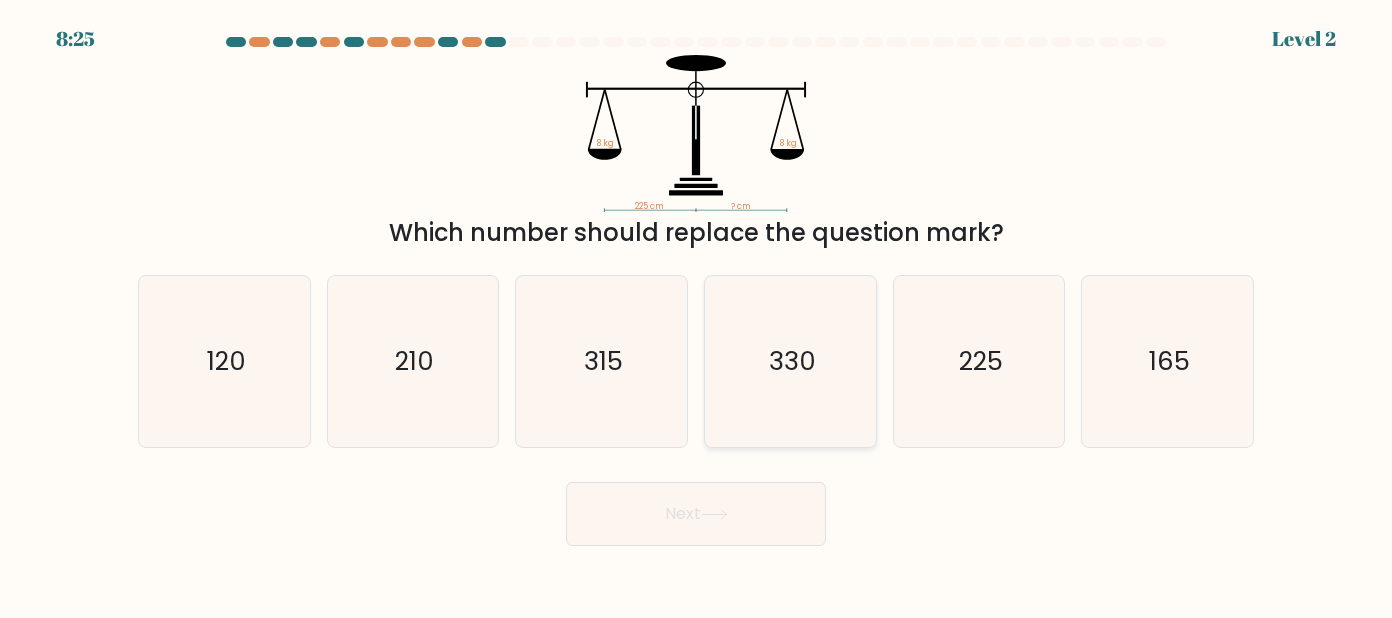 click on "330" 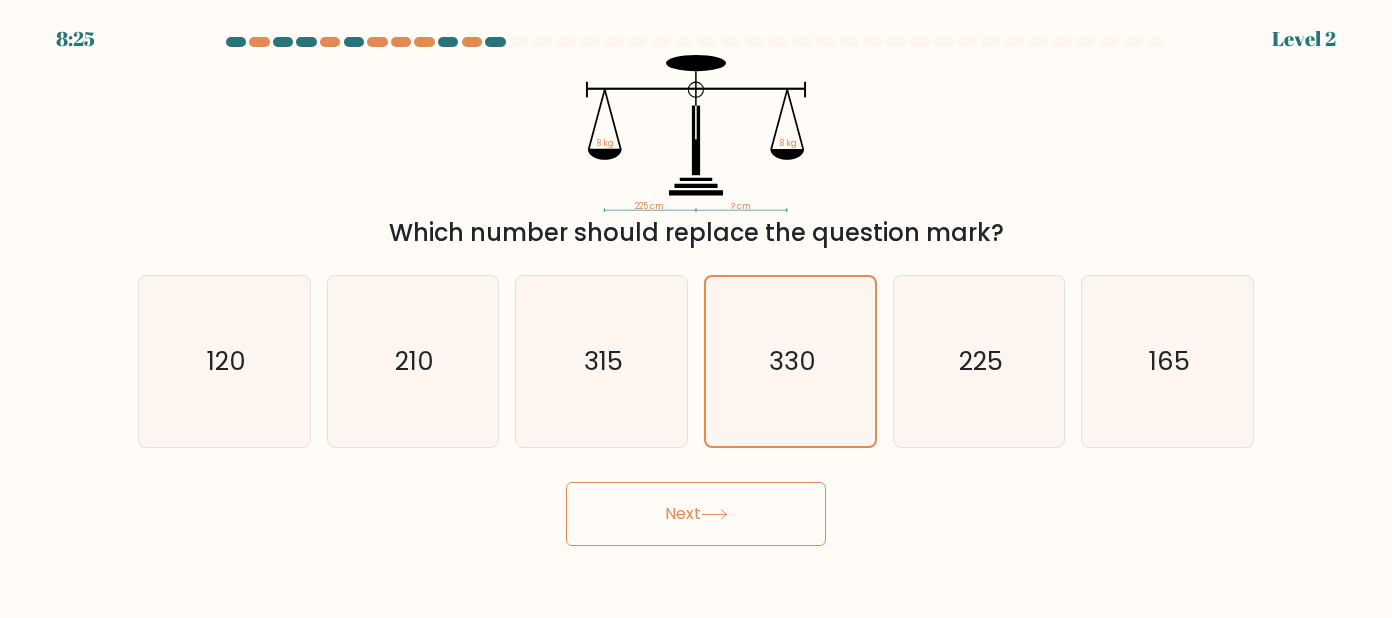 click on "Next" at bounding box center [696, 514] 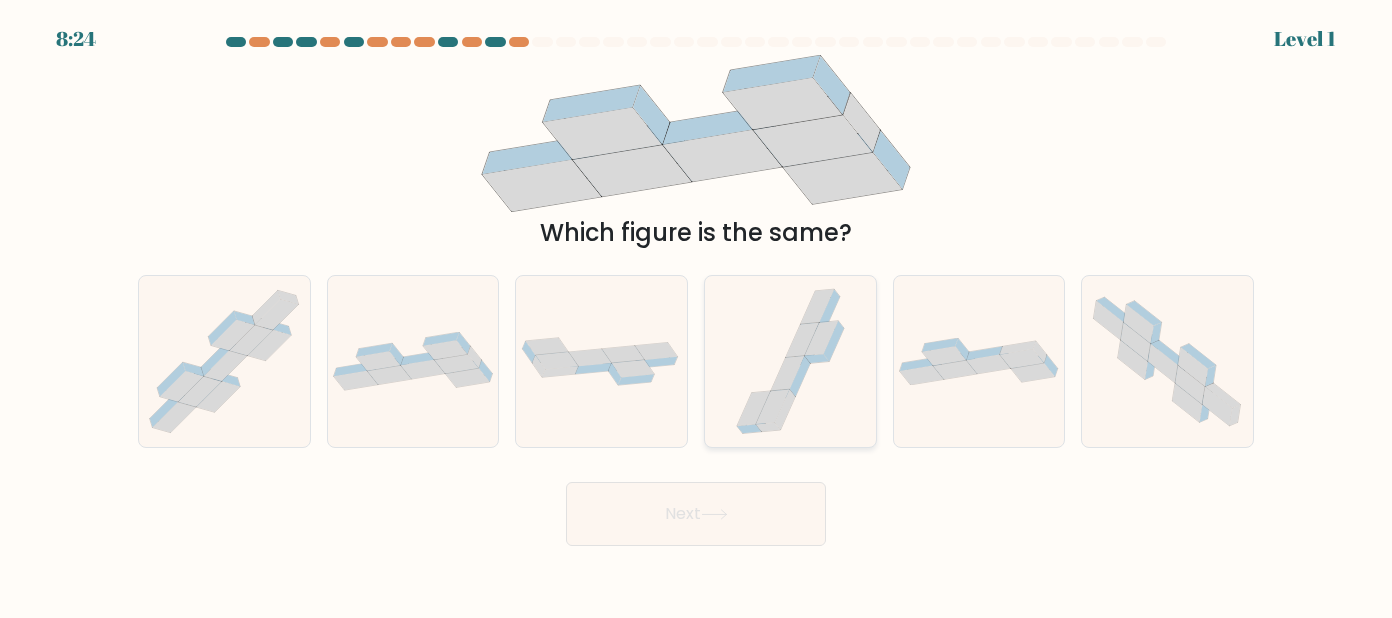click 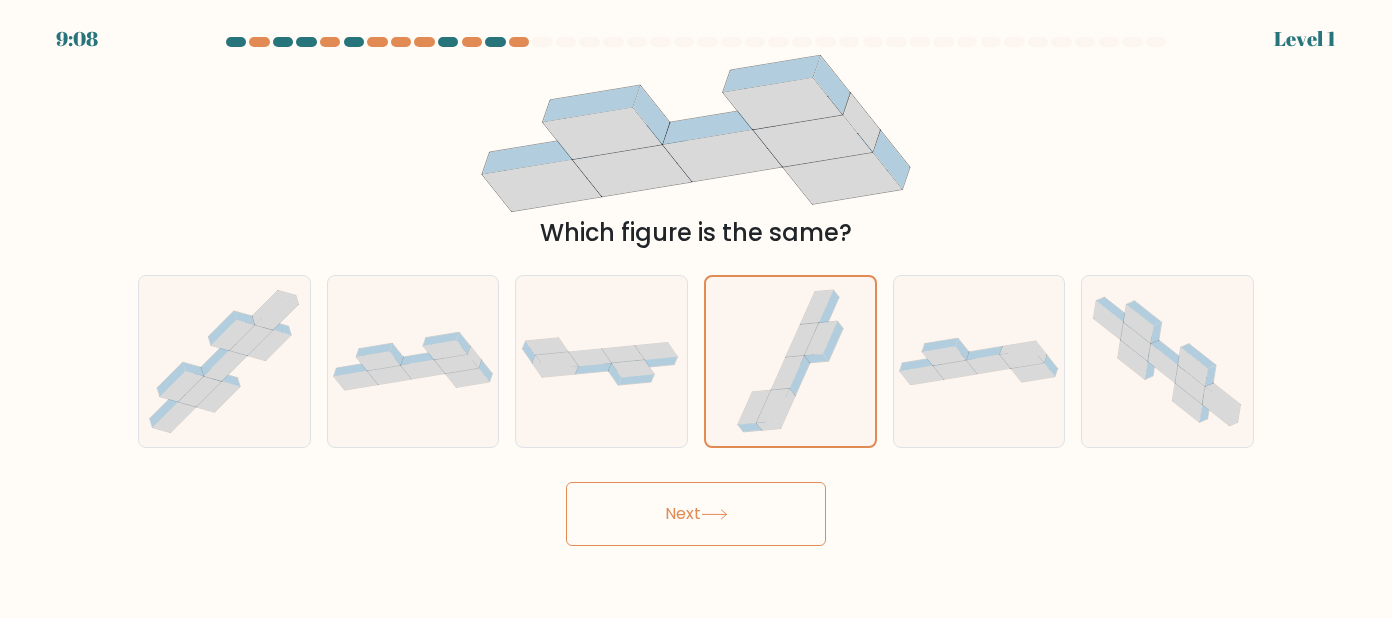click on "Next" at bounding box center [696, 509] 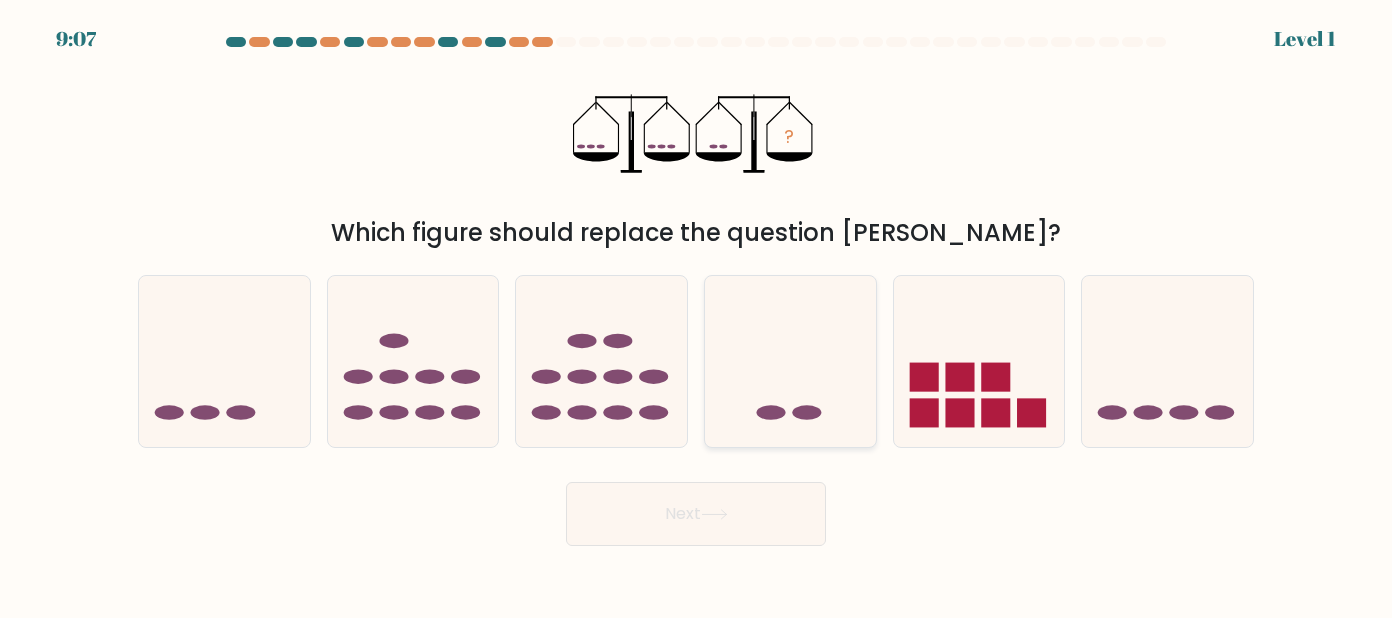 drag, startPoint x: 854, startPoint y: 378, endPoint x: 841, endPoint y: 396, distance: 22.203604 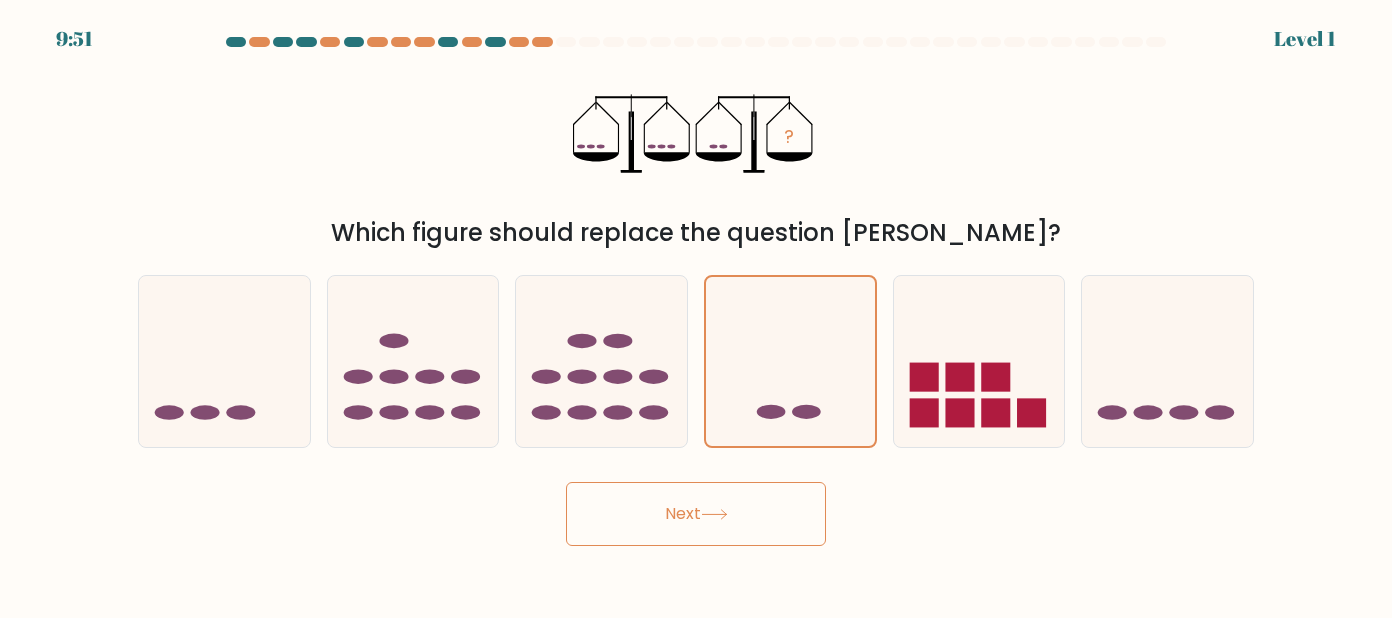 click on "Next" at bounding box center [696, 514] 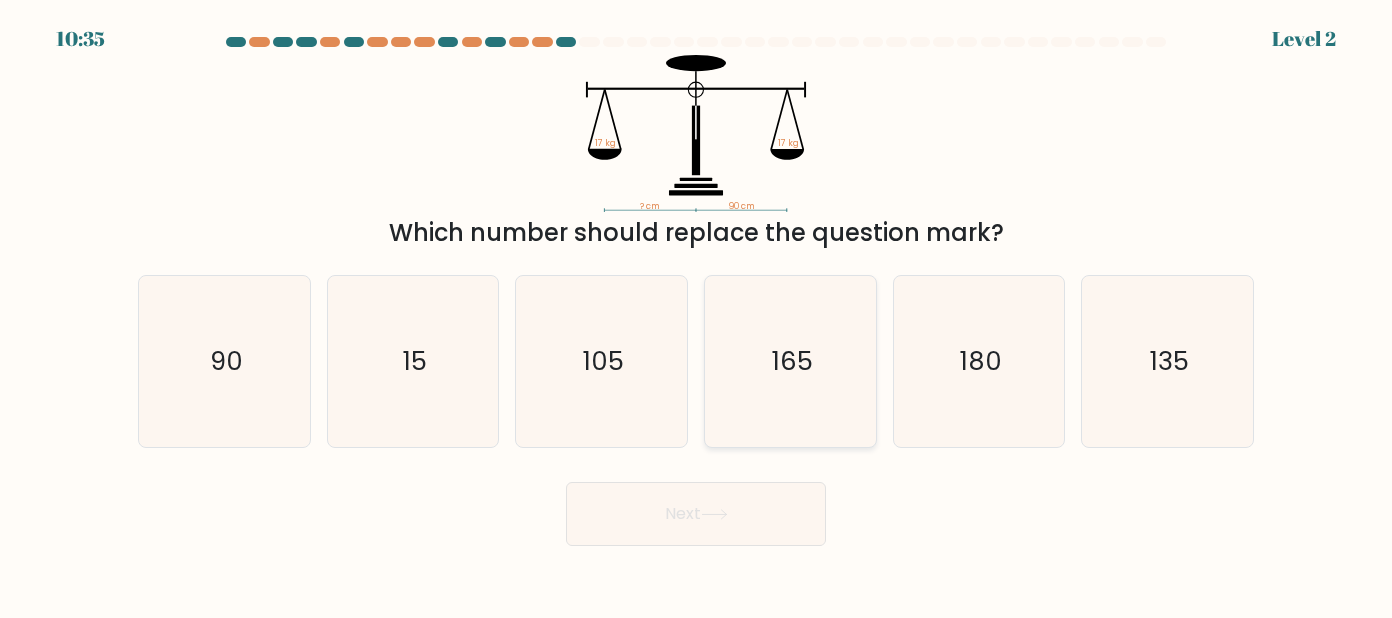 click on "165" 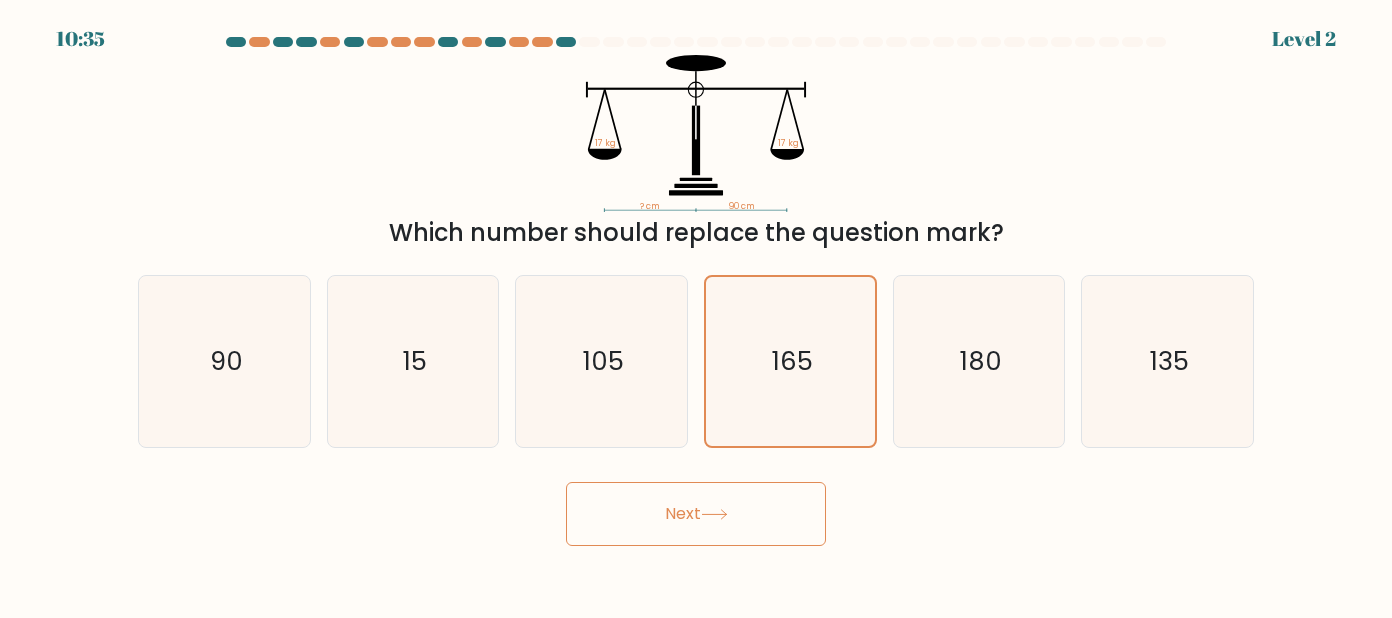 drag, startPoint x: 734, startPoint y: 519, endPoint x: 744, endPoint y: 515, distance: 10.770329 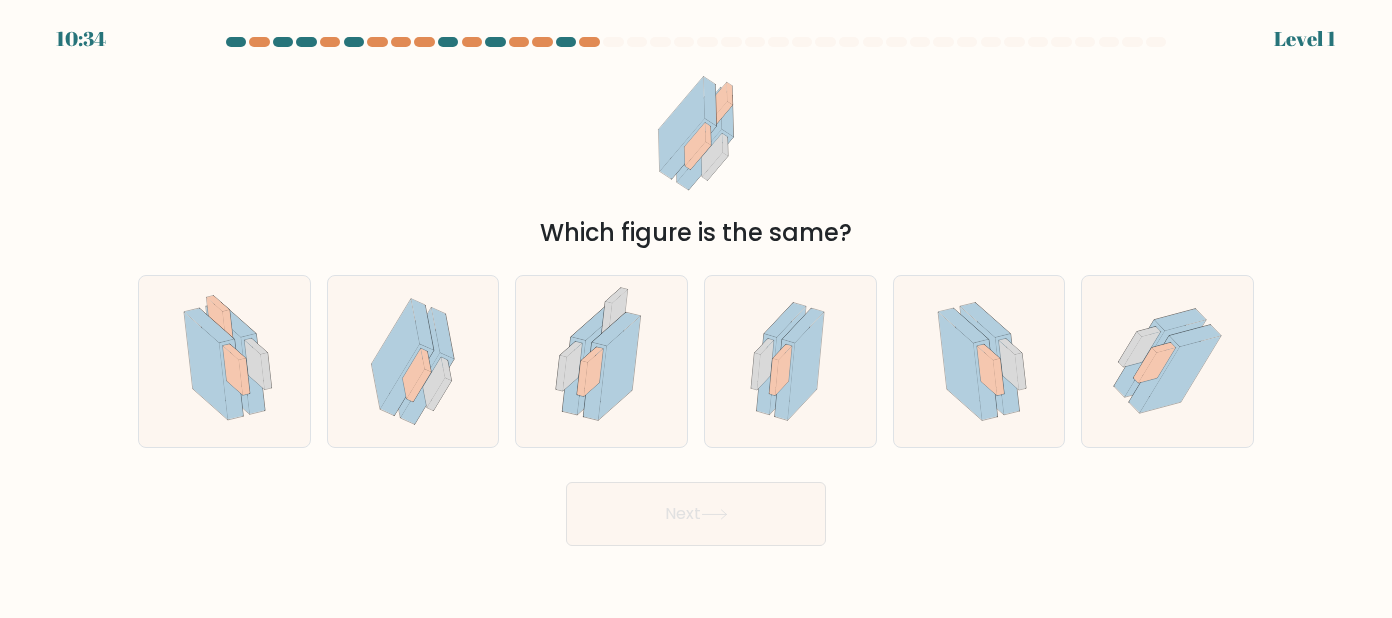 drag, startPoint x: 1011, startPoint y: 414, endPoint x: 807, endPoint y: 510, distance: 225.45953 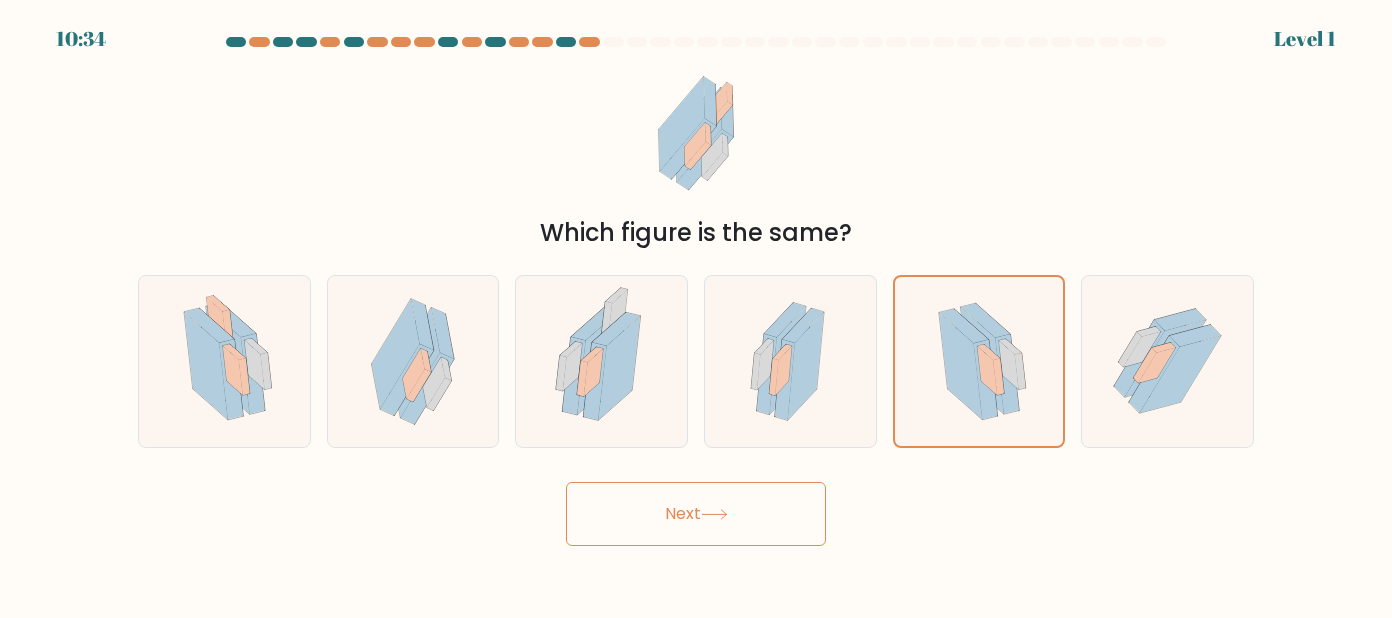 drag, startPoint x: 740, startPoint y: 530, endPoint x: 753, endPoint y: 528, distance: 13.152946 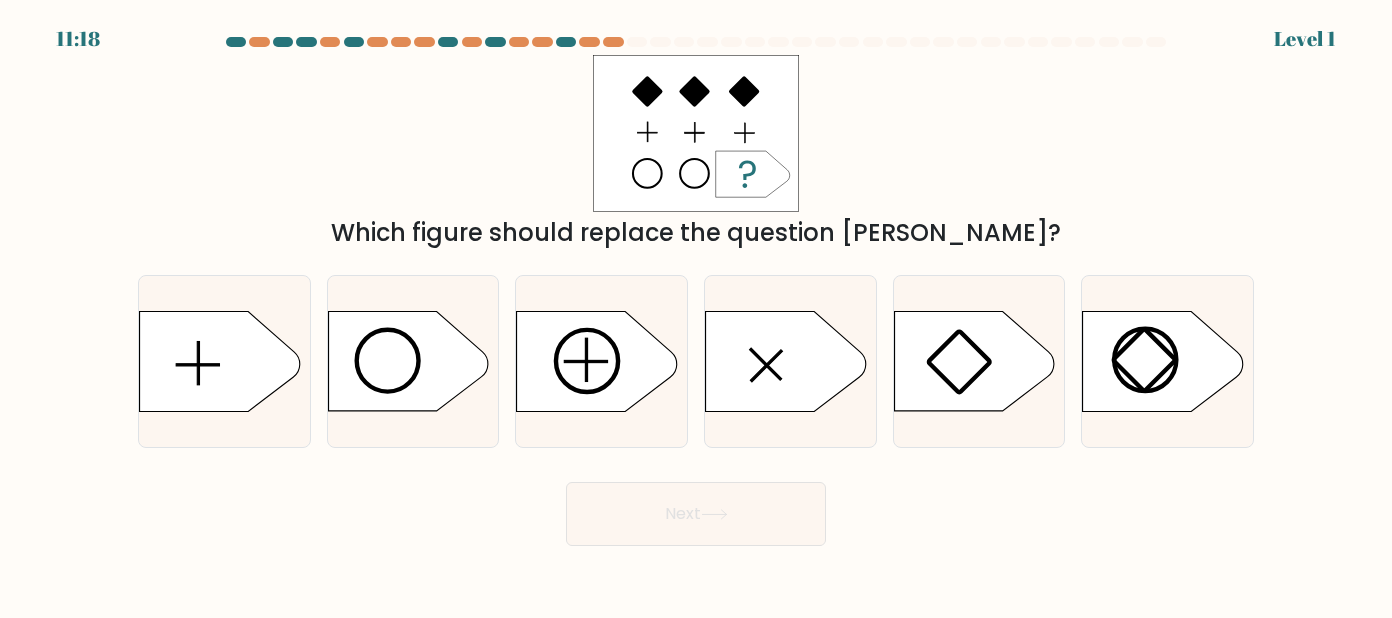 drag, startPoint x: 968, startPoint y: 428, endPoint x: 864, endPoint y: 503, distance: 128.22246 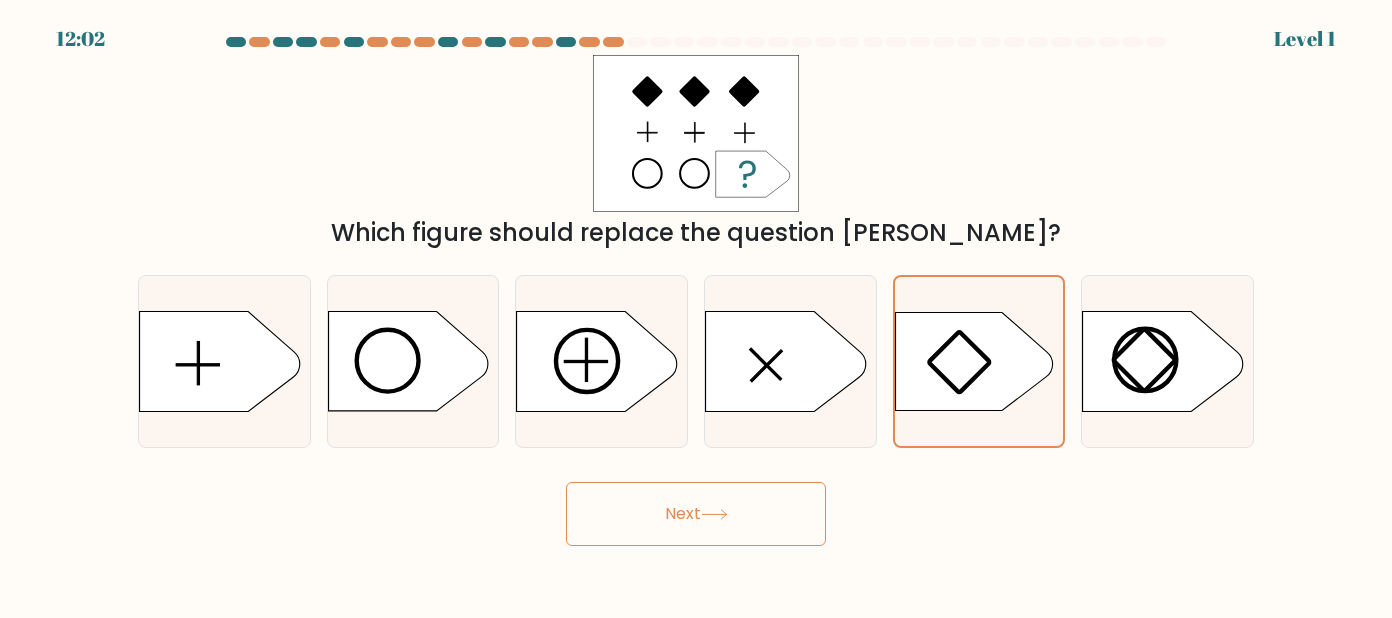 click on "Next" at bounding box center [696, 514] 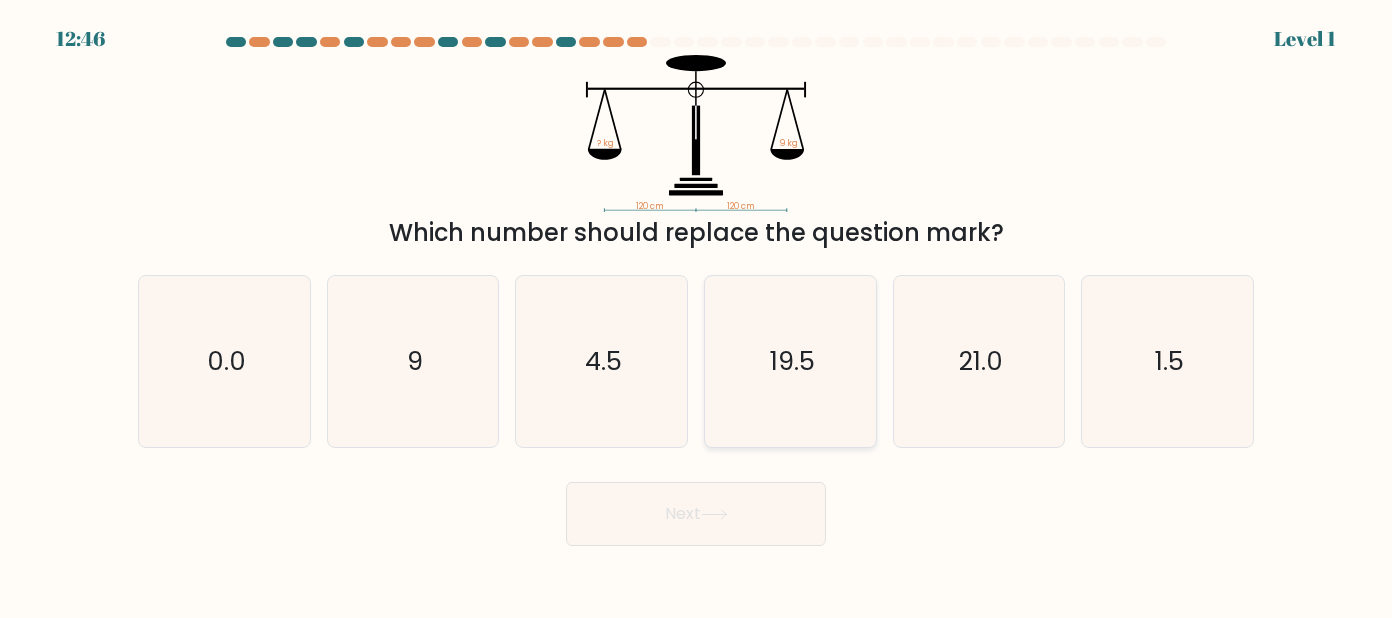 drag, startPoint x: 817, startPoint y: 373, endPoint x: 796, endPoint y: 434, distance: 64.513565 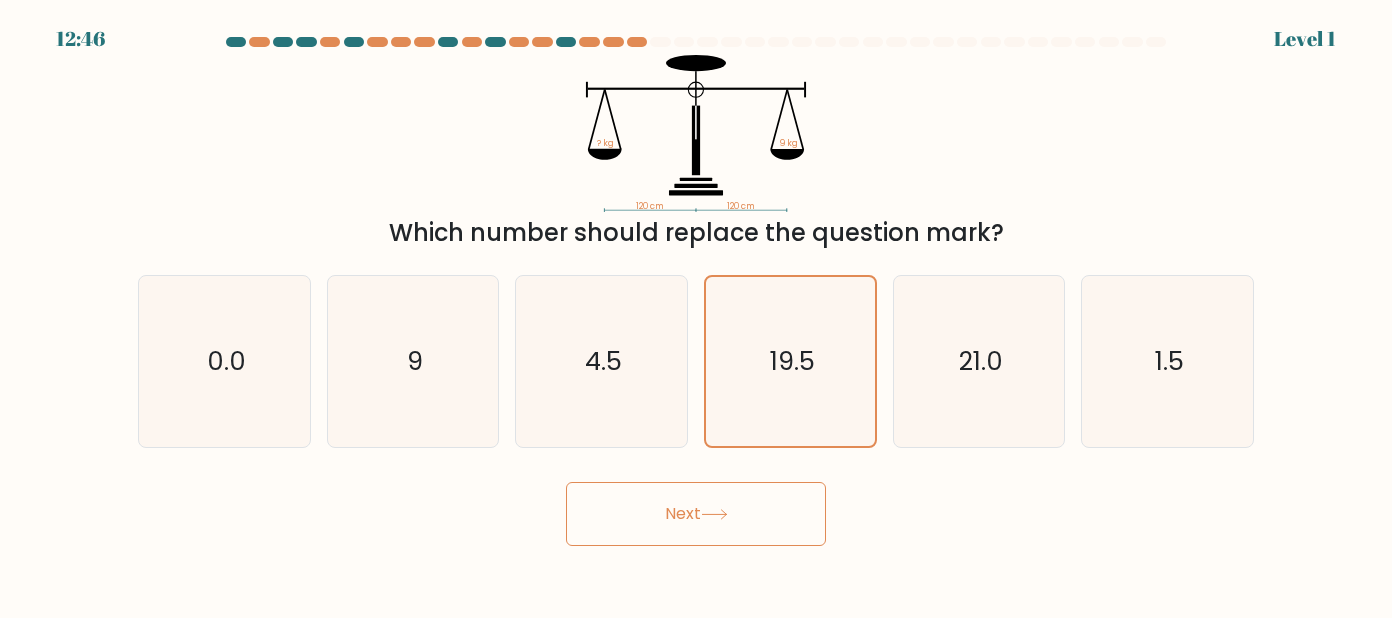 click on "Next" at bounding box center [696, 514] 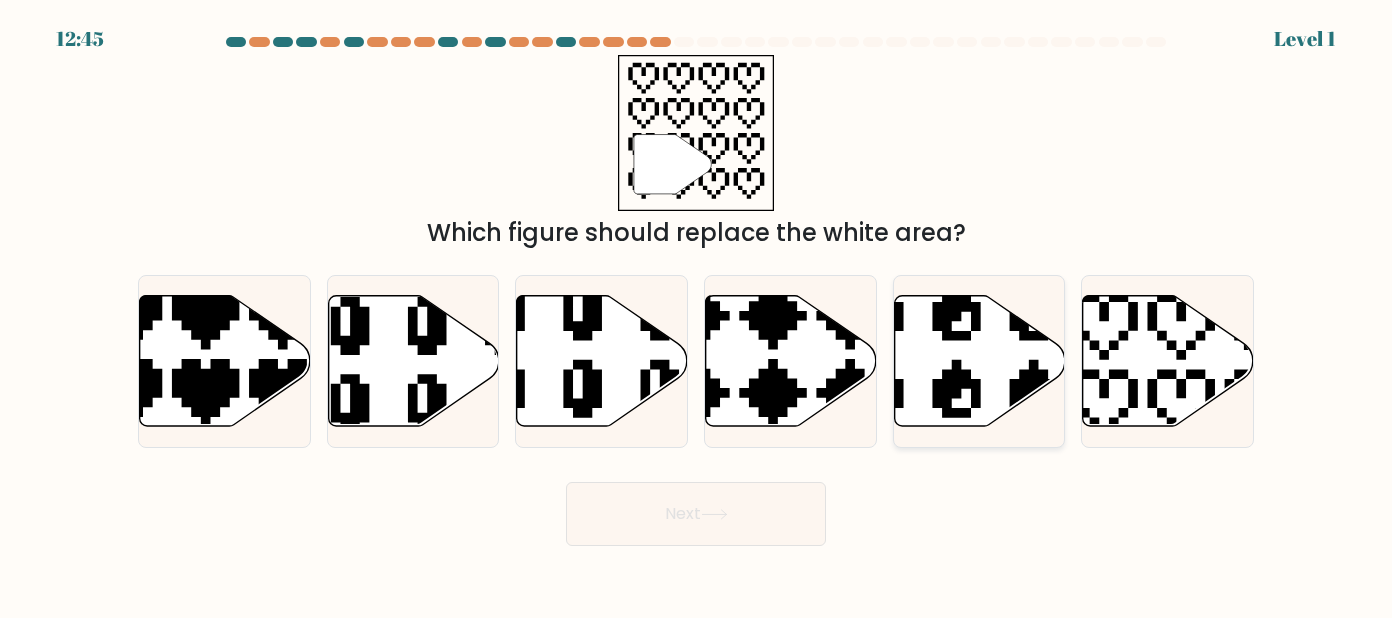 click 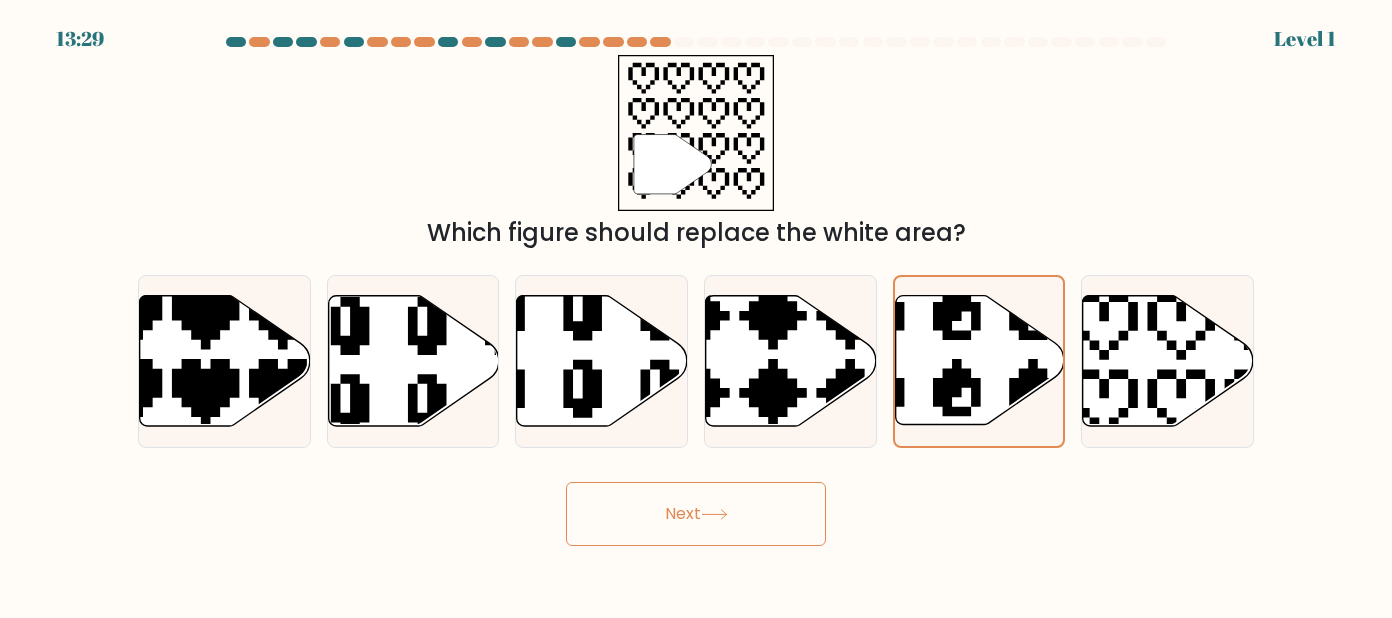 click on "Next" at bounding box center [696, 514] 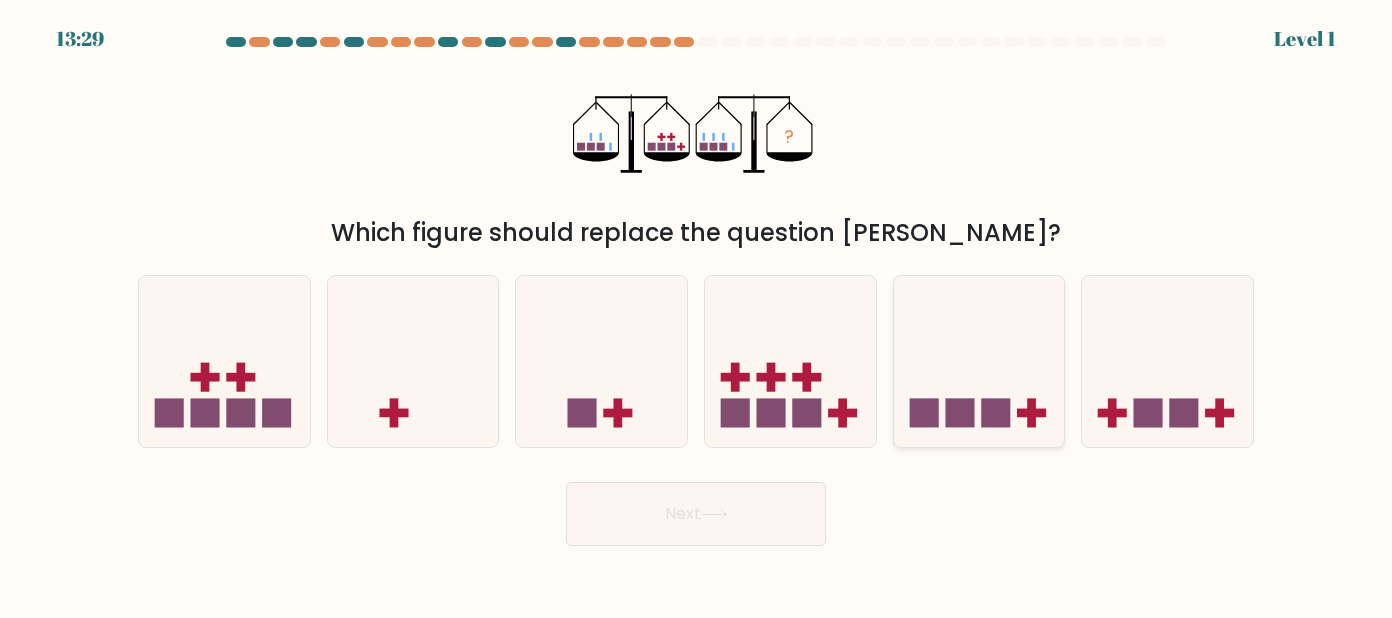 click at bounding box center [979, 361] 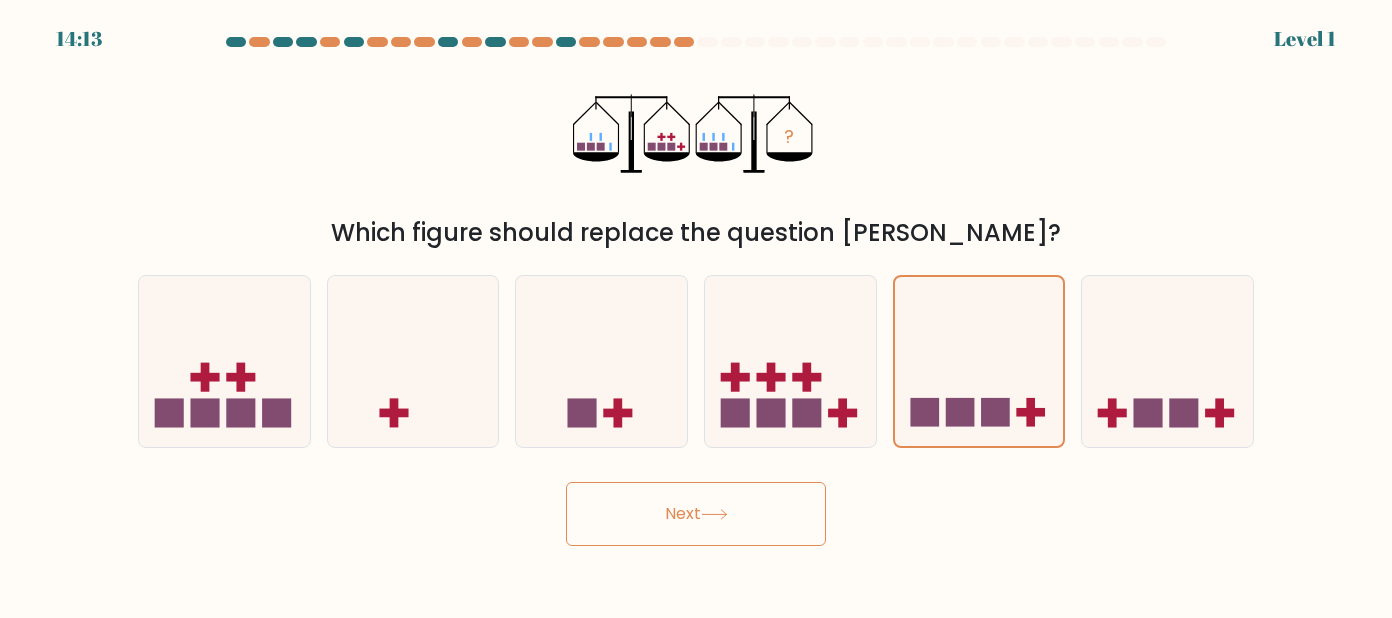 drag, startPoint x: 724, startPoint y: 545, endPoint x: 828, endPoint y: 497, distance: 114.54257 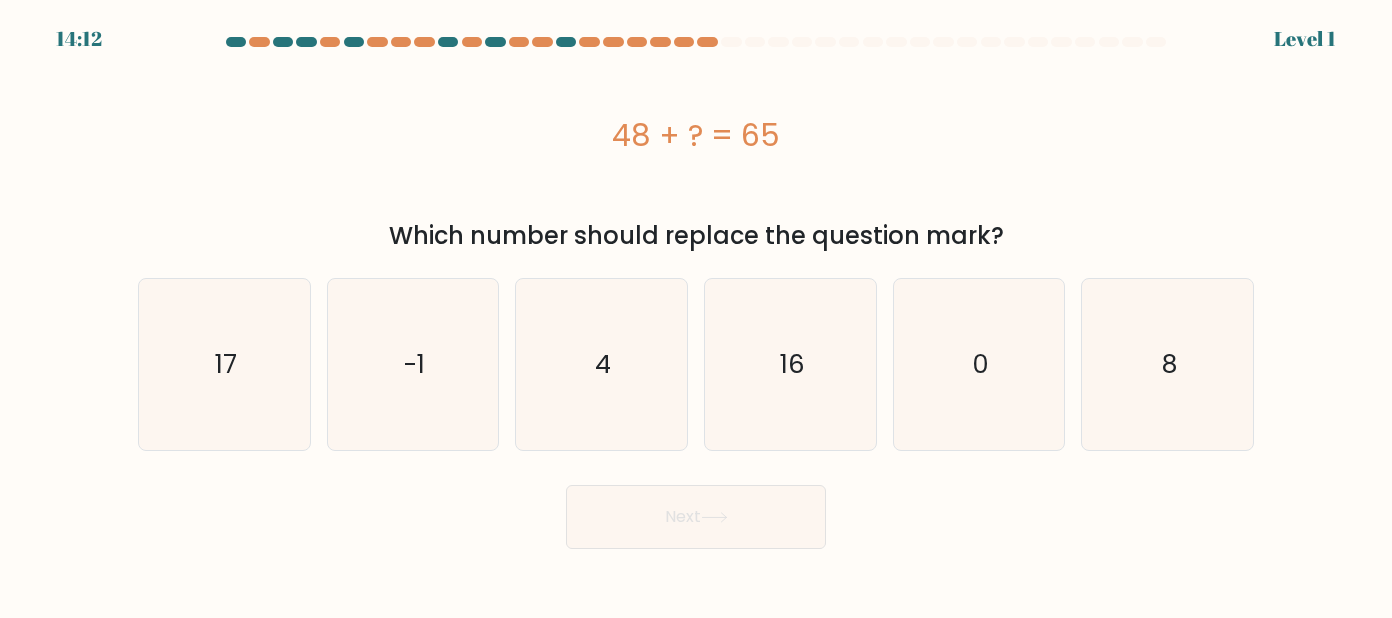 drag, startPoint x: 985, startPoint y: 426, endPoint x: 928, endPoint y: 458, distance: 65.36819 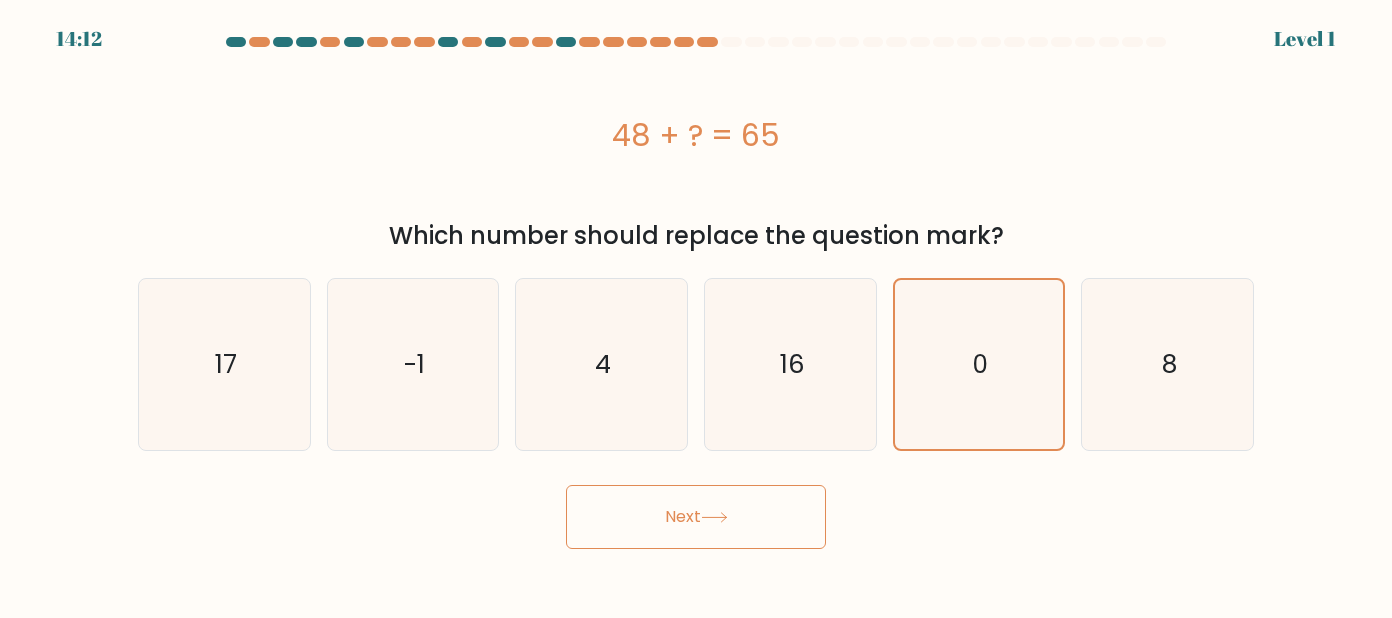 click on "Next" at bounding box center (696, 517) 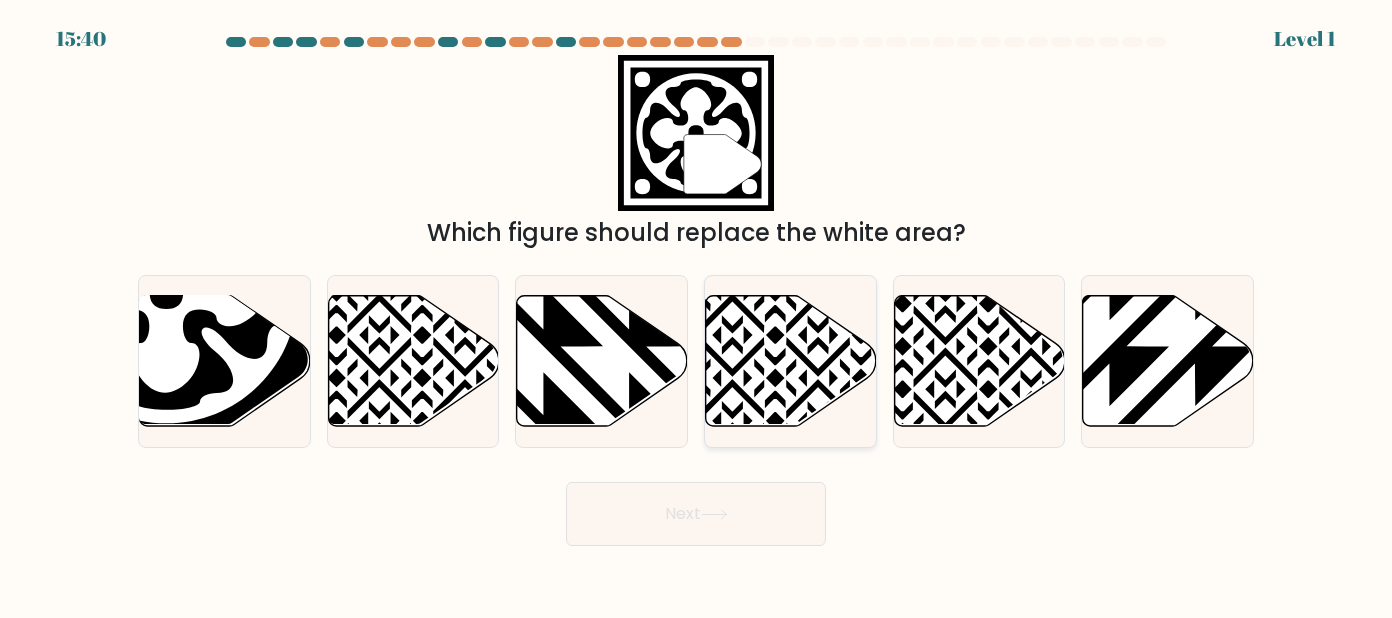 click 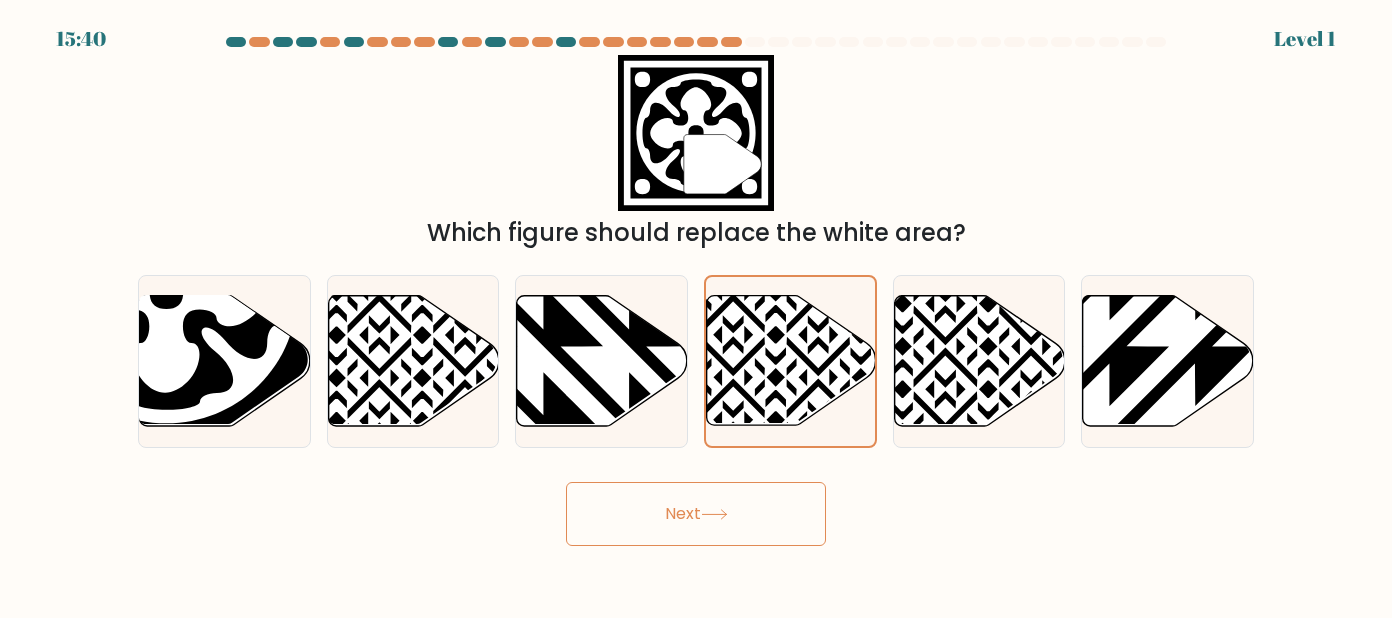 click on "Next" at bounding box center (696, 514) 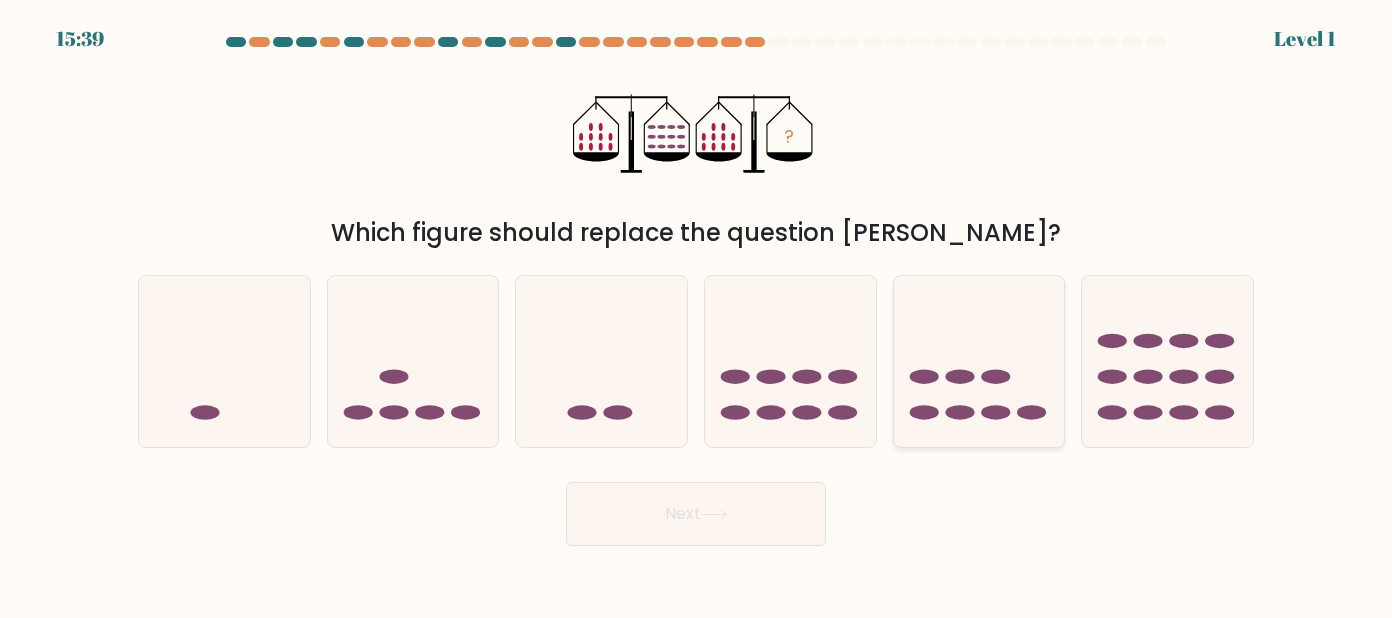 click 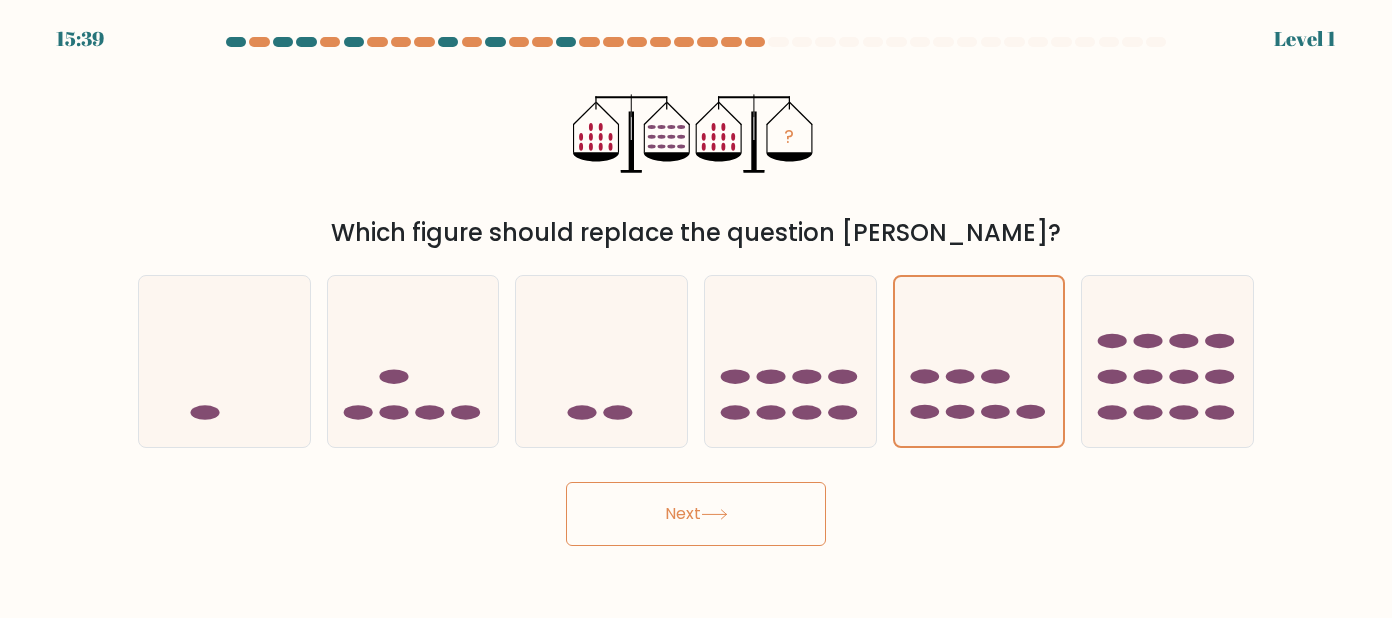 drag, startPoint x: 772, startPoint y: 517, endPoint x: 869, endPoint y: 504, distance: 97.867256 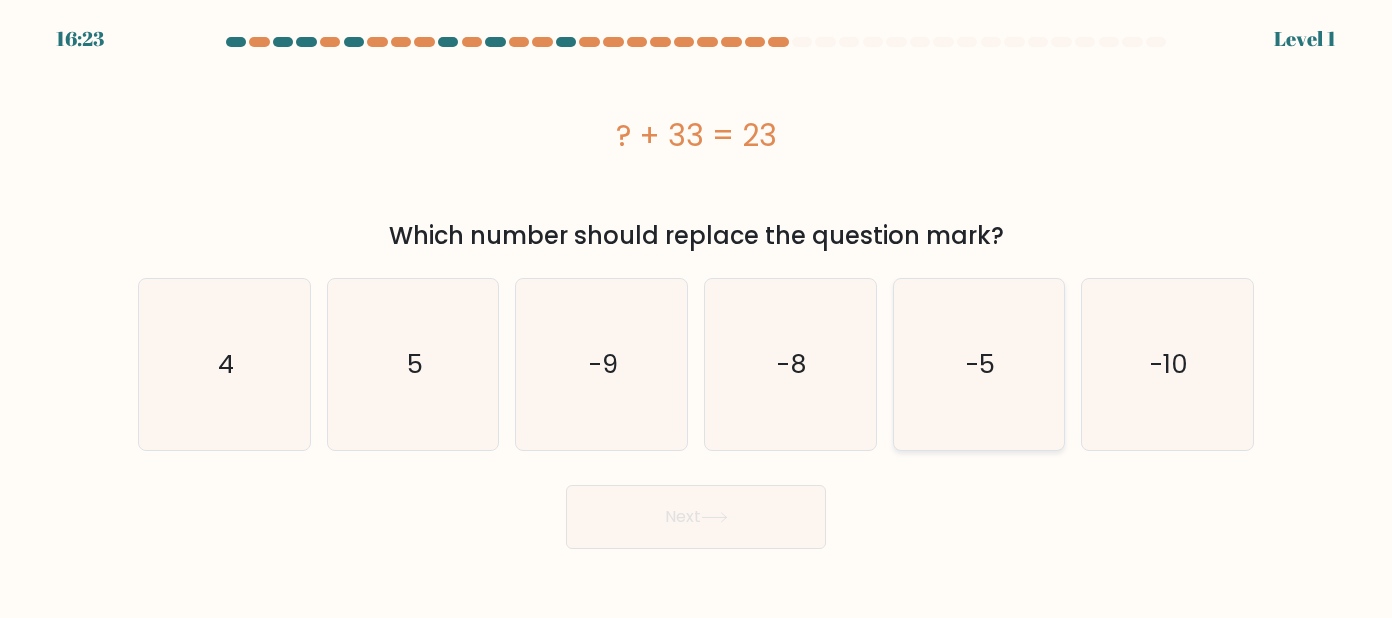 click on "-5" 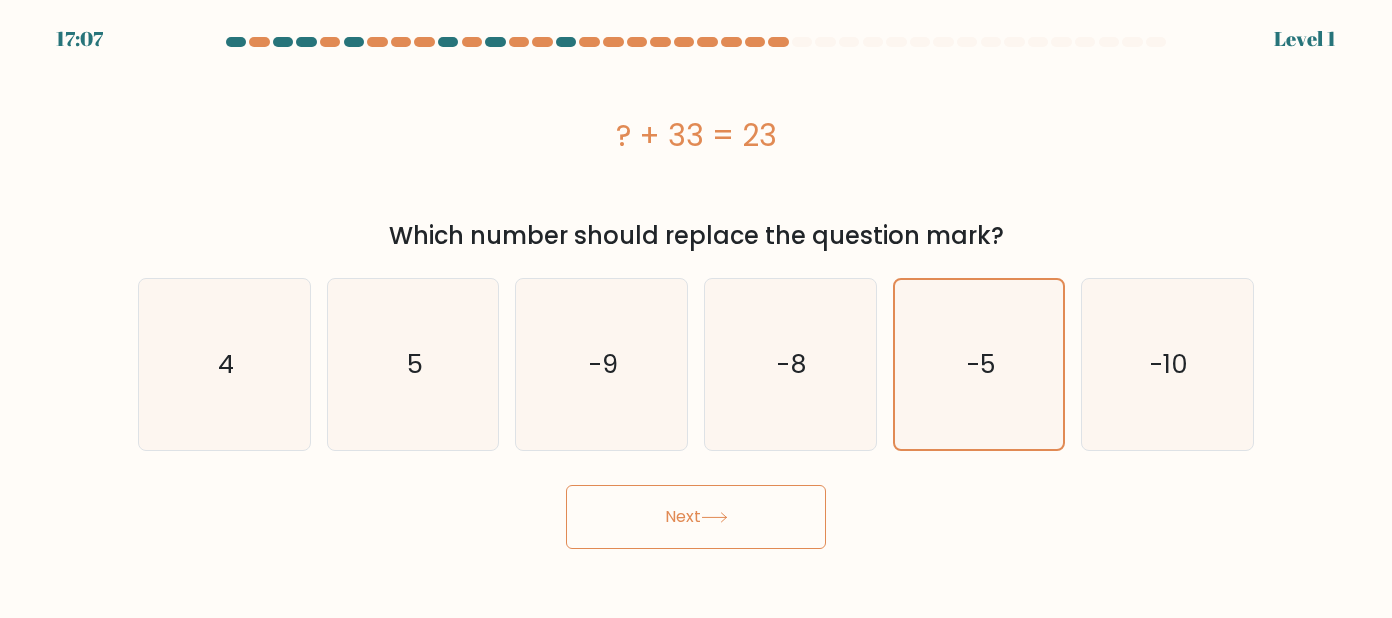click on "Next" at bounding box center (696, 517) 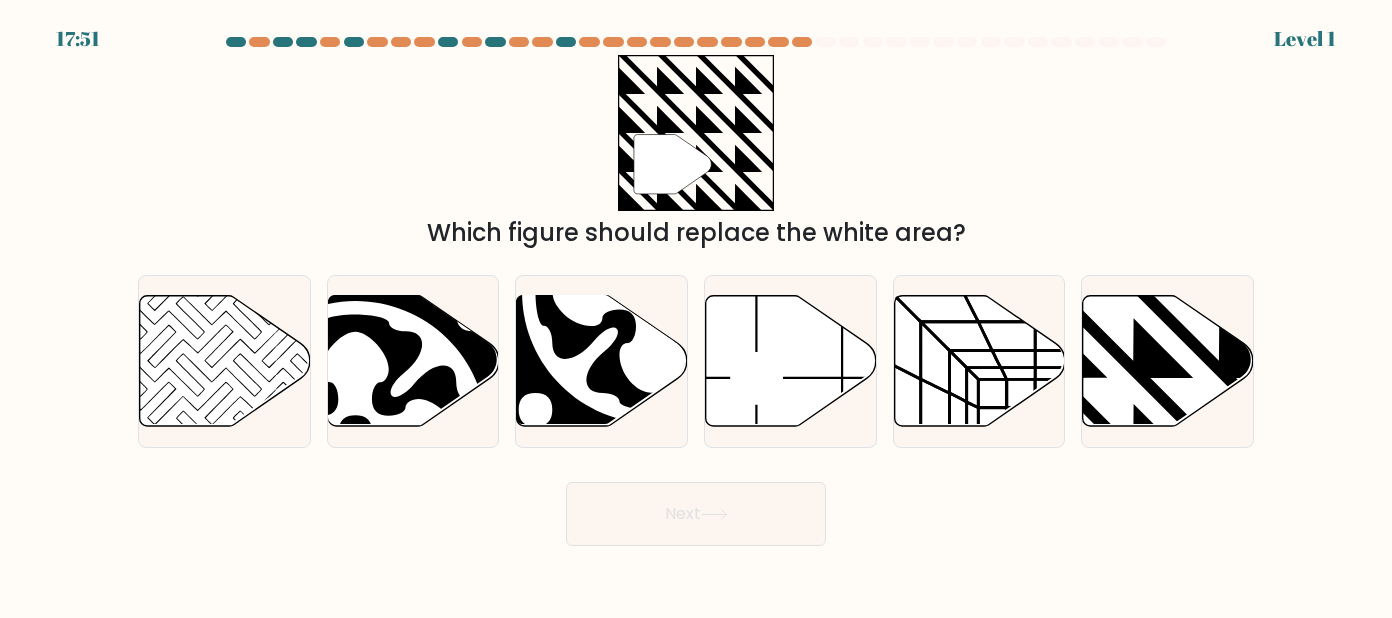 drag, startPoint x: 1024, startPoint y: 424, endPoint x: 796, endPoint y: 535, distance: 253.5843 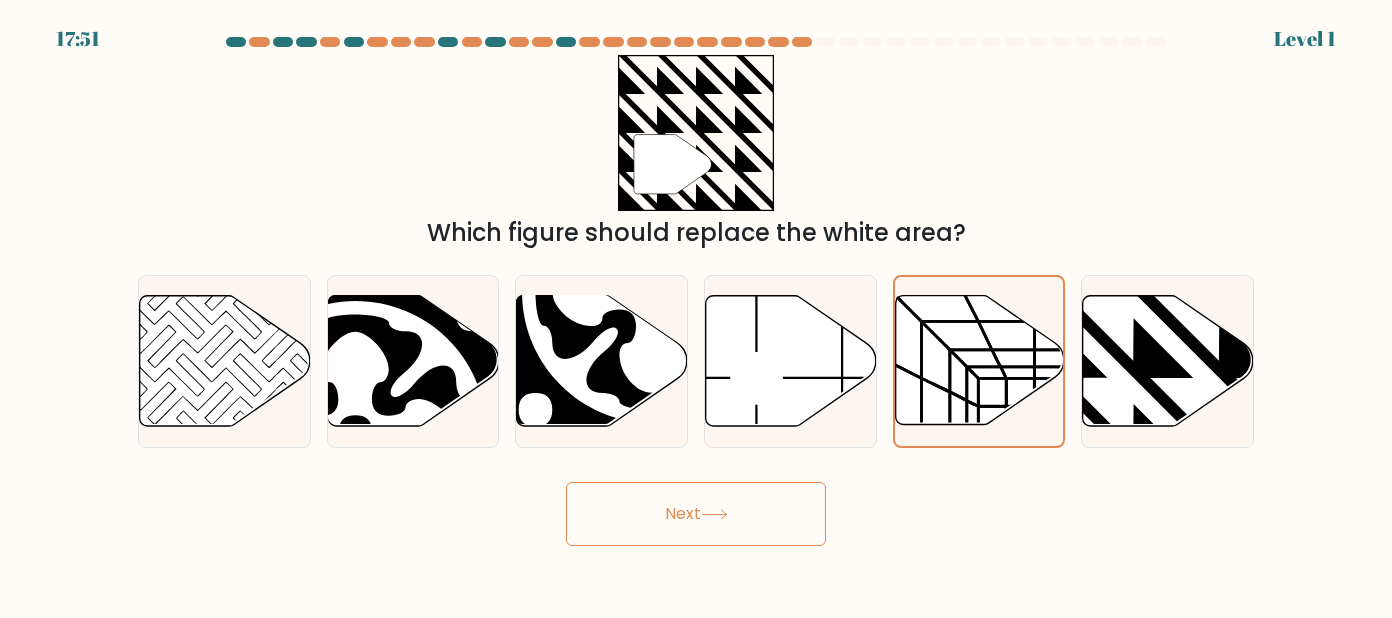 click on "Next" at bounding box center (696, 514) 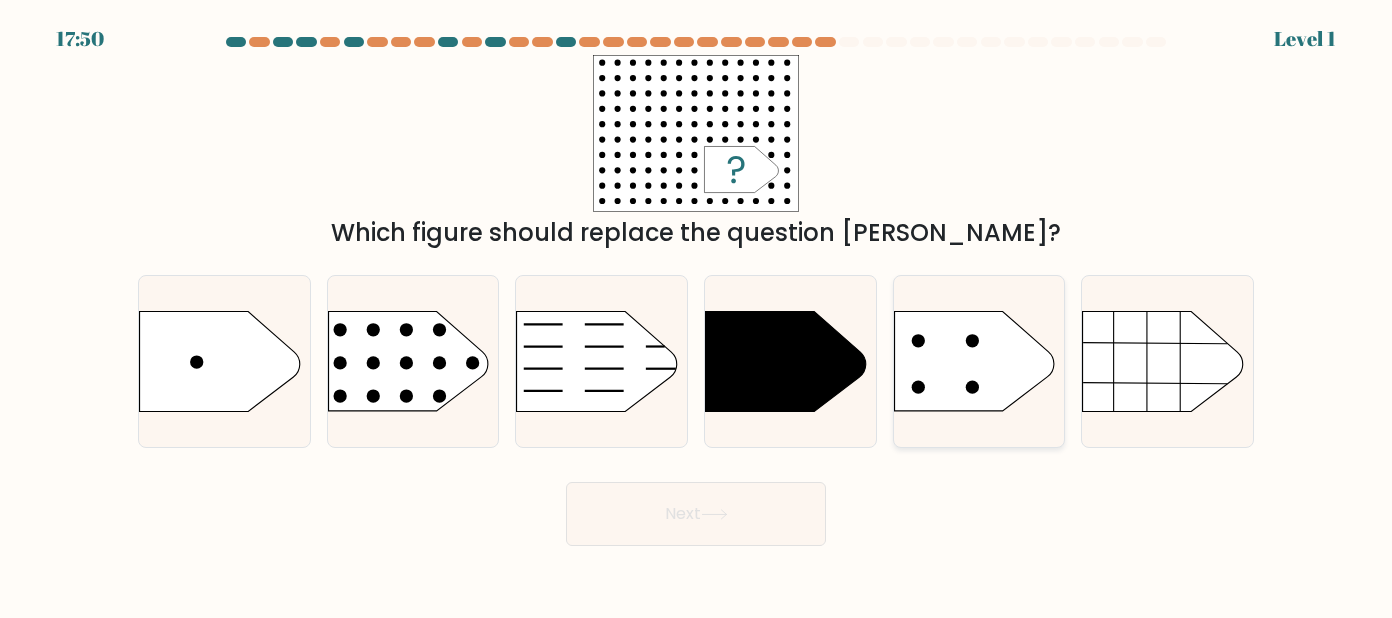 click at bounding box center (979, 361) 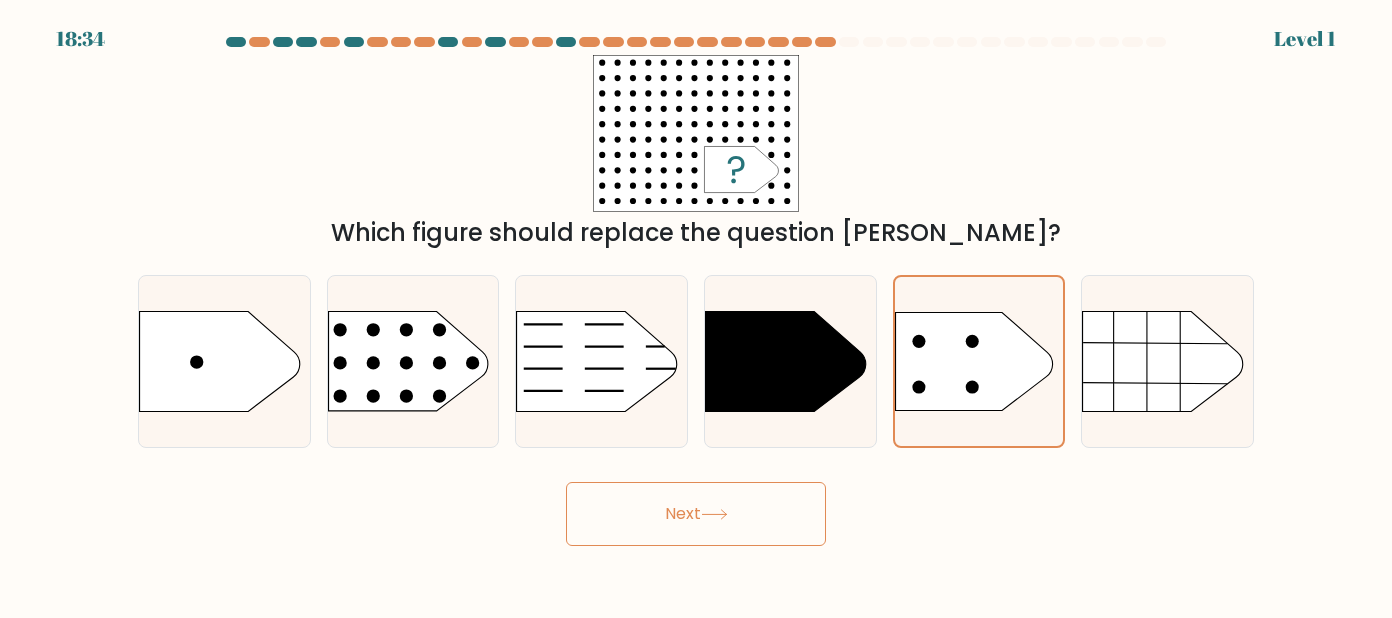 drag, startPoint x: 746, startPoint y: 522, endPoint x: 759, endPoint y: 516, distance: 14.3178215 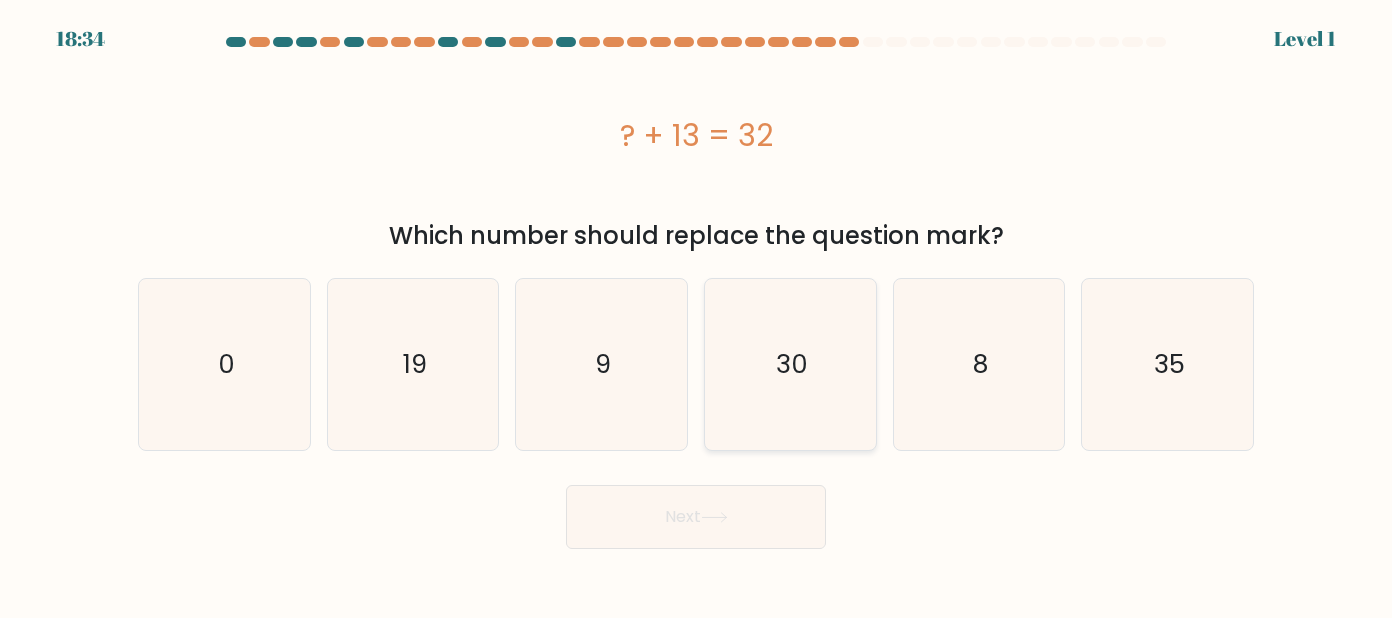 click on "30" 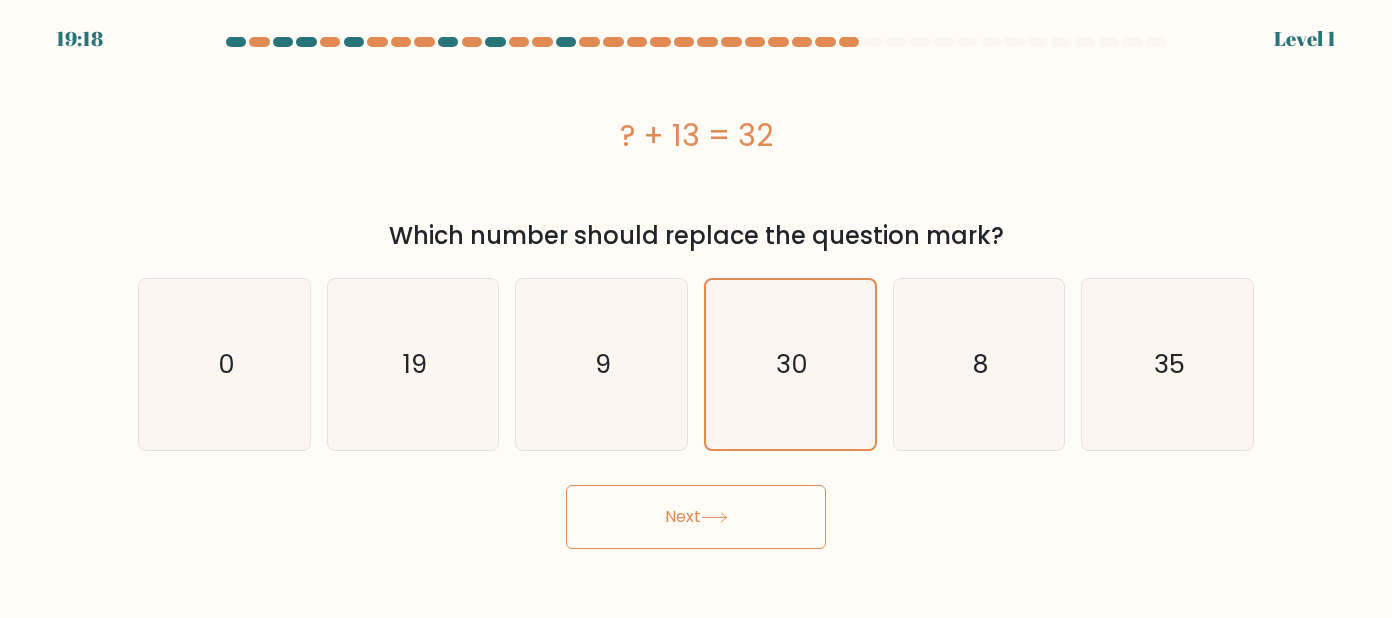 click on "Next" at bounding box center (696, 517) 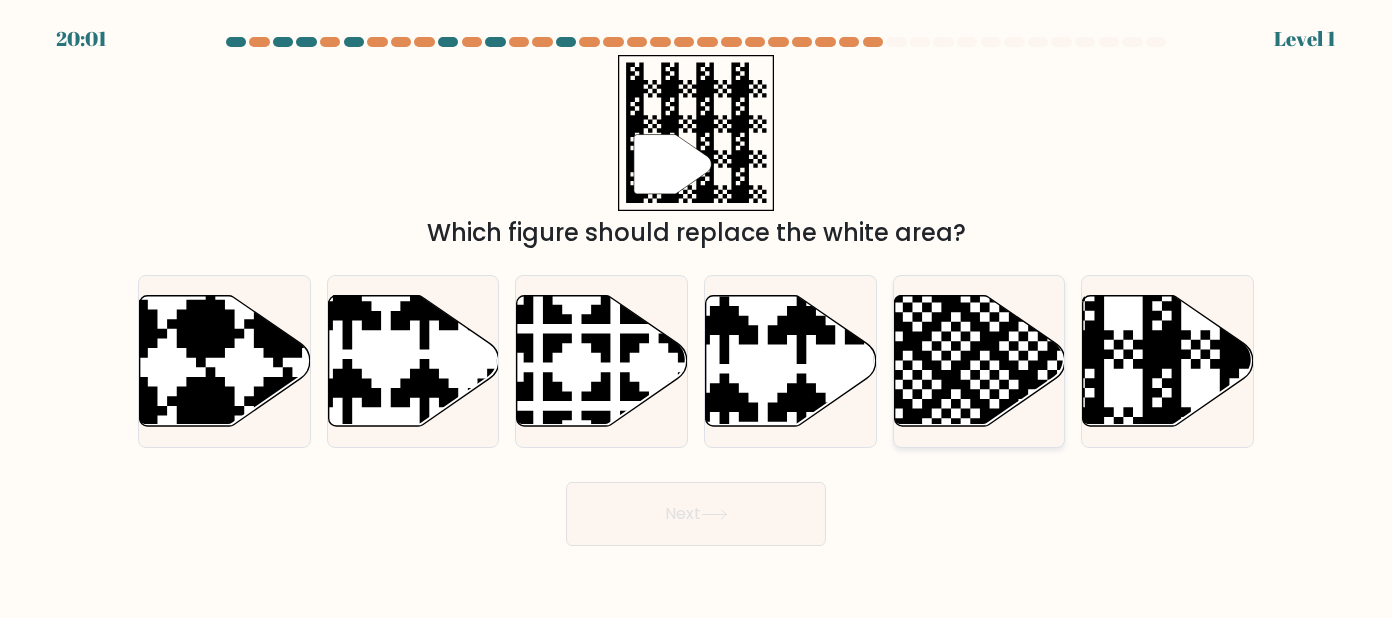 click 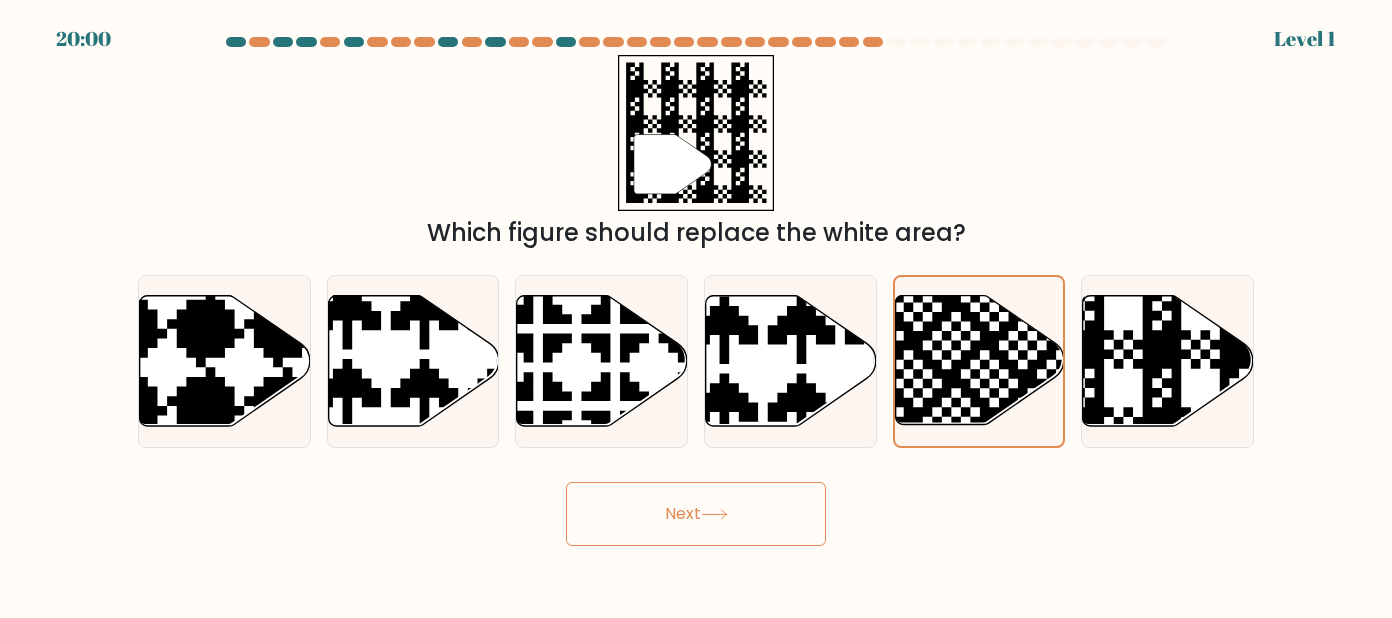 click on "20:00
Level 1" at bounding box center (696, 309) 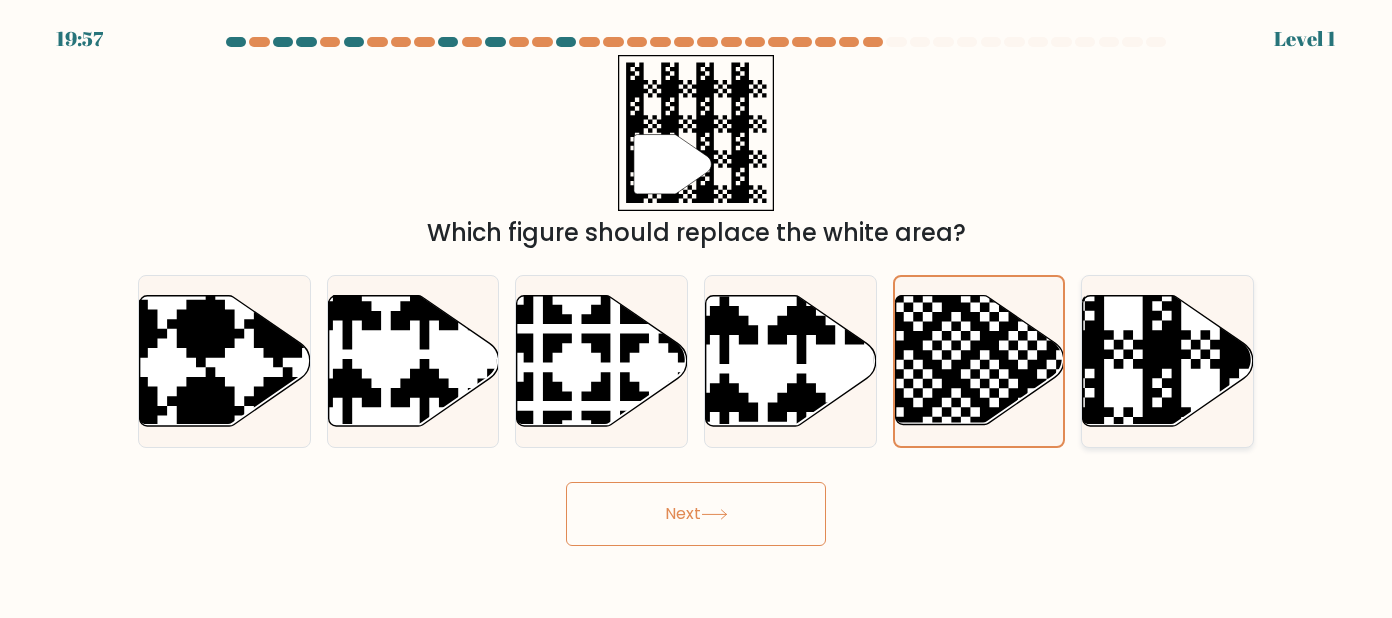 click 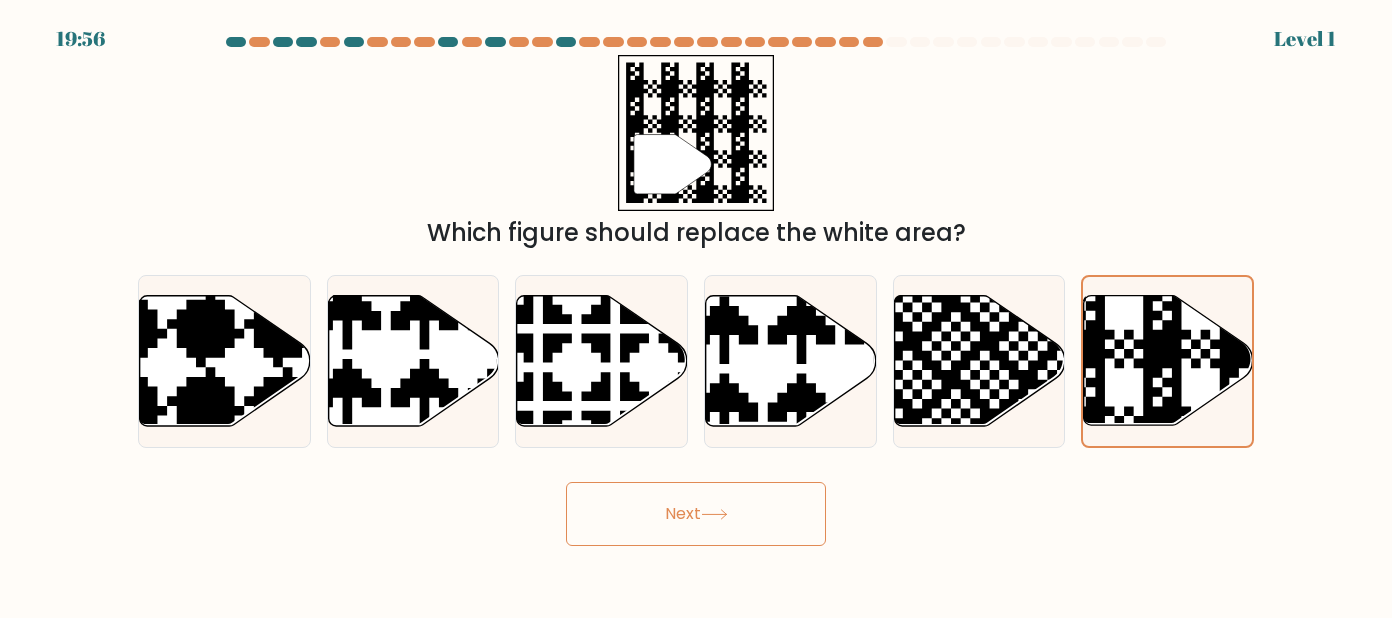 click on "Next" at bounding box center (696, 514) 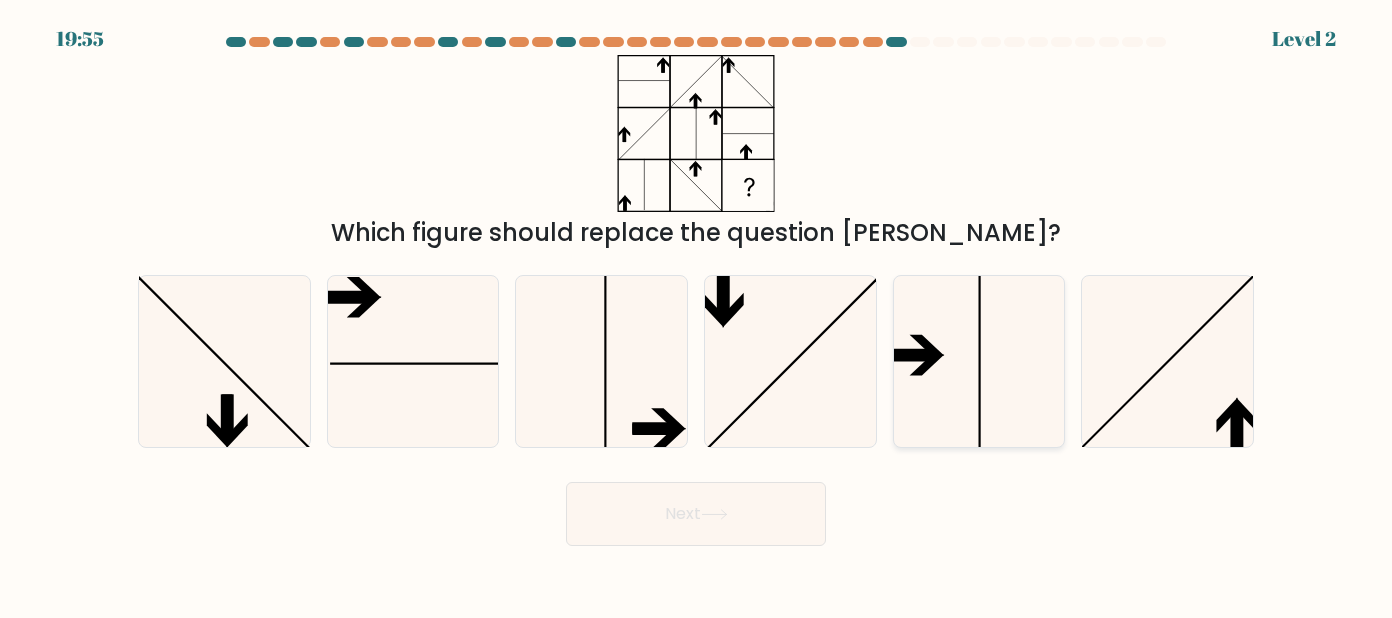 click 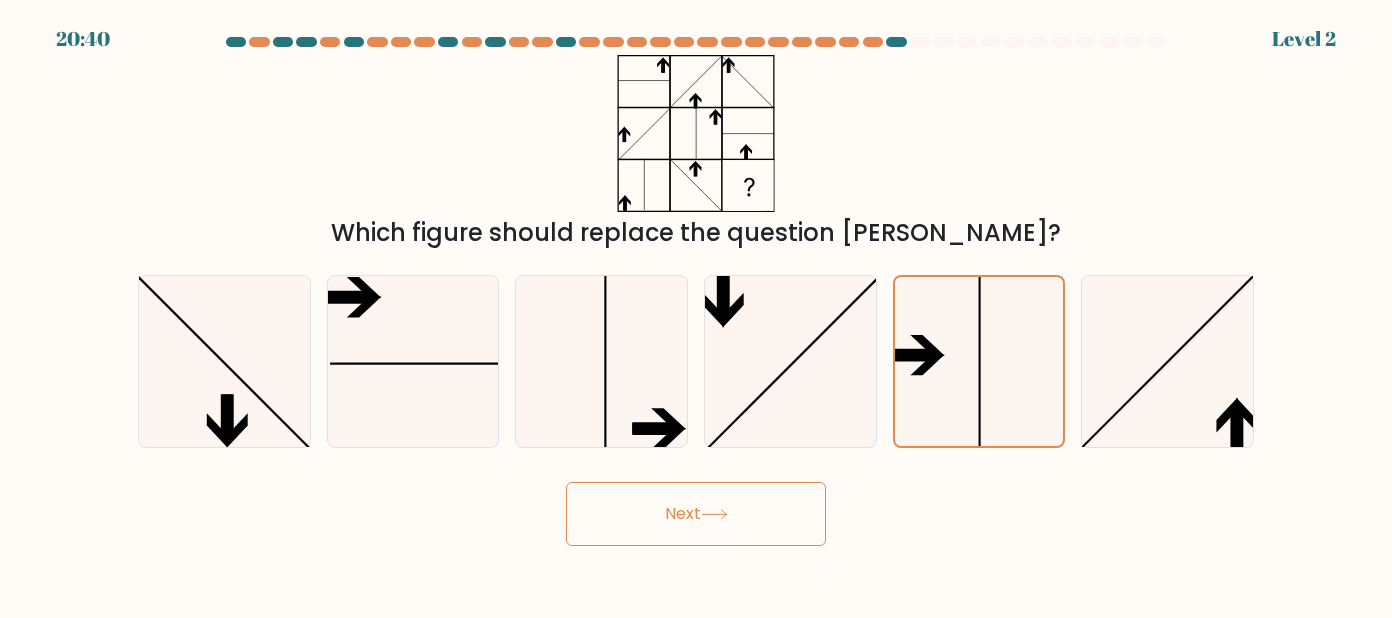 click on "Next" at bounding box center [696, 514] 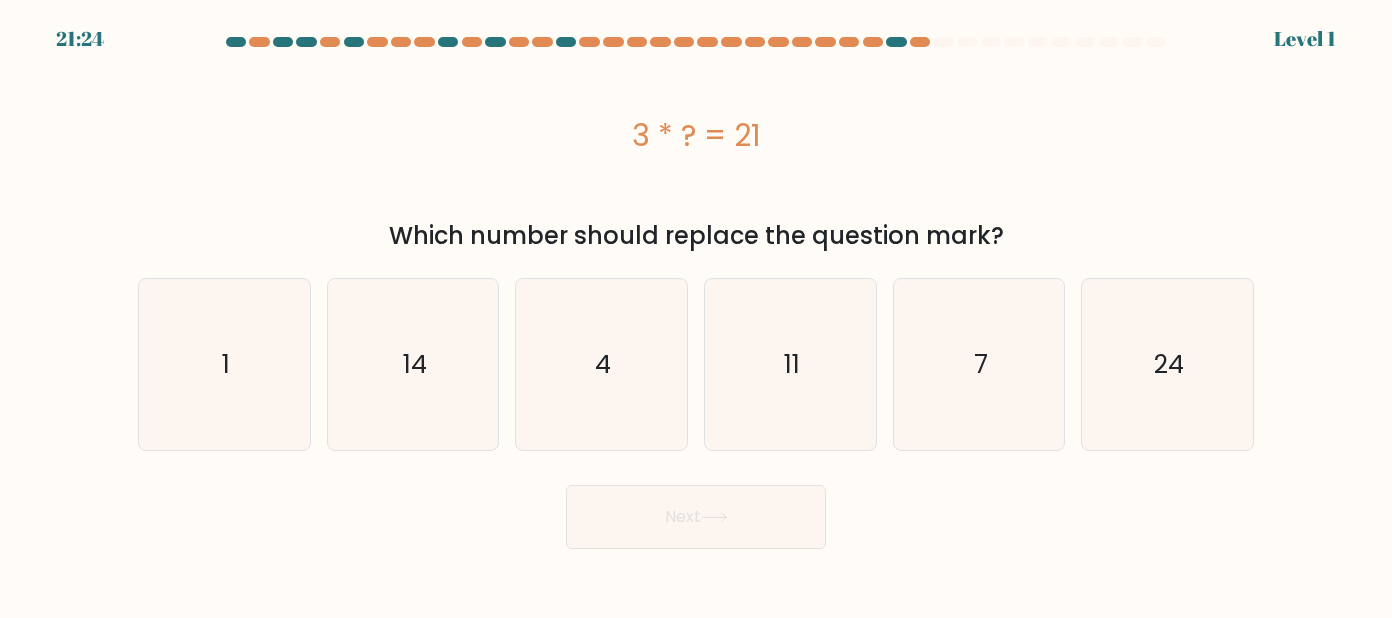 drag, startPoint x: 1087, startPoint y: 427, endPoint x: 1078, endPoint y: 433, distance: 10.816654 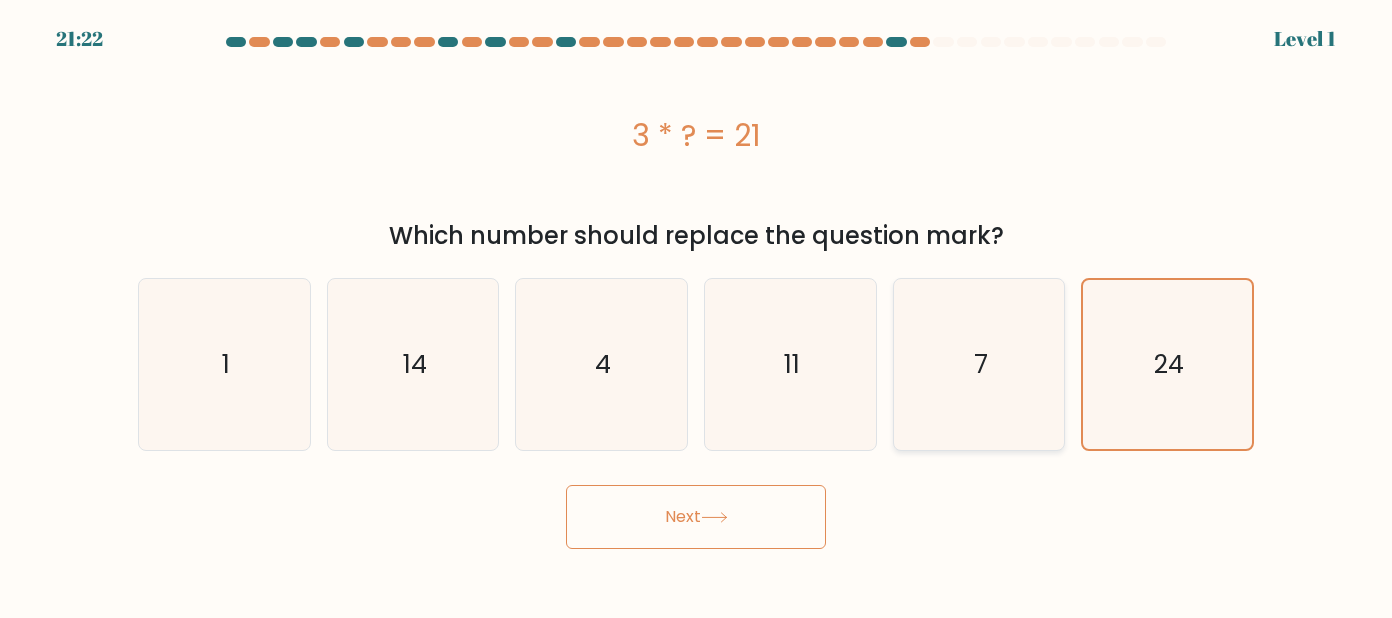 click on "7" 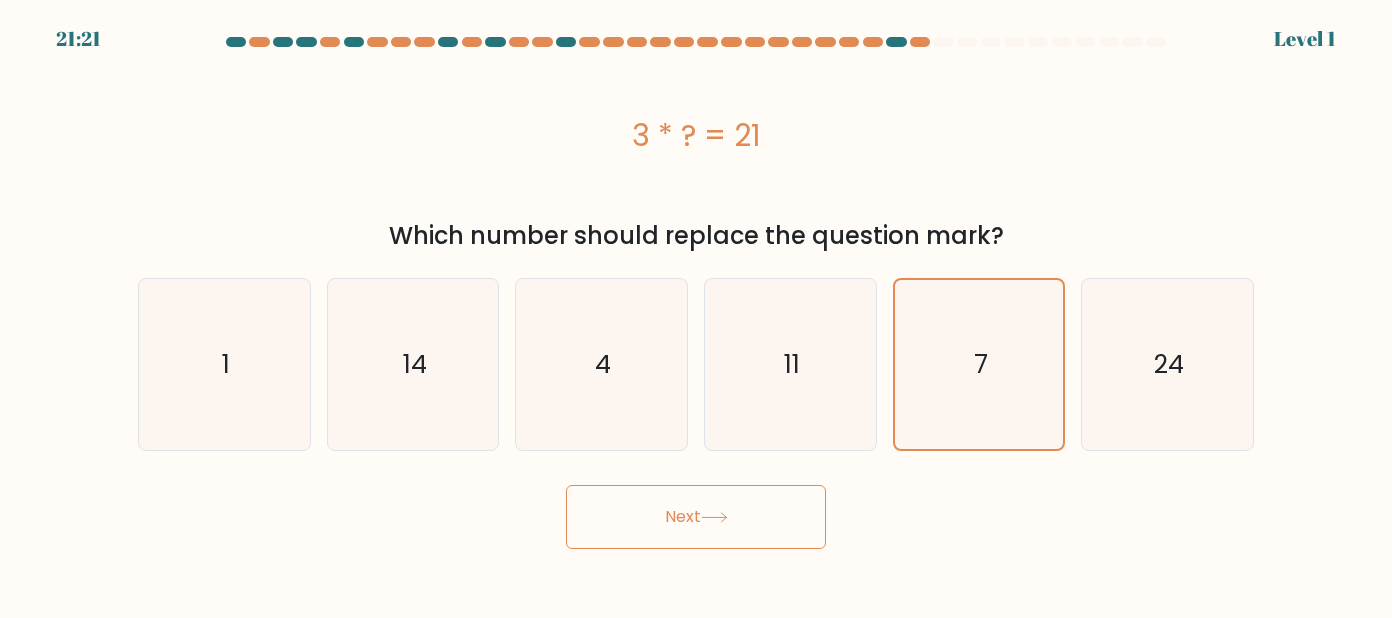 click on "Next" at bounding box center [696, 517] 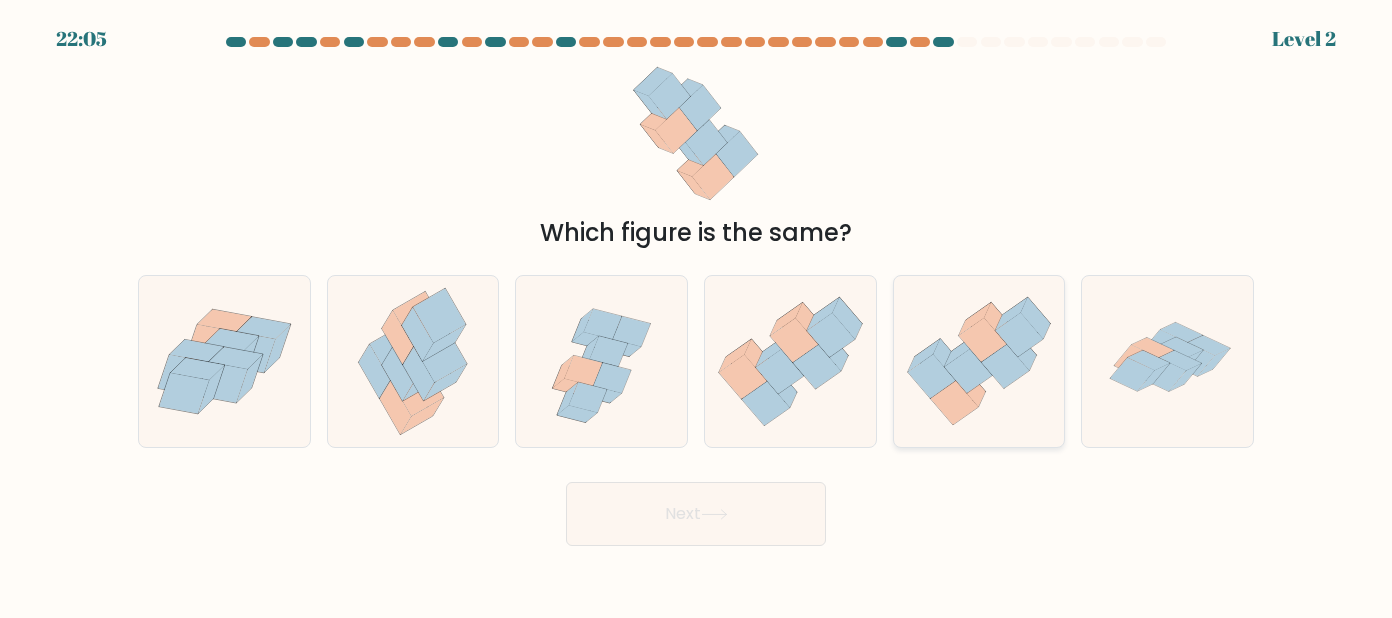 click at bounding box center (979, 361) 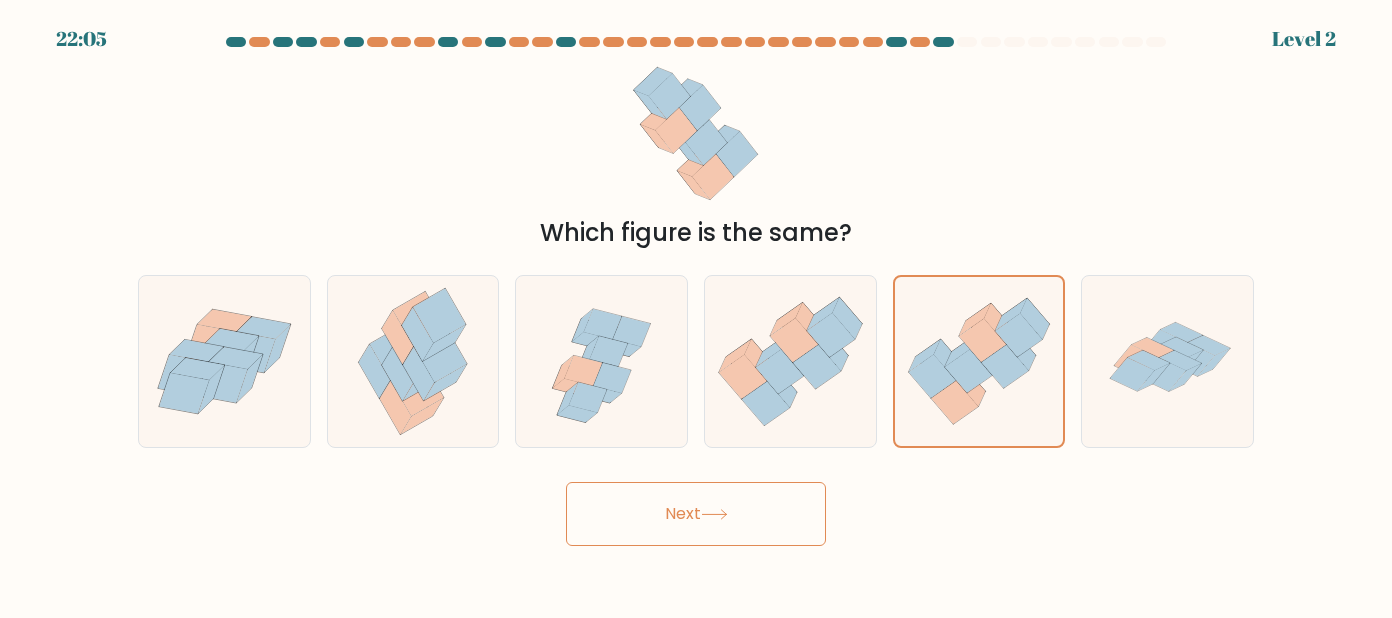 click on "22:05
Level 2" at bounding box center (696, 309) 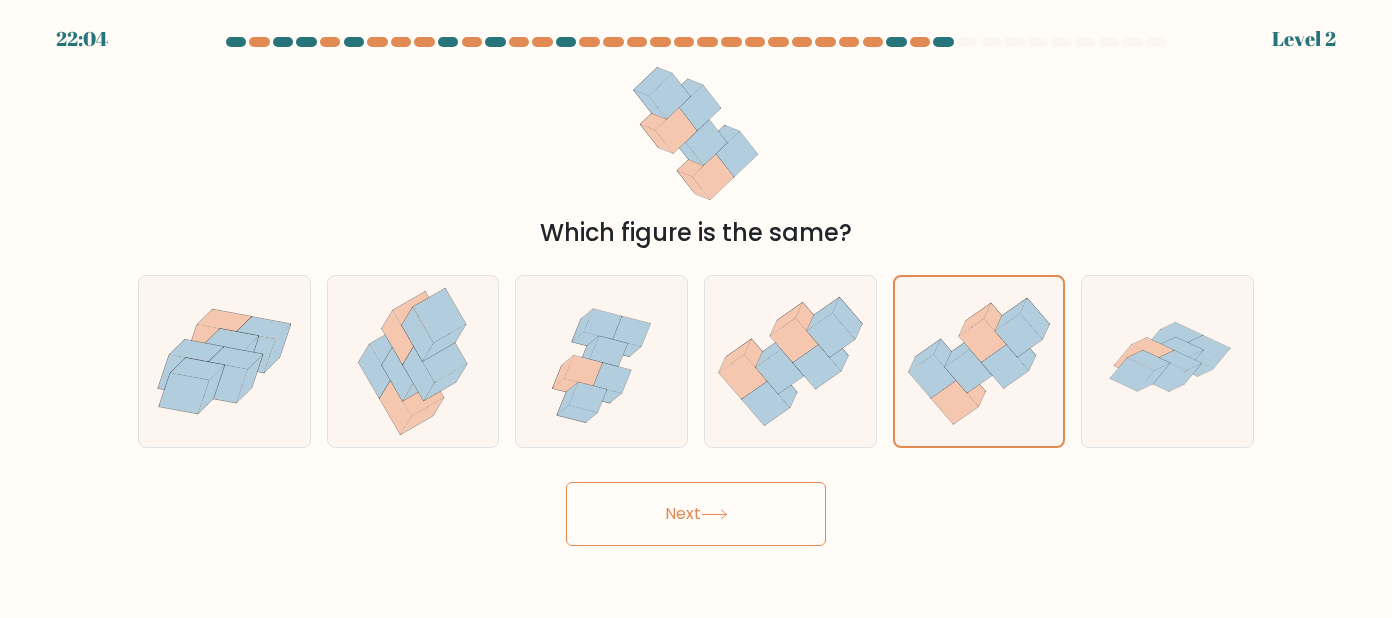 click on "Next" at bounding box center [696, 514] 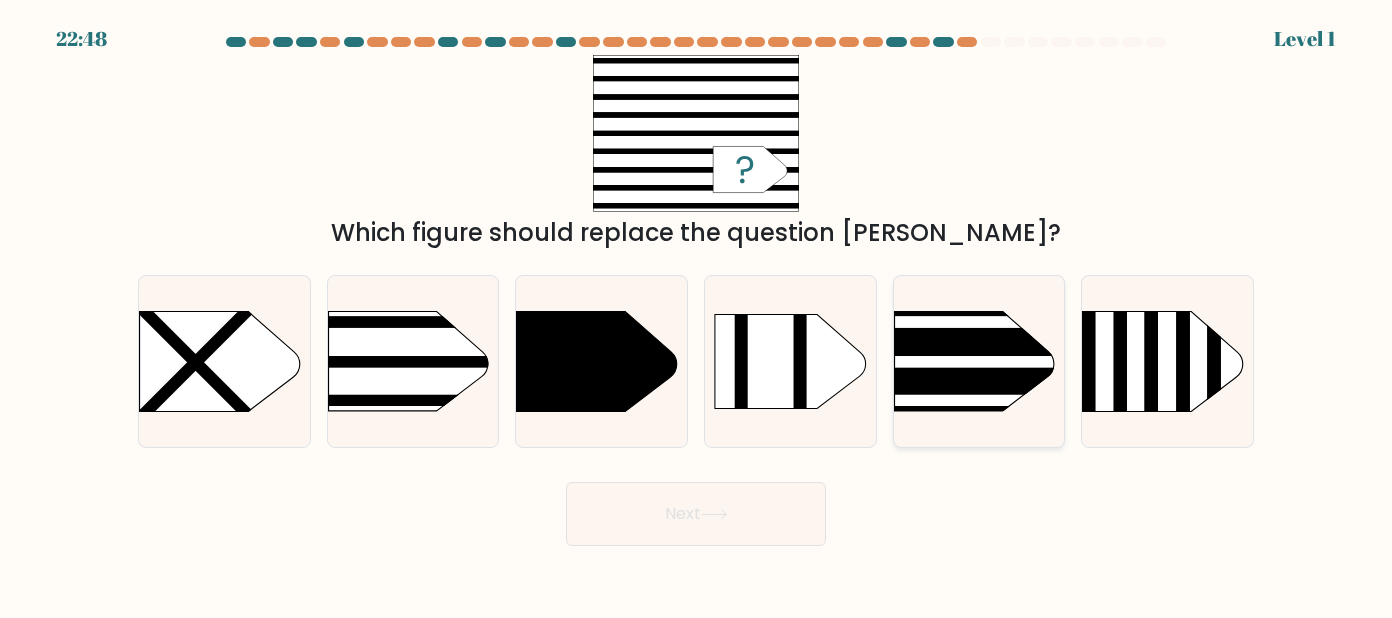 click 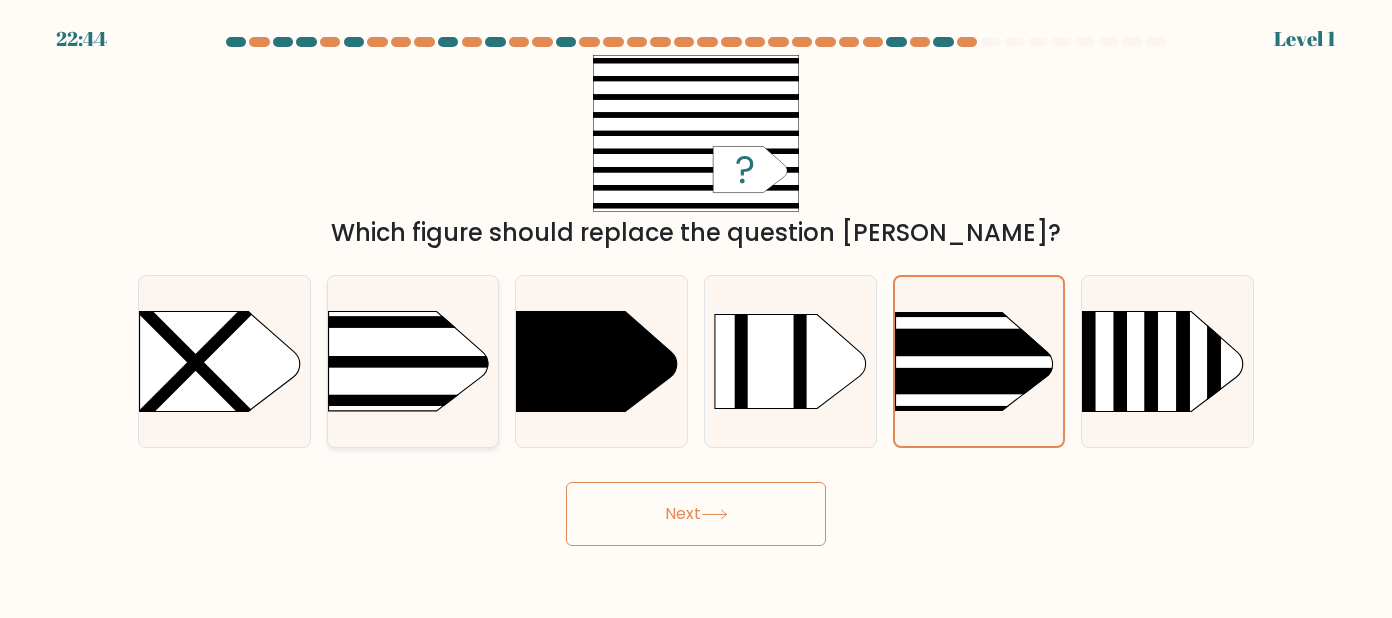 click 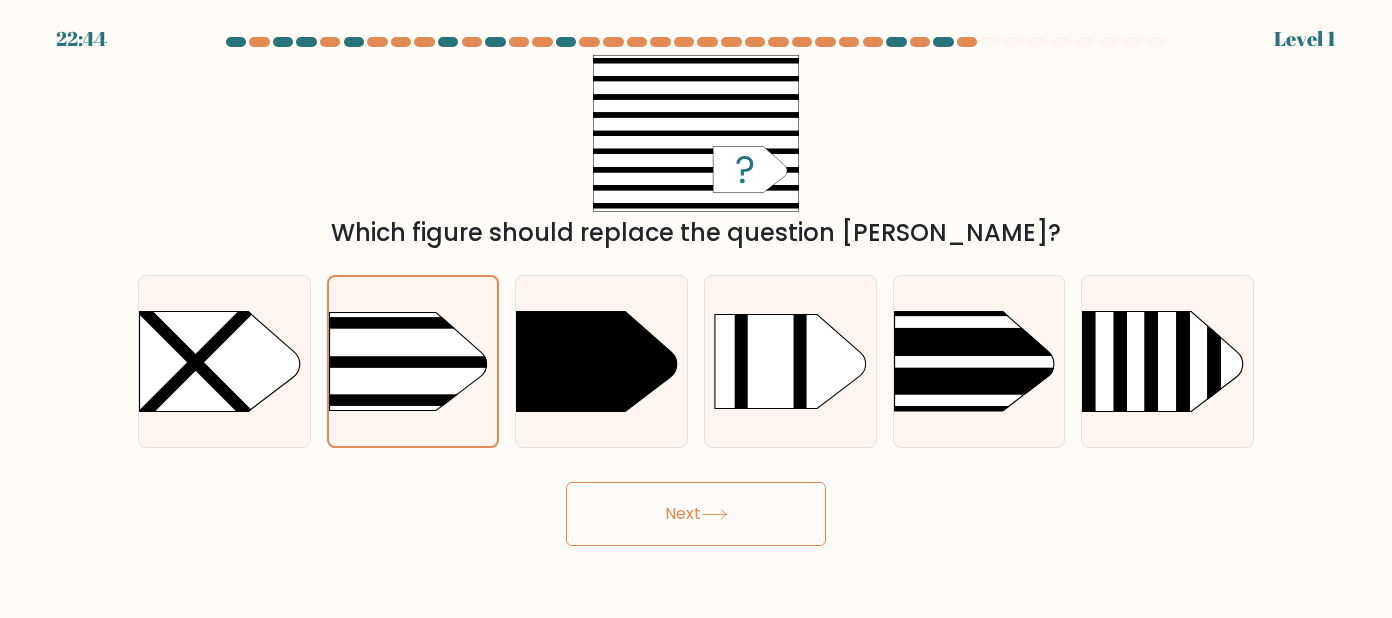 click on "Next" at bounding box center (696, 514) 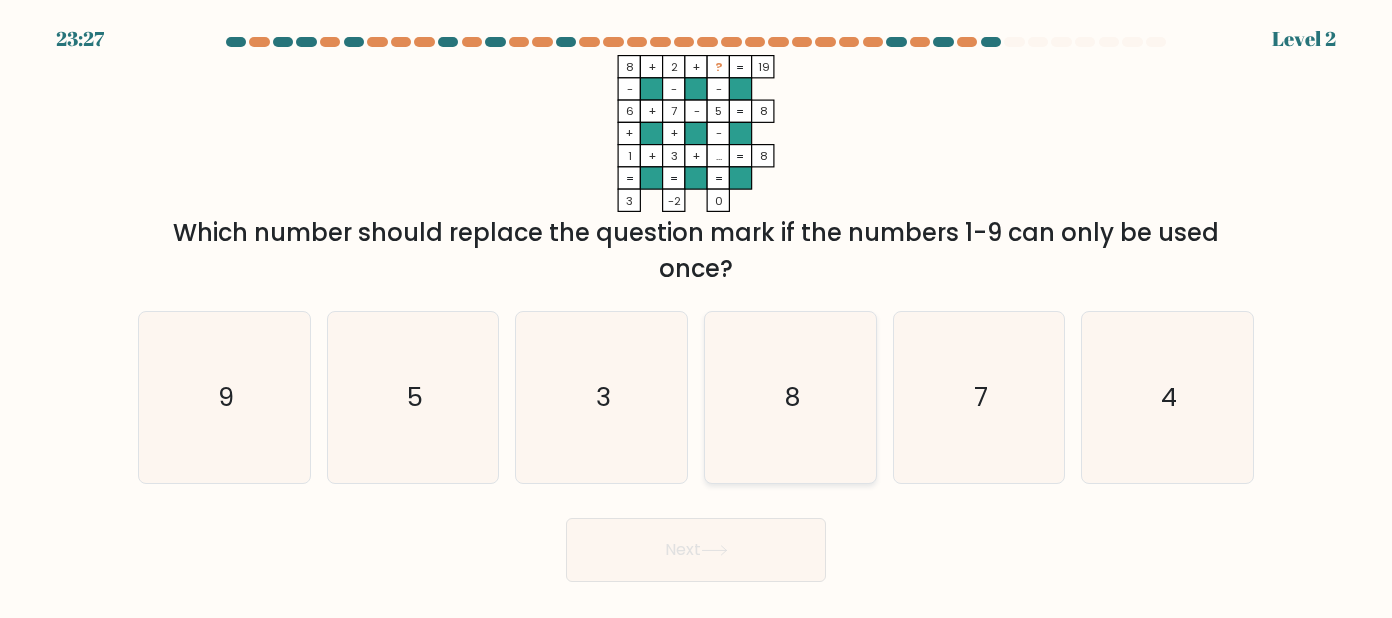 click on "8" 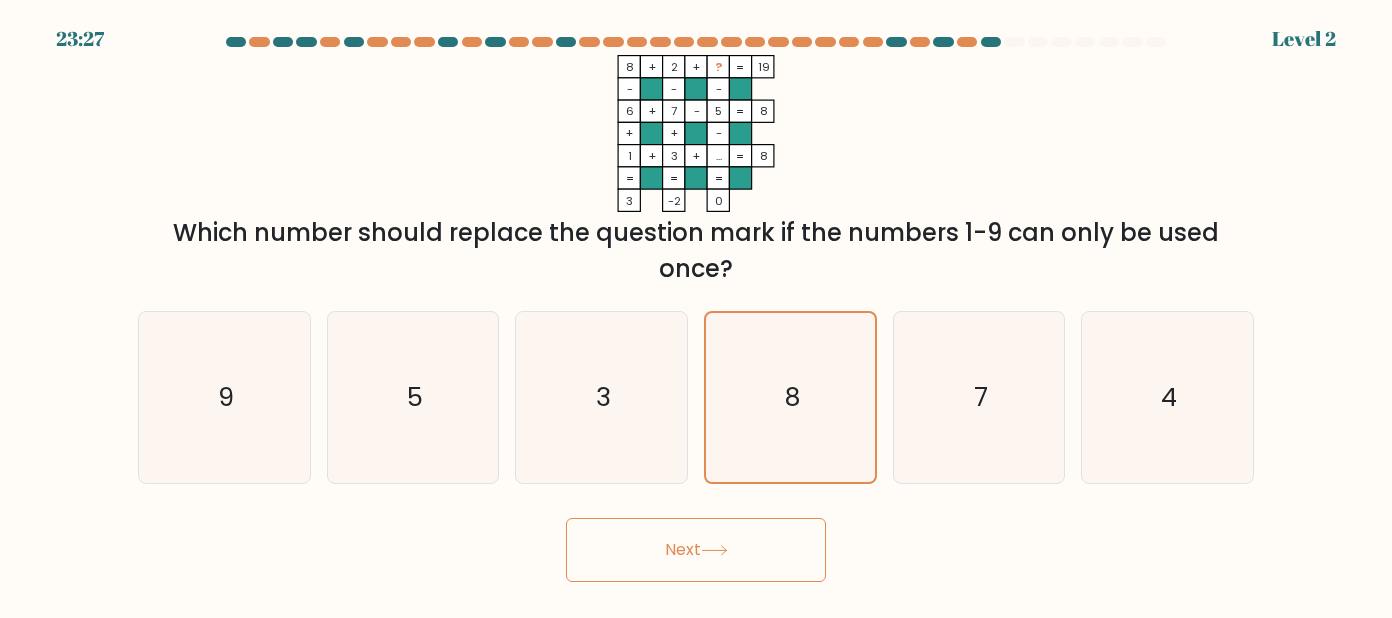 click on "Next" at bounding box center [696, 550] 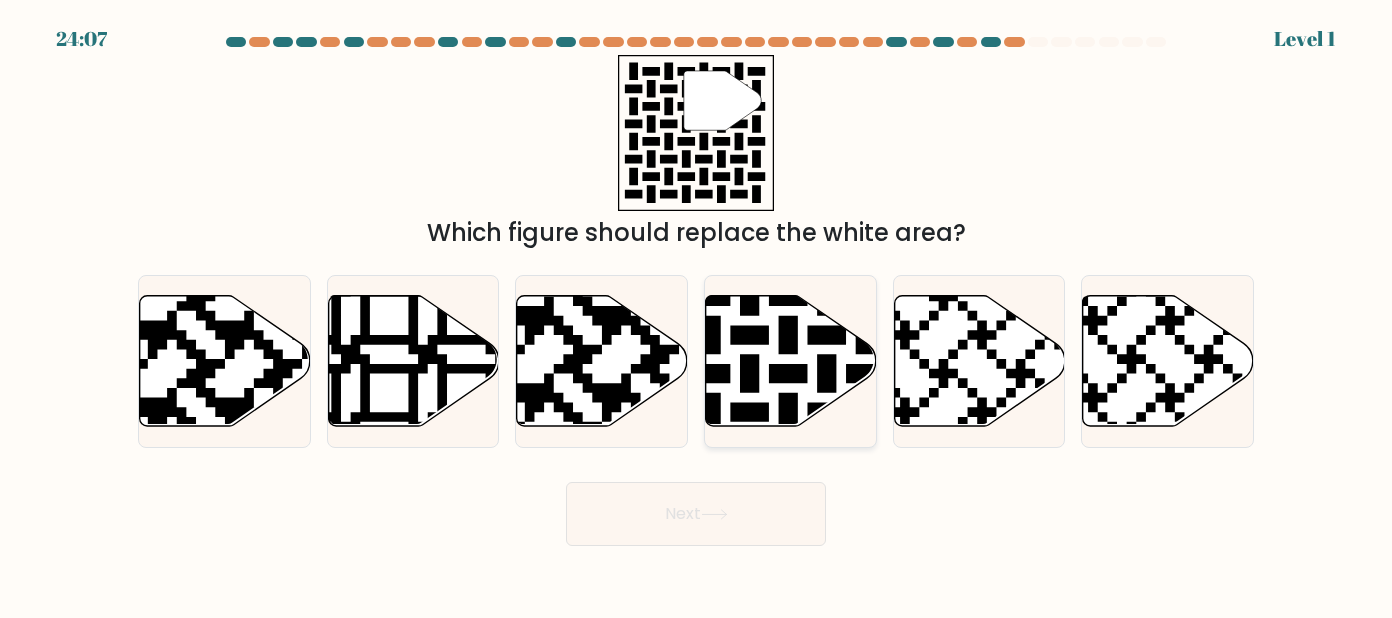click 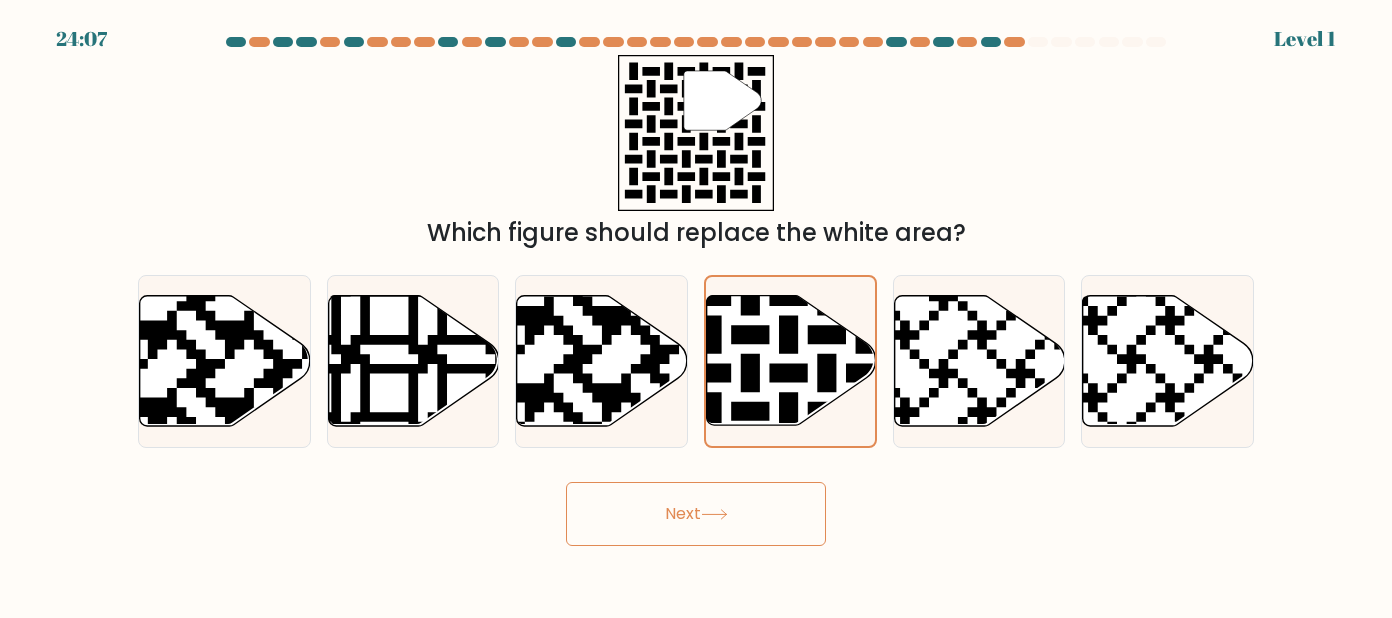 click on "a." at bounding box center [696, 291] 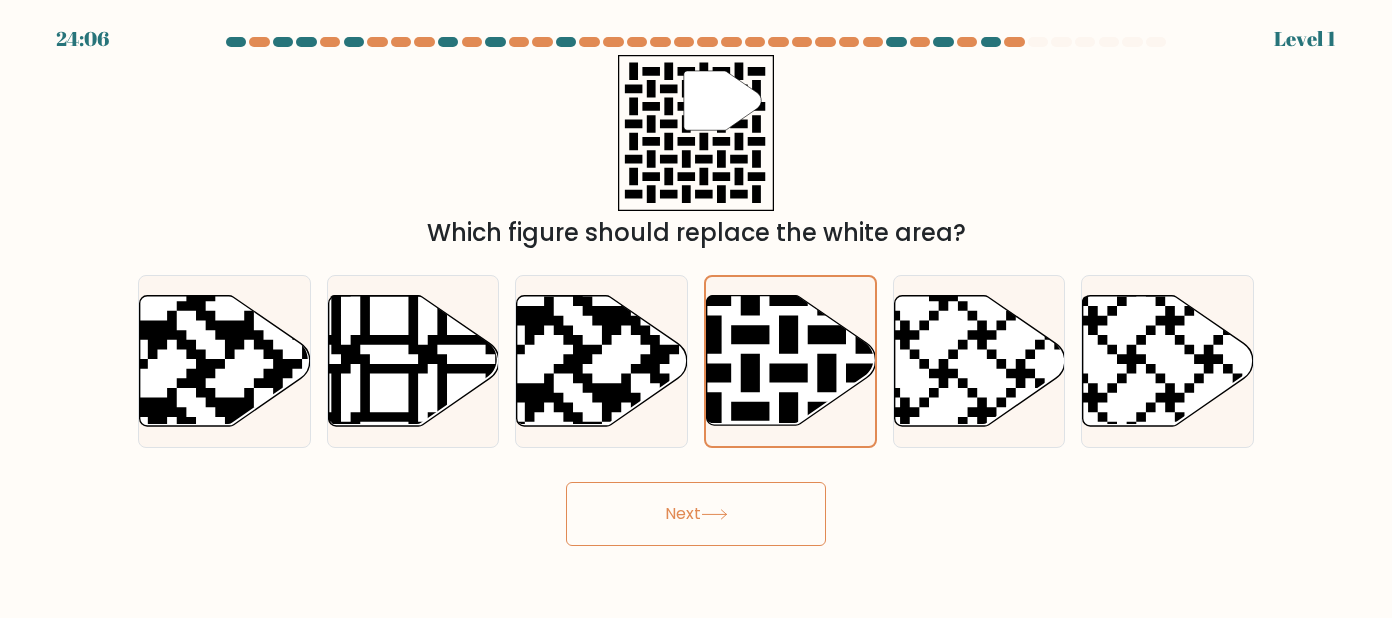 click on "Next" at bounding box center (696, 514) 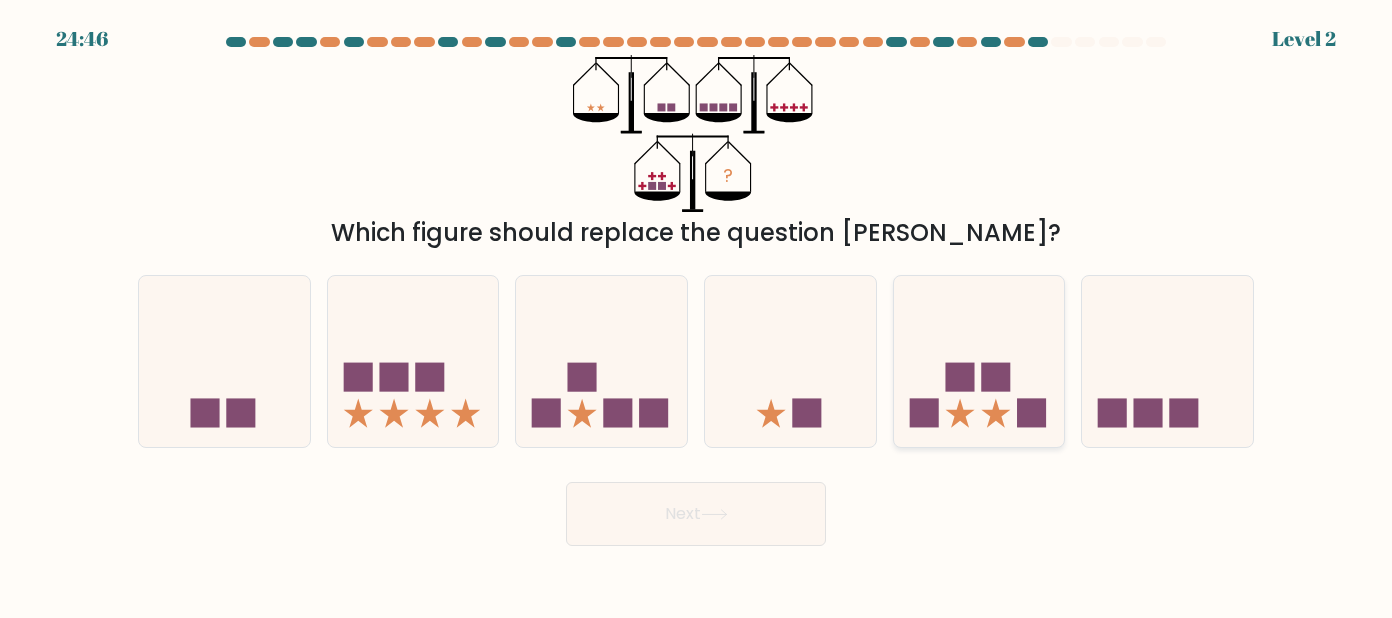 click at bounding box center (979, 361) 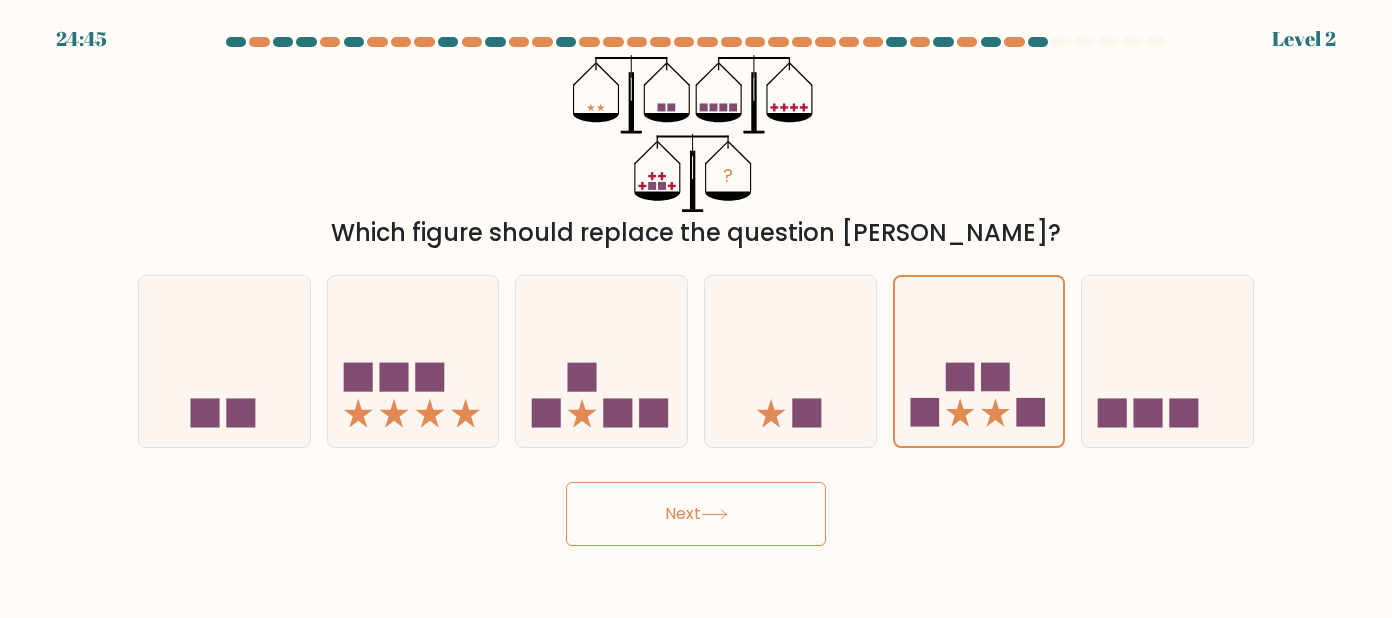 click 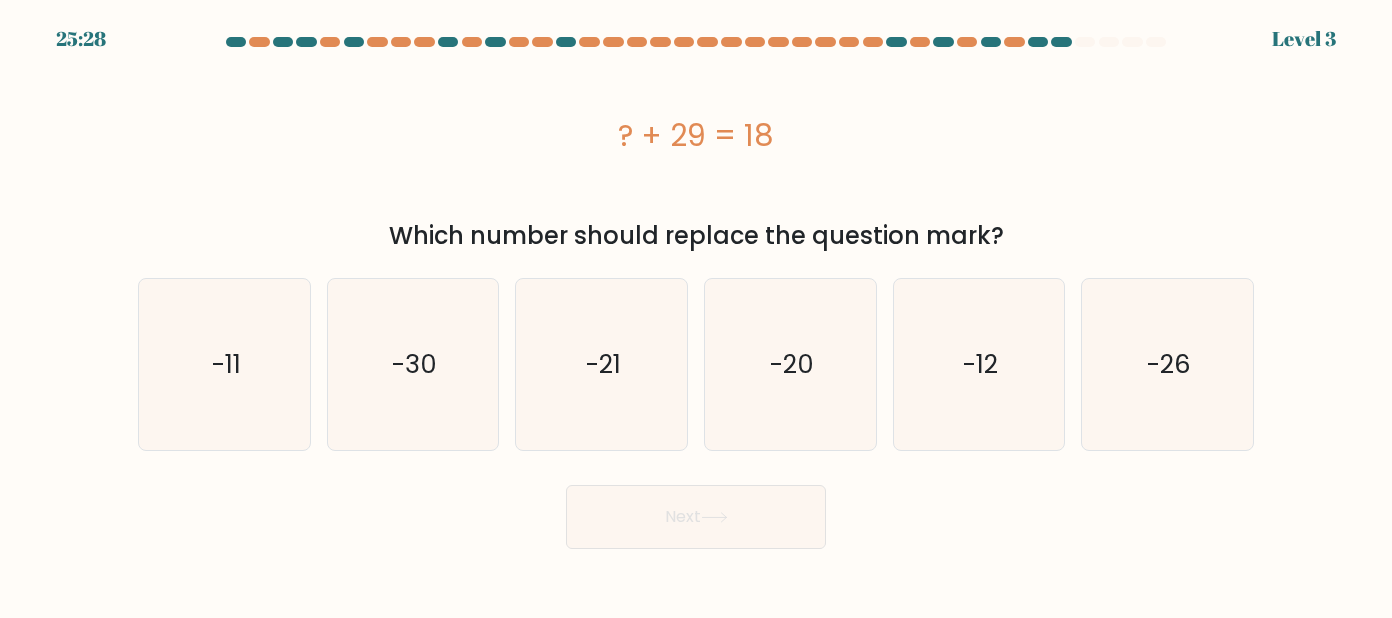 drag, startPoint x: 960, startPoint y: 437, endPoint x: 905, endPoint y: 507, distance: 89.02247 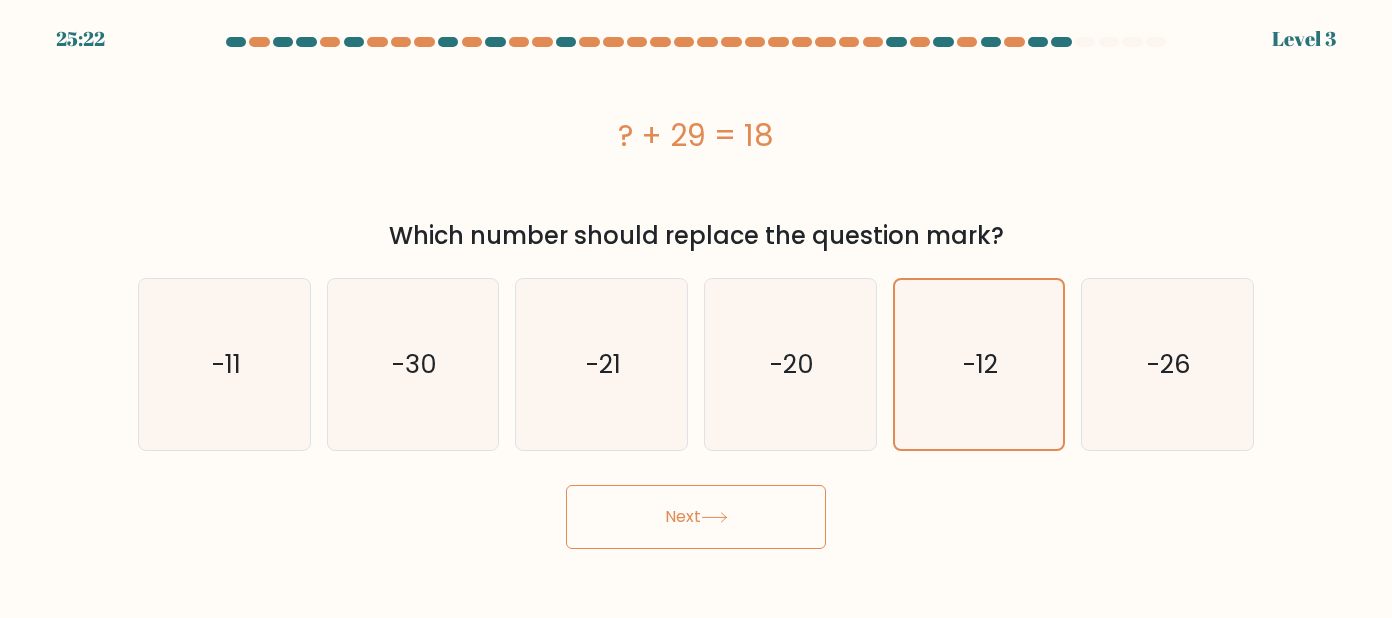 click on "Next" at bounding box center (696, 517) 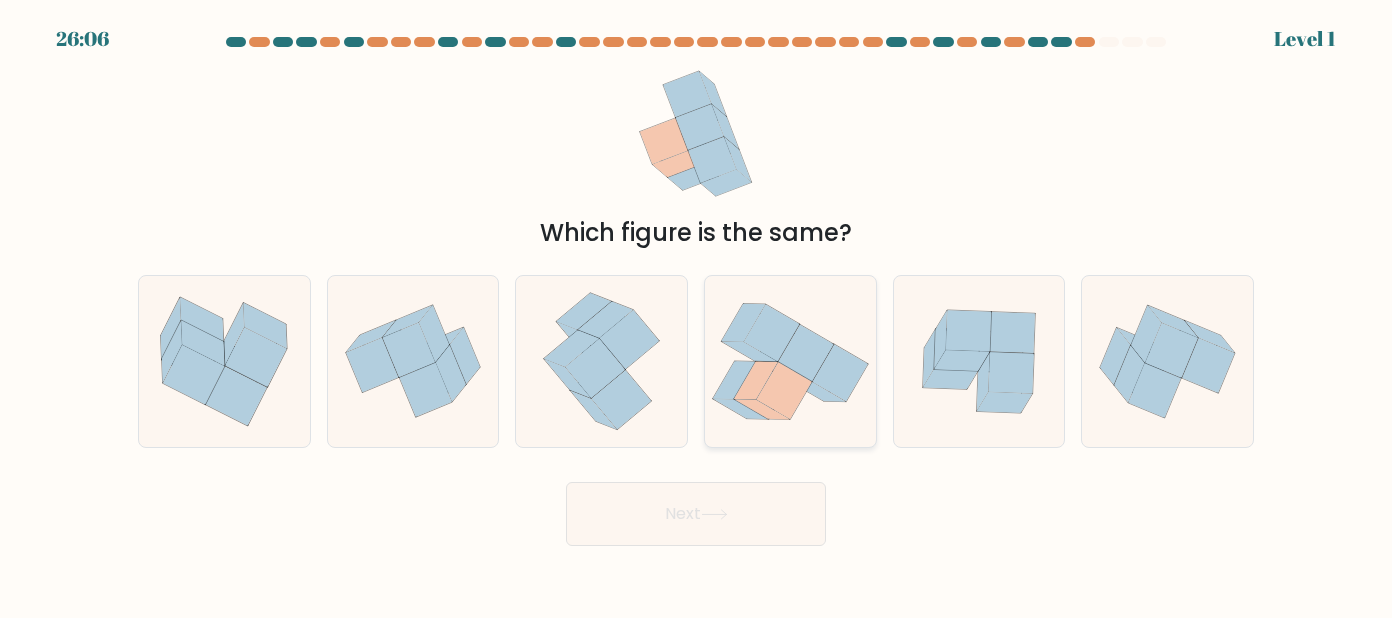 click 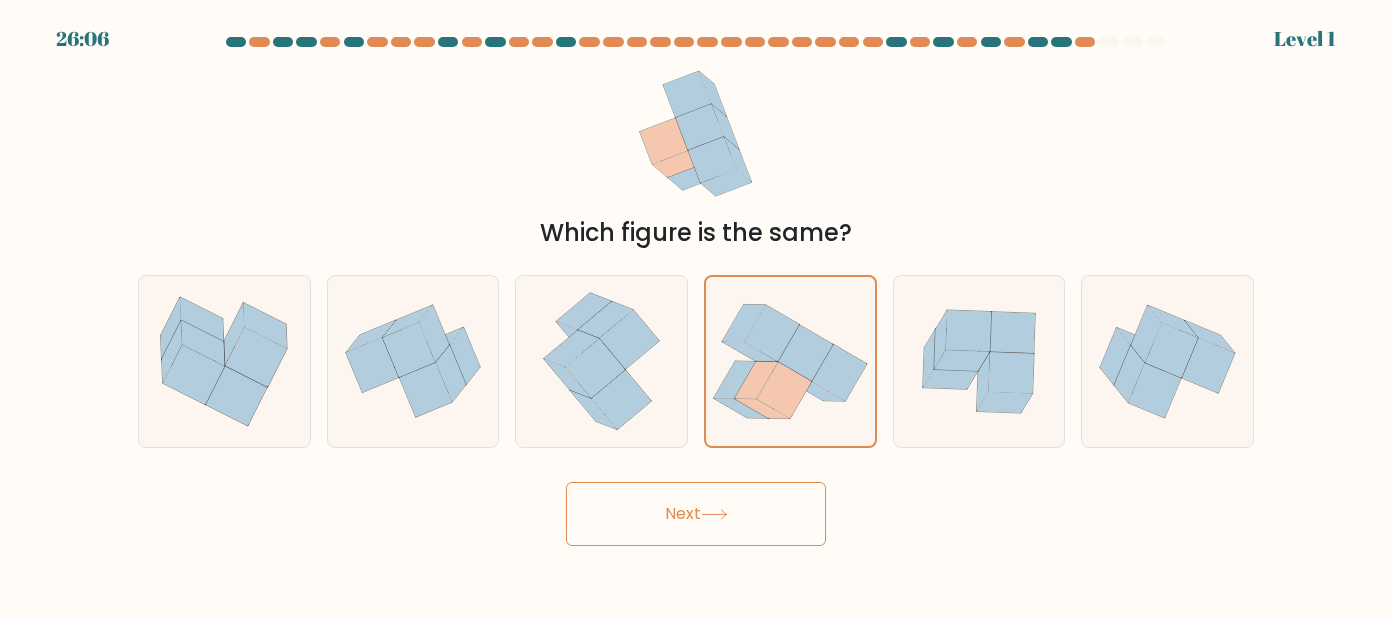 click on "Next" at bounding box center [696, 514] 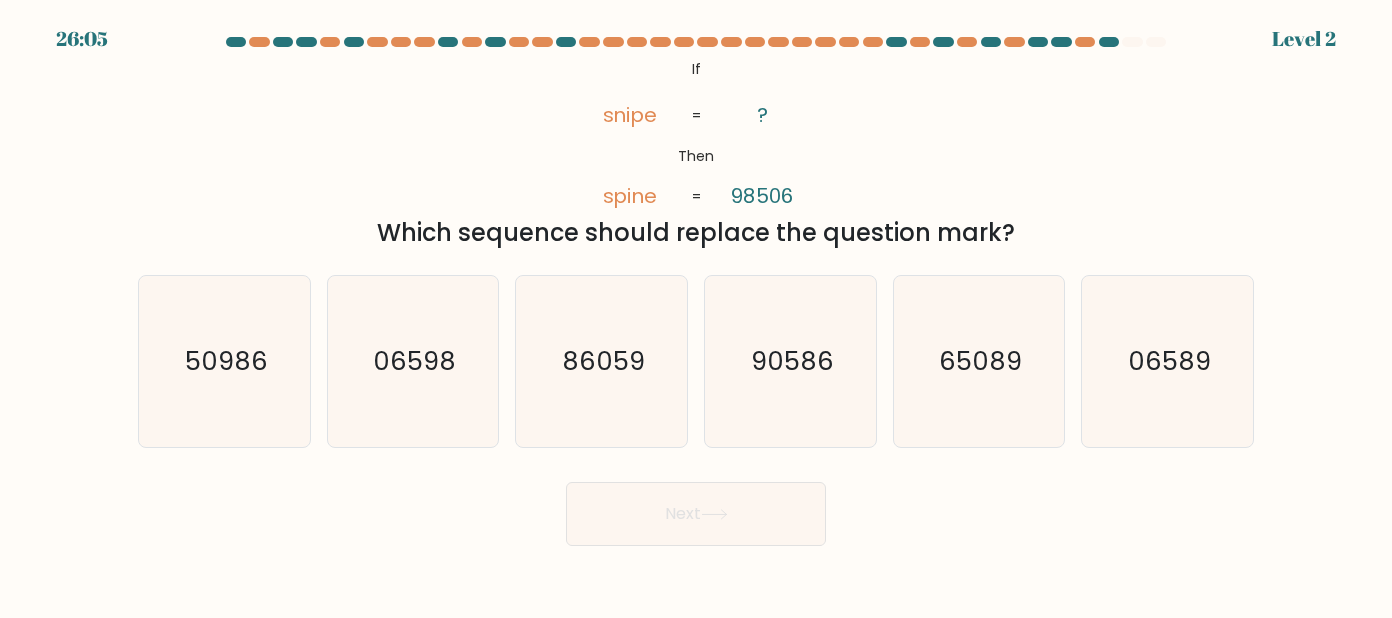 click on "If ?" at bounding box center [696, 291] 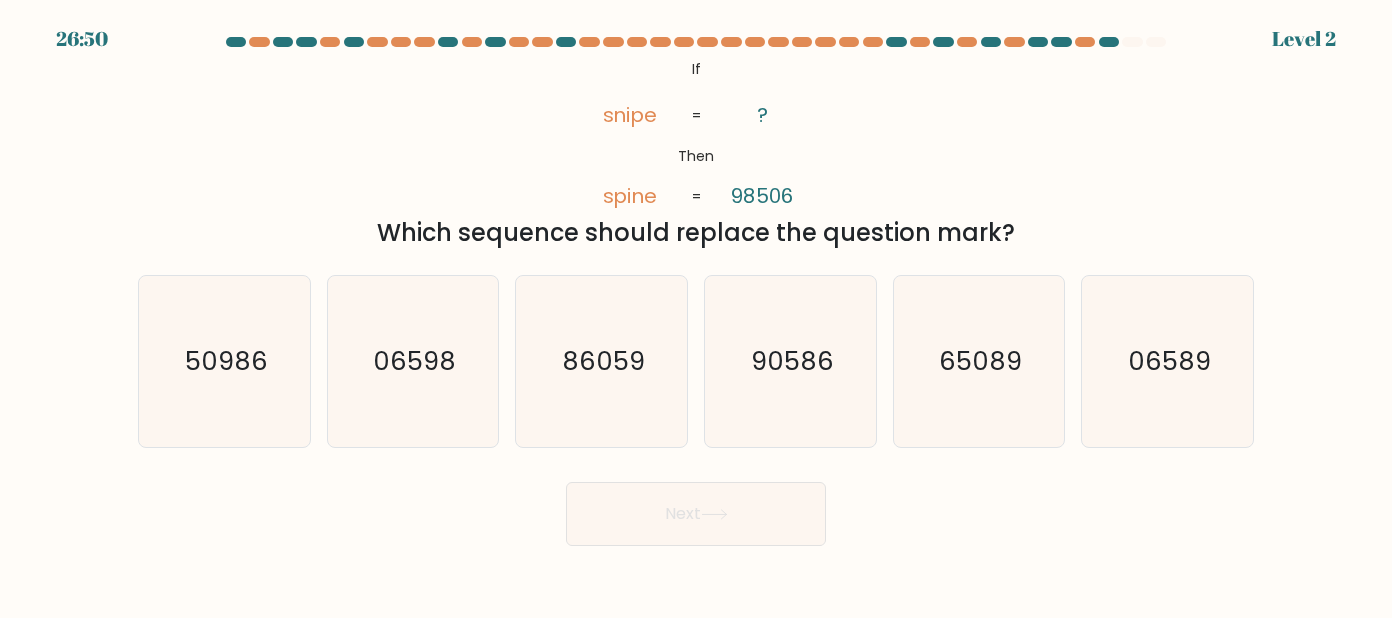 drag, startPoint x: 844, startPoint y: 407, endPoint x: 791, endPoint y: 485, distance: 94.302704 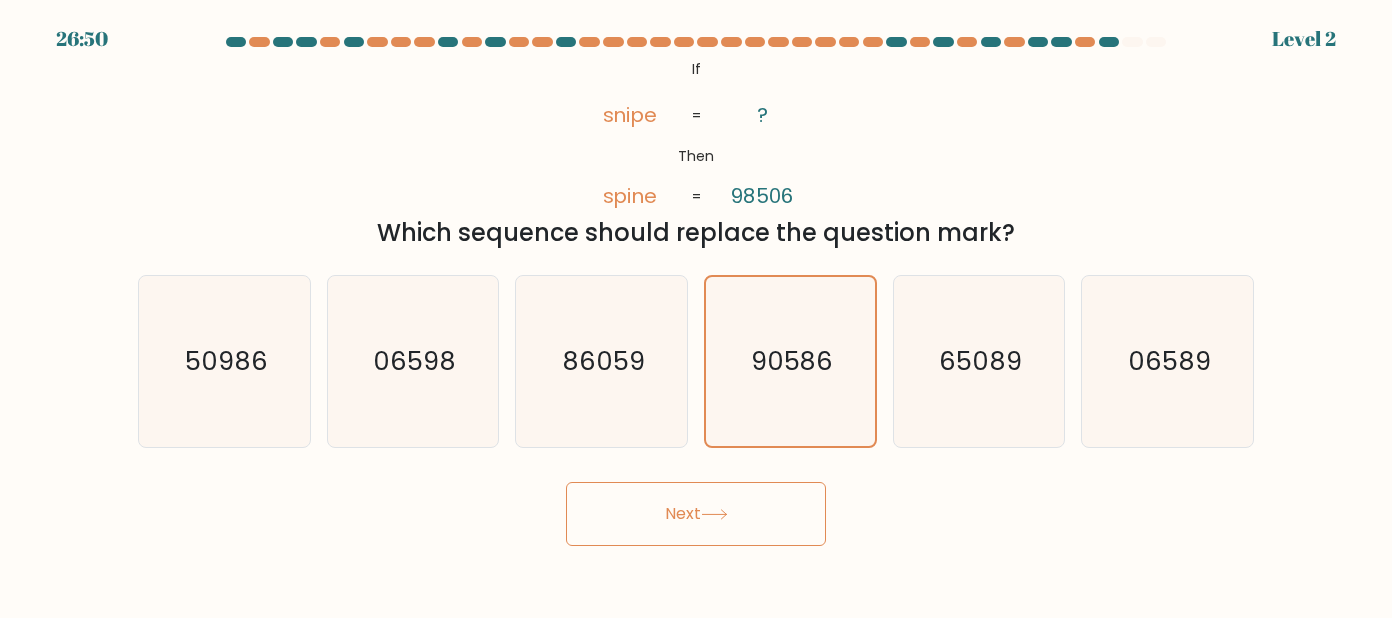 click on "Next" at bounding box center [696, 514] 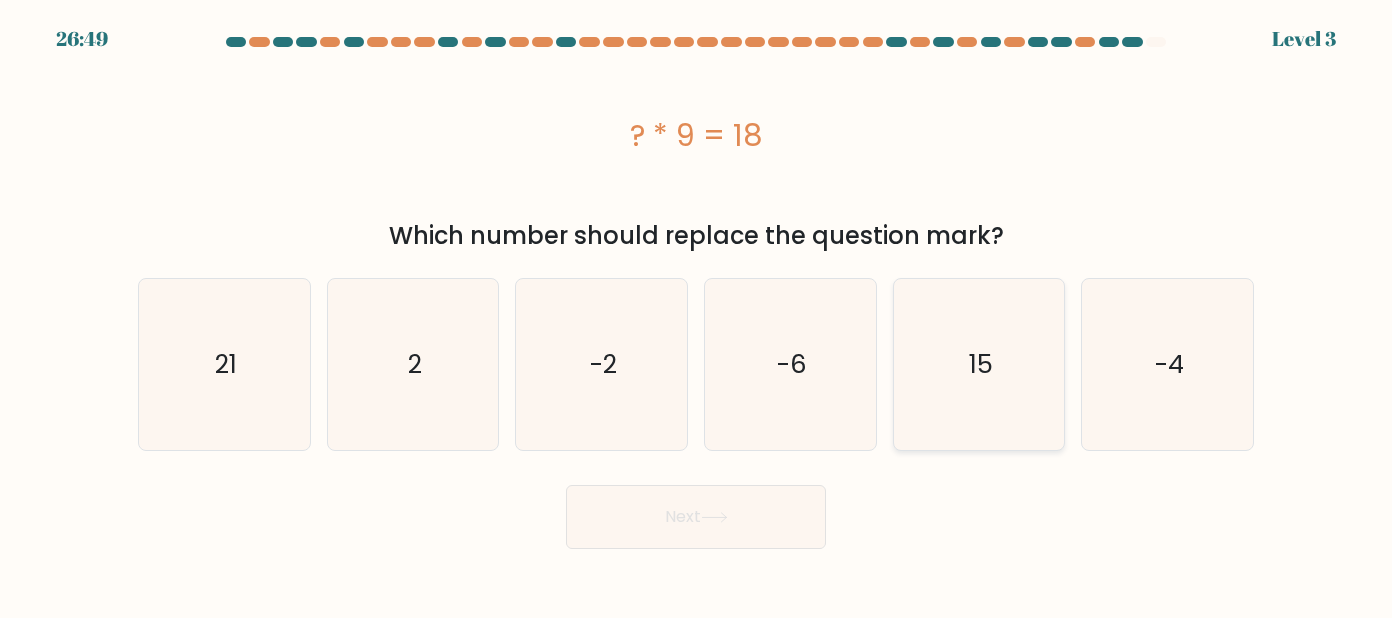 drag, startPoint x: 1028, startPoint y: 404, endPoint x: 1014, endPoint y: 421, distance: 22.022715 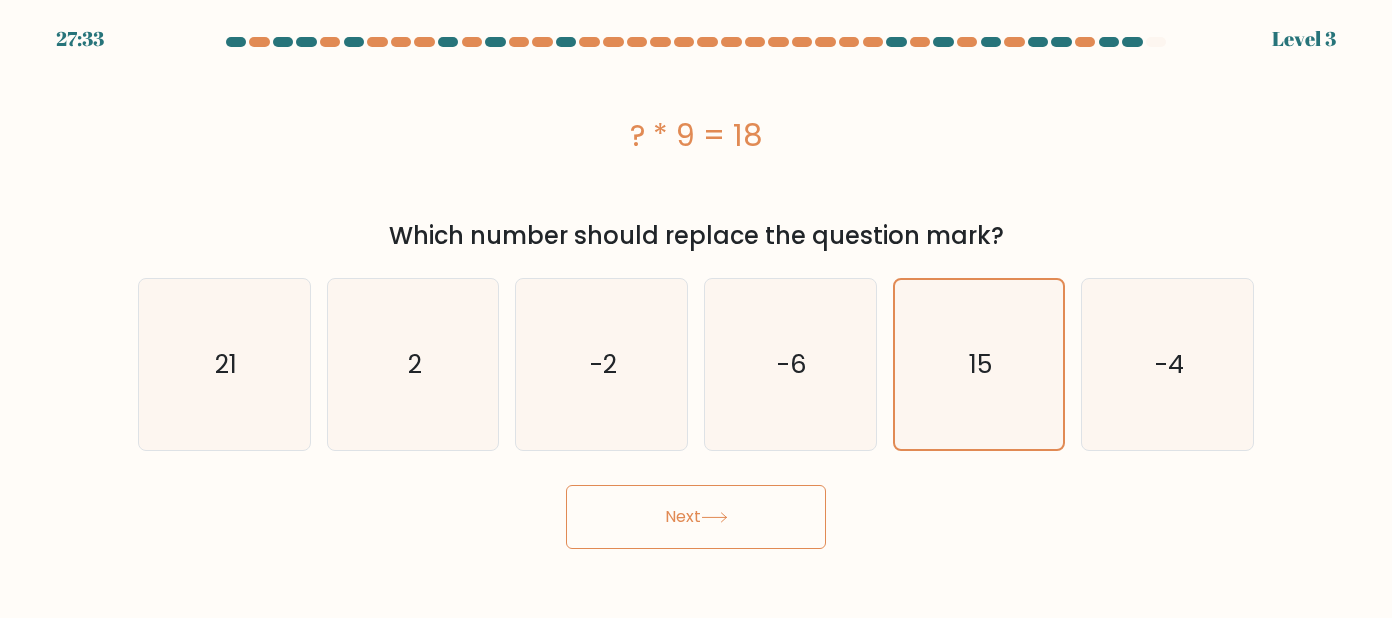 click on "Next" at bounding box center (696, 517) 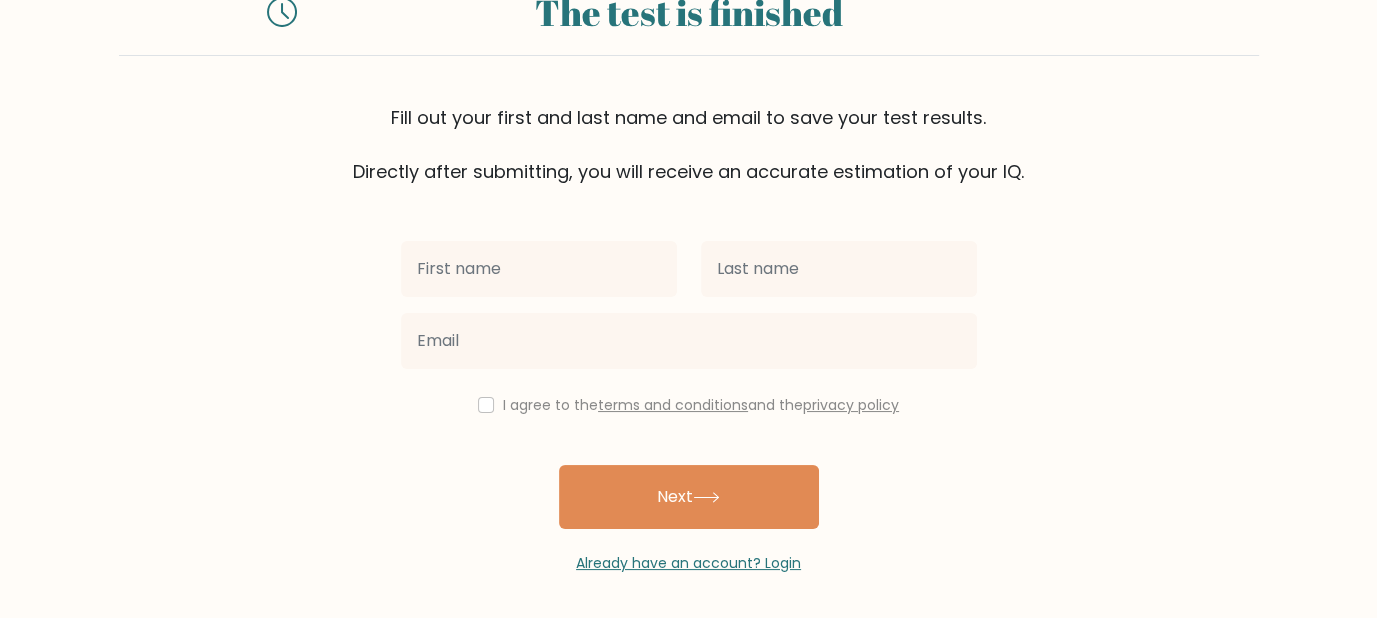 scroll, scrollTop: 83, scrollLeft: 0, axis: vertical 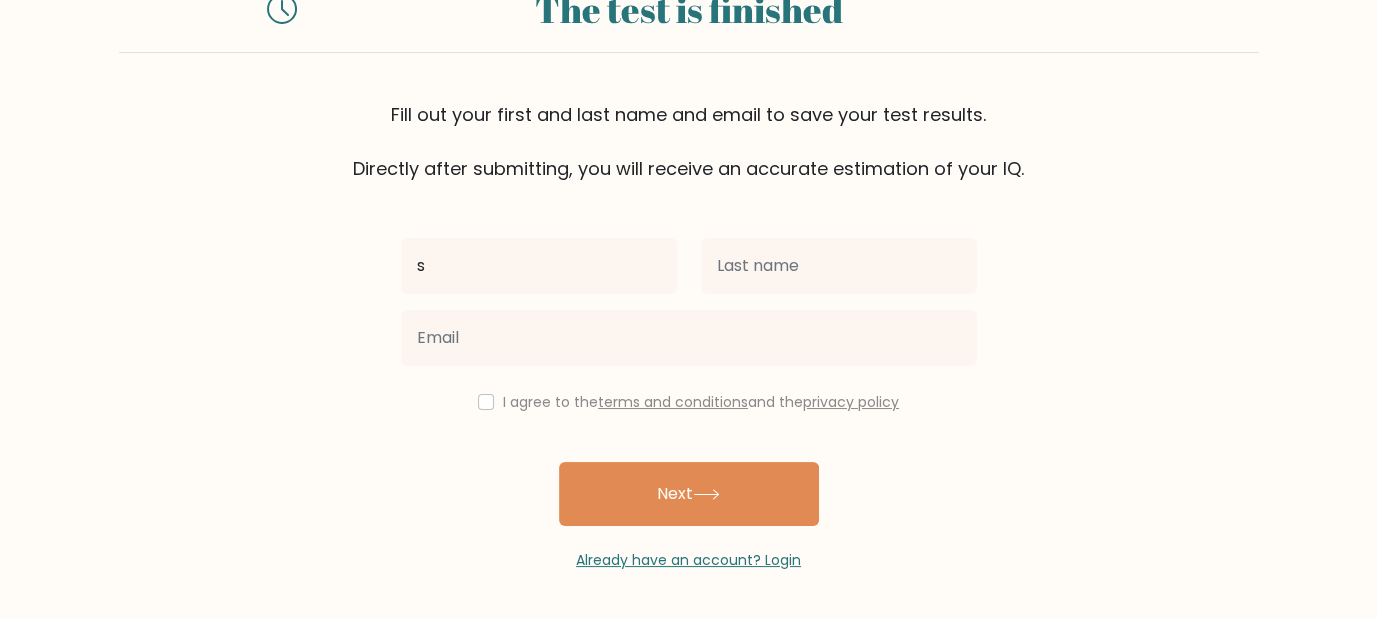 click on "s" at bounding box center [539, 266] 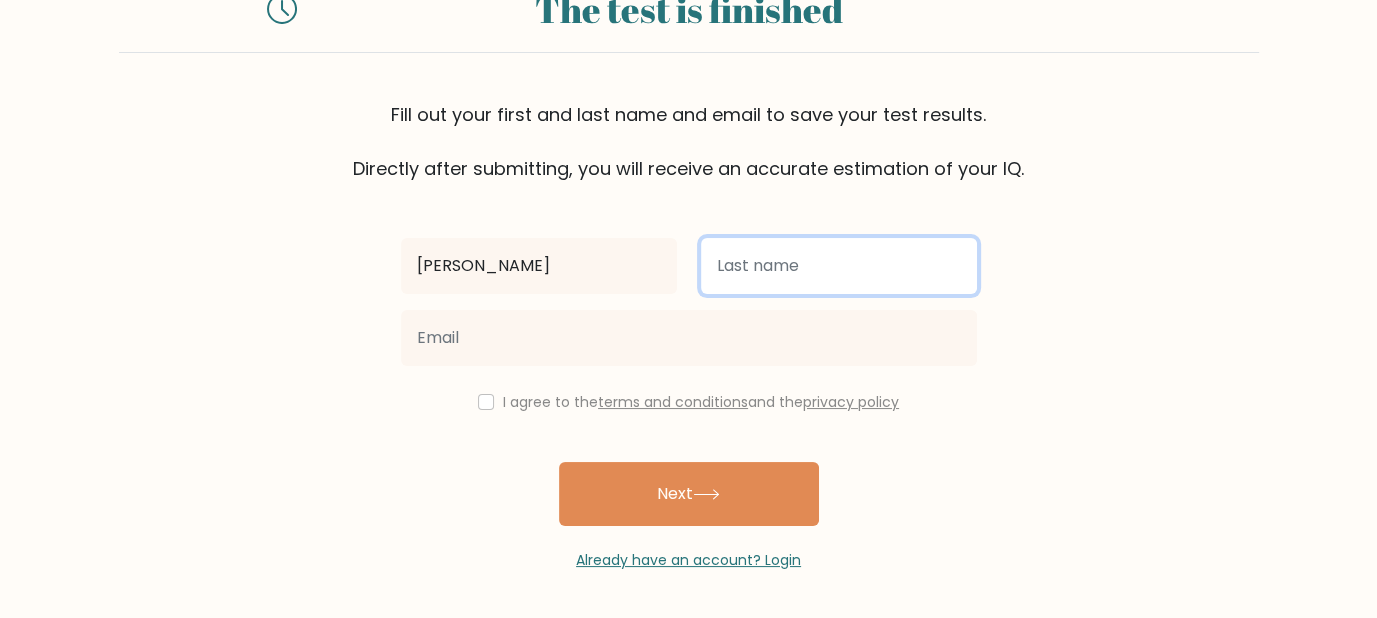 click at bounding box center (839, 266) 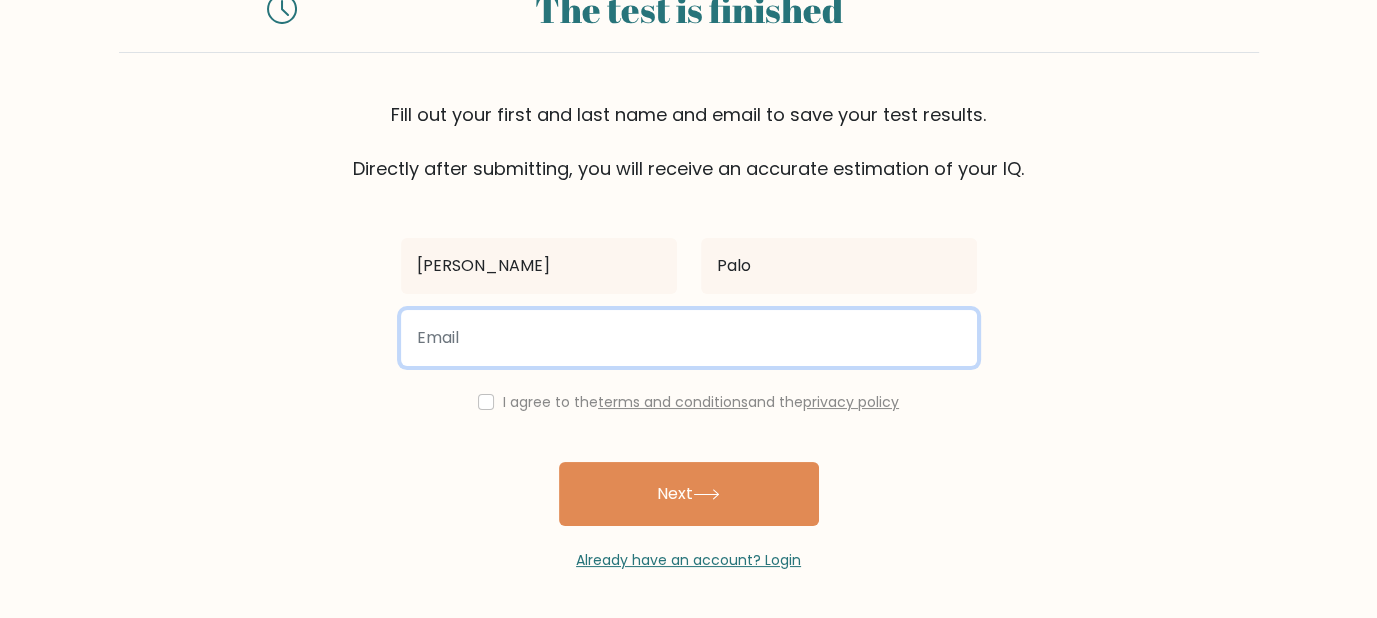 click at bounding box center (689, 338) 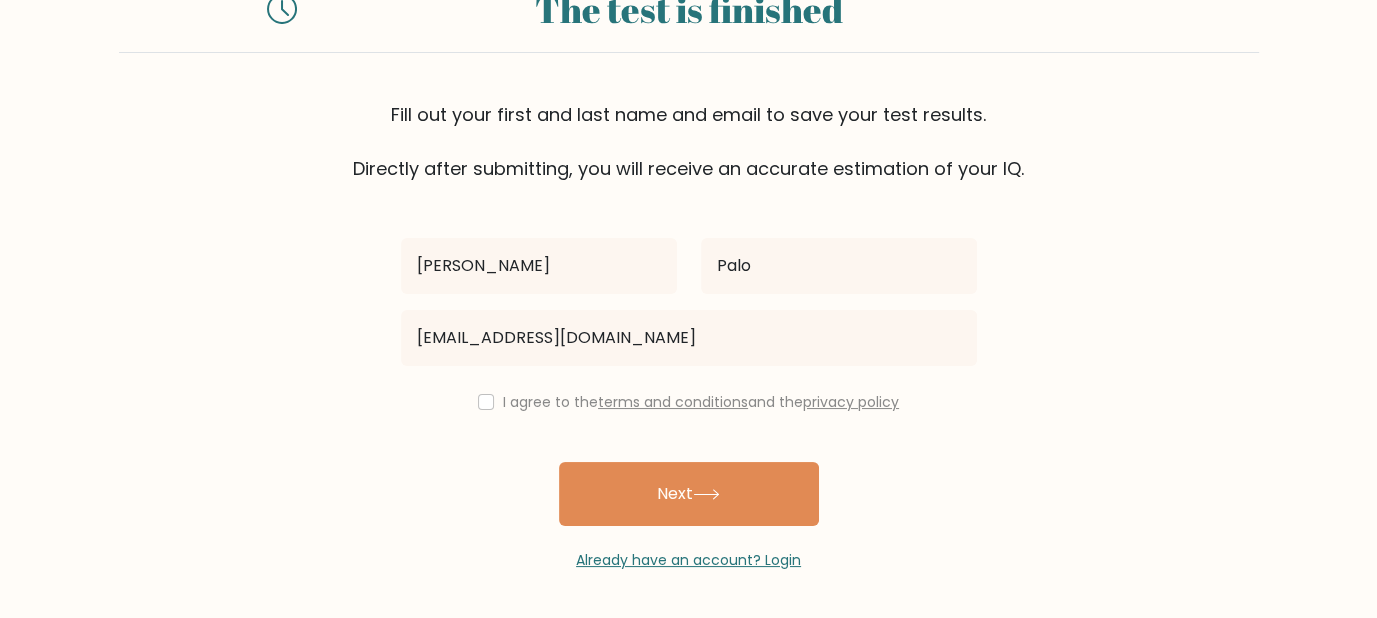 click on "I agree to the  terms and conditions  and the  privacy policy" at bounding box center (689, 402) 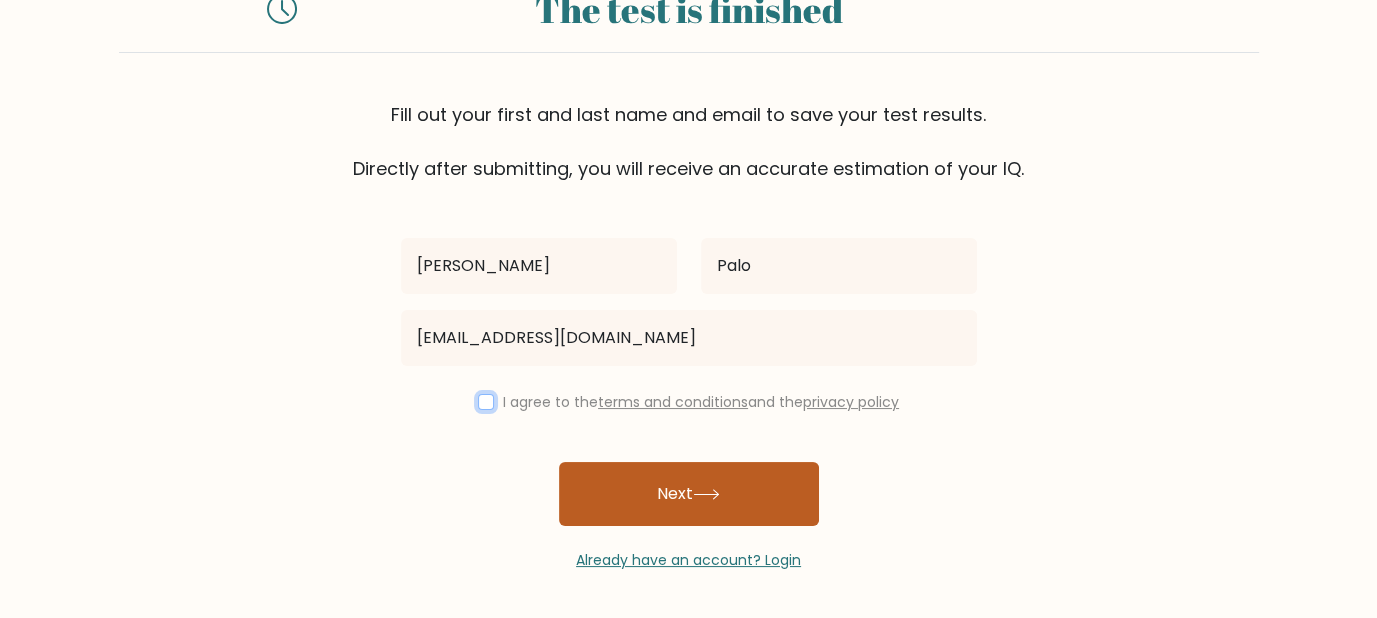 drag, startPoint x: 480, startPoint y: 404, endPoint x: 600, endPoint y: 470, distance: 136.95255 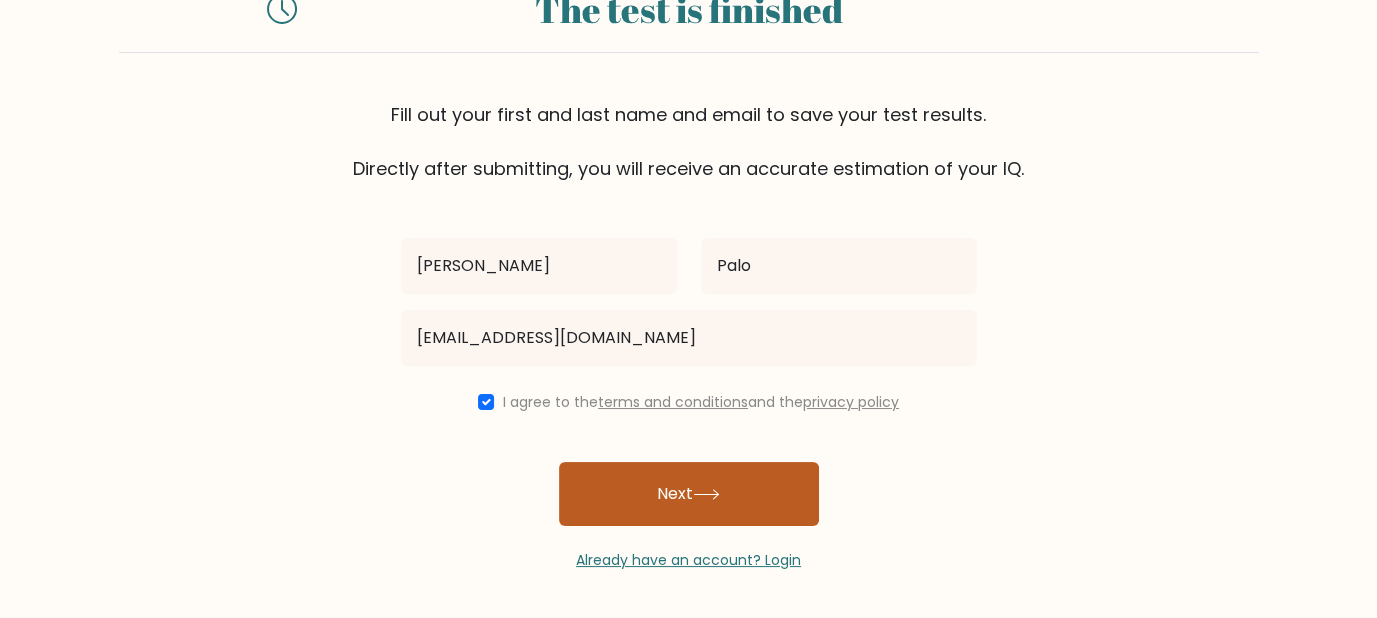 click on "Next" at bounding box center [689, 494] 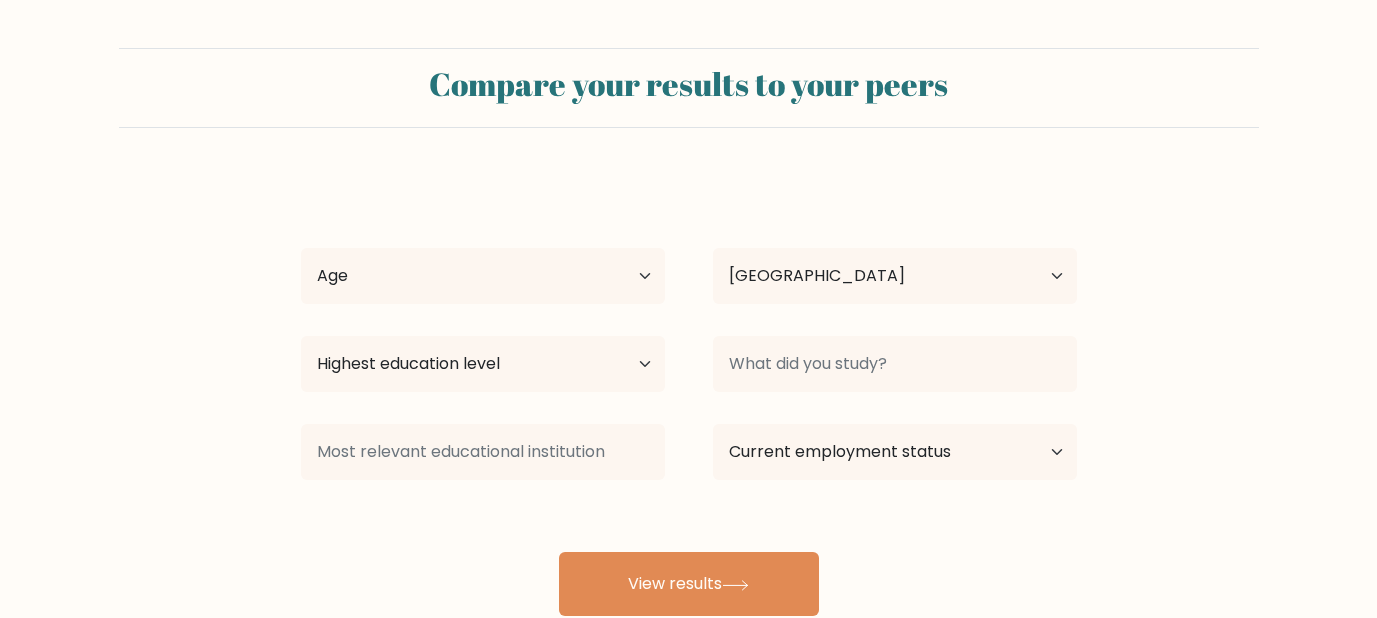 select on "PH" 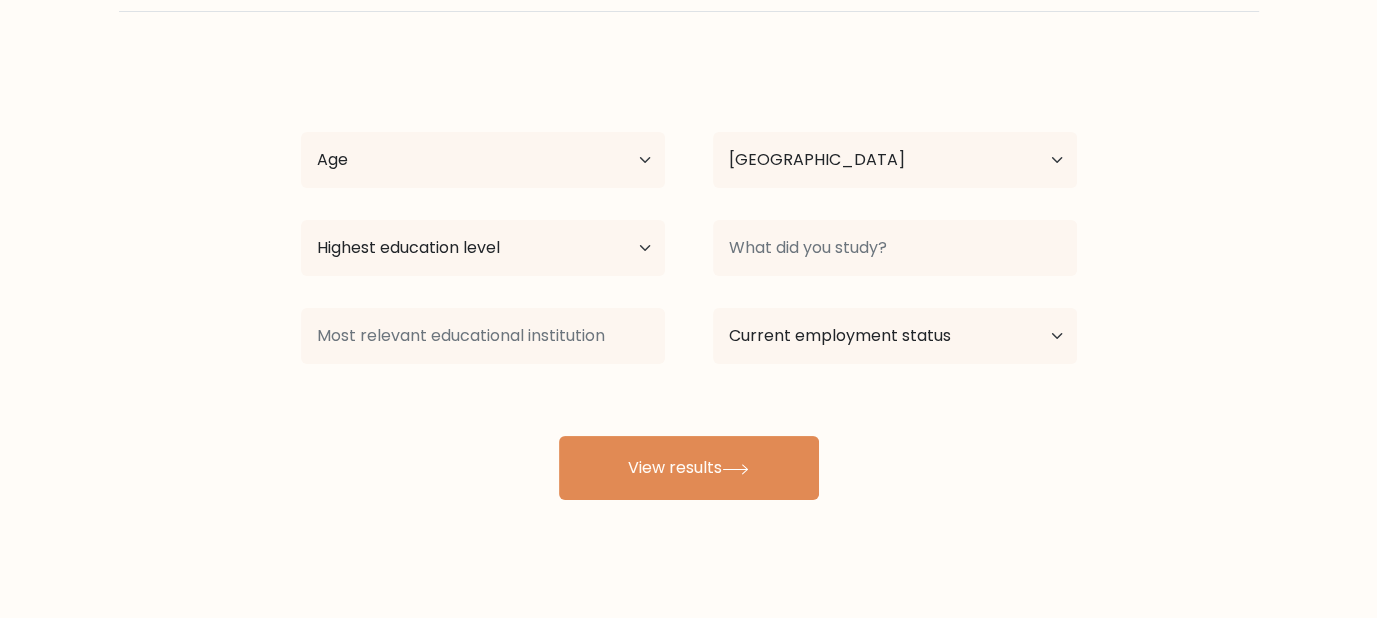 scroll, scrollTop: 140, scrollLeft: 0, axis: vertical 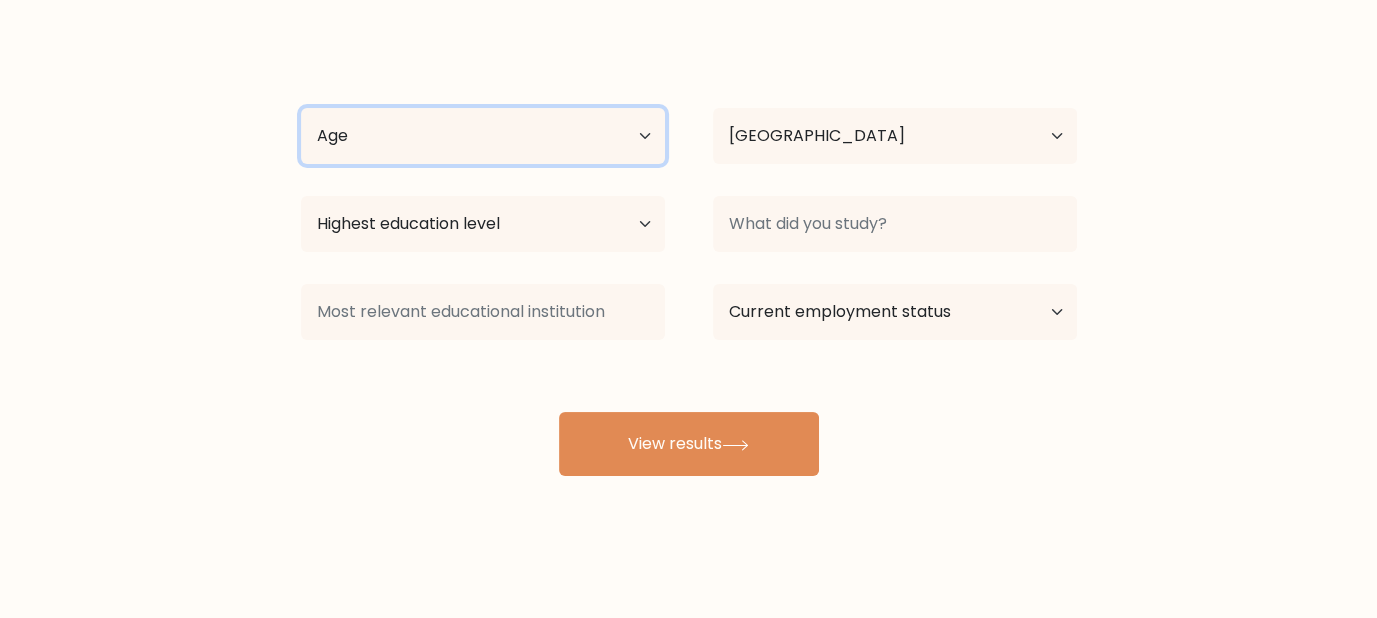 click on "Age
Under [DEMOGRAPHIC_DATA]
[DEMOGRAPHIC_DATA]
[DEMOGRAPHIC_DATA]
[DEMOGRAPHIC_DATA]
[DEMOGRAPHIC_DATA]
[DEMOGRAPHIC_DATA]
[DEMOGRAPHIC_DATA] and above" at bounding box center [483, 136] 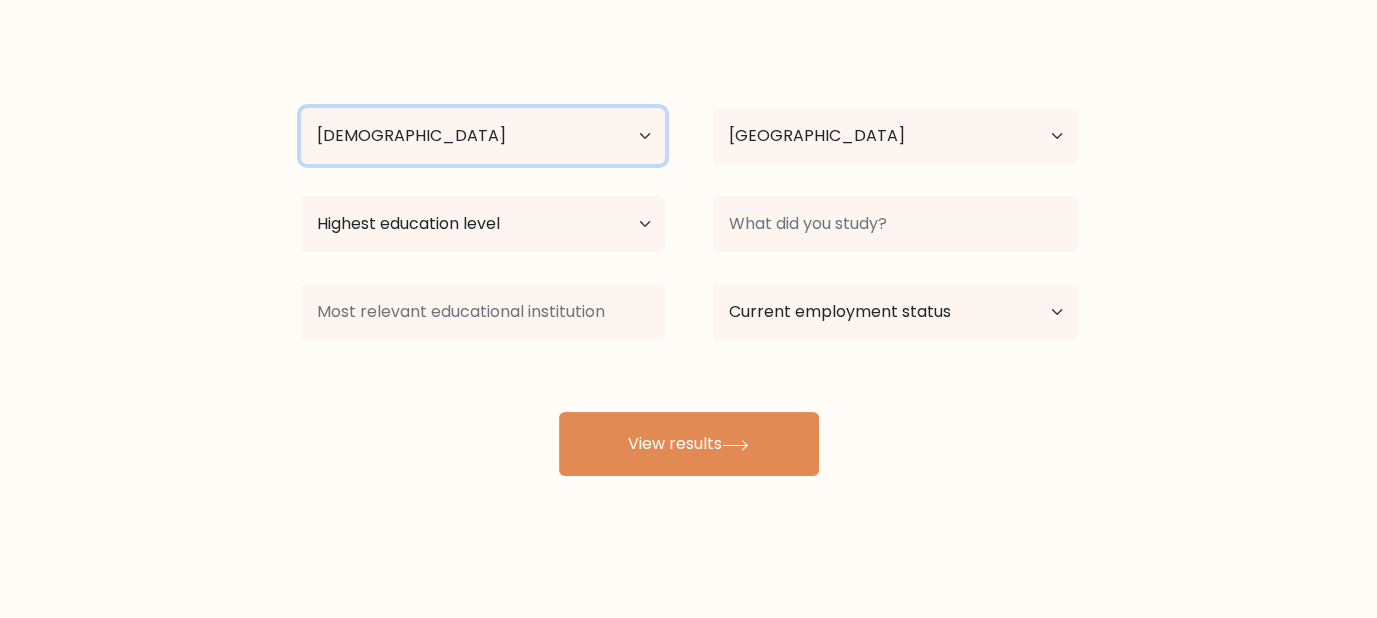 click on "Age
Under [DEMOGRAPHIC_DATA]
[DEMOGRAPHIC_DATA]
[DEMOGRAPHIC_DATA]
[DEMOGRAPHIC_DATA]
[DEMOGRAPHIC_DATA]
[DEMOGRAPHIC_DATA]
[DEMOGRAPHIC_DATA] and above" at bounding box center (483, 136) 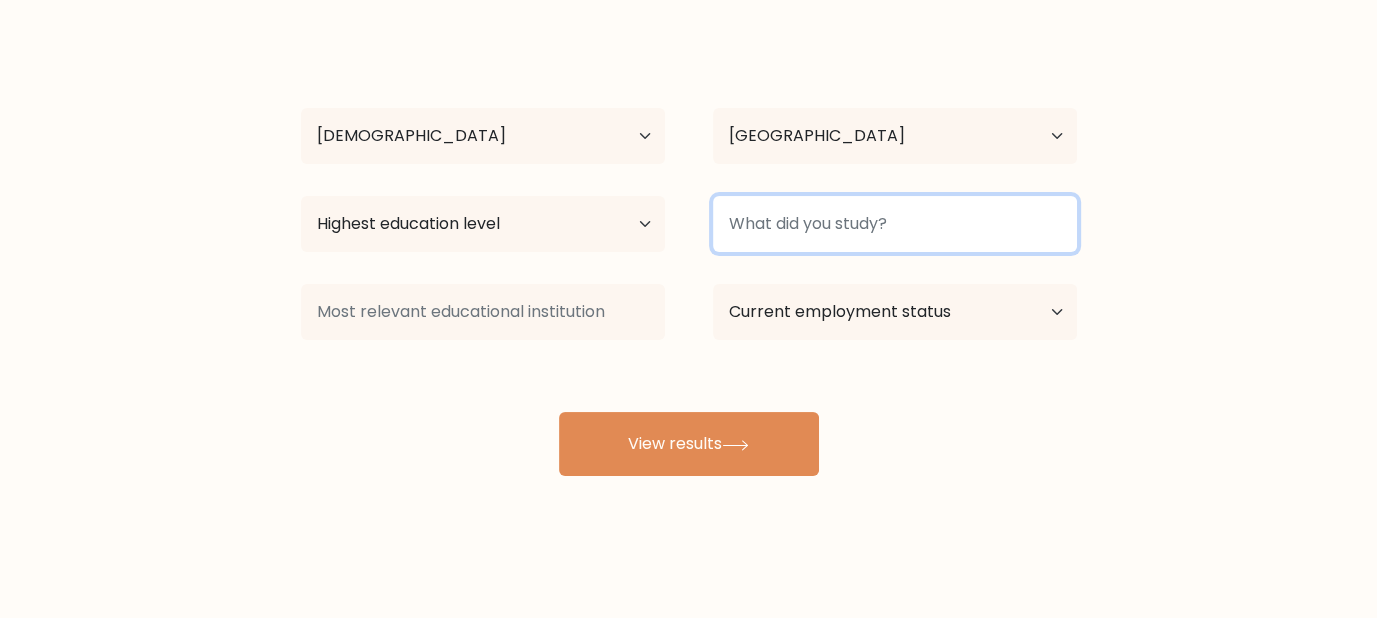 click at bounding box center [895, 224] 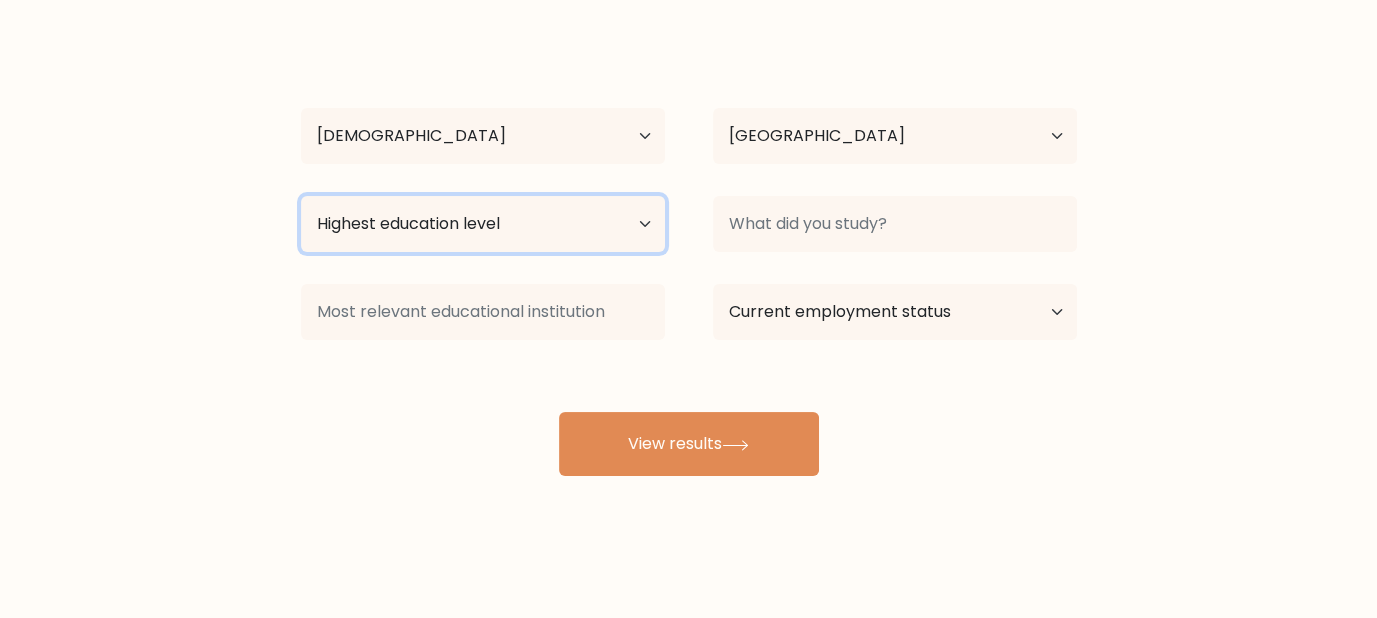 click on "Highest education level
No schooling
Primary
Lower Secondary
Upper Secondary
Occupation Specific
Bachelor's degree
Master's degree
Doctoral degree" at bounding box center (483, 224) 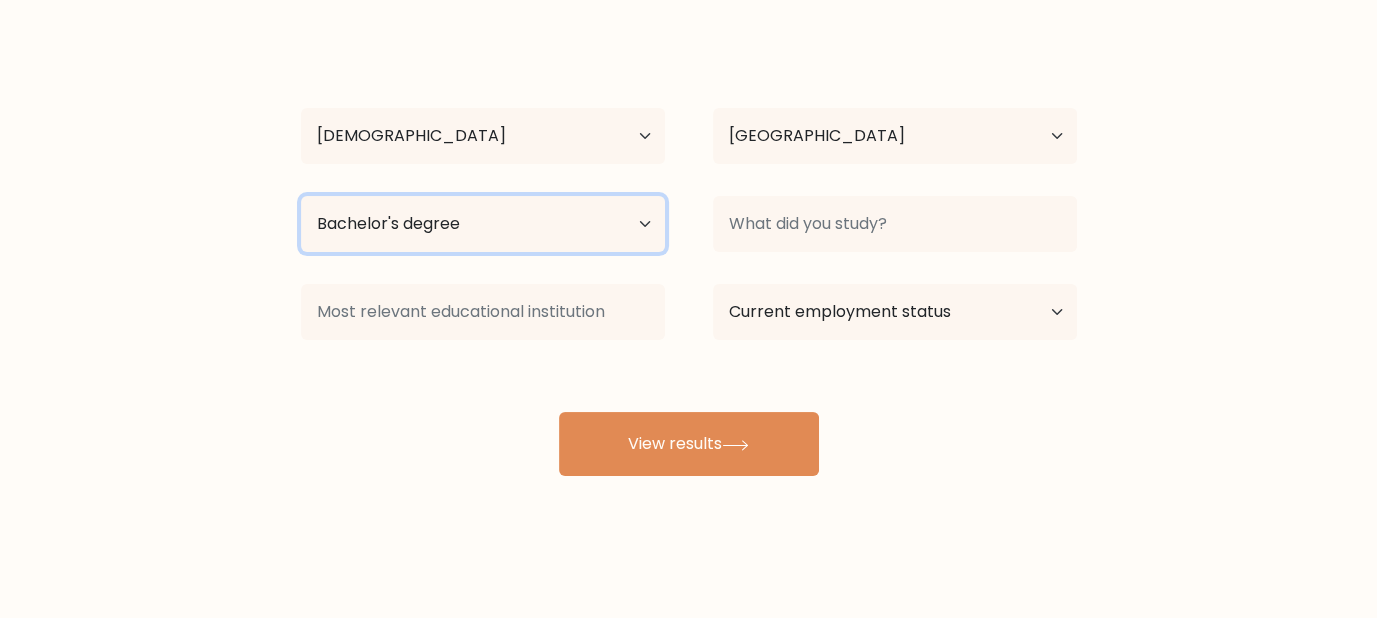 click on "Highest education level
No schooling
Primary
Lower Secondary
Upper Secondary
Occupation Specific
Bachelor's degree
Master's degree
Doctoral degree" at bounding box center [483, 224] 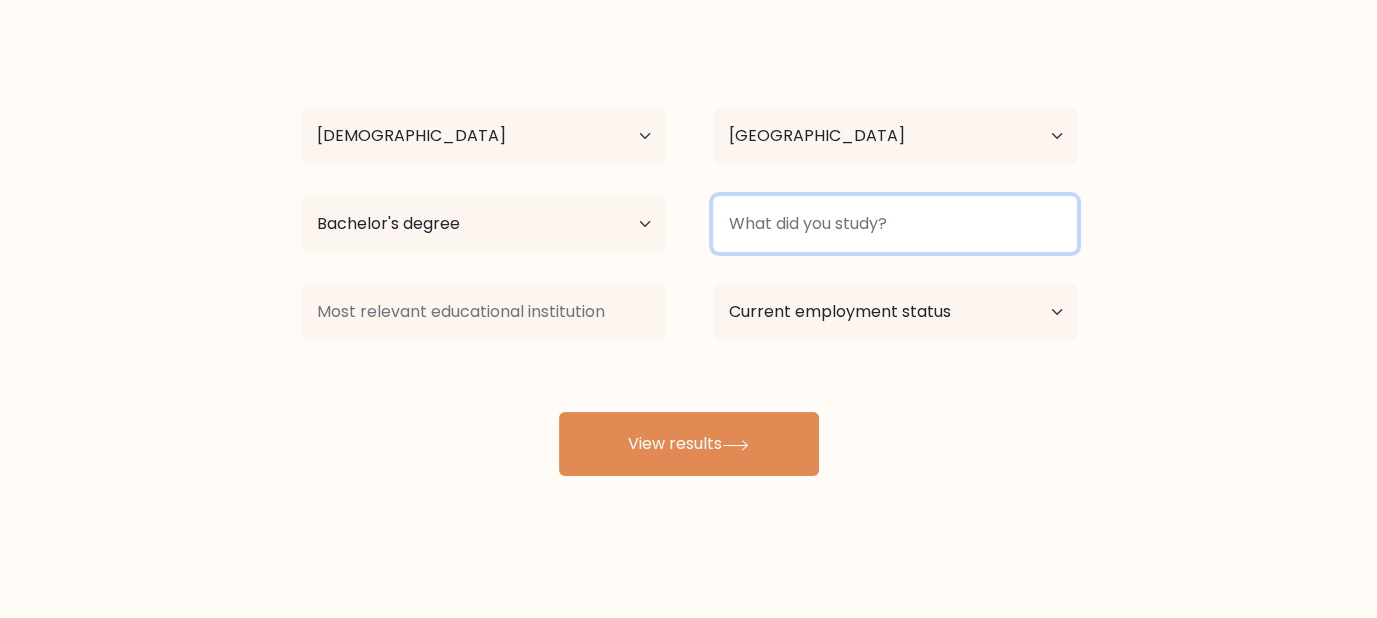 click at bounding box center (895, 224) 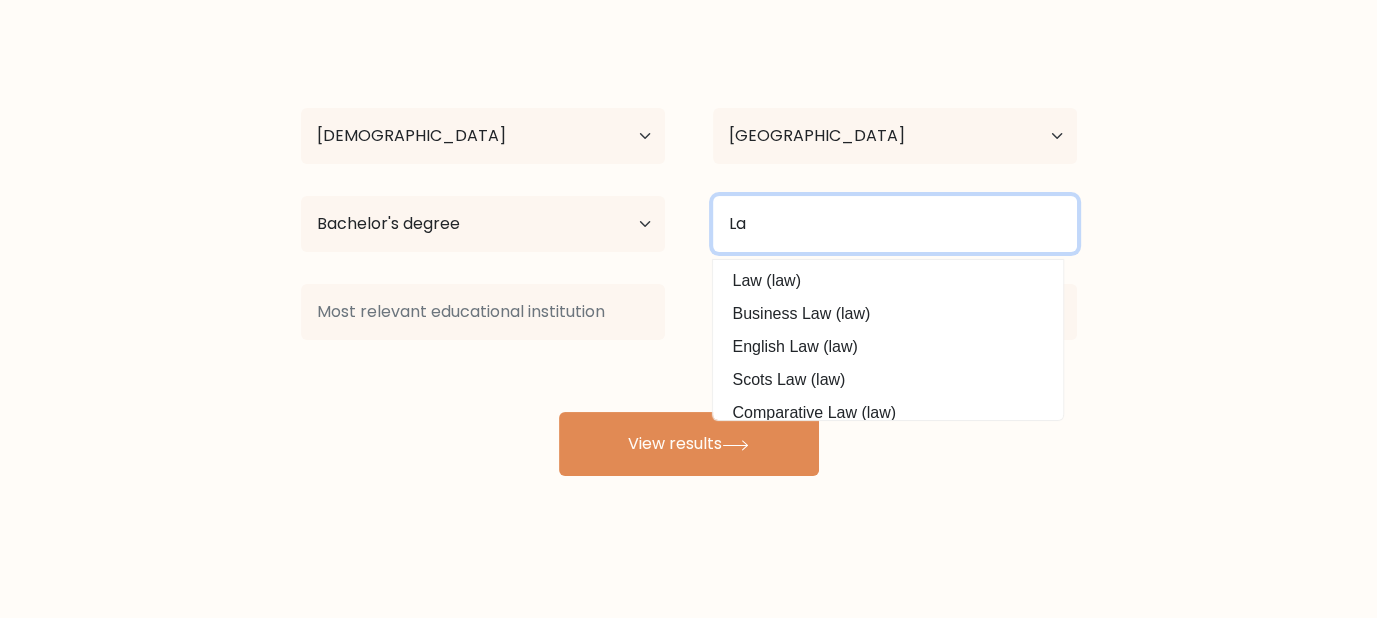 type on "L" 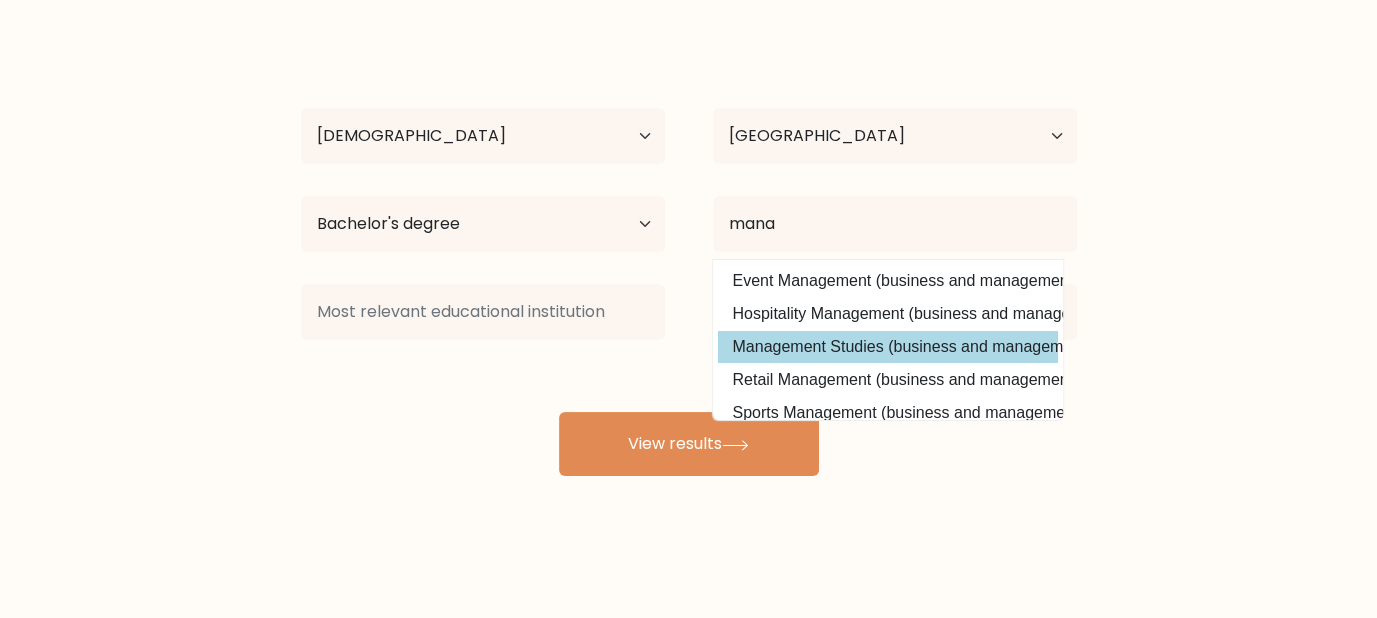 click on "Management Studies (business and management)" at bounding box center [888, 347] 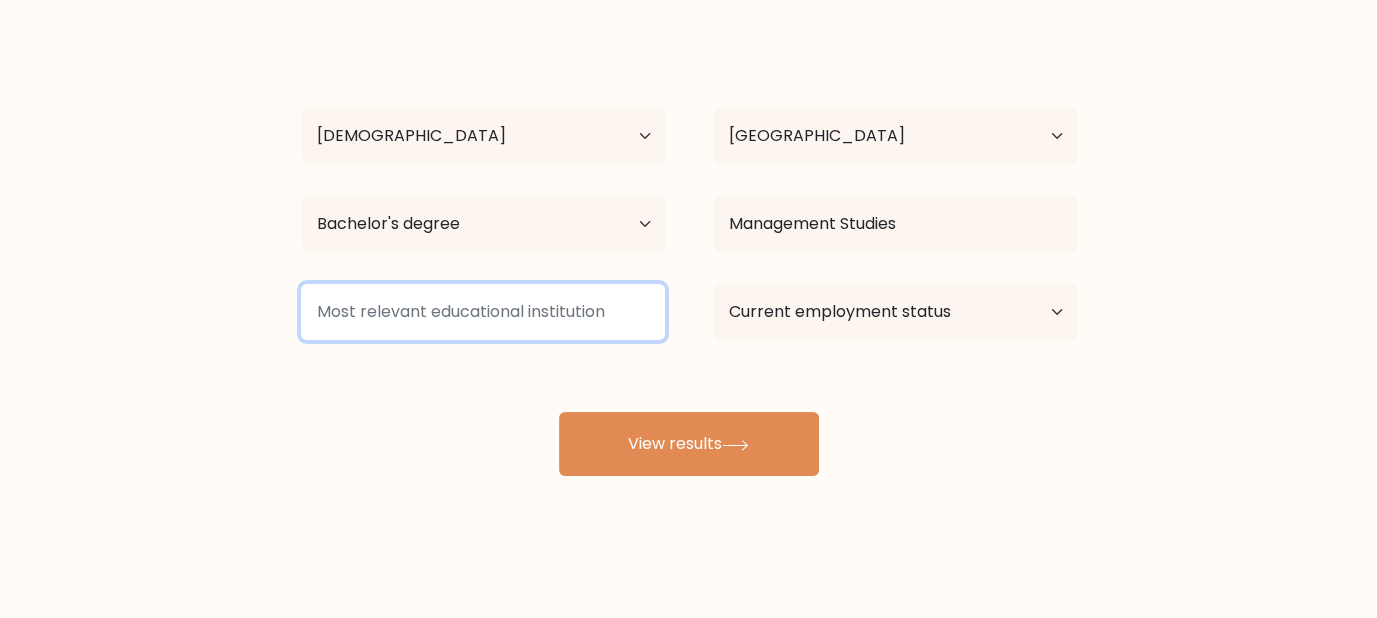 click at bounding box center [483, 312] 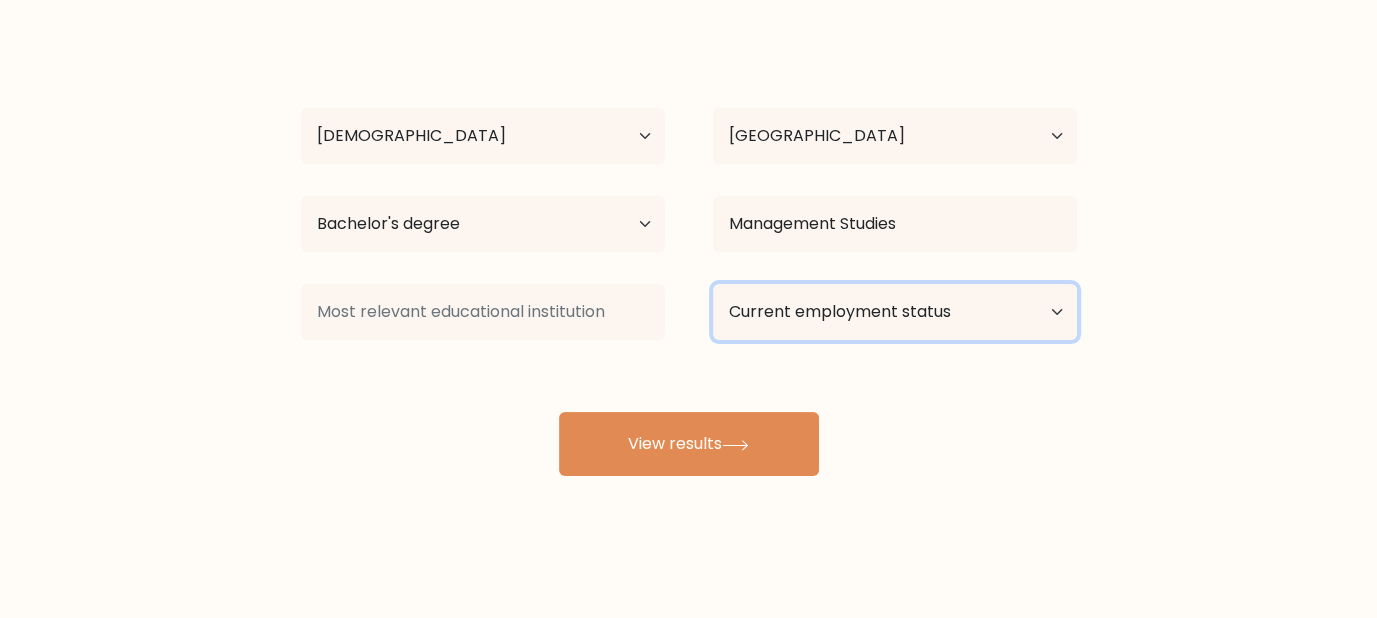 click on "Current employment status
Employed
Student
Retired
Other / prefer not to answer" at bounding box center (895, 312) 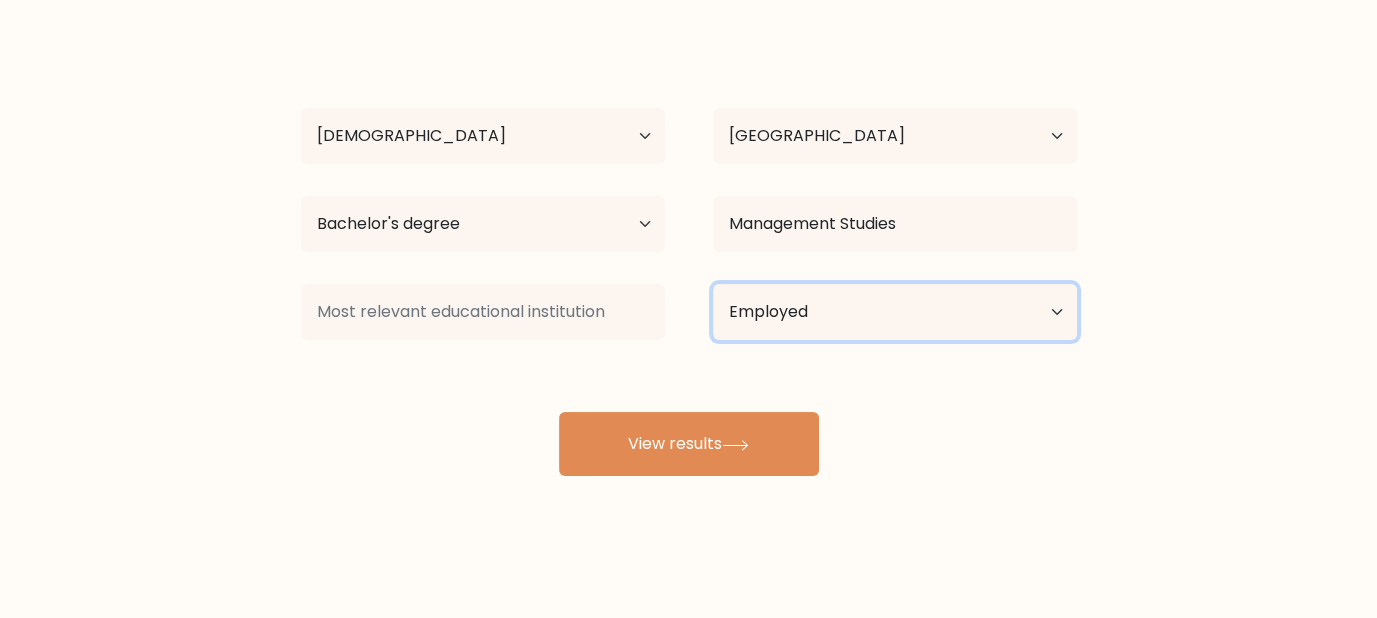 click on "Current employment status
Employed
Student
Retired
Other / prefer not to answer" at bounding box center (895, 312) 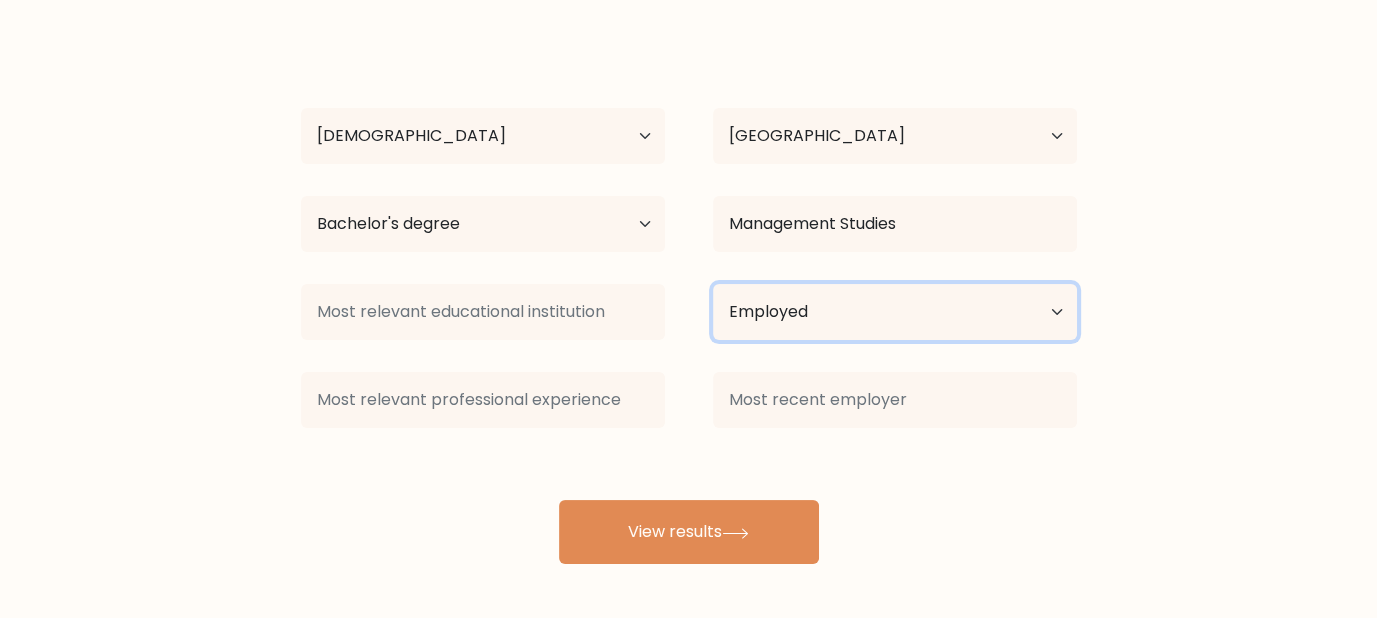 click on "Current employment status
Employed
Student
Retired
Other / prefer not to answer" at bounding box center [895, 312] 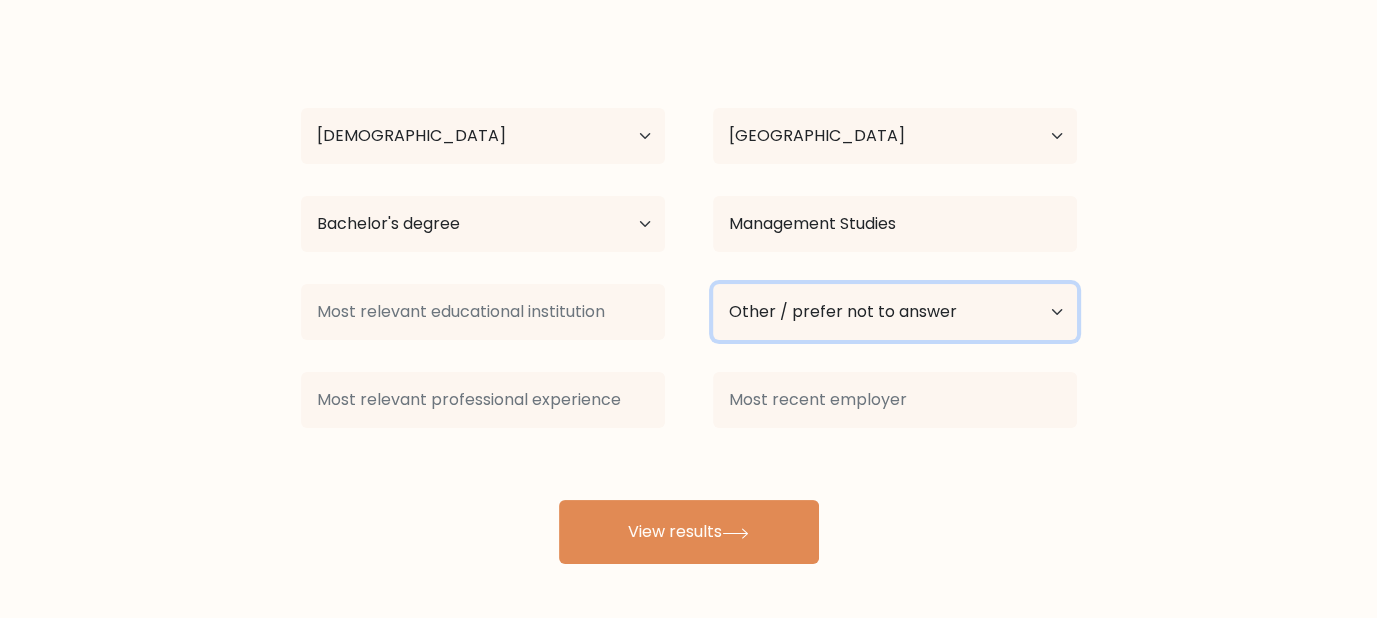 click on "Current employment status
Employed
Student
Retired
Other / prefer not to answer" at bounding box center (895, 312) 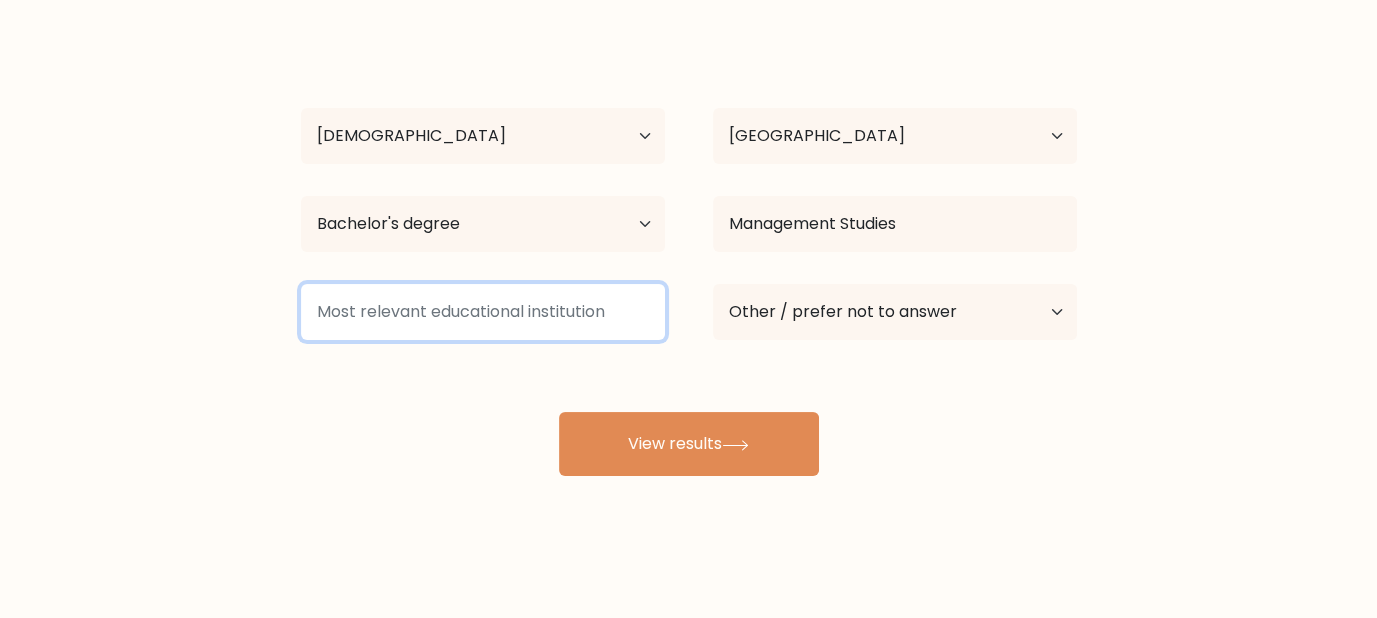 click at bounding box center (483, 312) 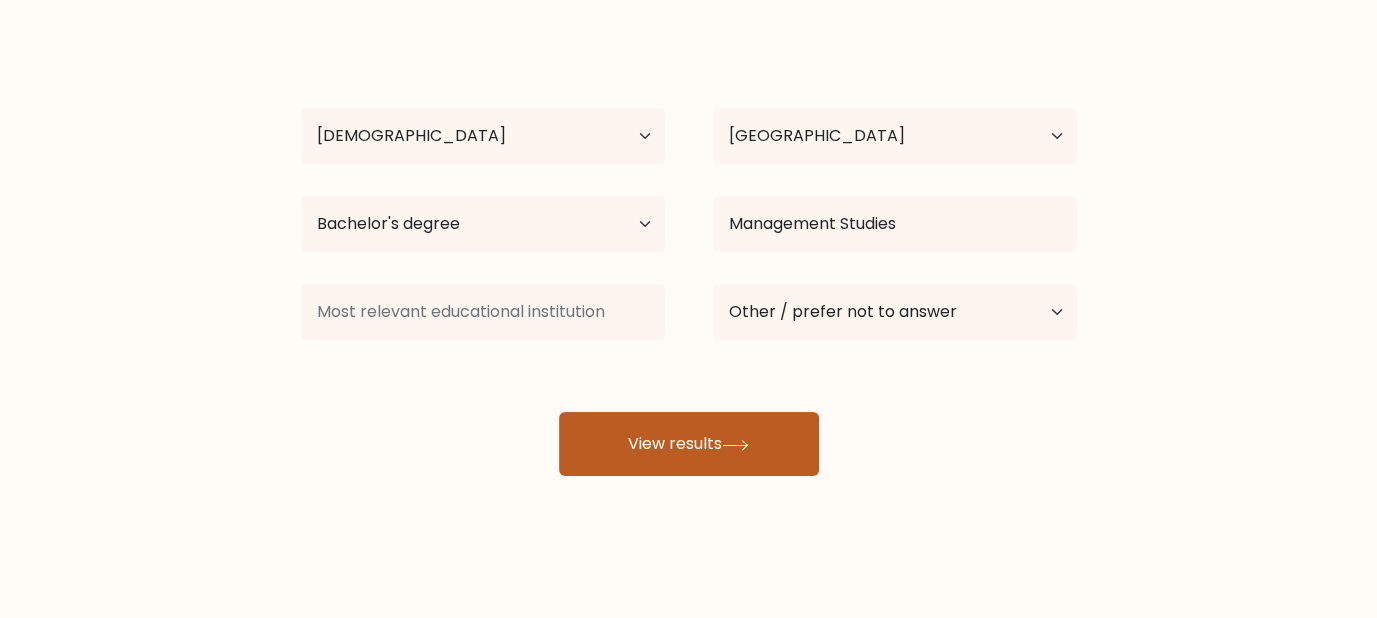 click on "View results" at bounding box center (689, 444) 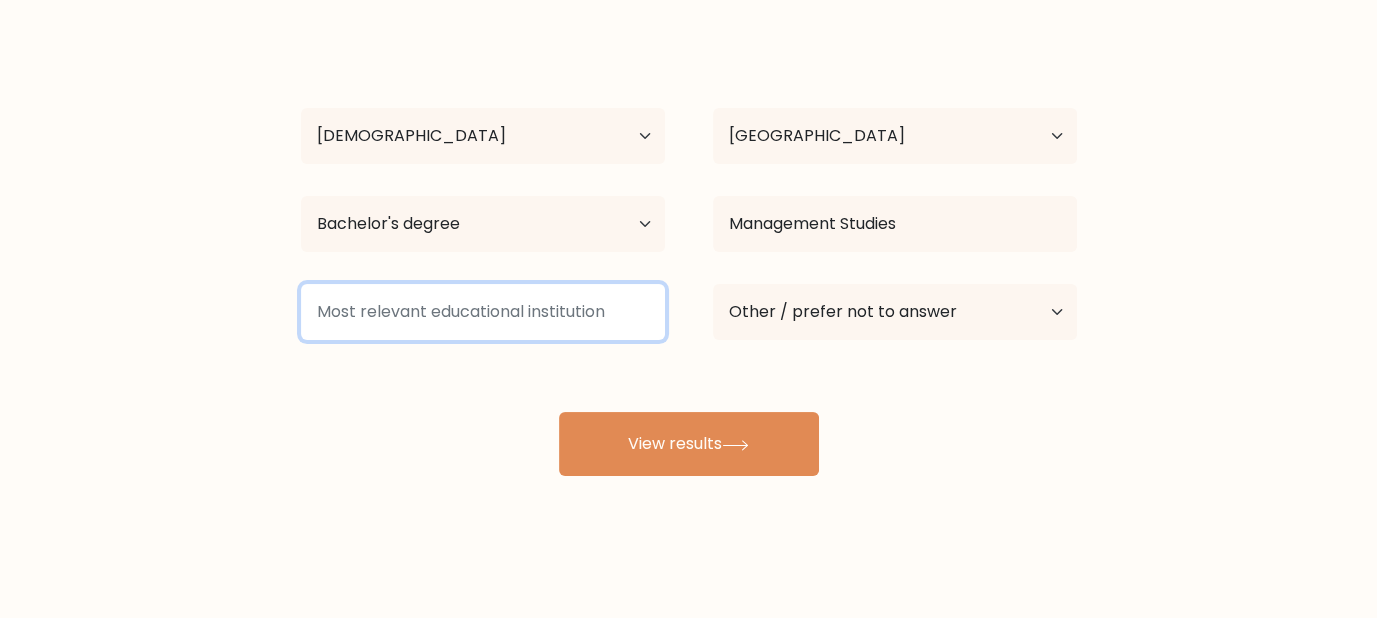 click at bounding box center [483, 312] 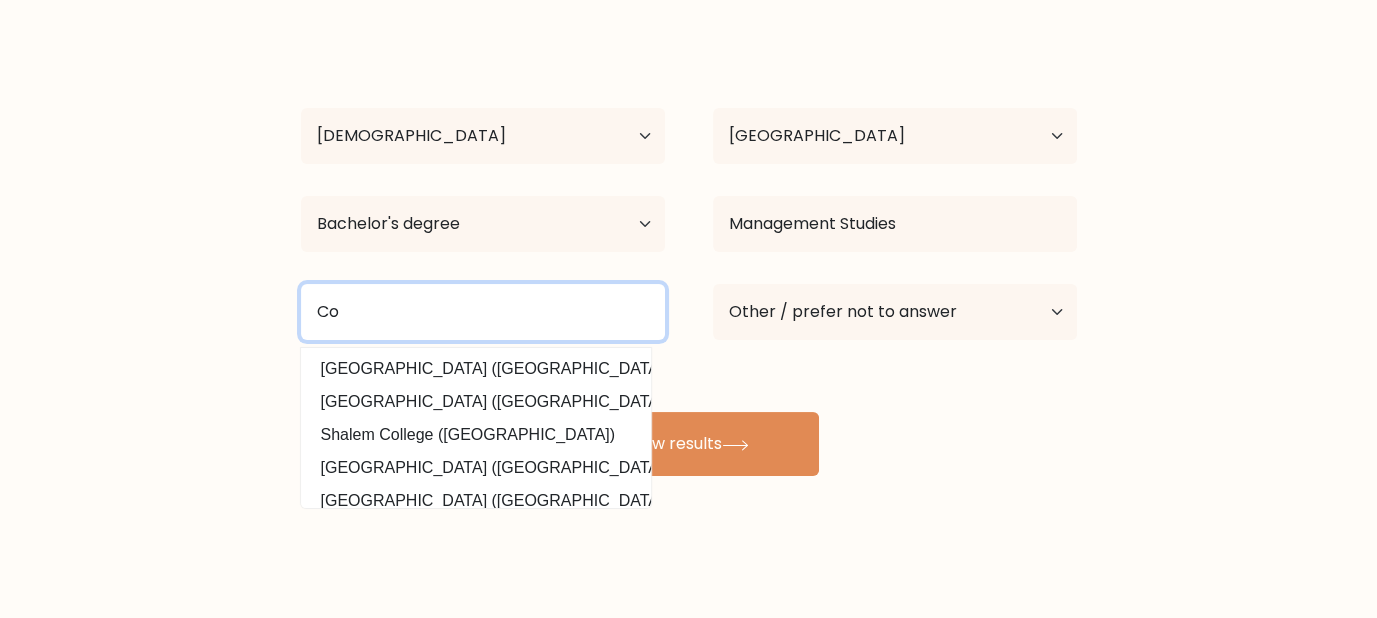 type on "C" 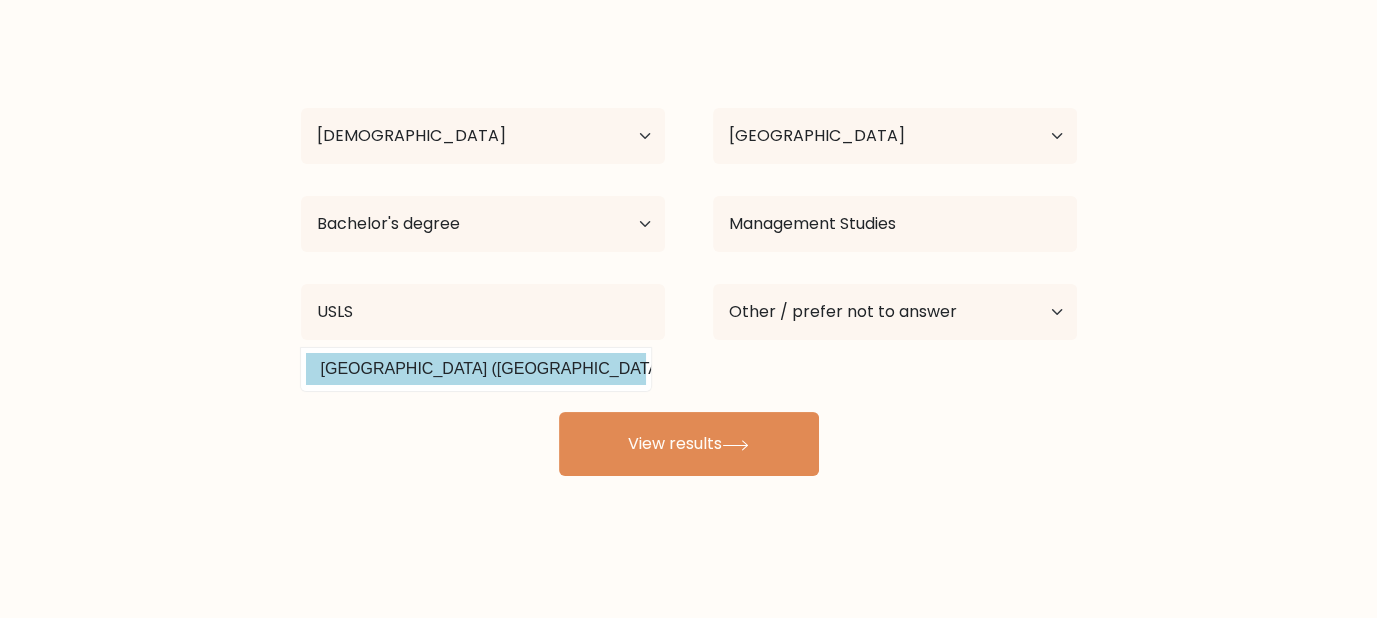 click on "University of St. La Salle (Philippines)" at bounding box center [476, 369] 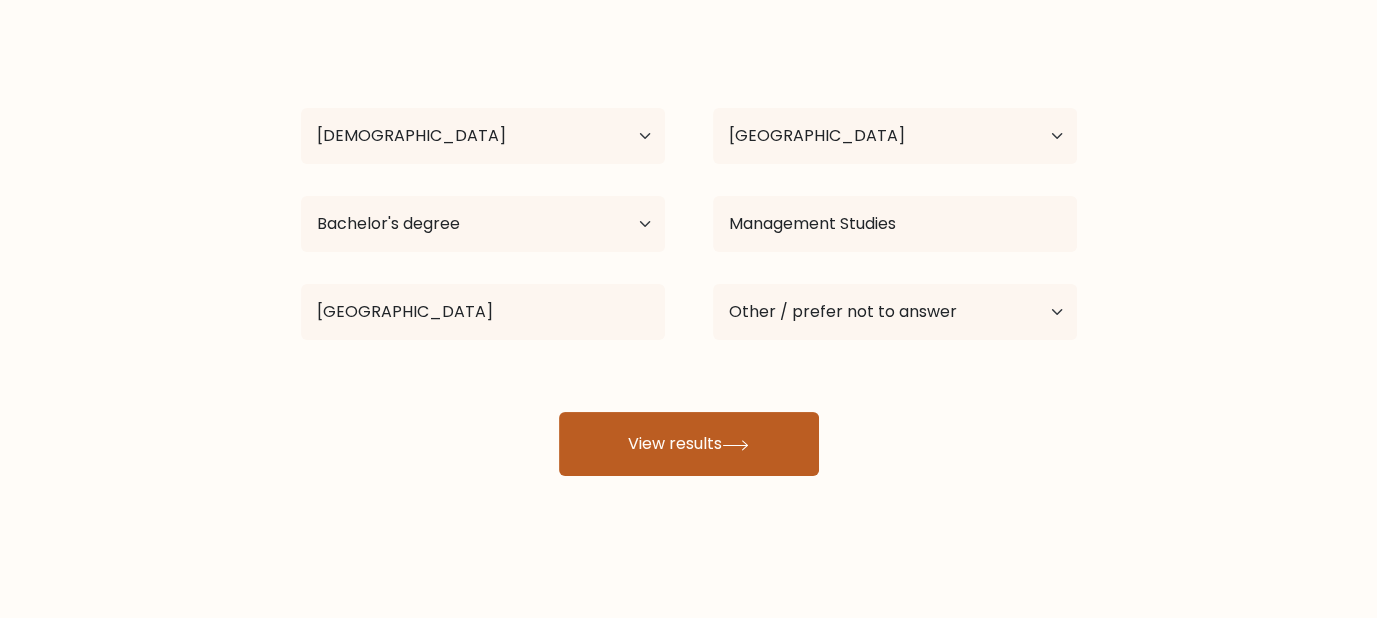 click on "View results" at bounding box center [689, 444] 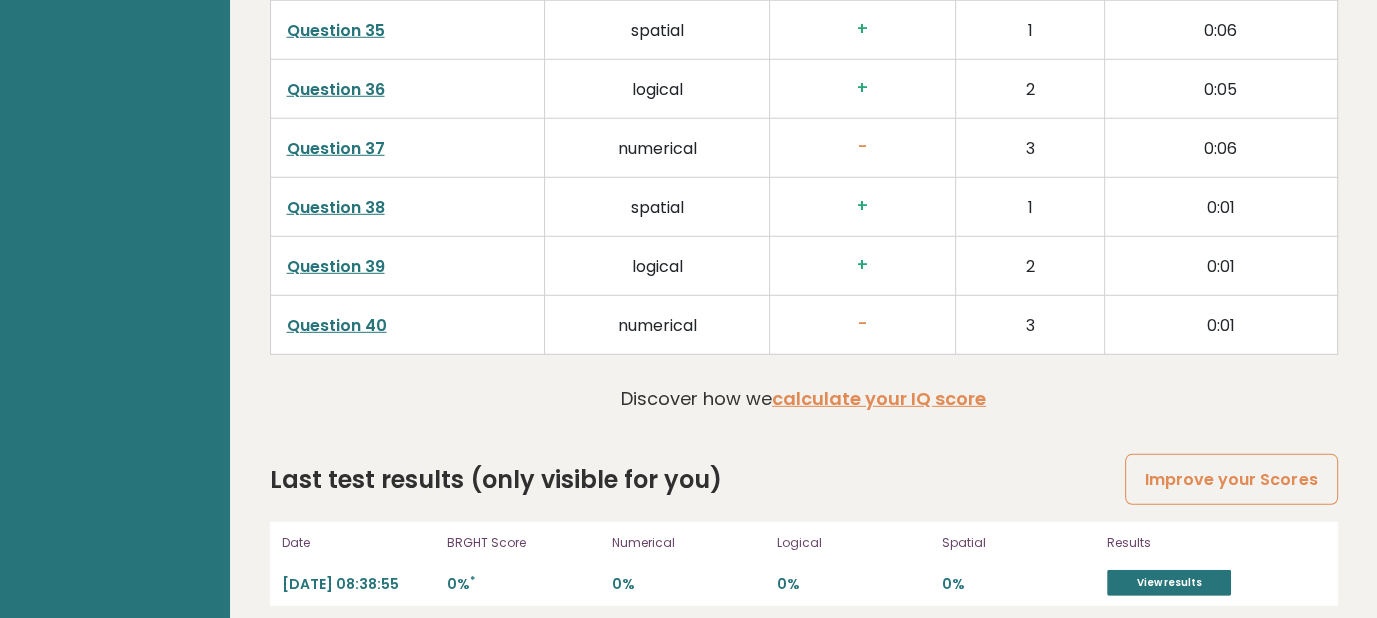 scroll, scrollTop: 5272, scrollLeft: 0, axis: vertical 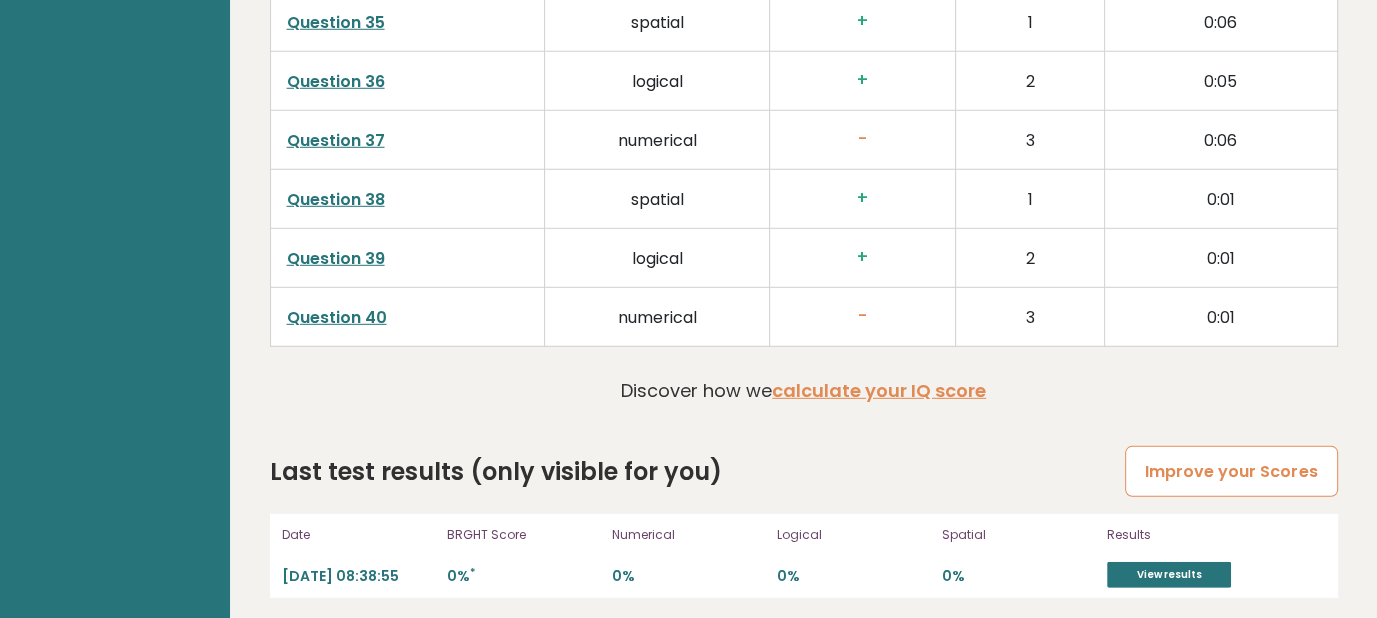 click on "Improve your Scores" at bounding box center (1231, 471) 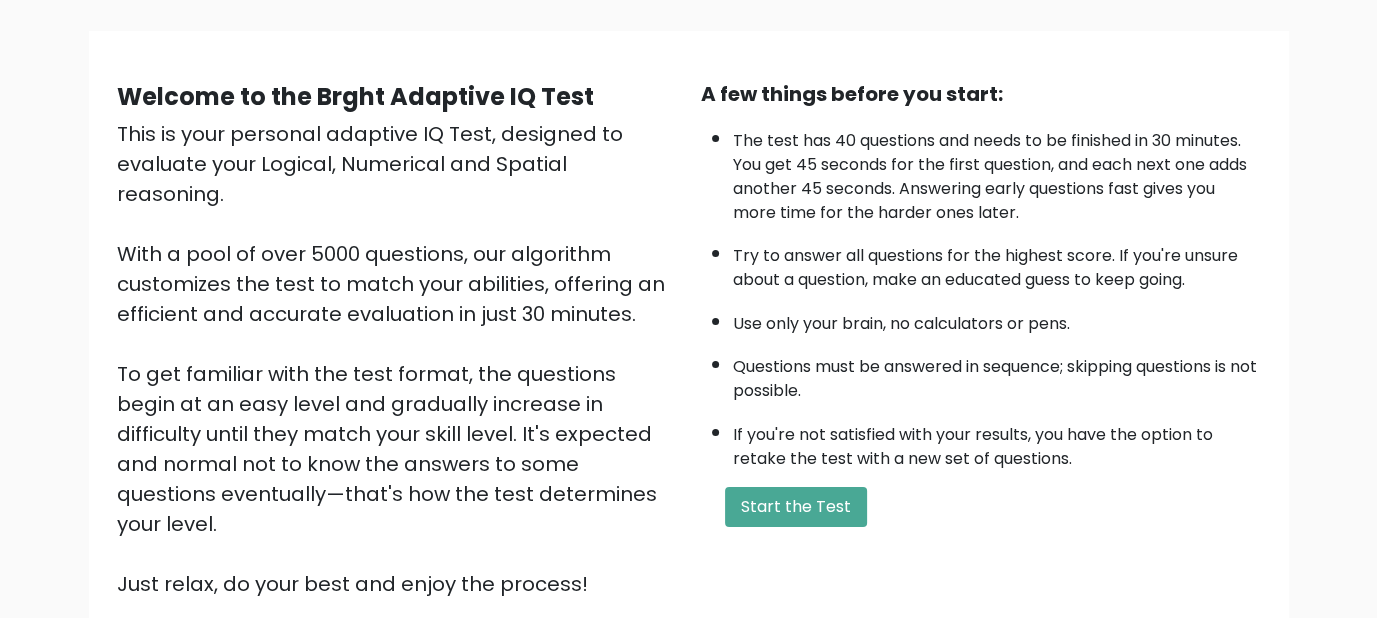 scroll, scrollTop: 97, scrollLeft: 0, axis: vertical 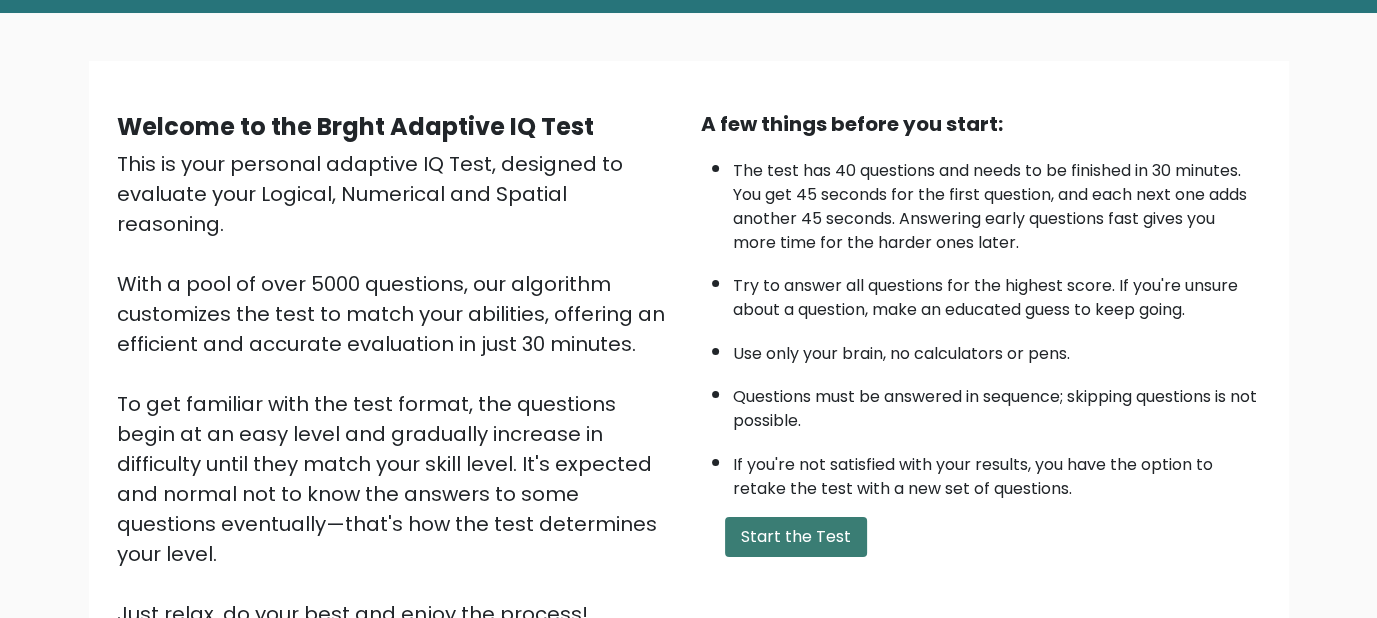 click on "Start the Test" at bounding box center [796, 537] 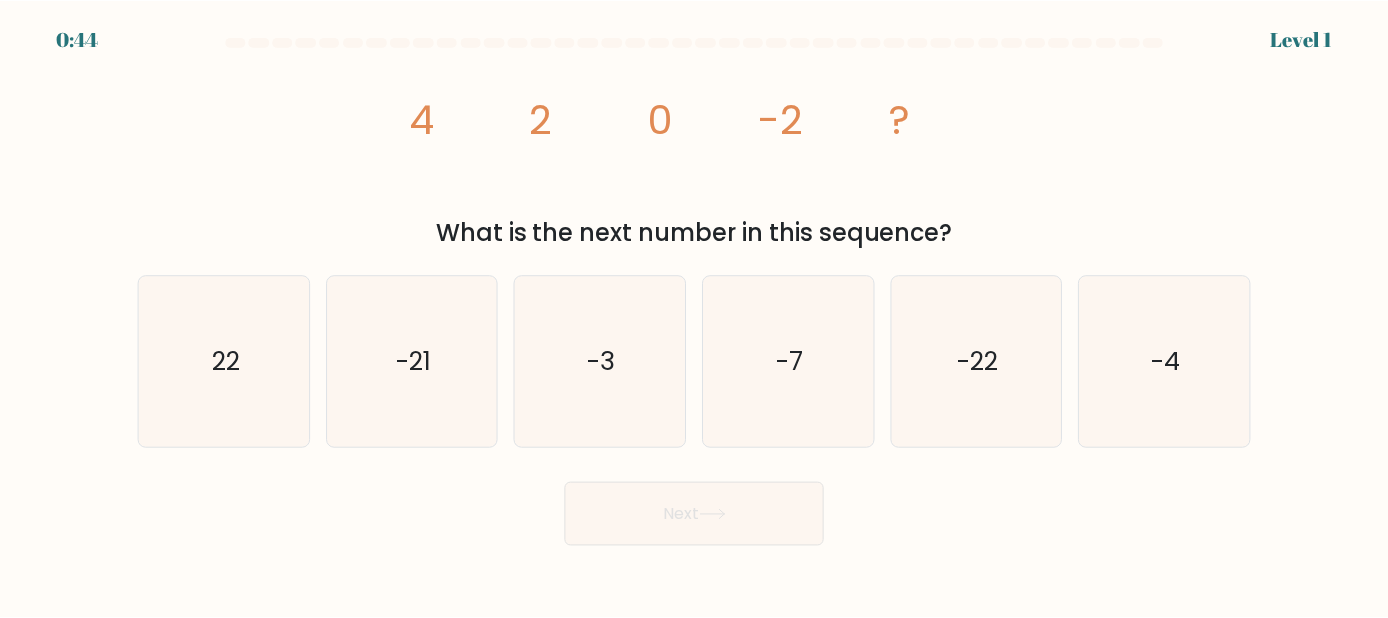 scroll, scrollTop: 0, scrollLeft: 0, axis: both 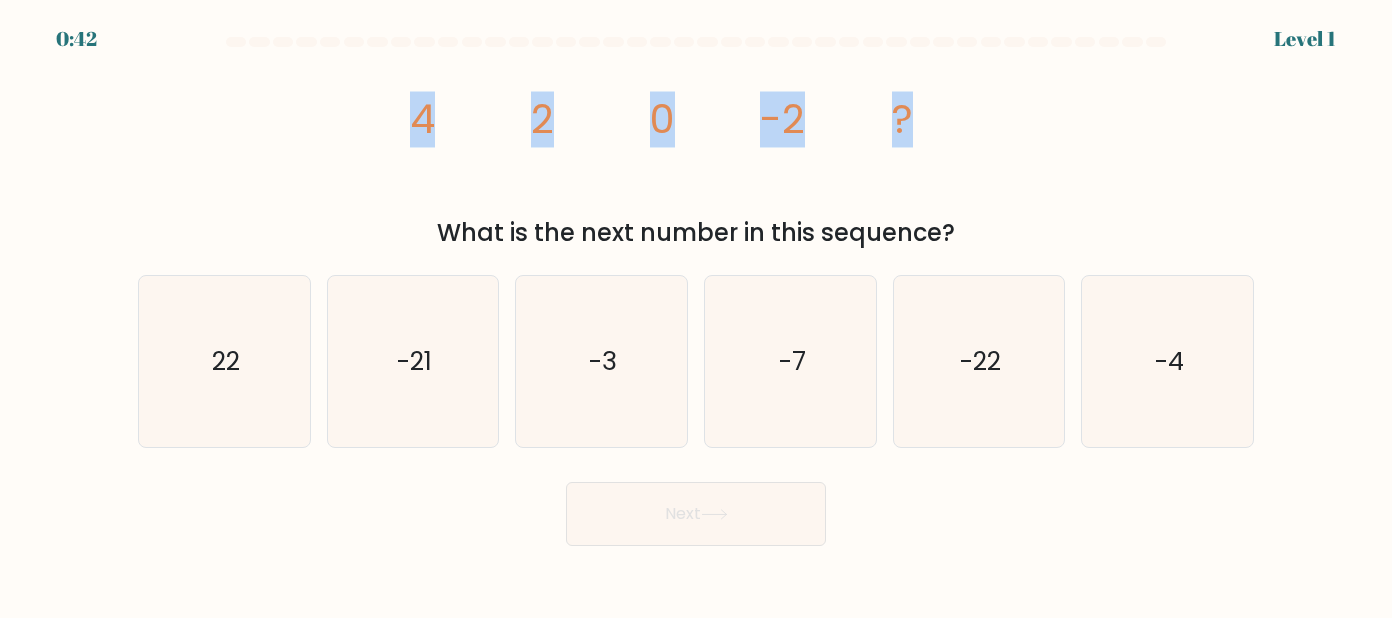 drag, startPoint x: 799, startPoint y: 124, endPoint x: 312, endPoint y: 118, distance: 487.03696 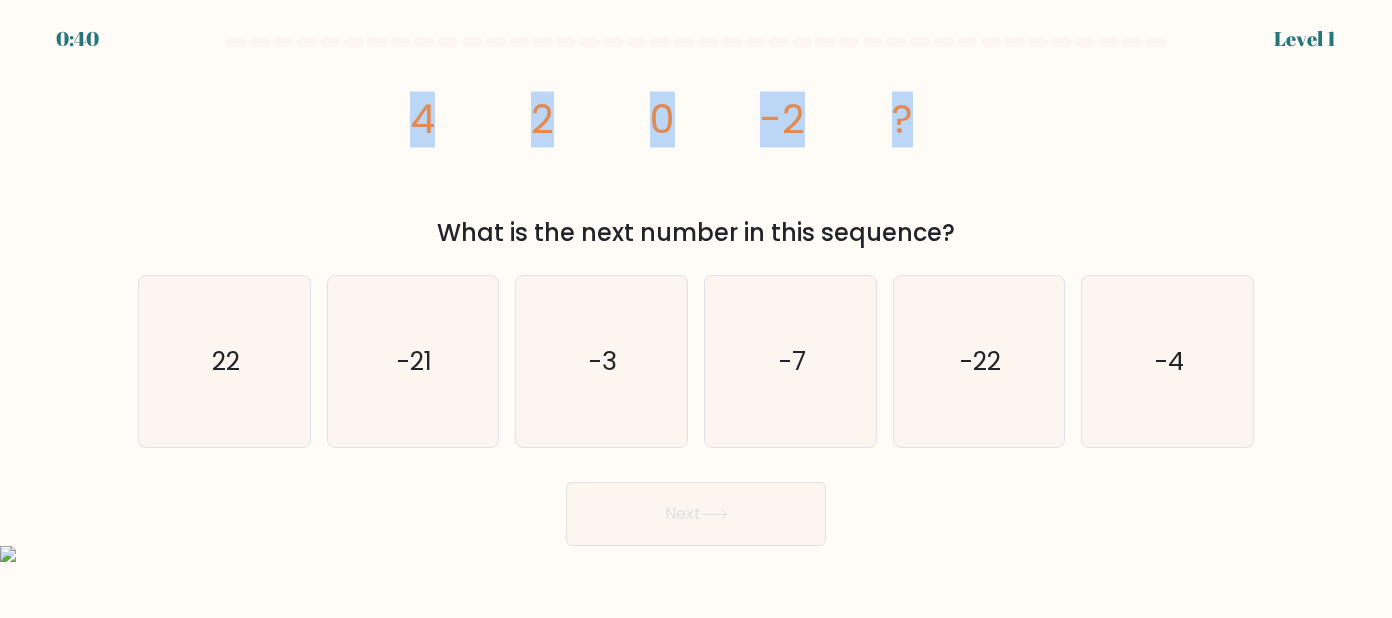 drag, startPoint x: 992, startPoint y: 247, endPoint x: 493, endPoint y: 151, distance: 508.15057 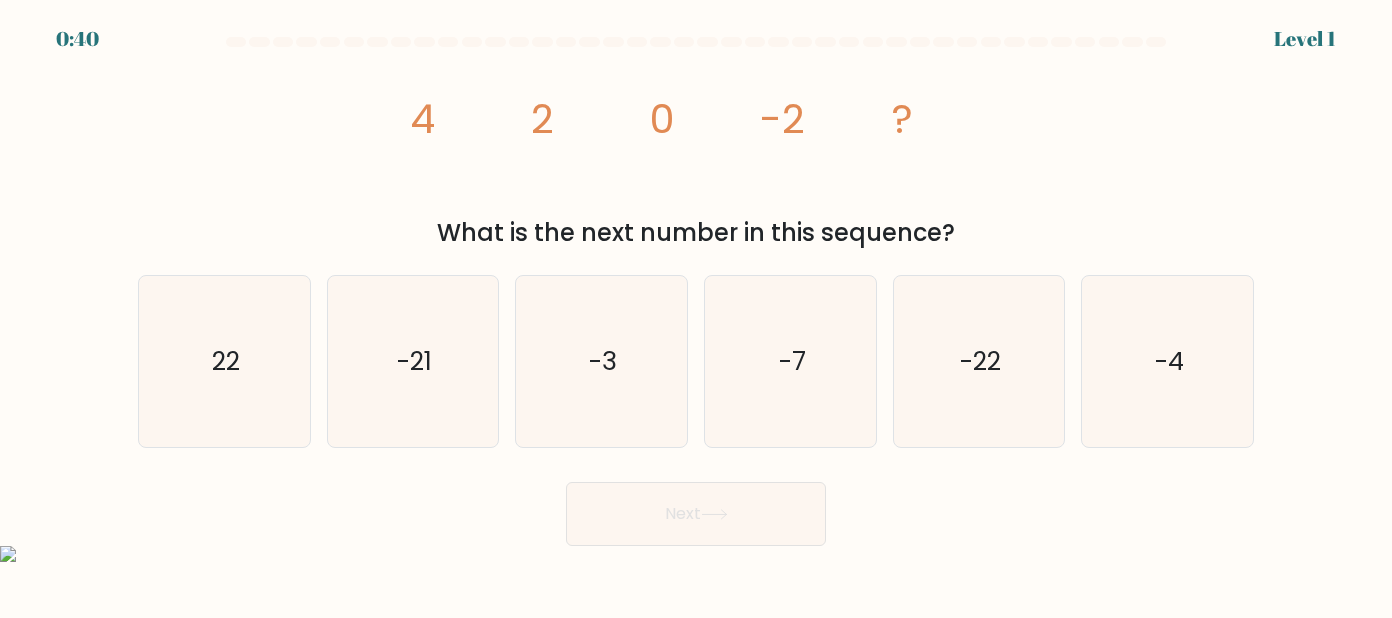 click on "image/svg+xml
4
2
0
-2
?
What is the next number in this sequence?" at bounding box center [696, 153] 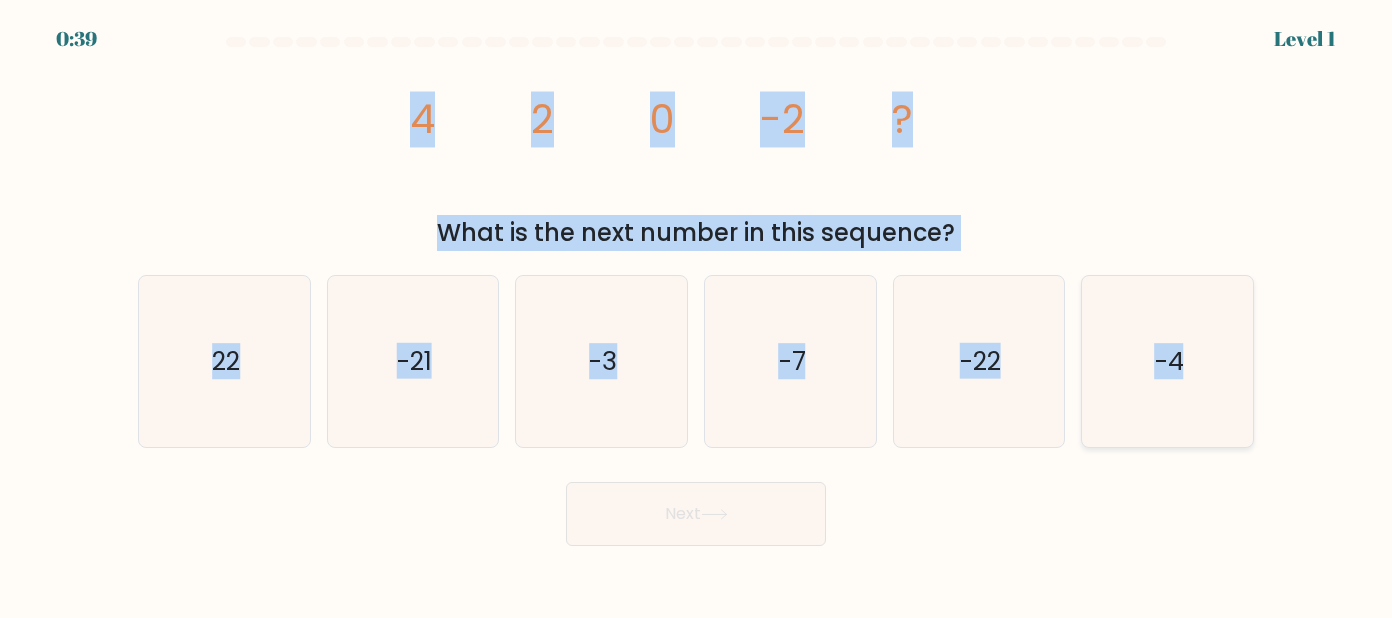drag, startPoint x: 384, startPoint y: 108, endPoint x: 1228, endPoint y: 361, distance: 881.10443 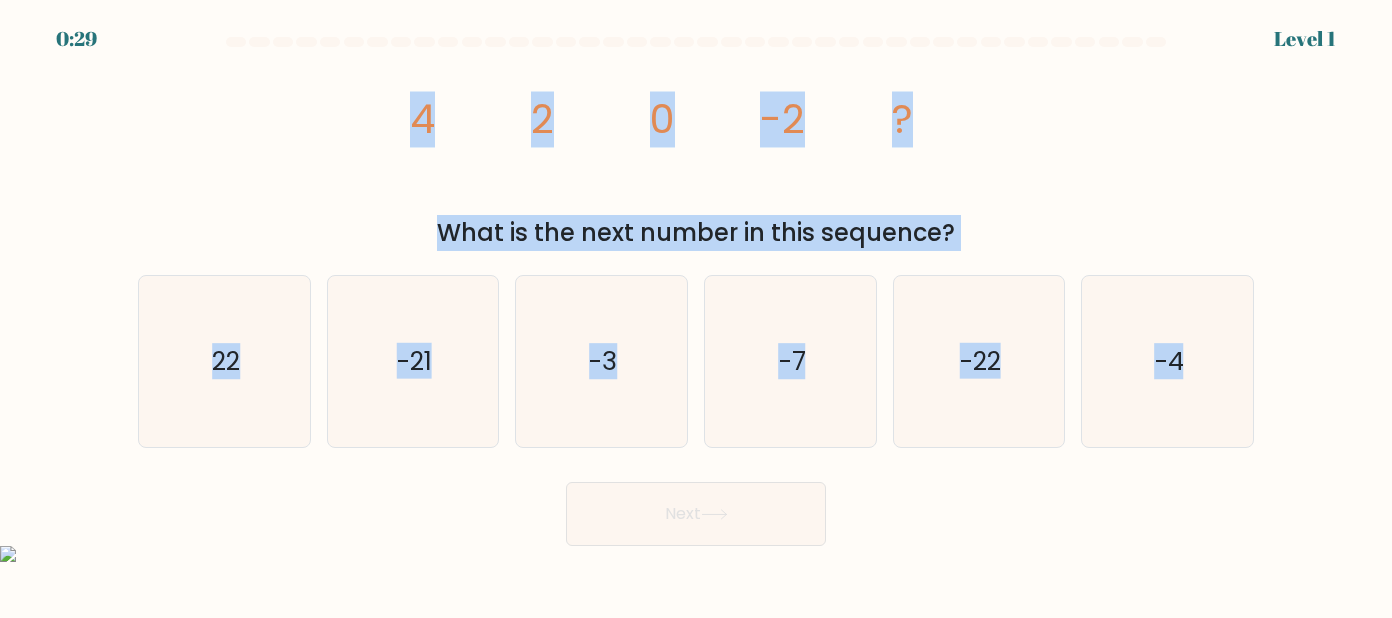 click at bounding box center [696, 291] 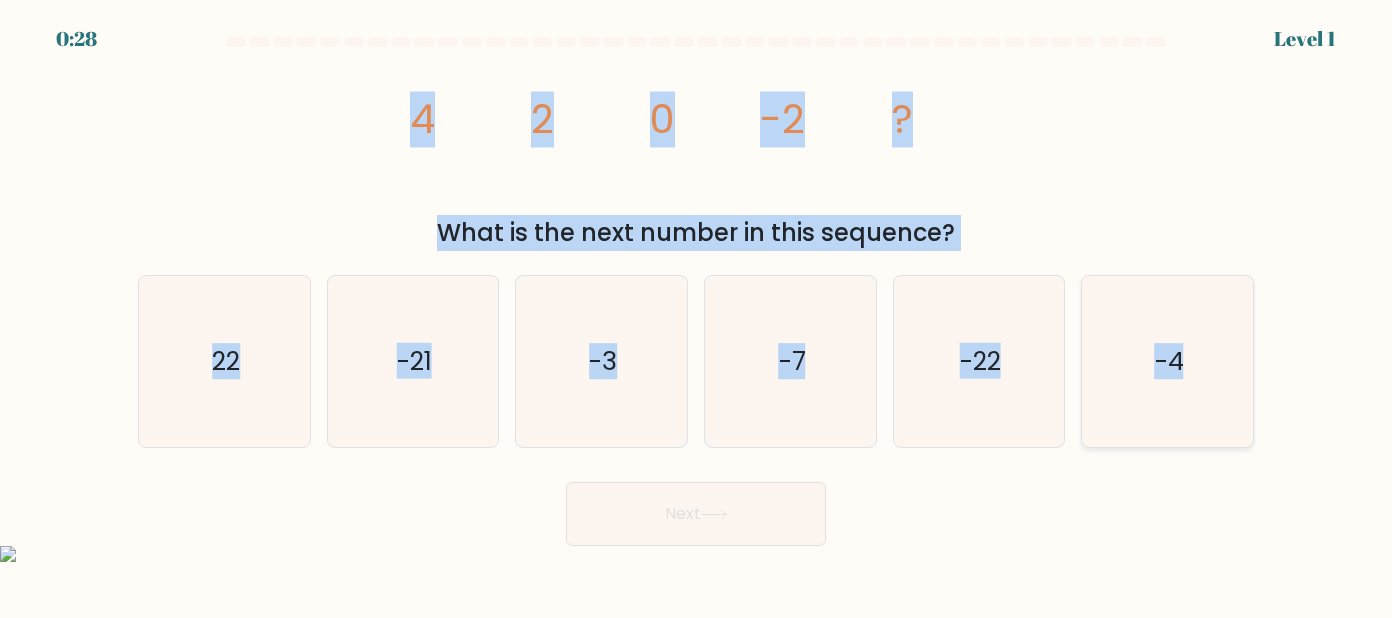 click on "-4" 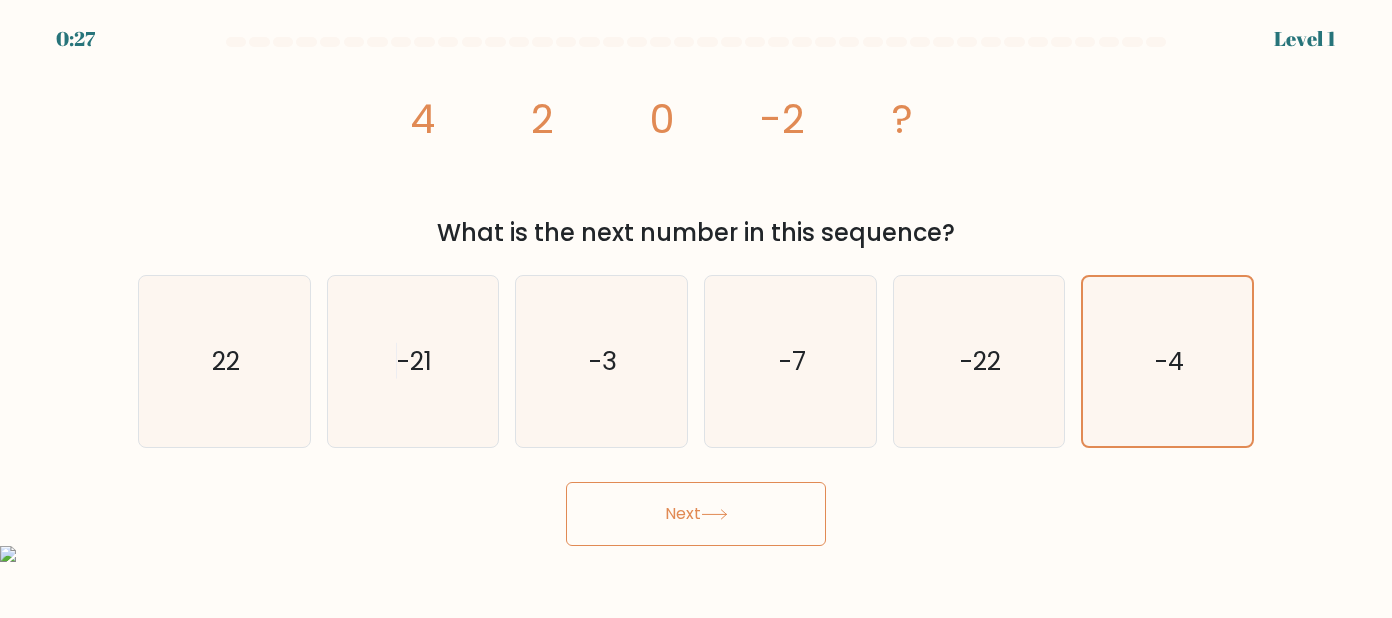 click on "Next" at bounding box center [696, 514] 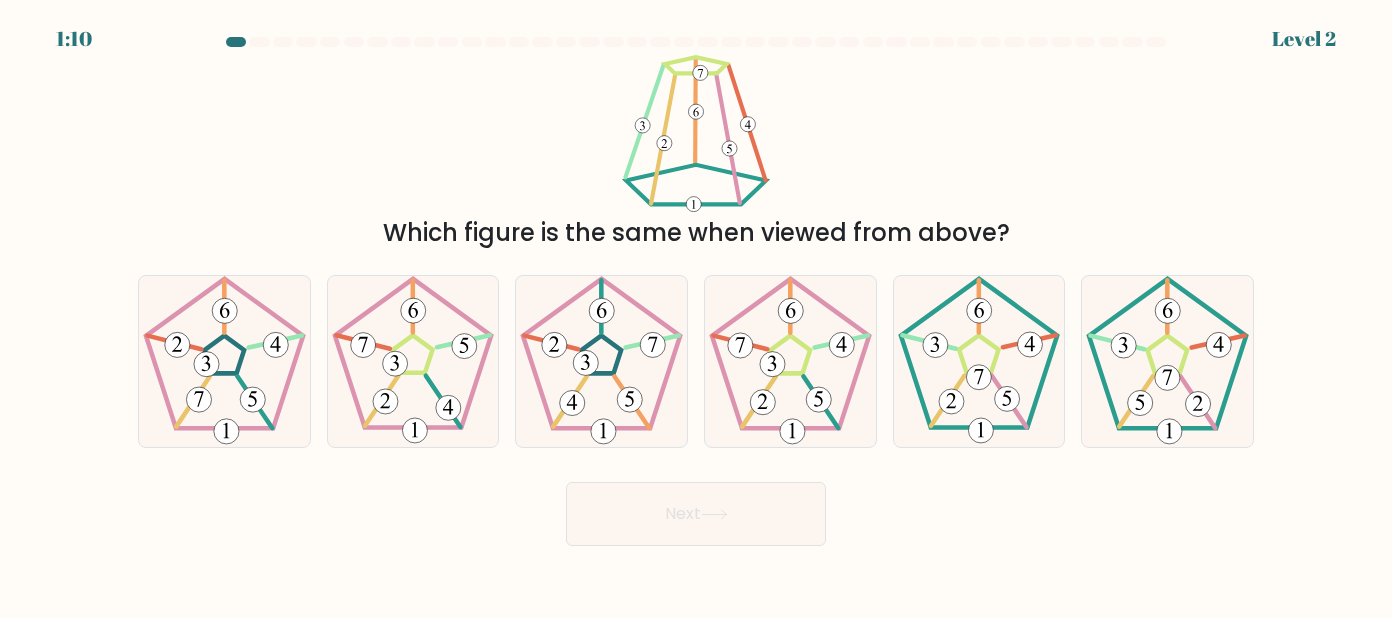 drag, startPoint x: 580, startPoint y: 116, endPoint x: 758, endPoint y: 143, distance: 180.0361 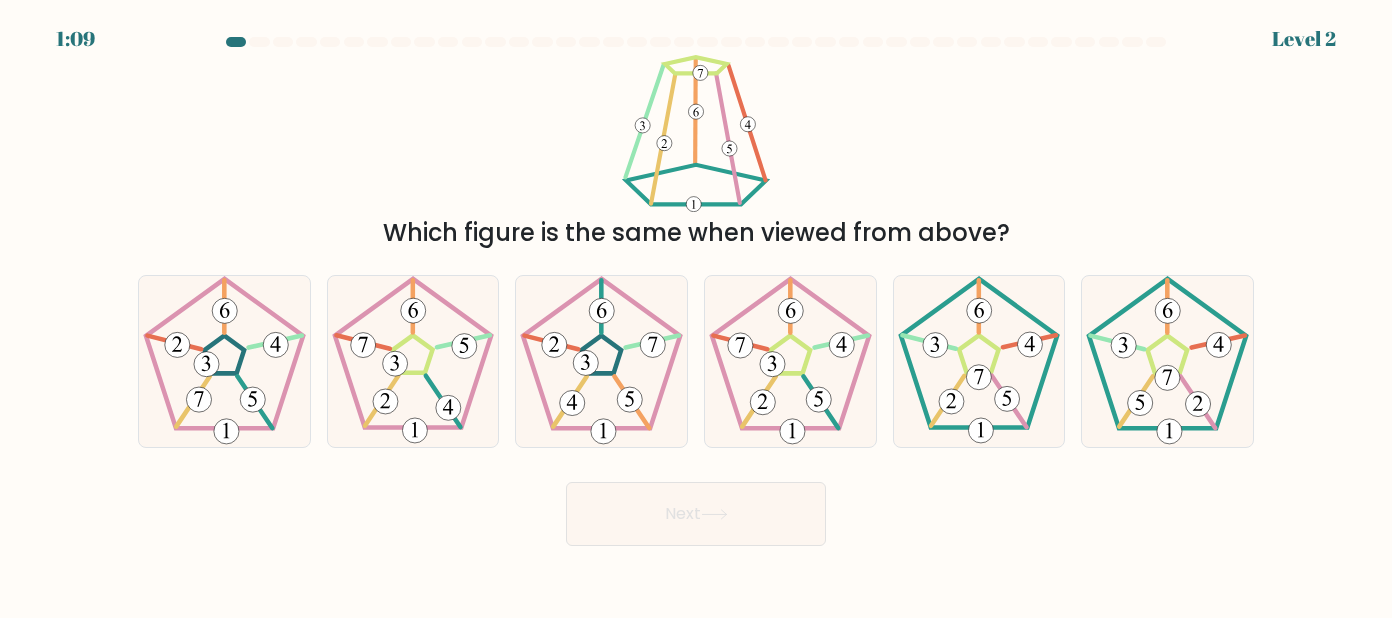 click 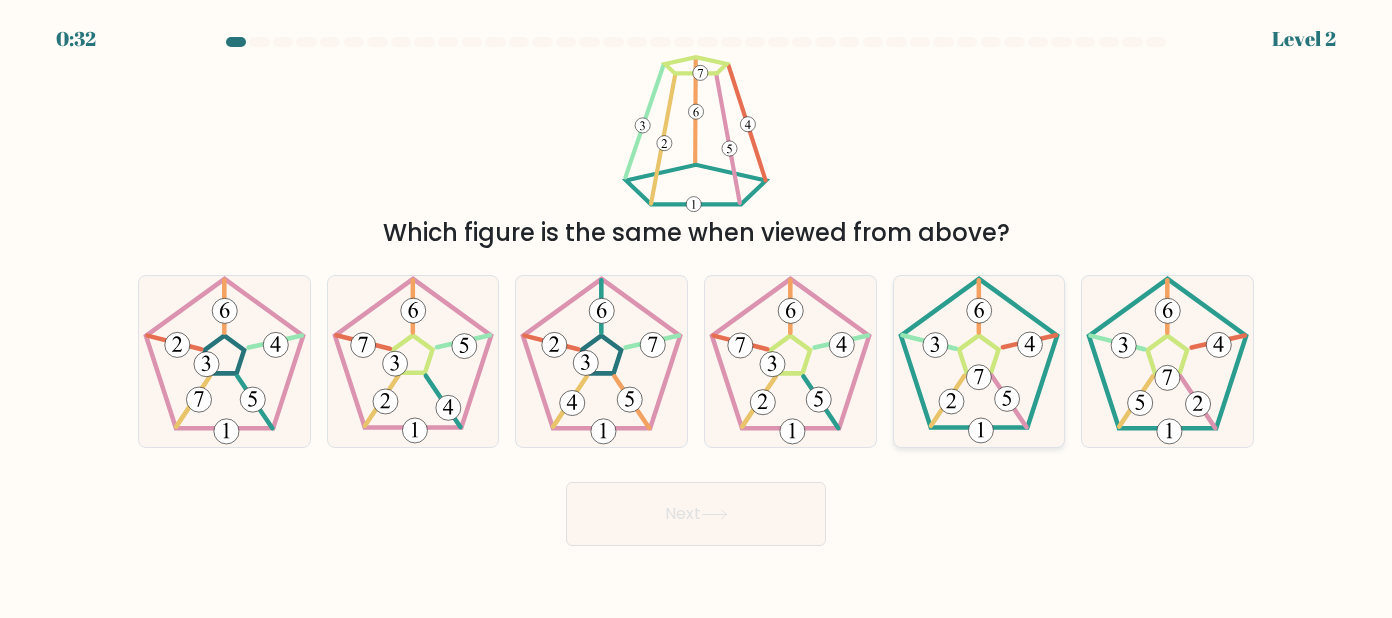 click 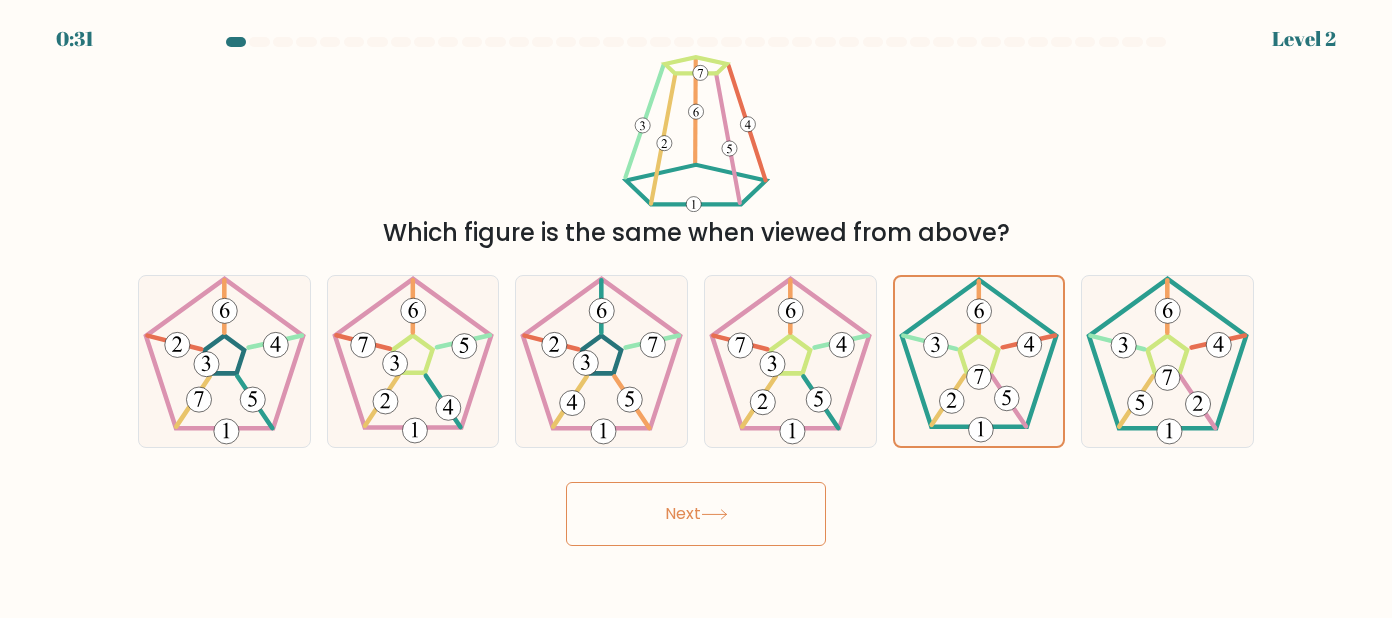 click on "Next" at bounding box center (696, 514) 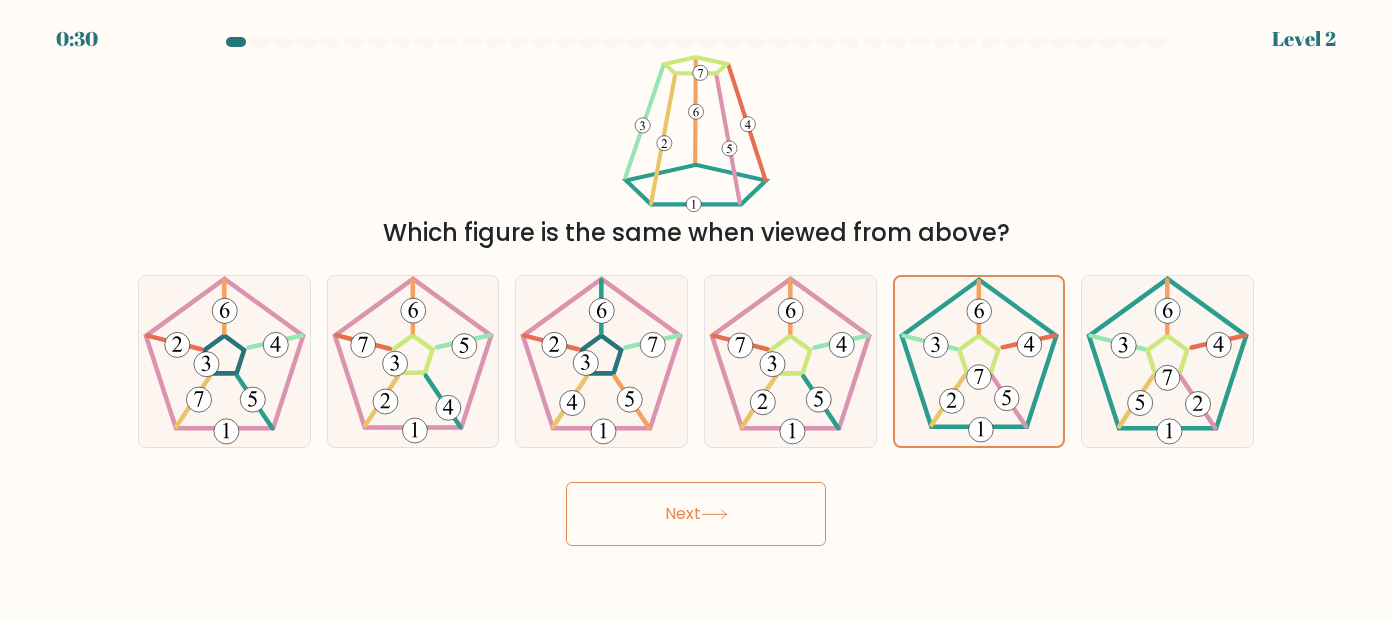 click on "Next" at bounding box center [696, 514] 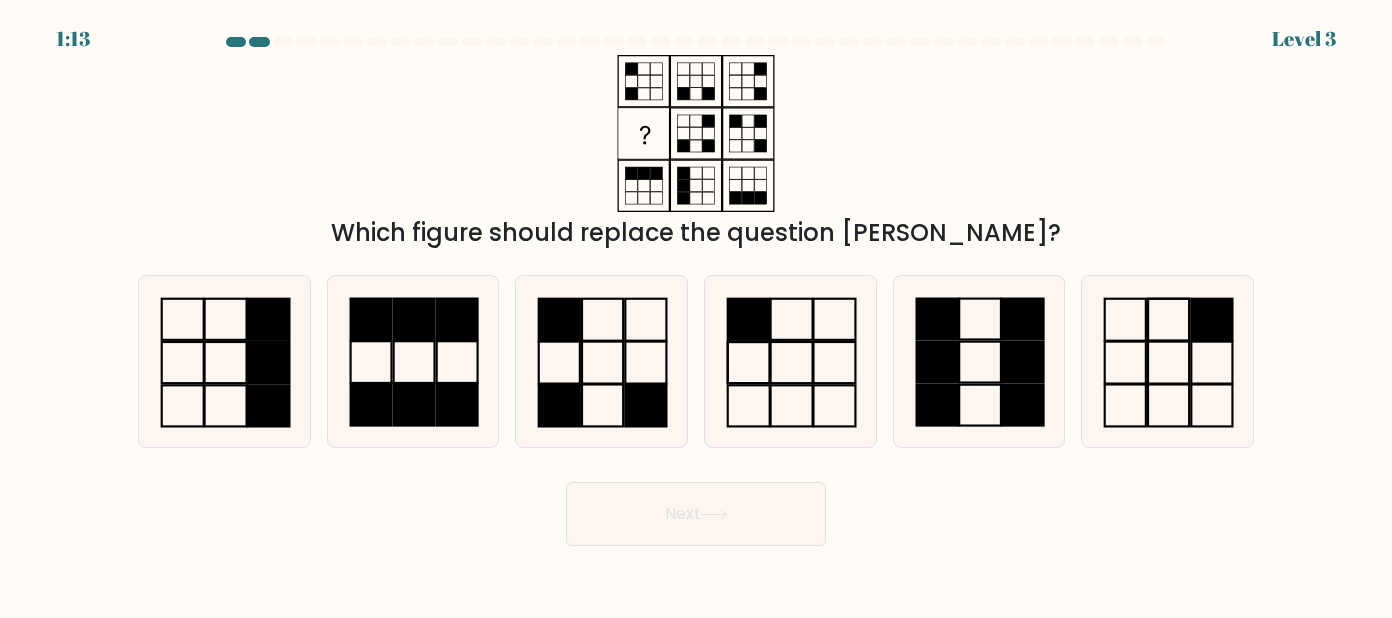 click 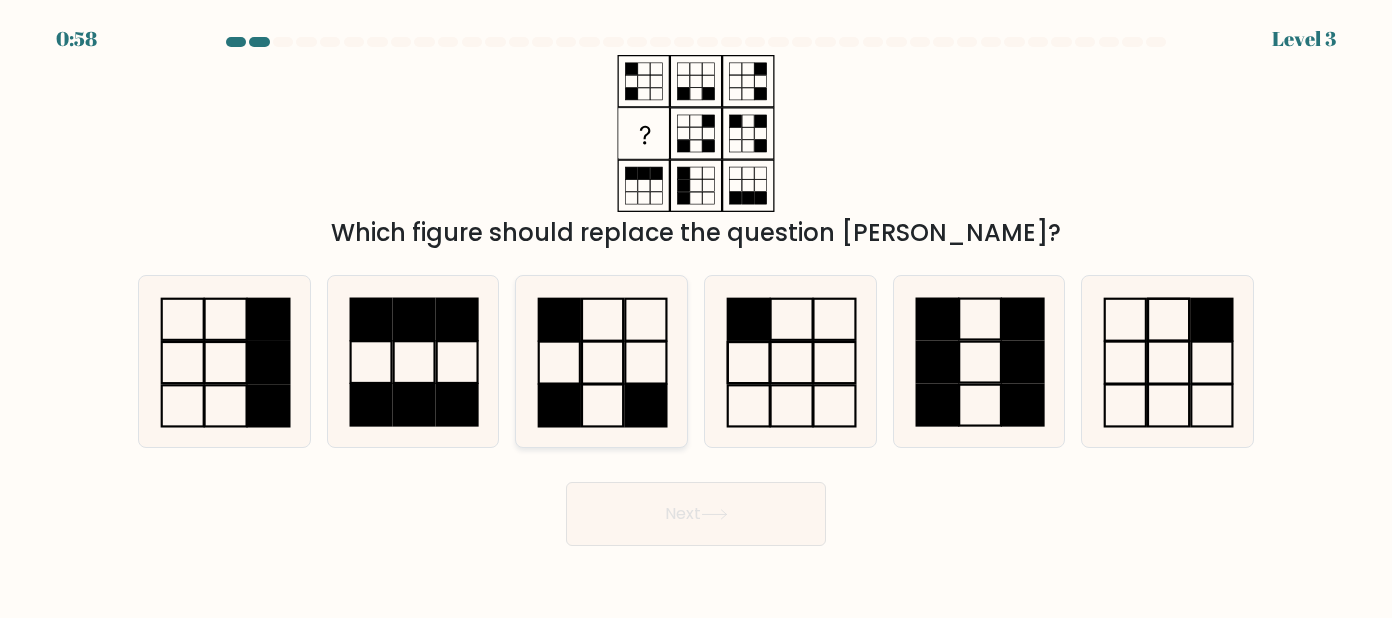 click 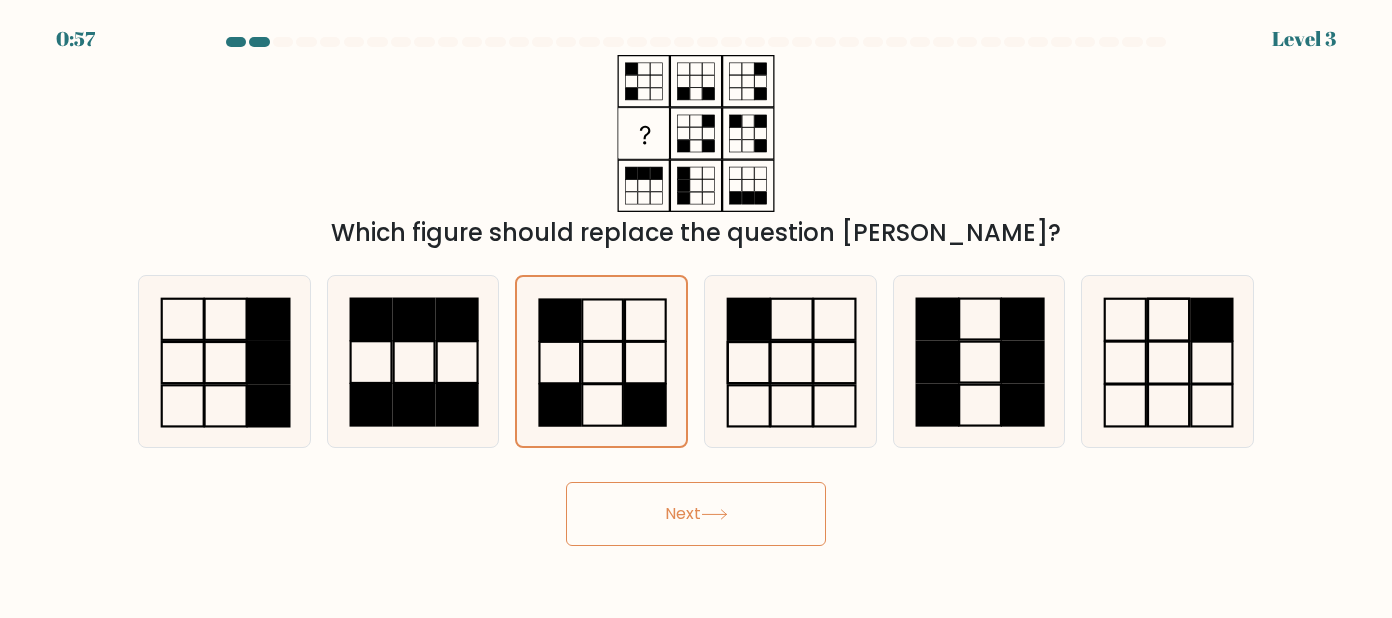 click on "Next" at bounding box center [696, 514] 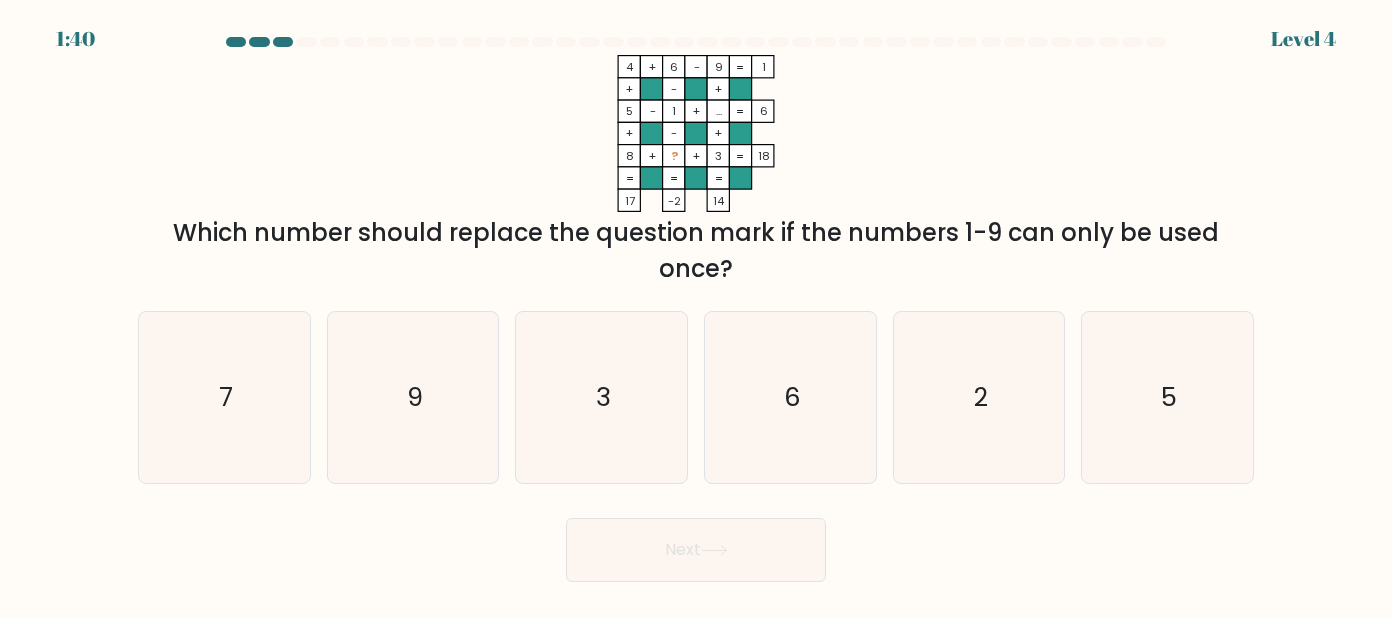 click 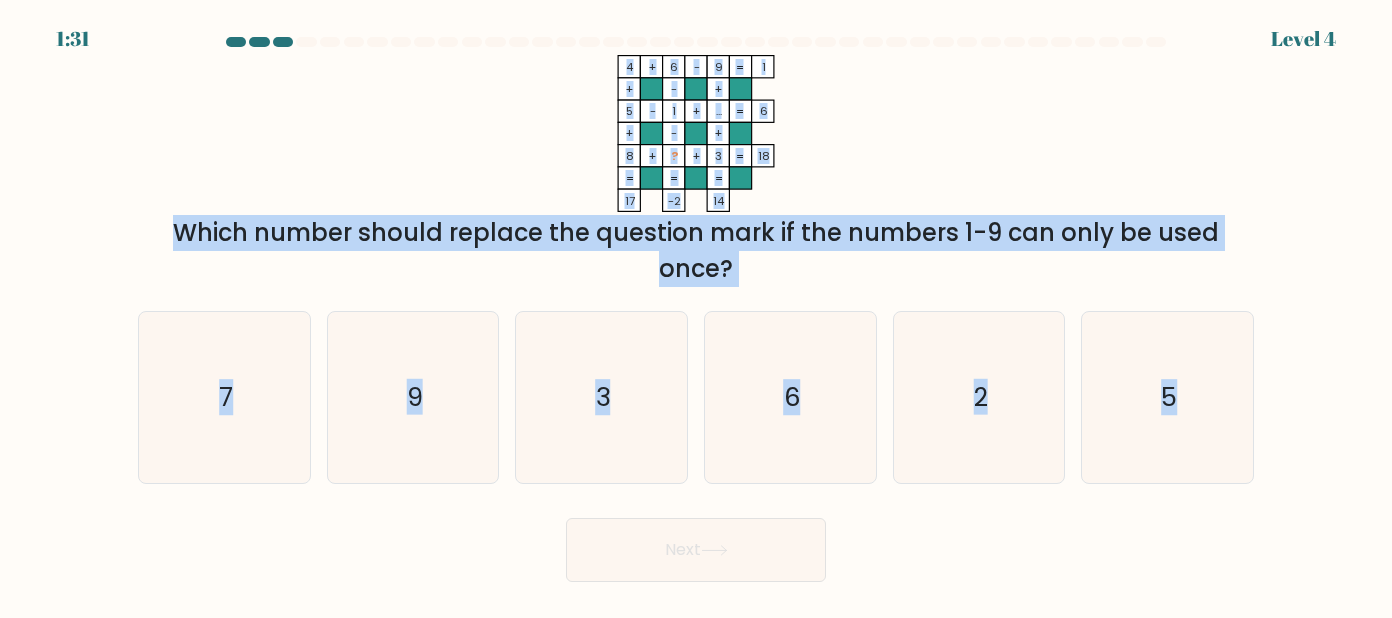 copy on "4    +    6    -    9    1    +    -    +    5    -    1    +    ...    6    +    -    +    8    +    ?    +    3    =   18    =   =   =   =   17    -2    14    =
Which number should replace the question mark if the numbers 1-9 can only be used once?
a.
7
b.
9
c.
3
d.
6
e.
2
f.
5" 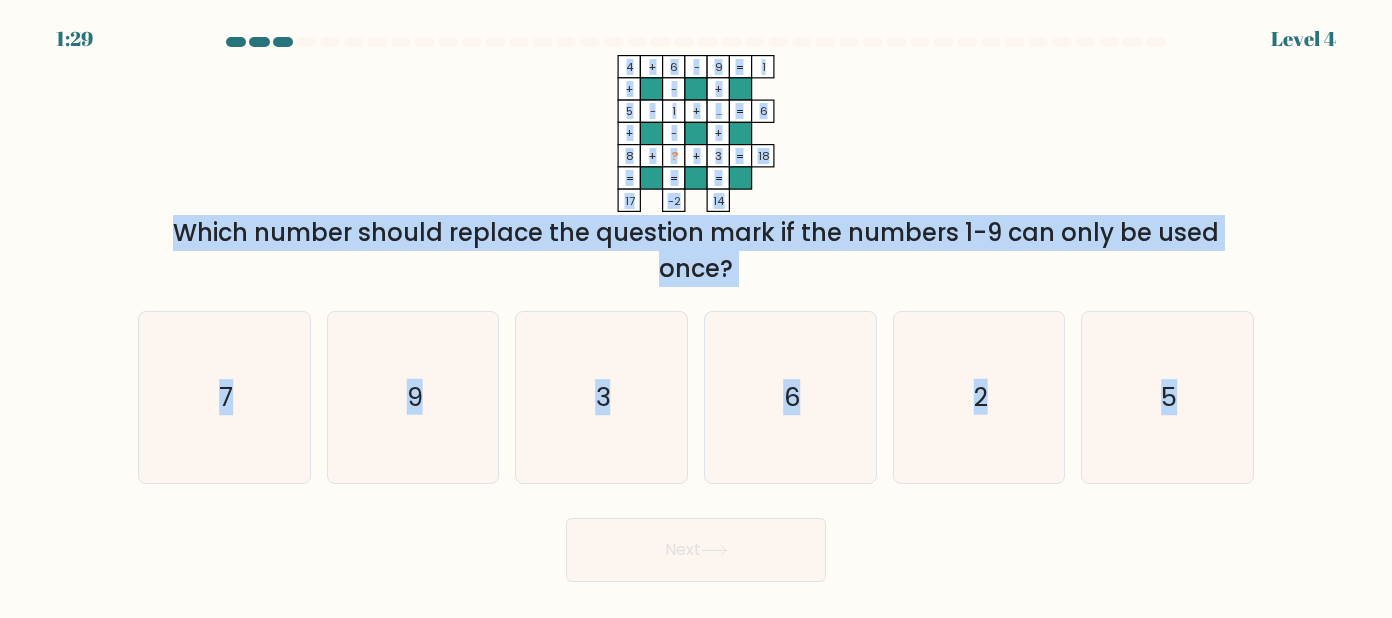 drag, startPoint x: 626, startPoint y: 66, endPoint x: 1259, endPoint y: 457, distance: 744.0228 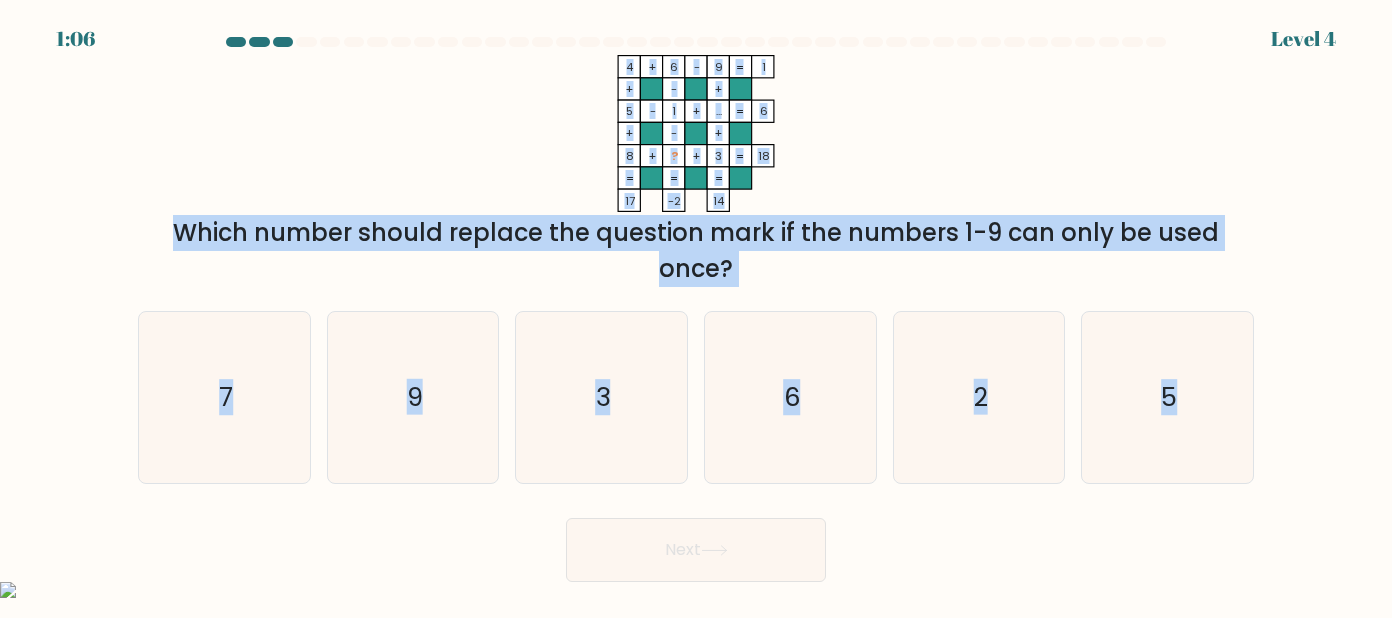 click at bounding box center (696, 309) 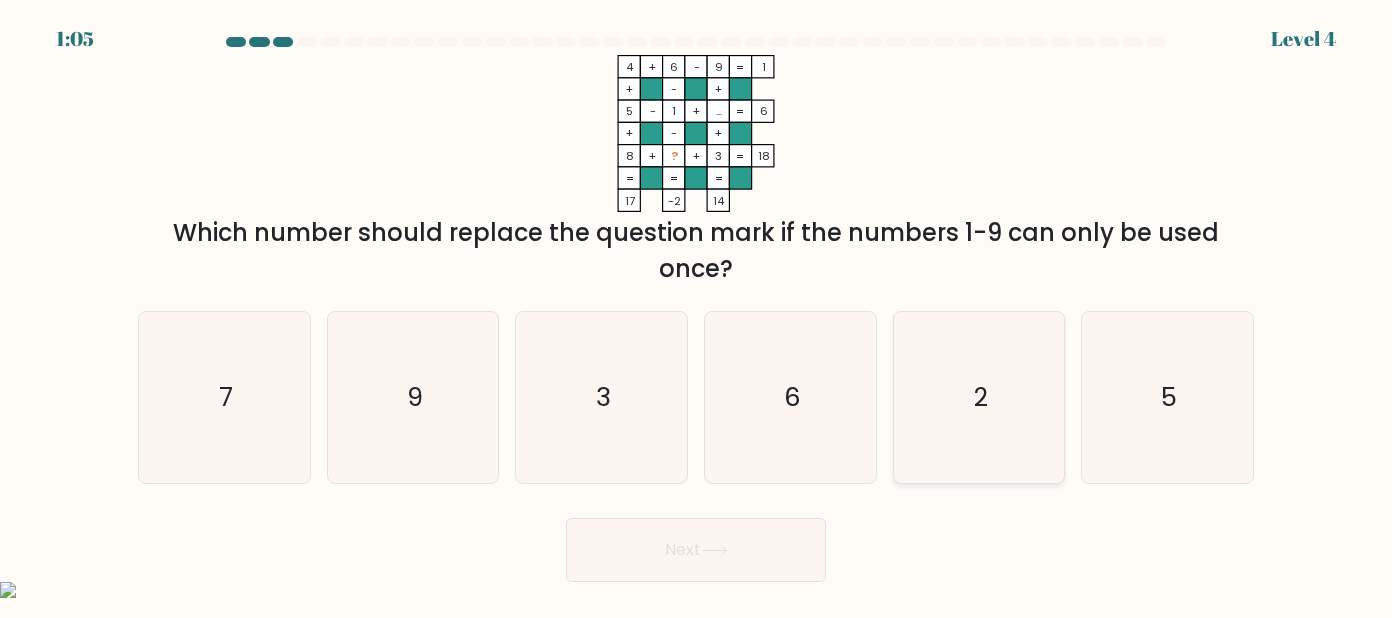 click on "2" 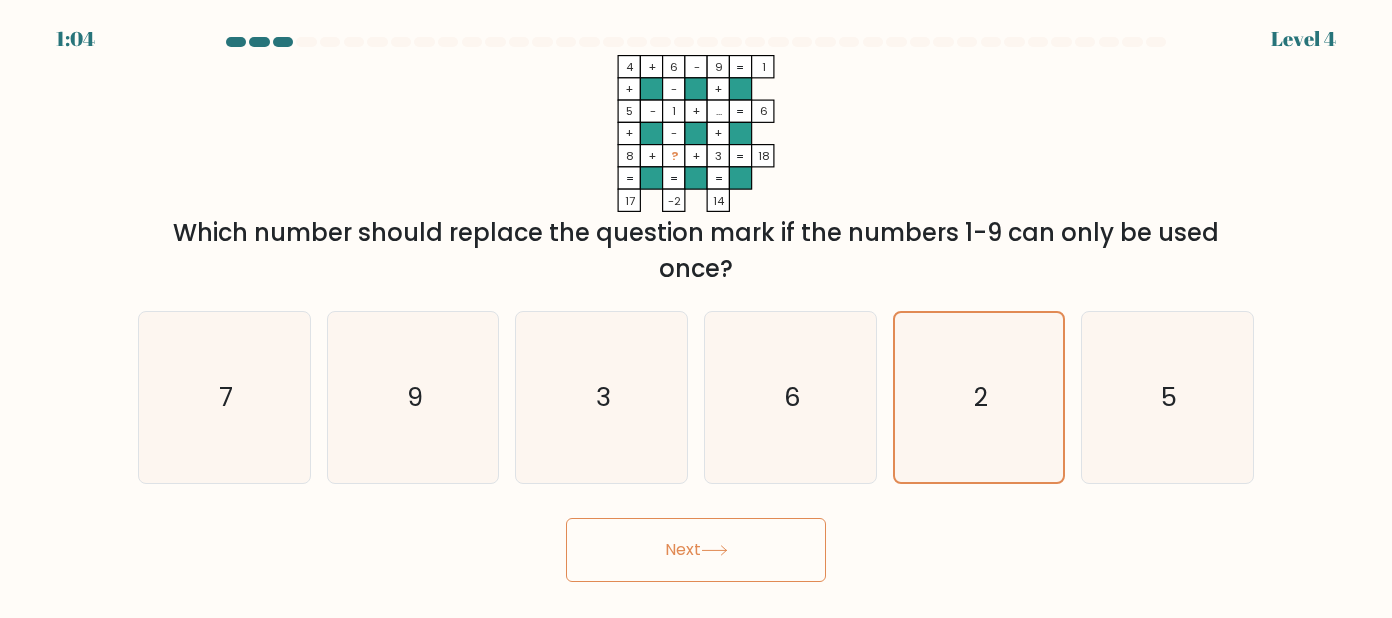 click on "Next" at bounding box center (696, 550) 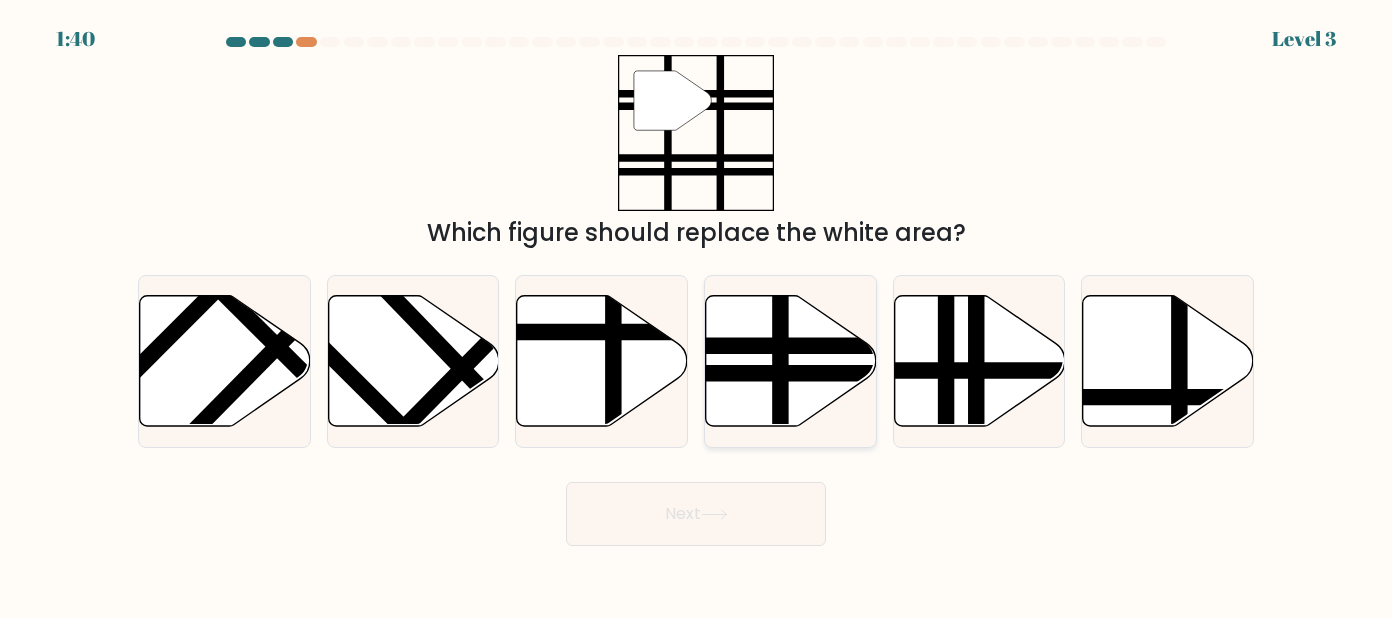 click 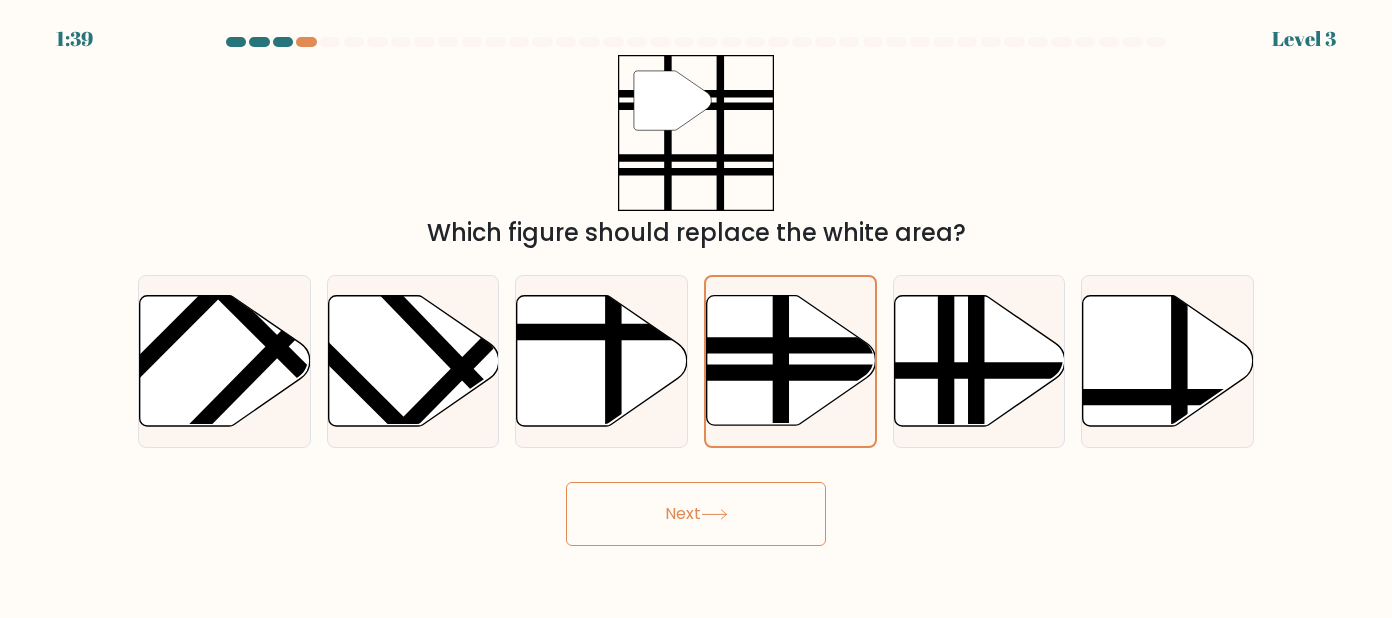 click on "Next" at bounding box center (696, 514) 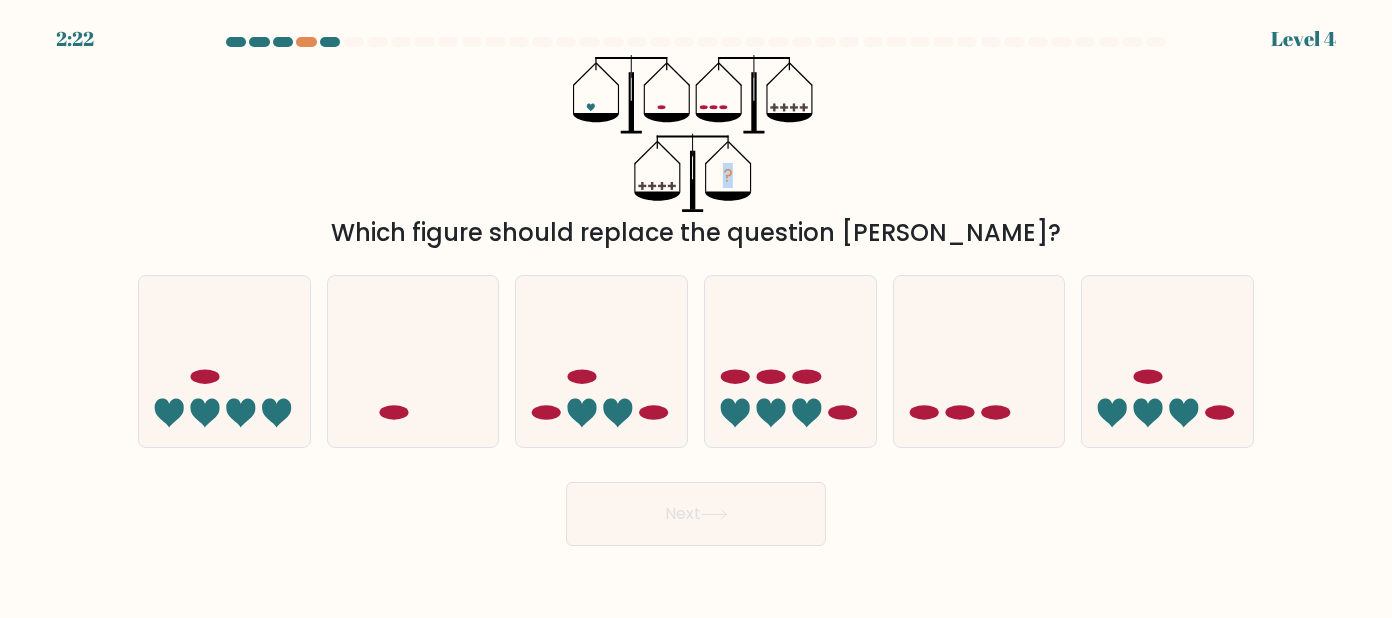 drag, startPoint x: 660, startPoint y: 116, endPoint x: 764, endPoint y: 190, distance: 127.64012 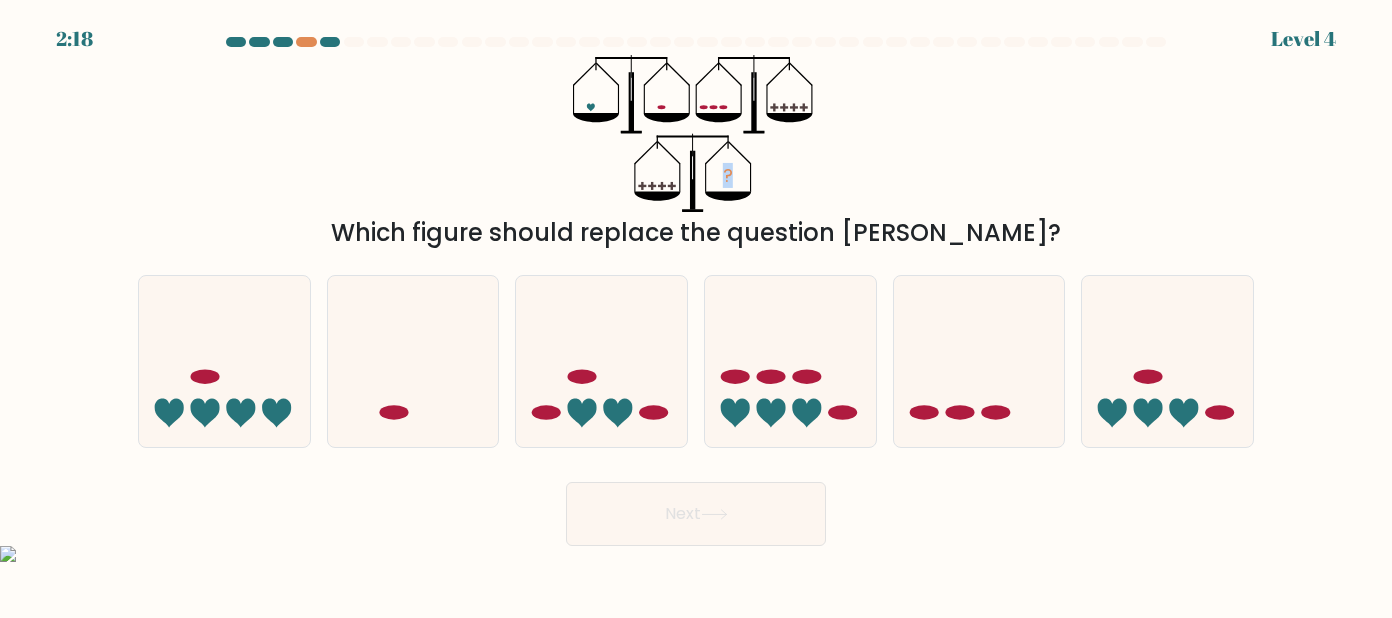 click on "?" 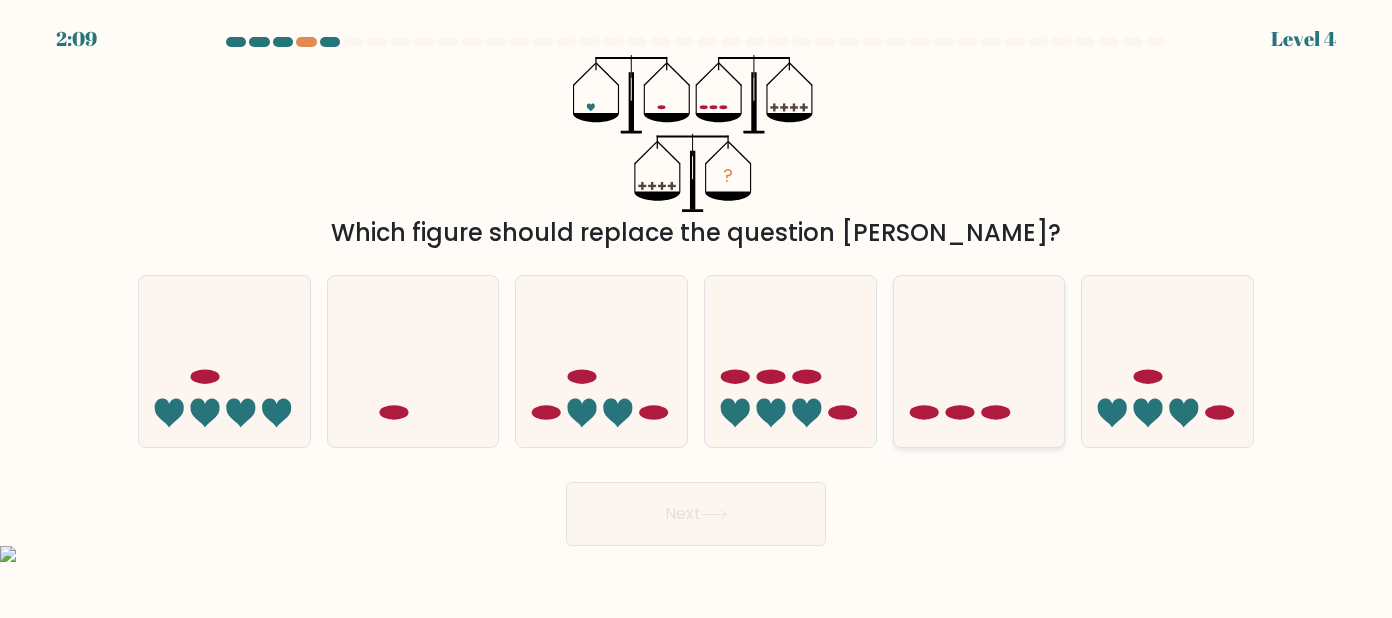click 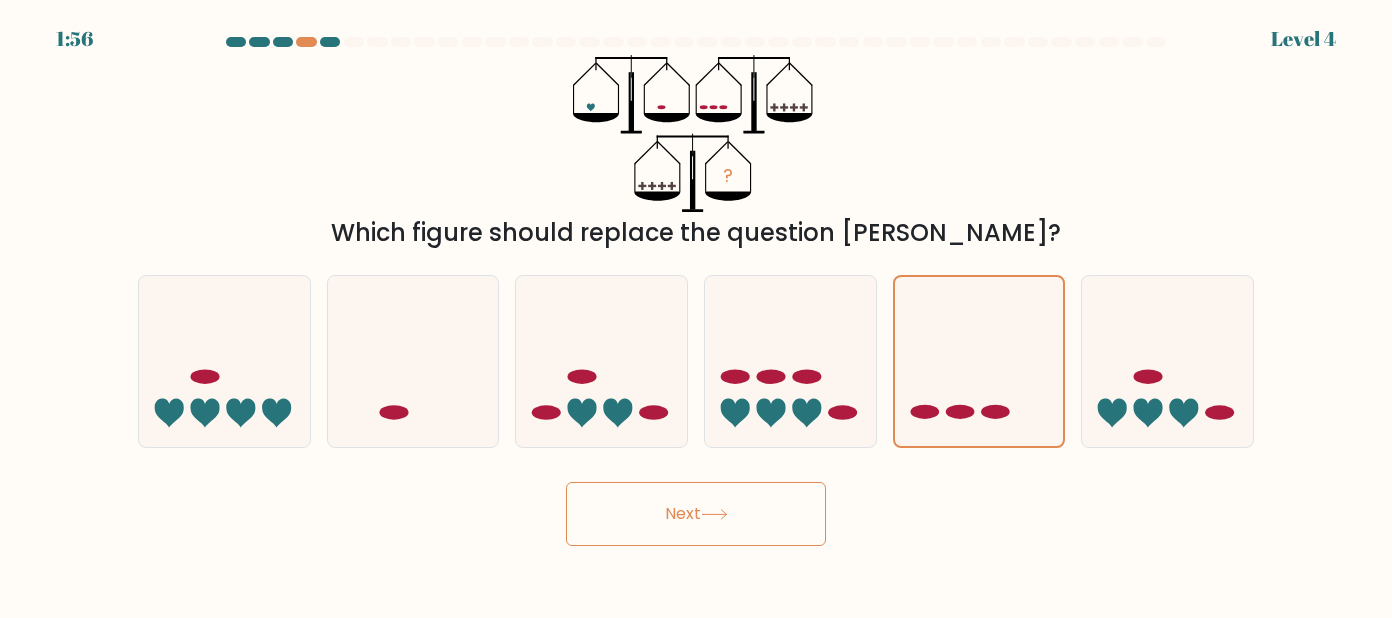 click on "Next" at bounding box center [696, 514] 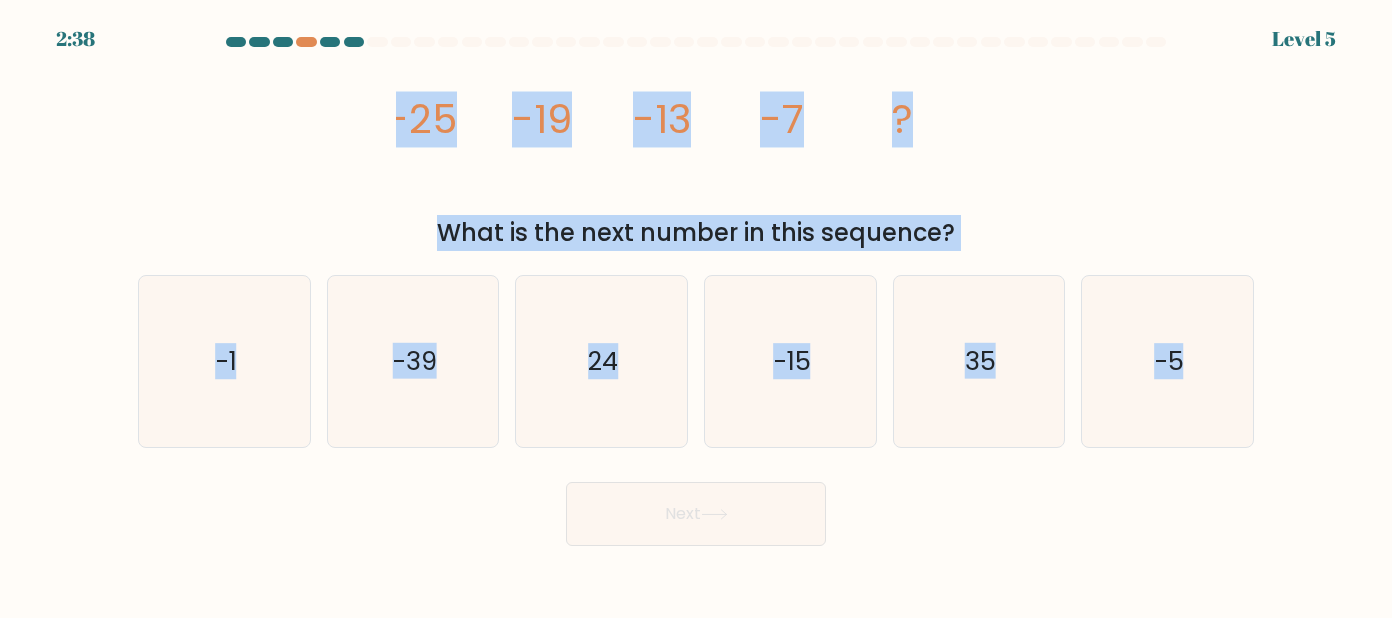 drag, startPoint x: 381, startPoint y: 104, endPoint x: 1301, endPoint y: 414, distance: 970.8244 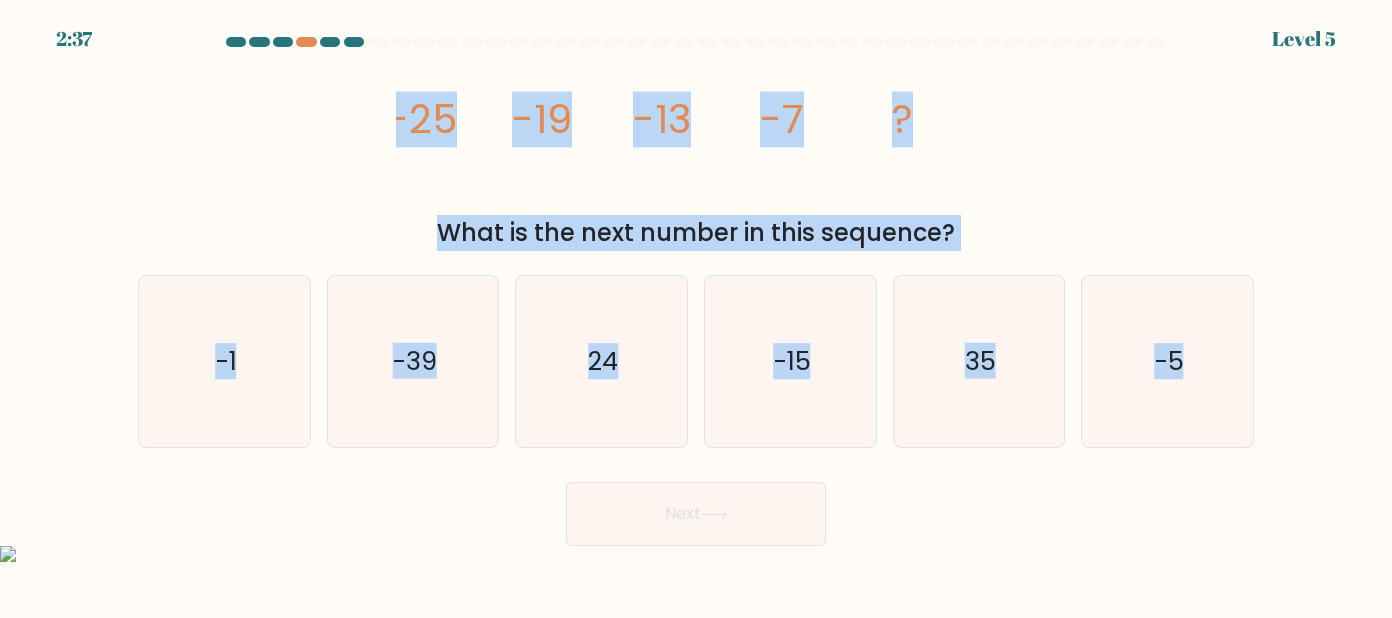 copy on "-25
-19
-13
-7
?
What is the next number in this sequence?
a.
-1
b.
-39
c.
24
d.
-15
e.
35
f.
-5" 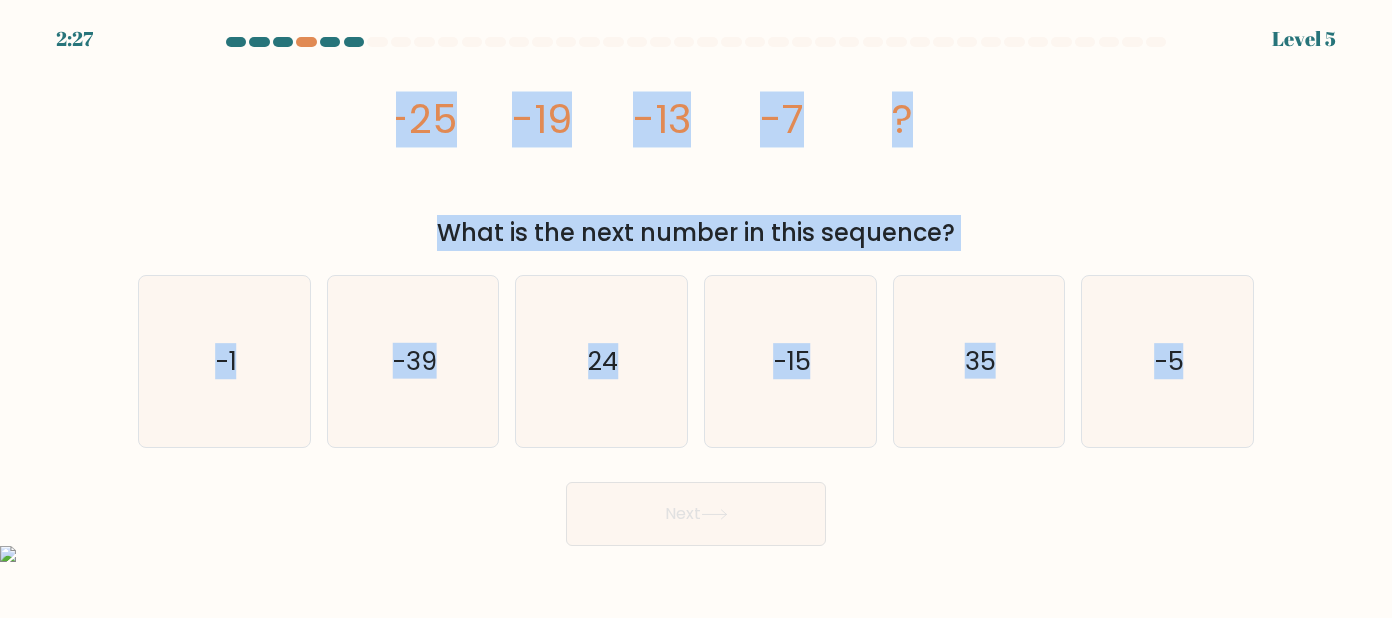 click at bounding box center [696, 291] 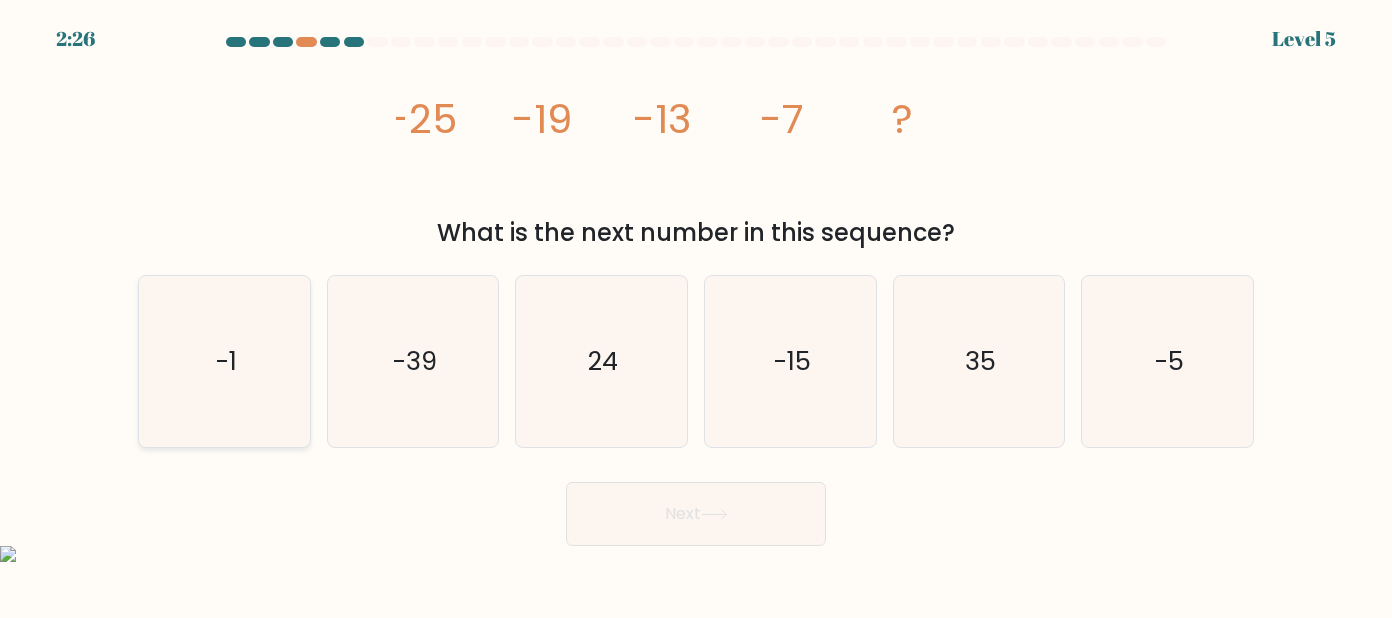 click on "-1" 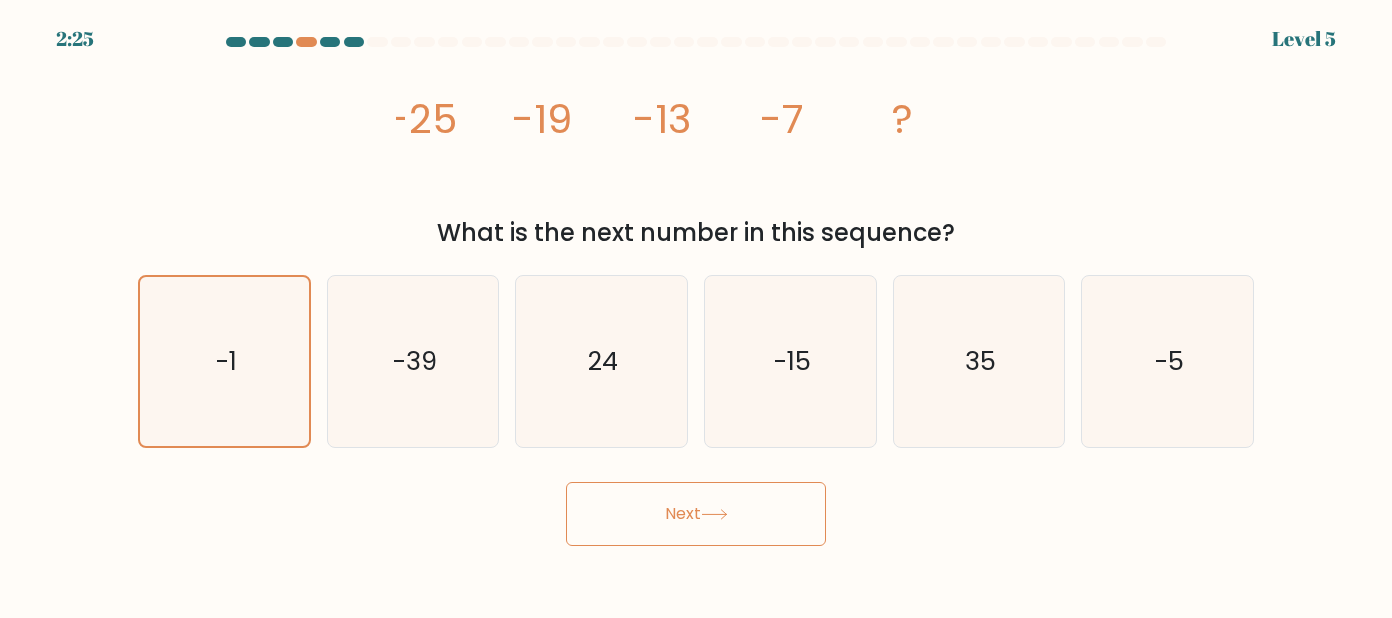 click on "Next" at bounding box center (696, 514) 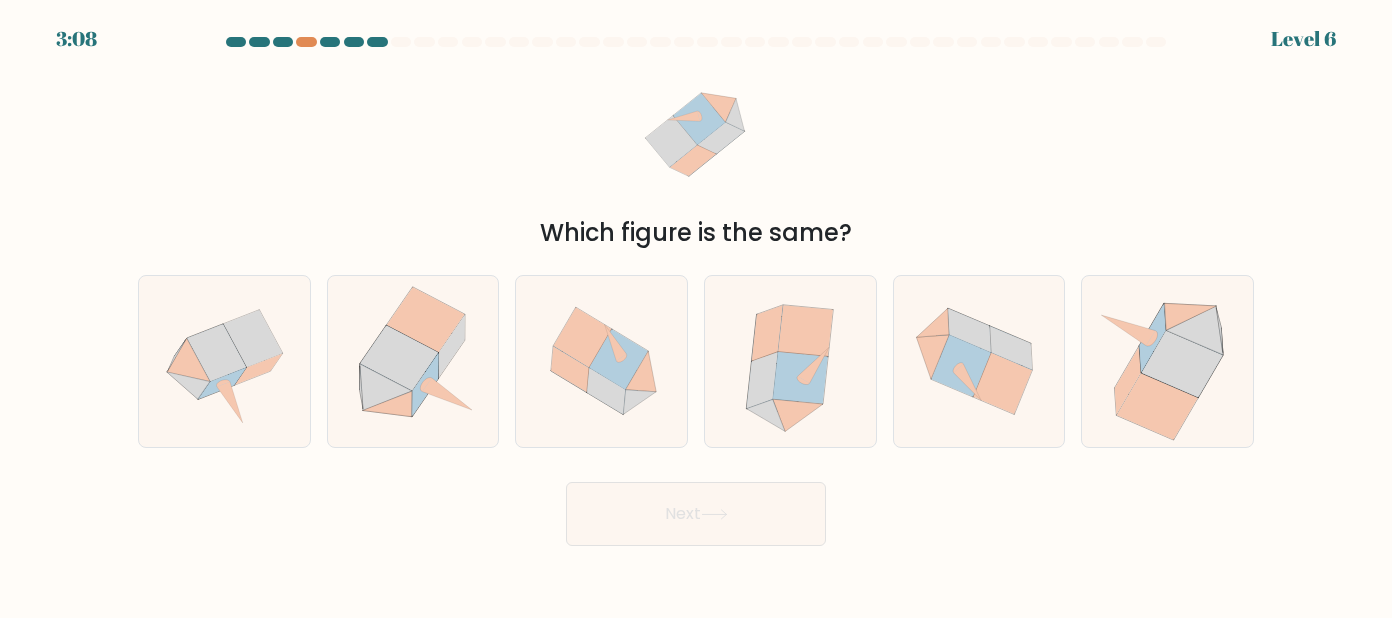 click 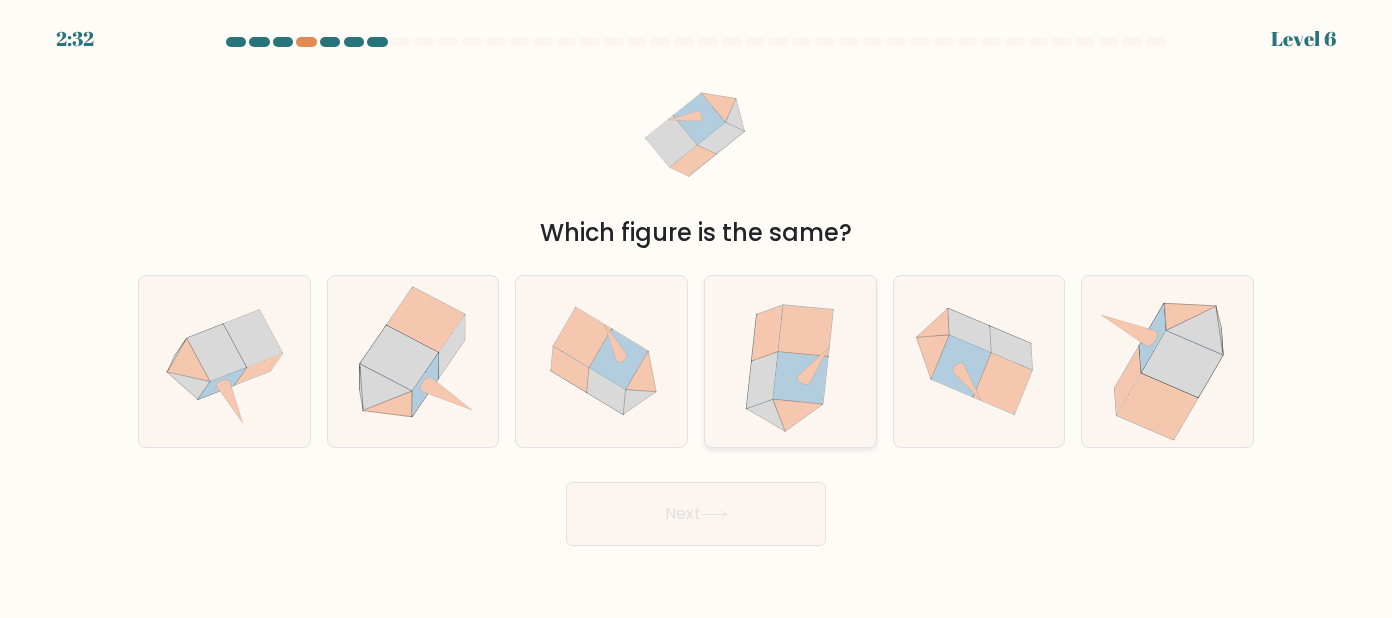 click 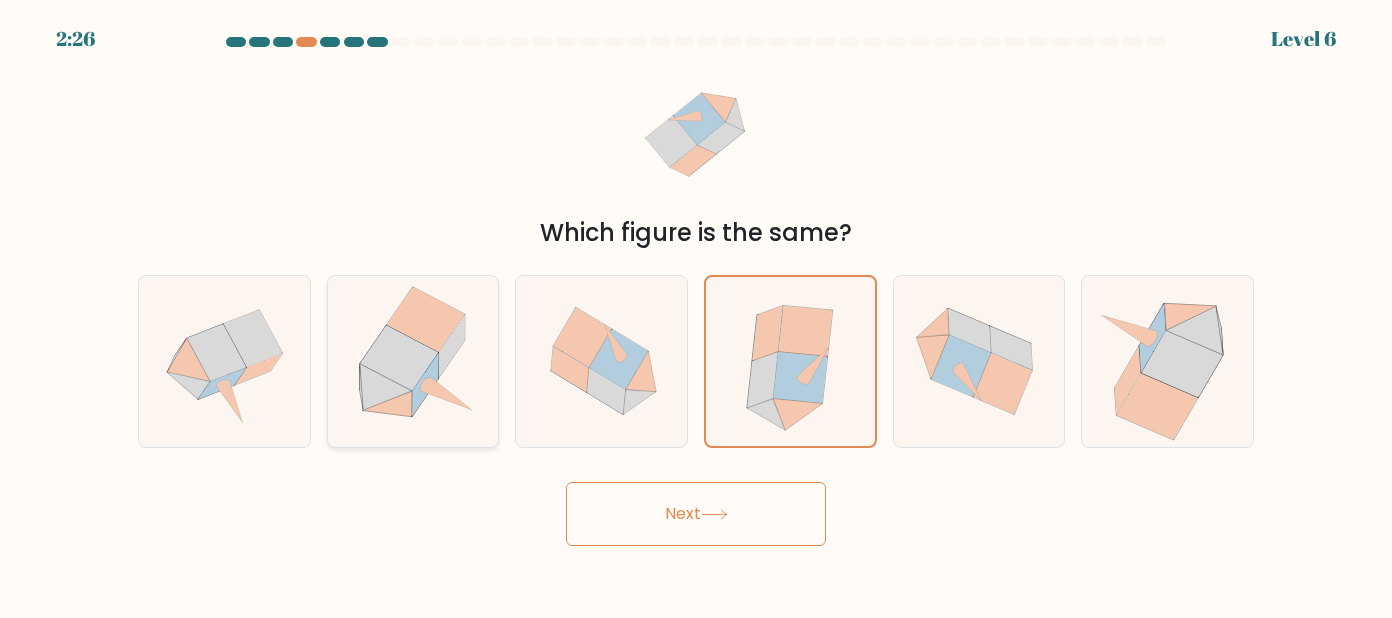 click 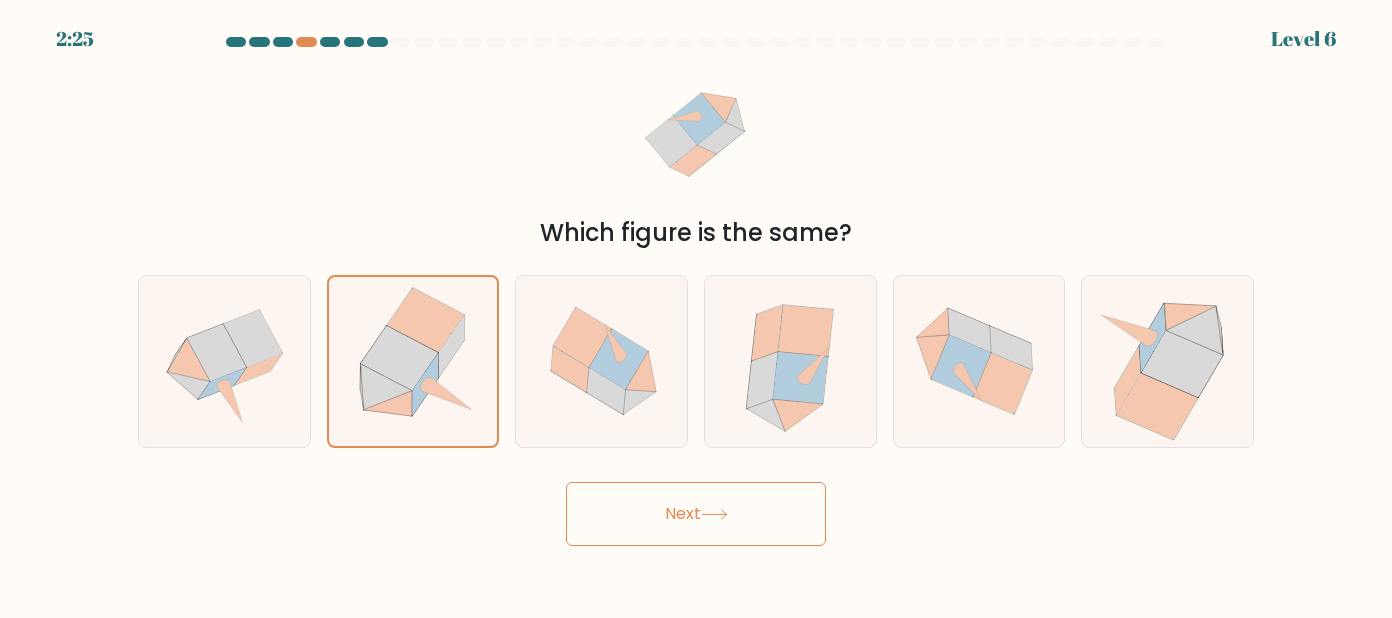 click on "Next" at bounding box center (696, 514) 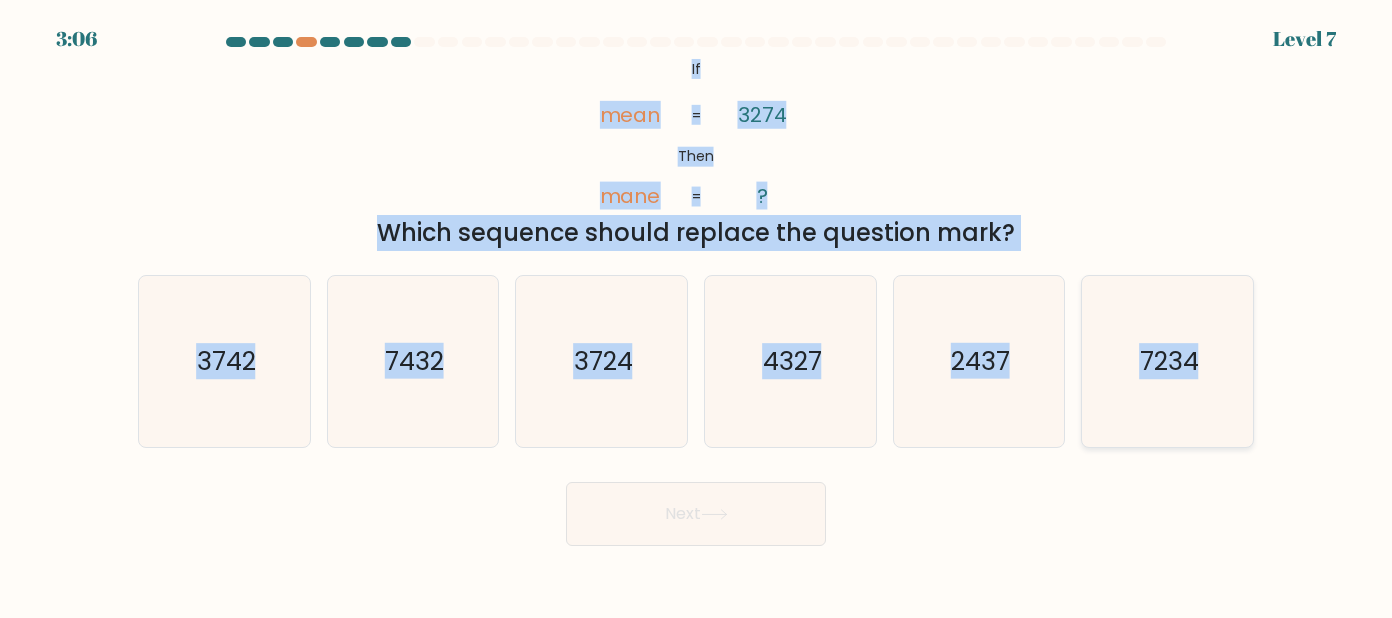 drag, startPoint x: 708, startPoint y: 81, endPoint x: 1209, endPoint y: 378, distance: 582.41736 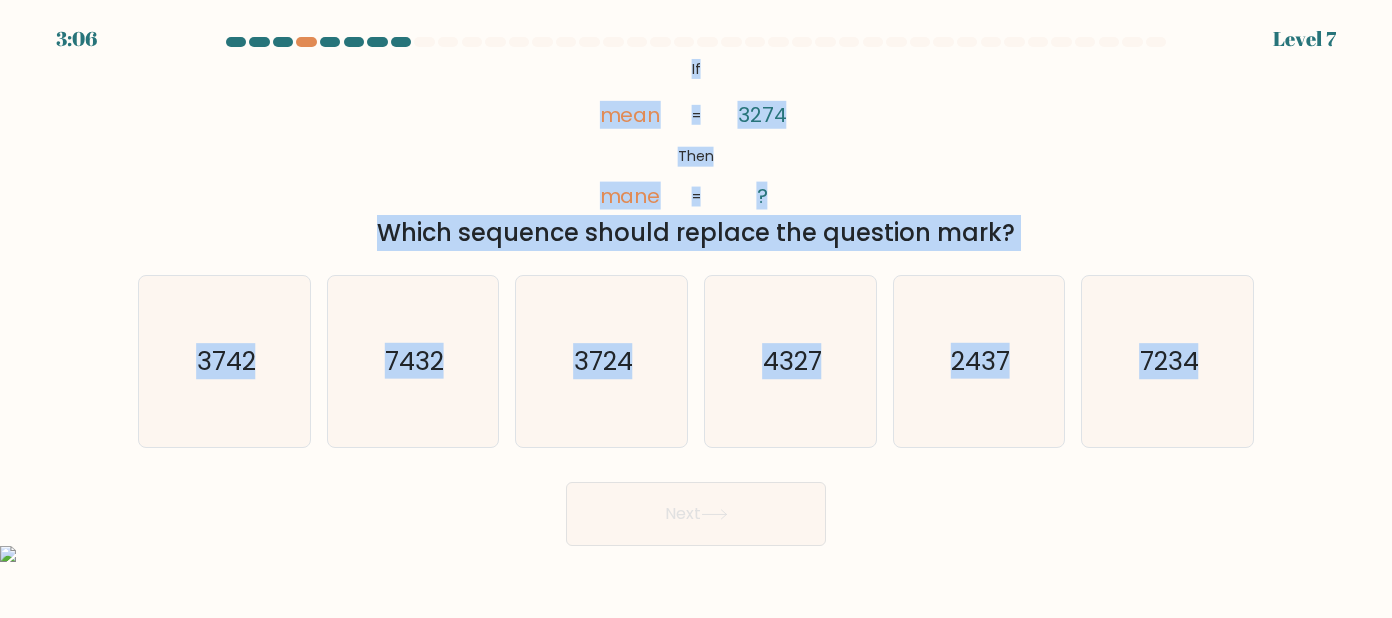 copy on "If       Then       mean       mane       3274       ?       =       =
Which sequence should replace the question mark?
a.
3742
b.
7432
c.
3724
d.
4327
e.
2437
f.
7234" 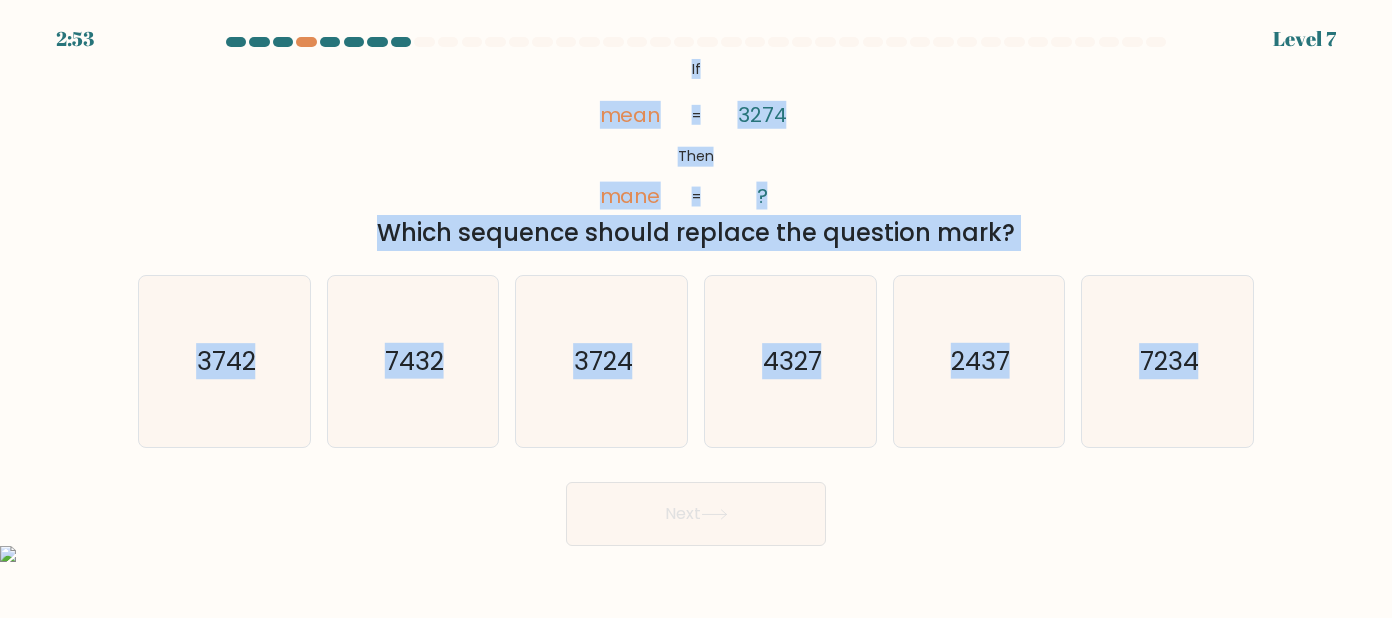 click on "If ?" at bounding box center (696, 291) 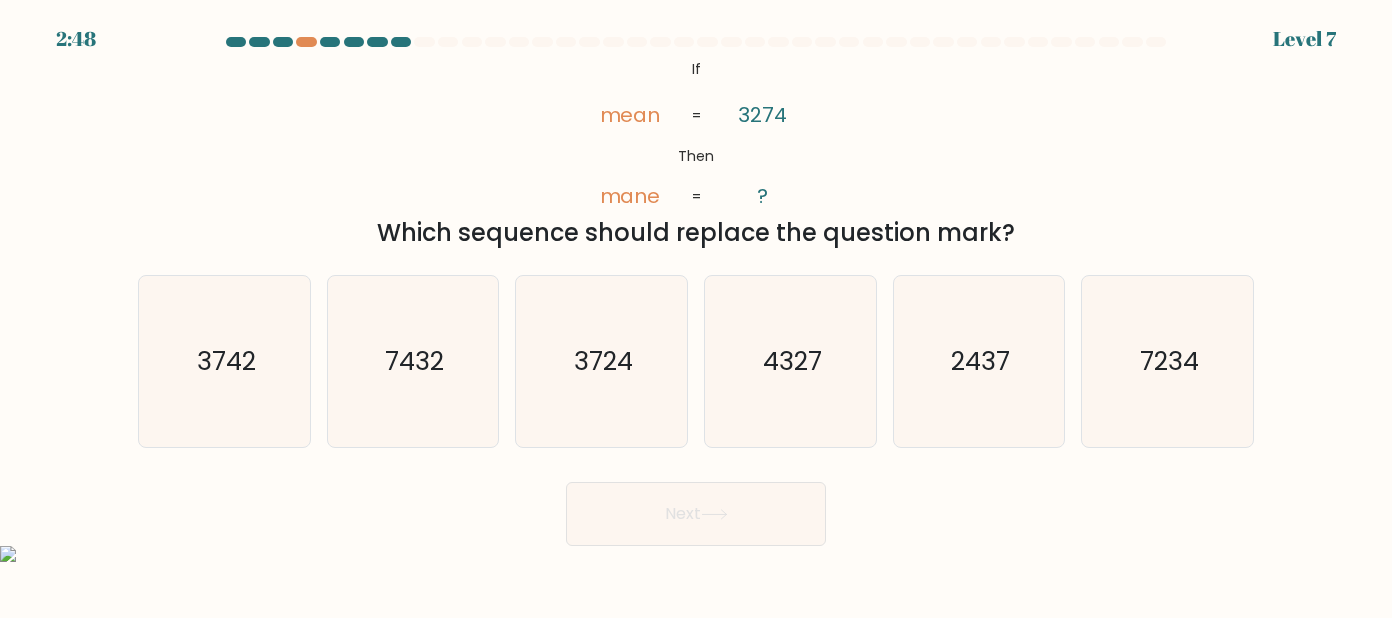 click on "If ?" at bounding box center [696, 291] 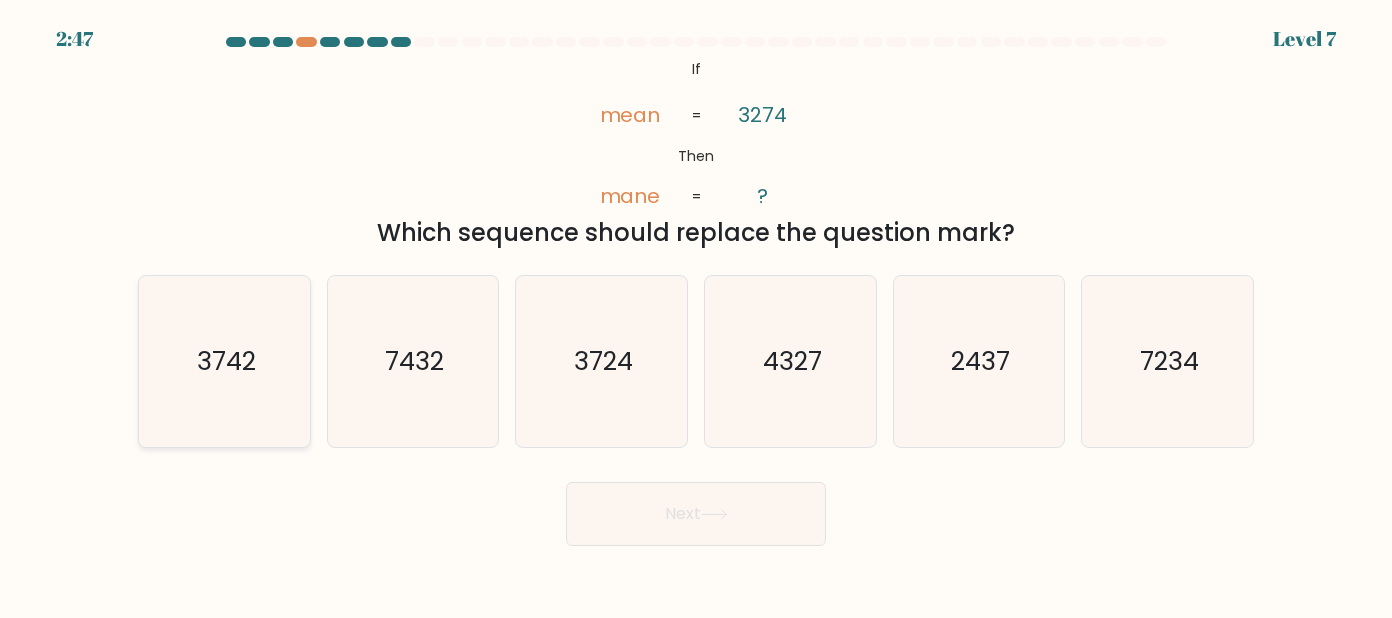 click on "3742" 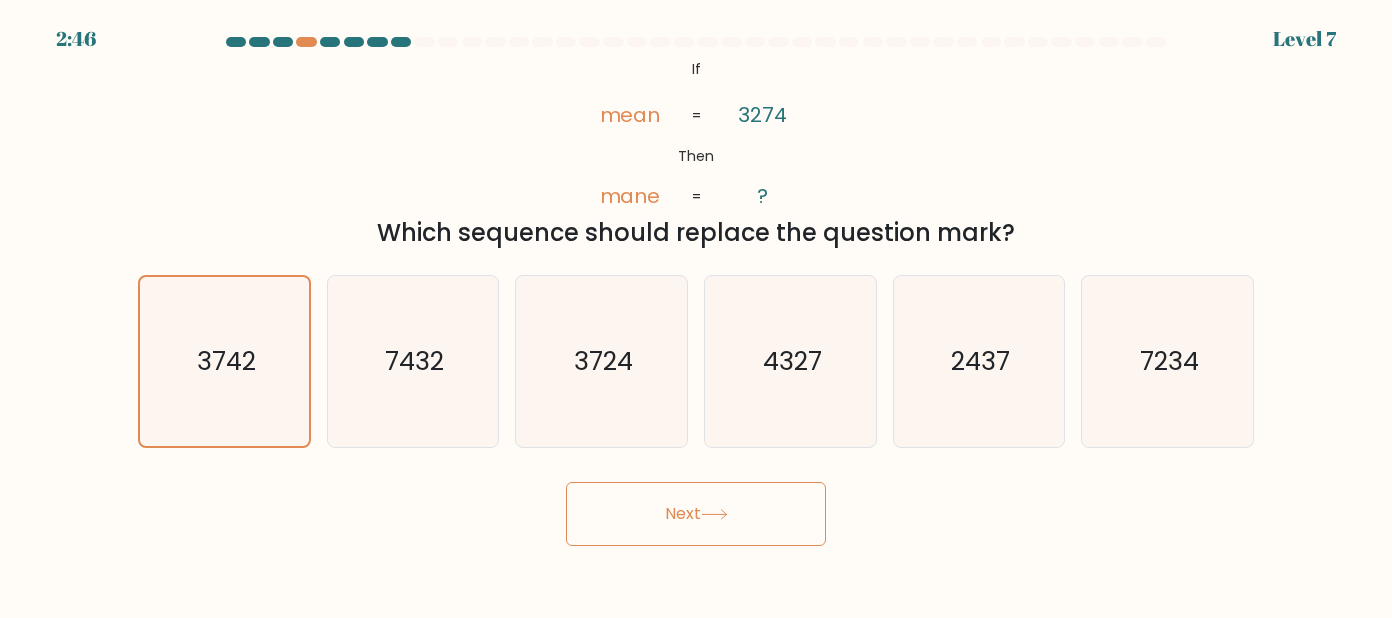 click on "Next" at bounding box center (696, 514) 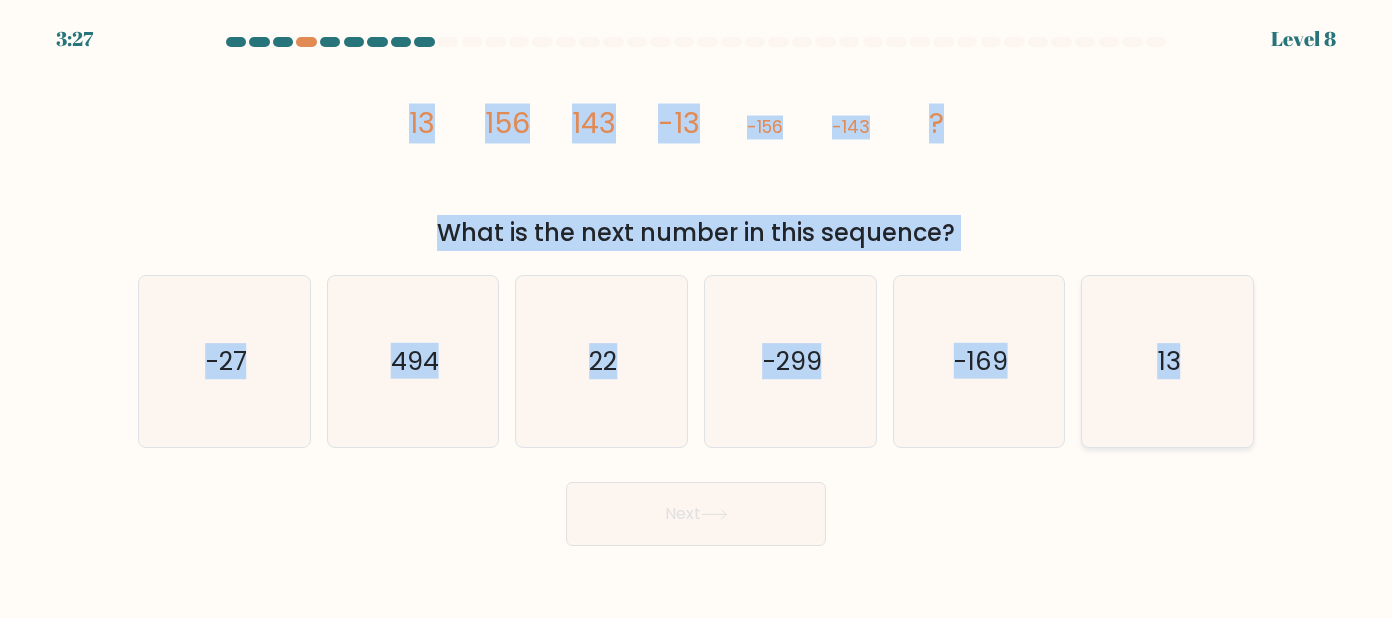 drag, startPoint x: 400, startPoint y: 118, endPoint x: 1208, endPoint y: 372, distance: 846.9829 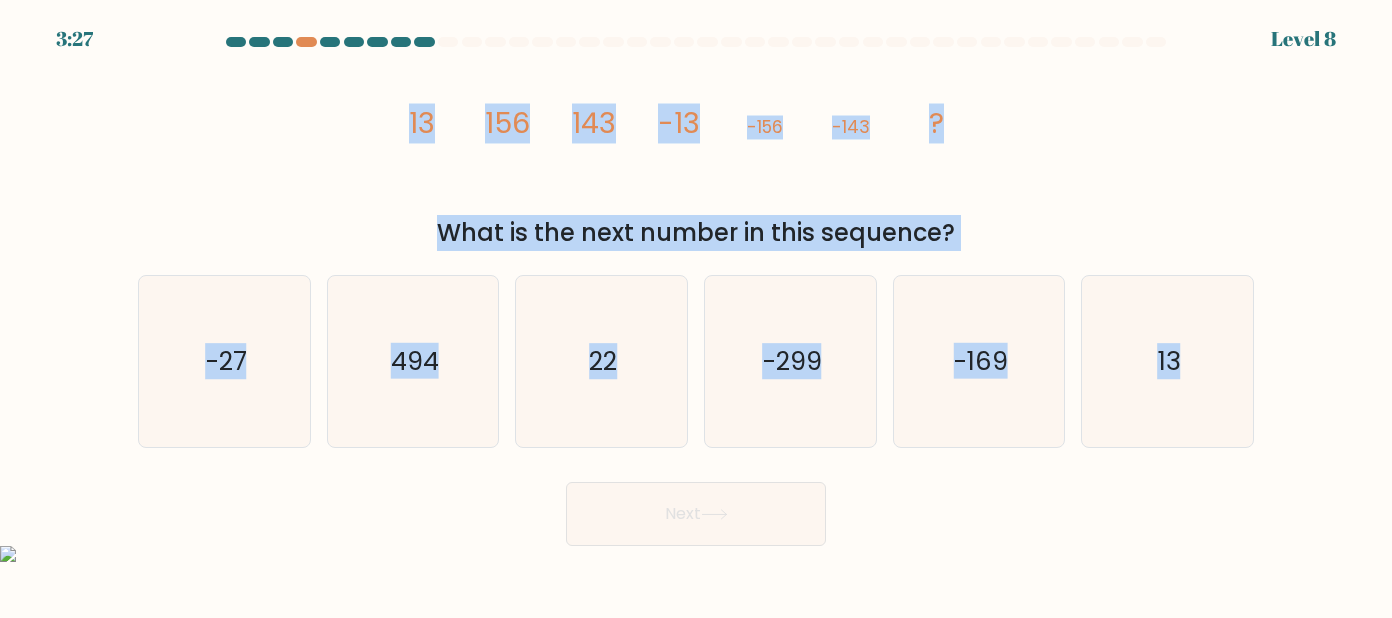 copy on "13
156
143
-13
-156
-143
?
What is the next number in this sequence?
a.
-27
b.
494
c.
22
d.
-299
e.
-169
f.
13" 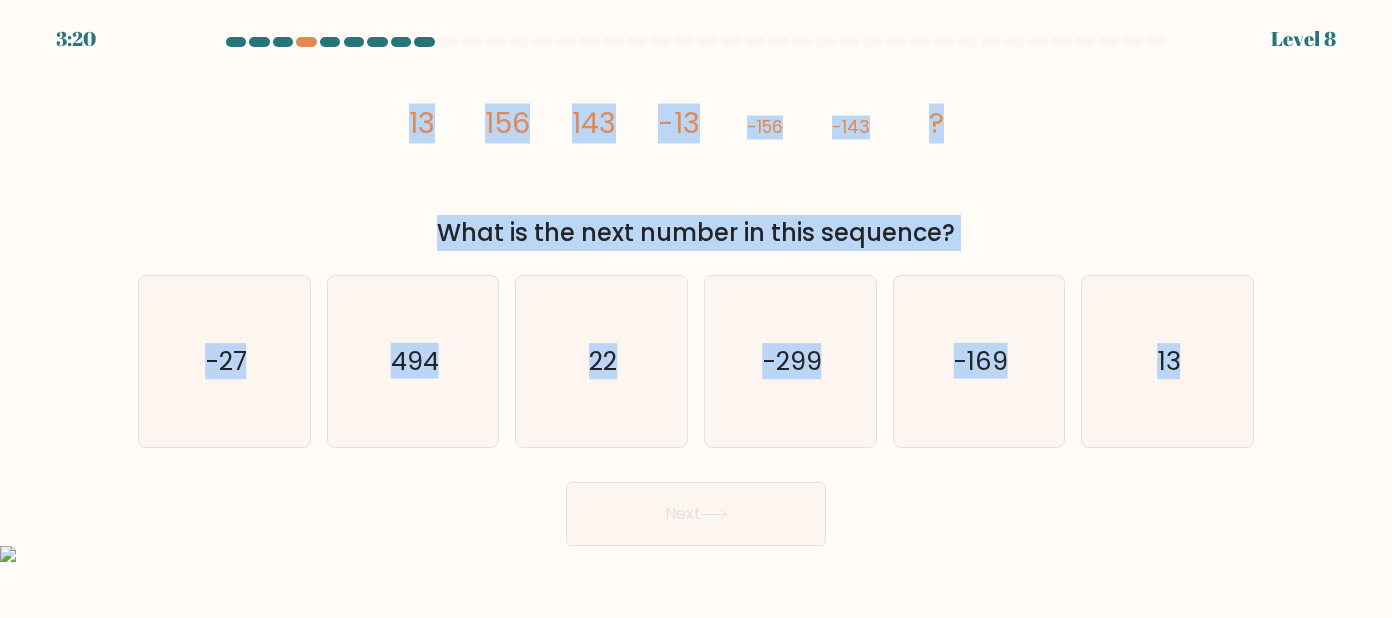 click at bounding box center (696, 291) 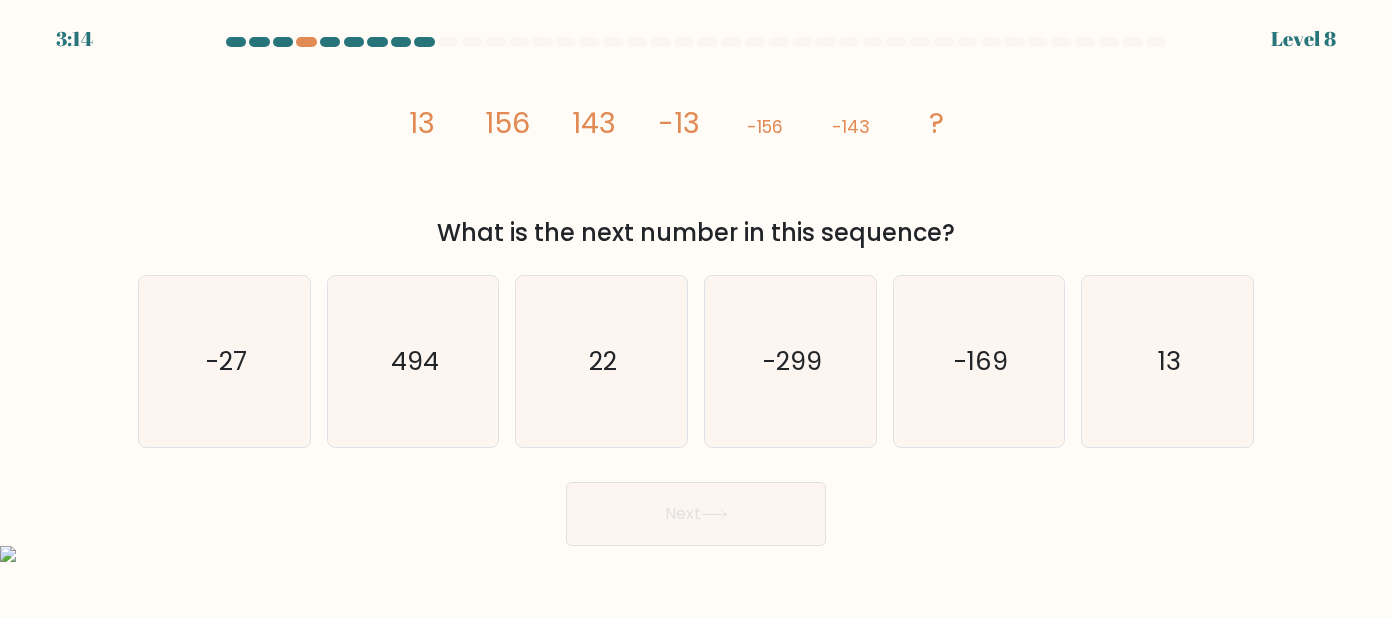 click at bounding box center (696, 291) 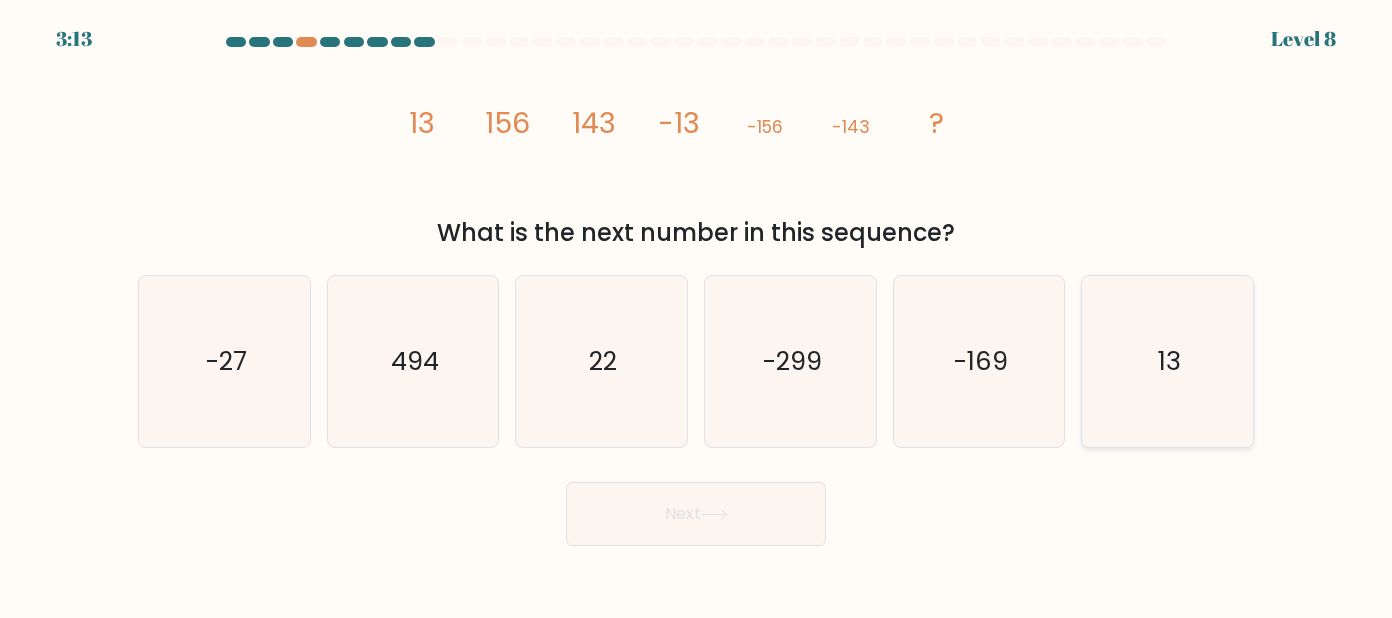 drag, startPoint x: 1161, startPoint y: 400, endPoint x: 1127, endPoint y: 417, distance: 38.013157 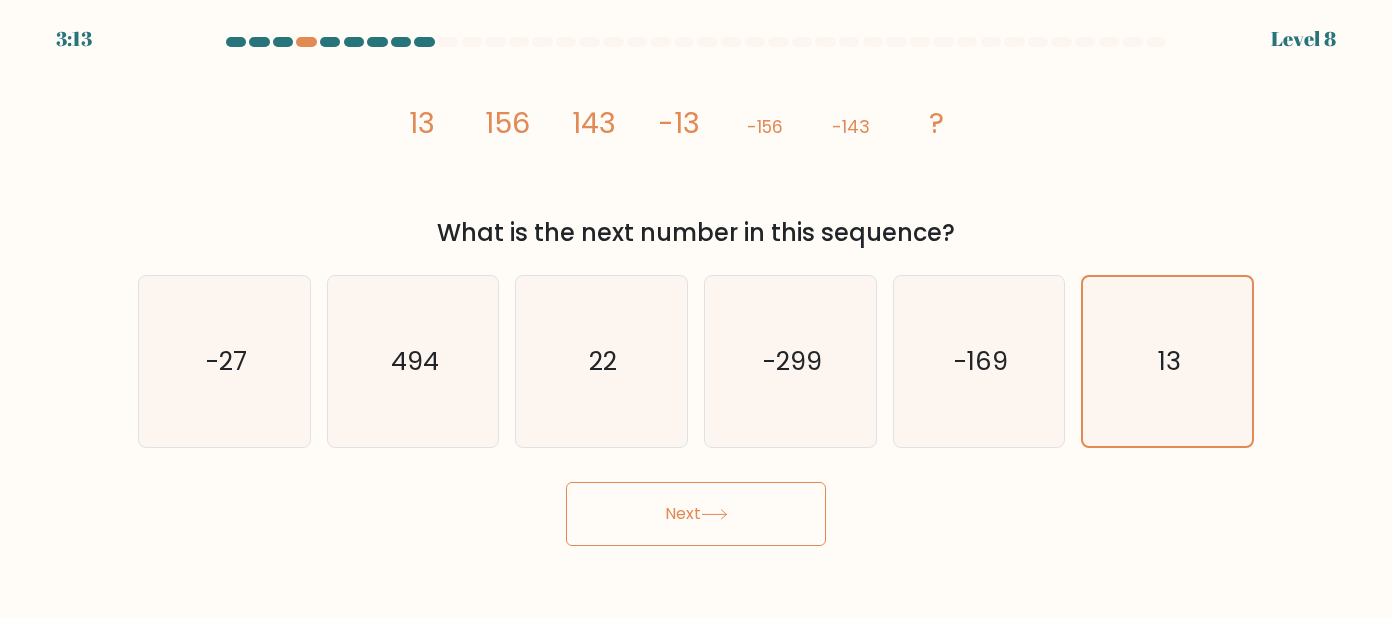 click on "Next" at bounding box center [696, 514] 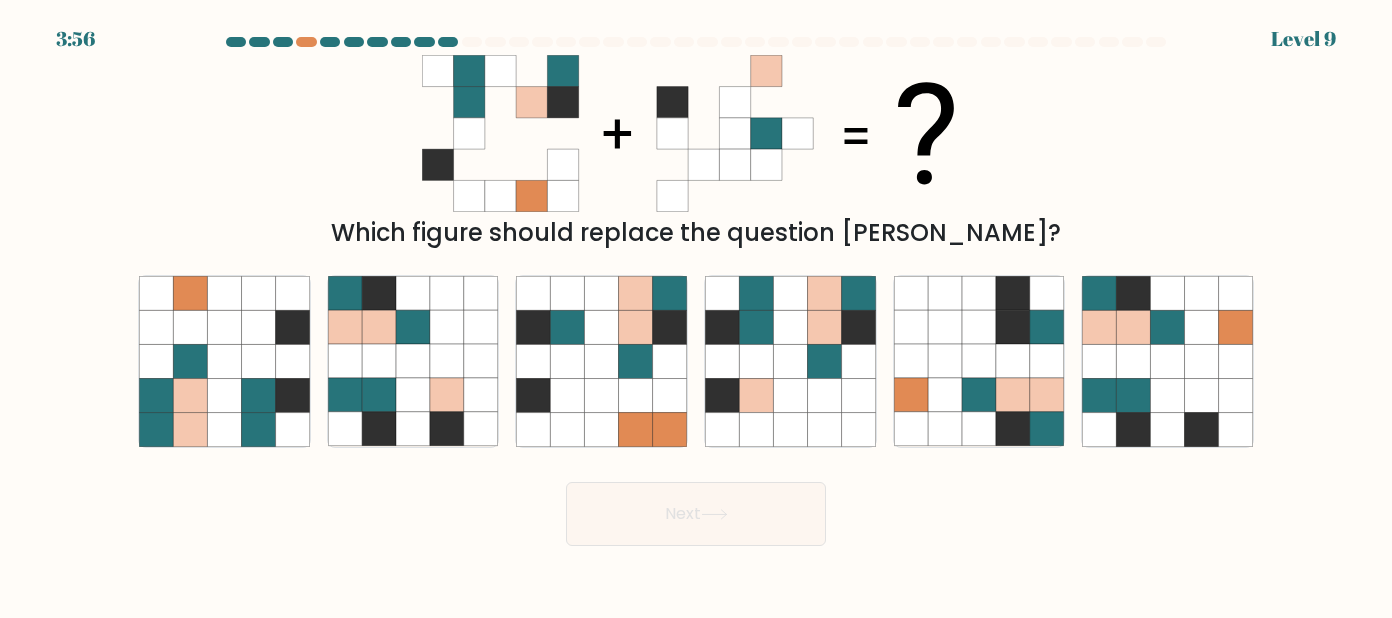 drag, startPoint x: 448, startPoint y: 80, endPoint x: 740, endPoint y: 123, distance: 295.1491 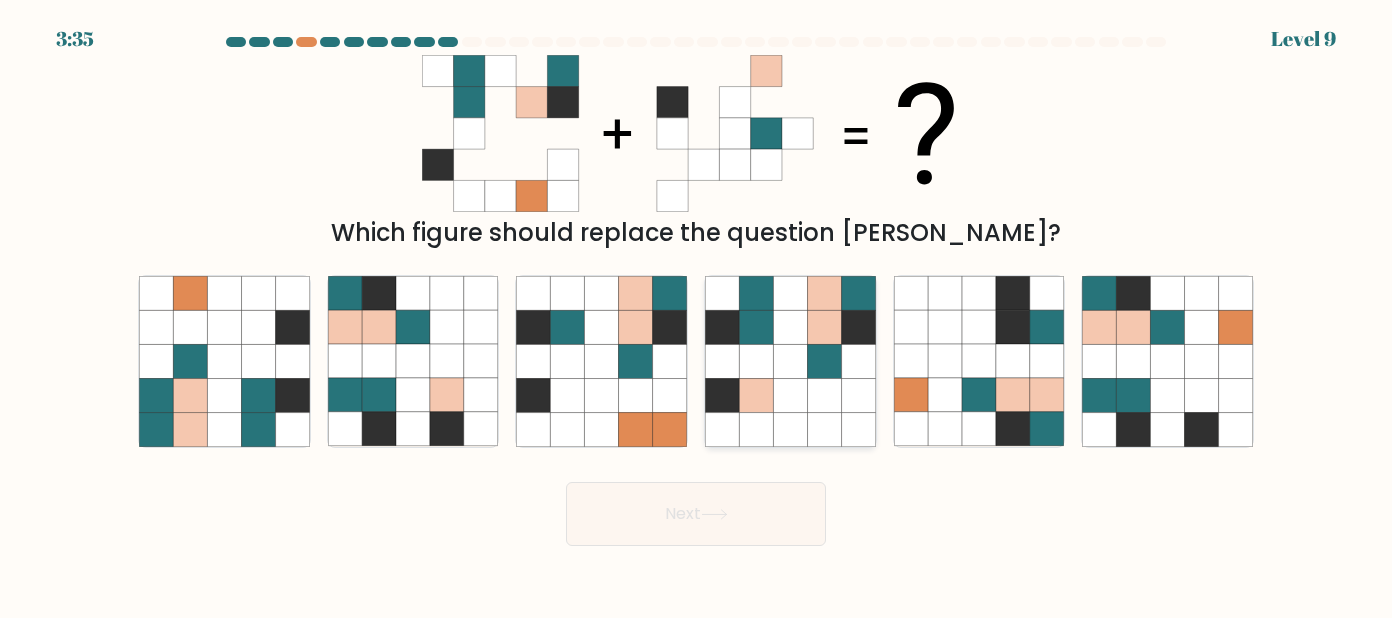 click 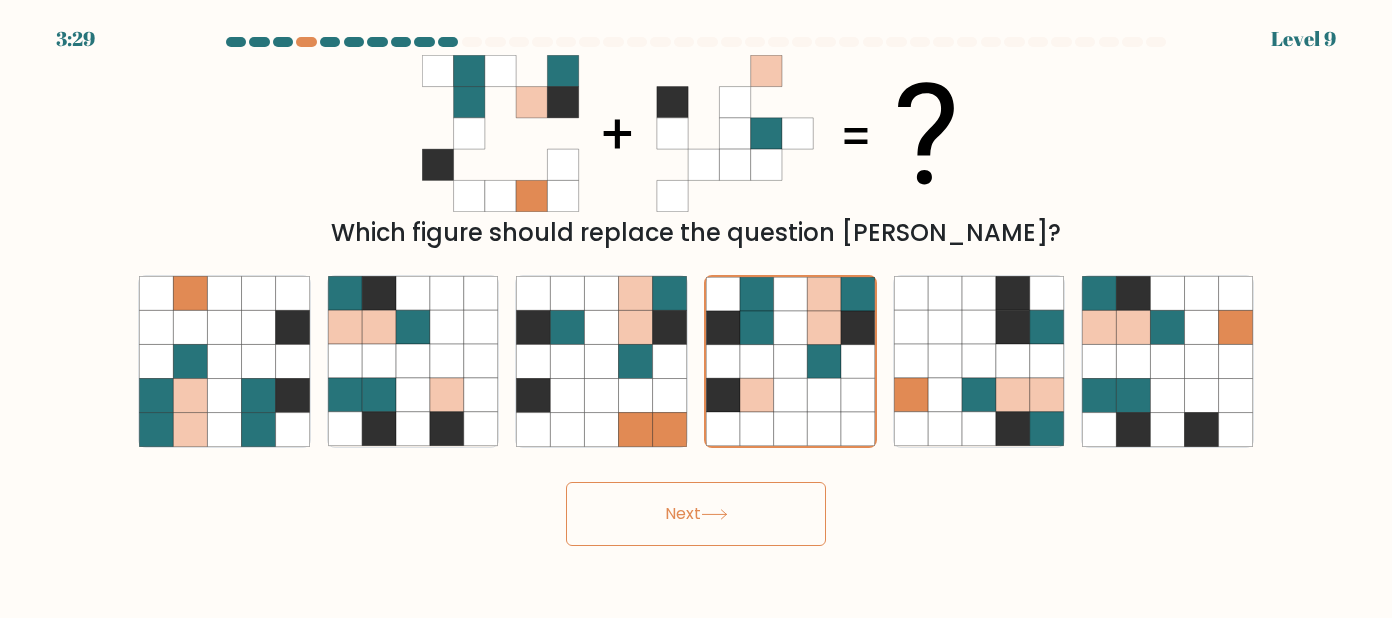 click on "Next" at bounding box center (696, 514) 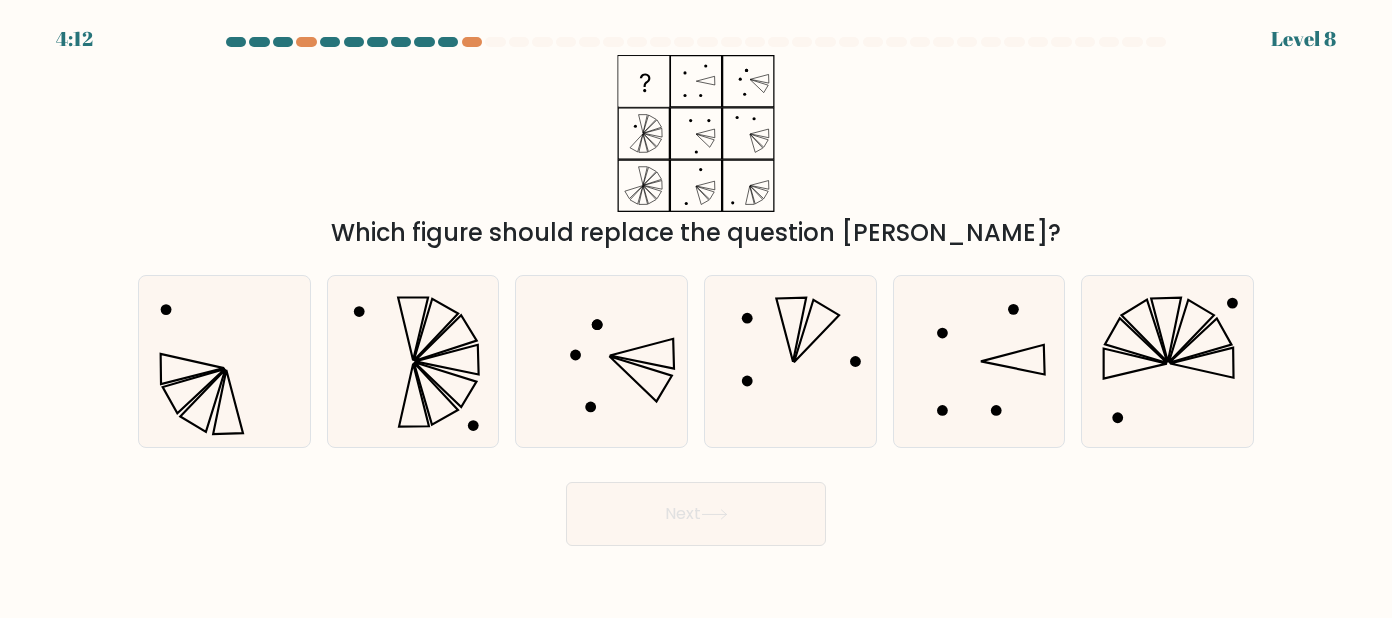 drag, startPoint x: 670, startPoint y: 67, endPoint x: 784, endPoint y: 151, distance: 141.60509 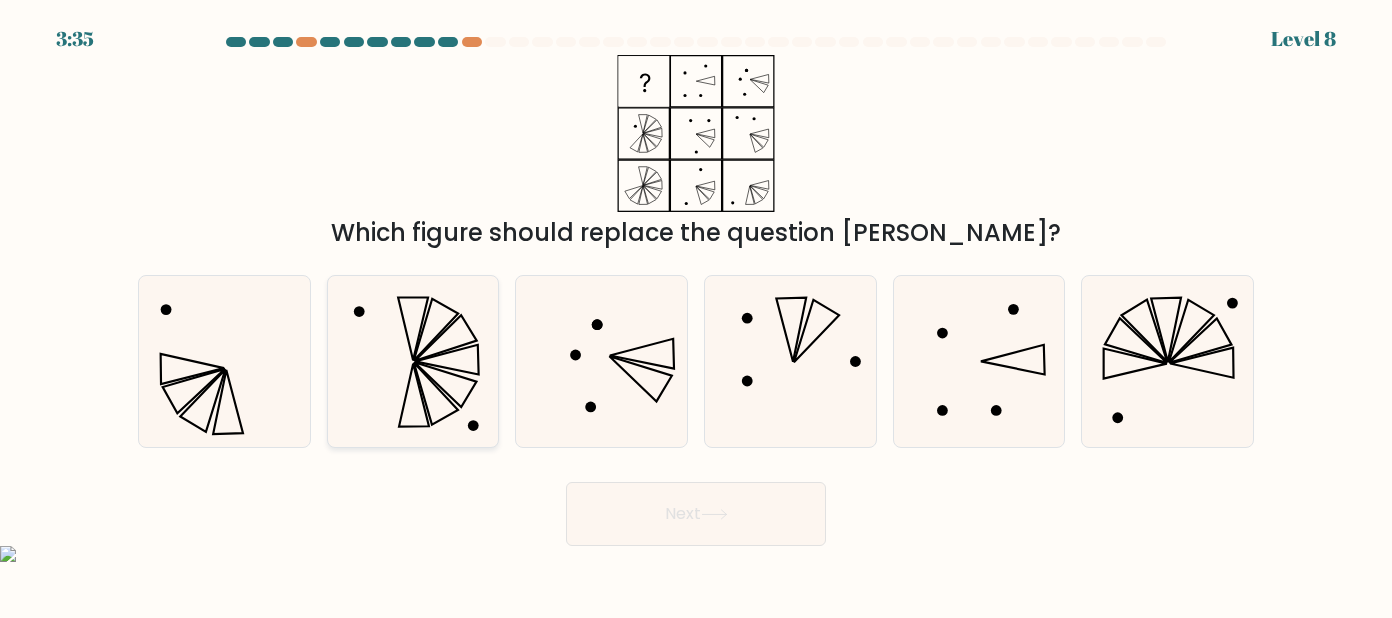 click 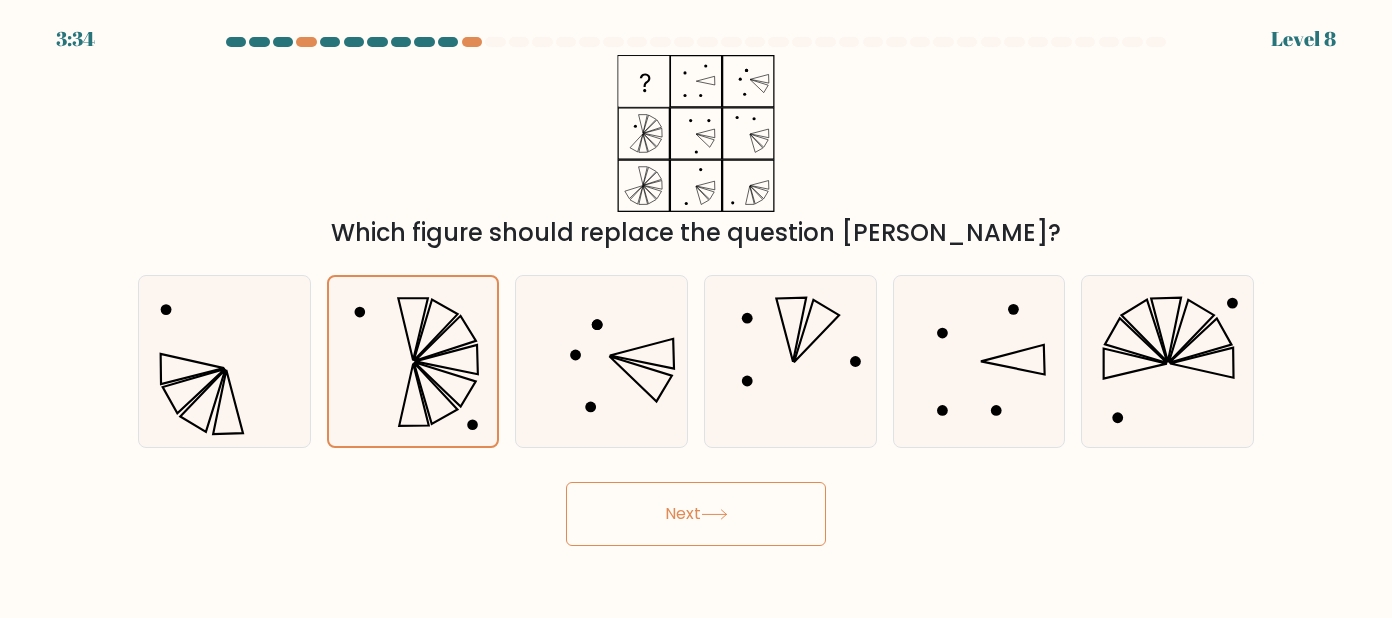 click on "Next" at bounding box center (696, 514) 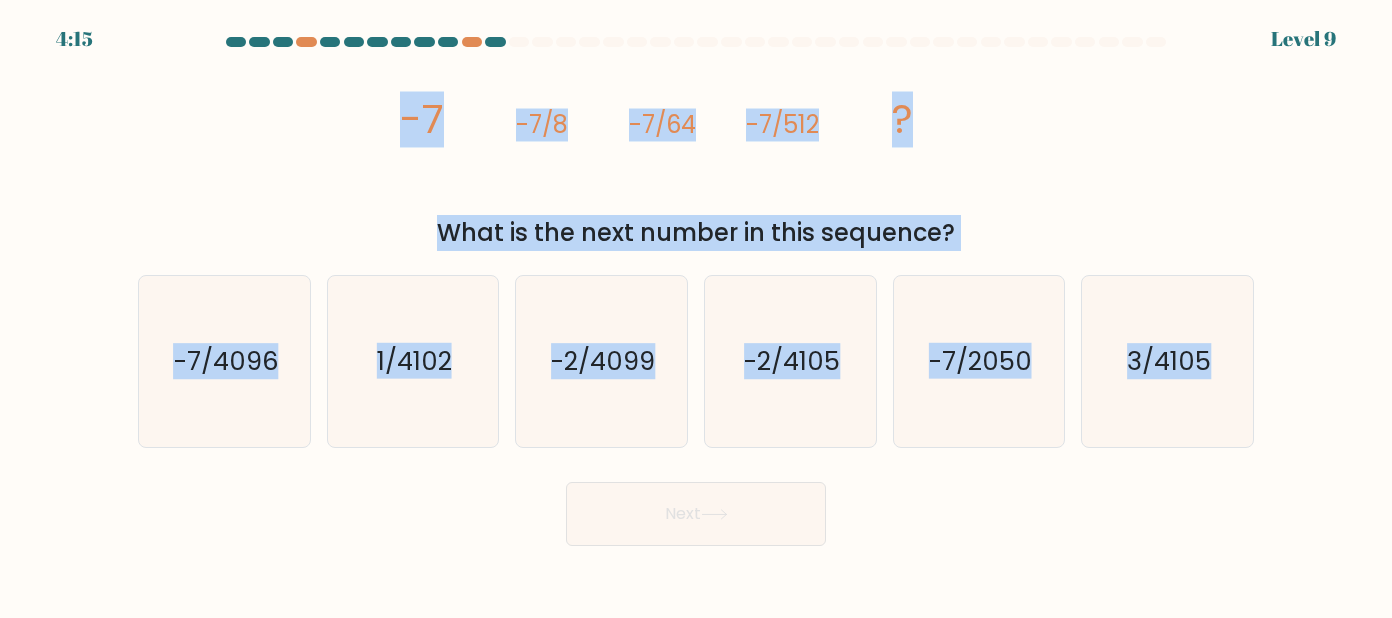 drag, startPoint x: 374, startPoint y: 122, endPoint x: 1257, endPoint y: 399, distance: 925.4285 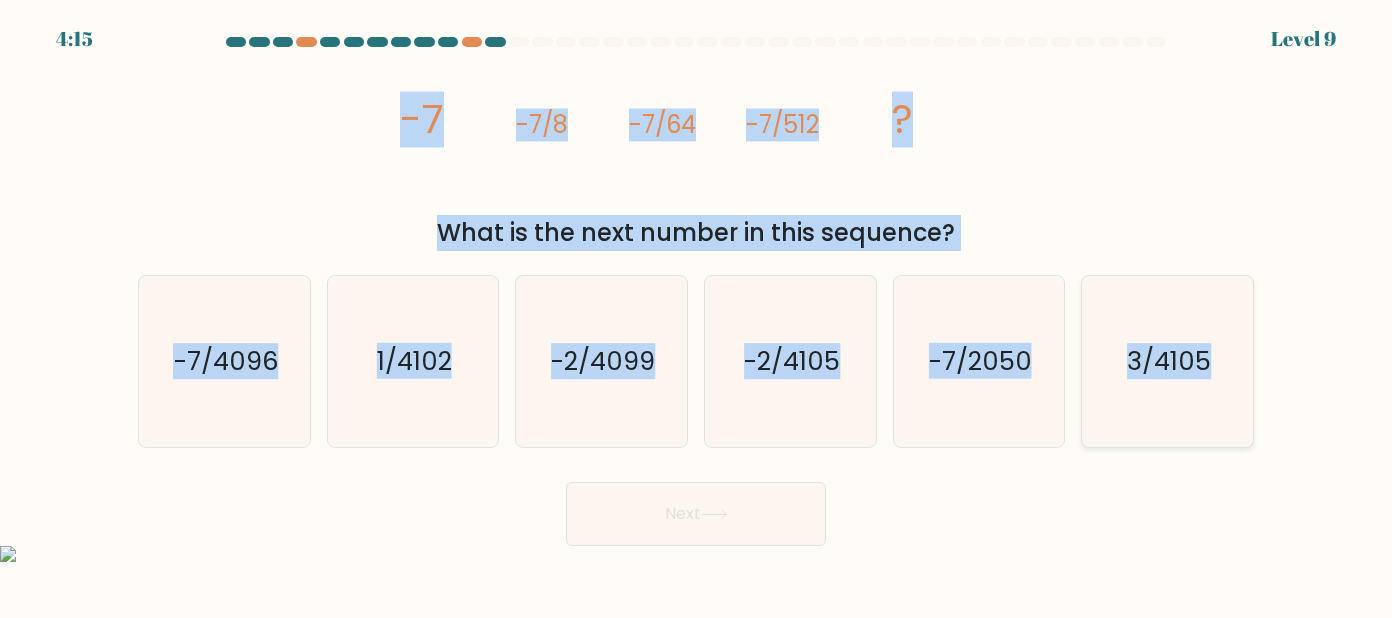 copy on "-7
-7/8
-7/64
-7/512
?
What is the next number in this sequence?
a.
-7/4096
b.
1/4102
c.
-2/4099
d.
-2/4105
e.
-7/2050
f.
3/4105" 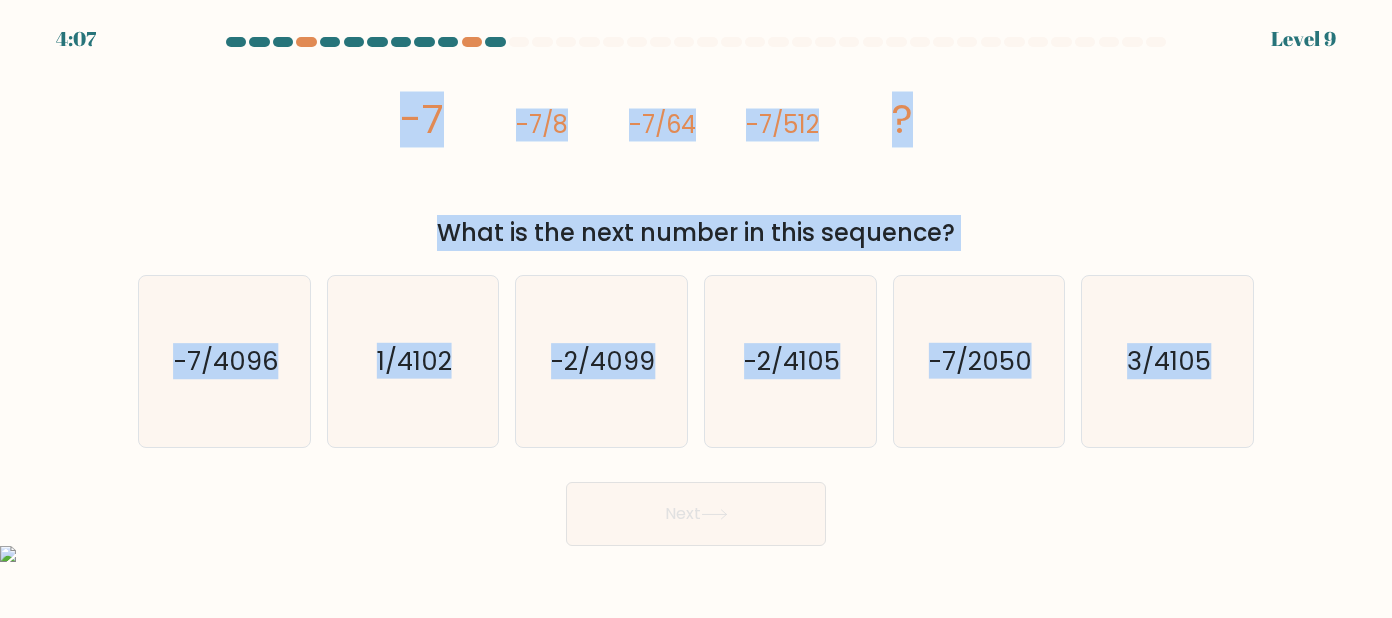 click at bounding box center [696, 291] 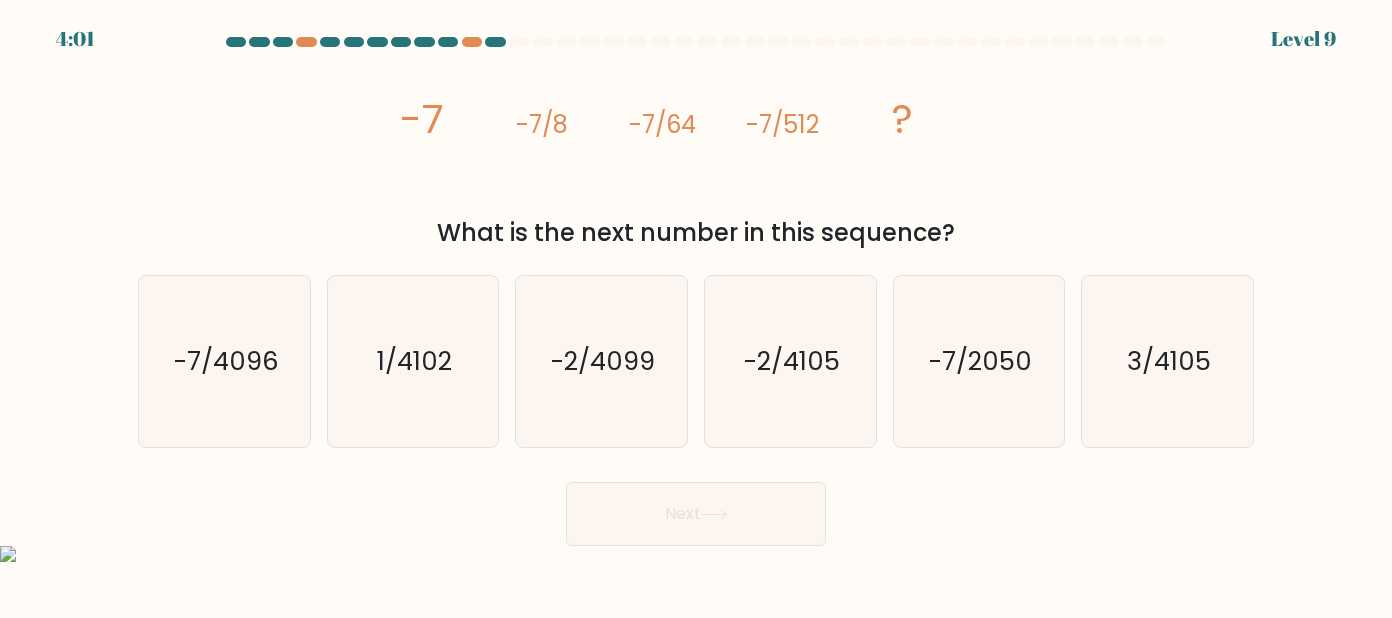 click at bounding box center (696, 291) 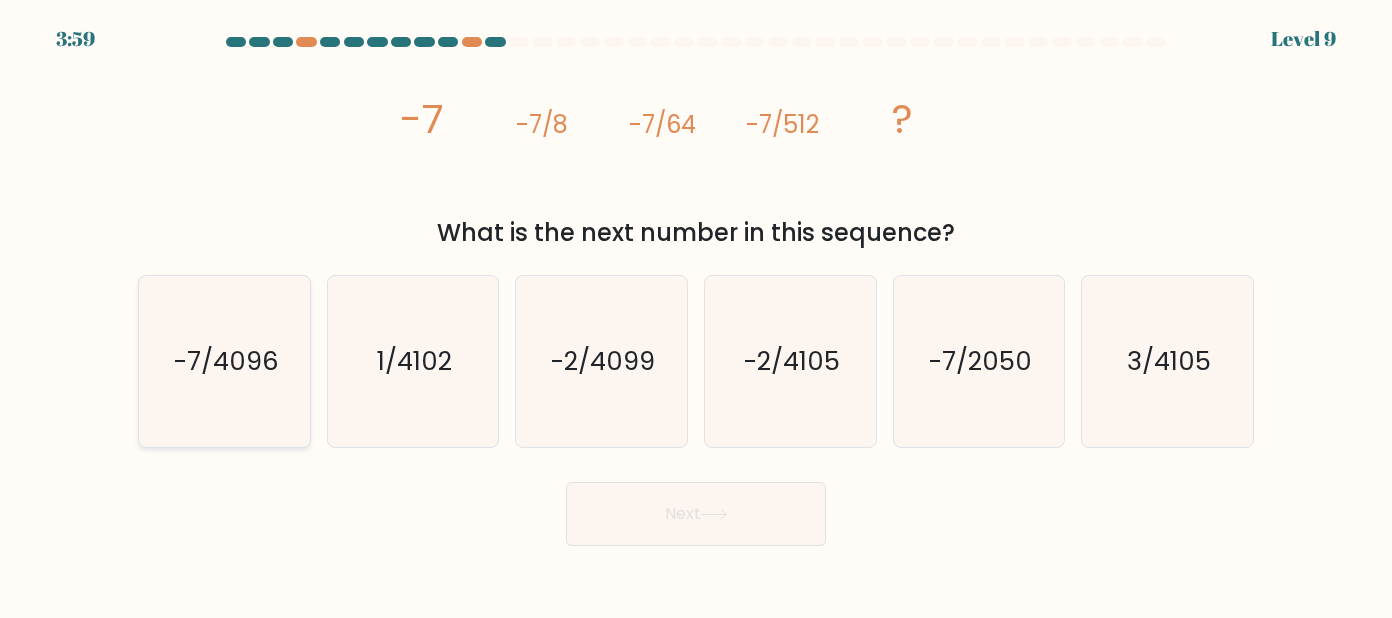 click on "-7/4096" 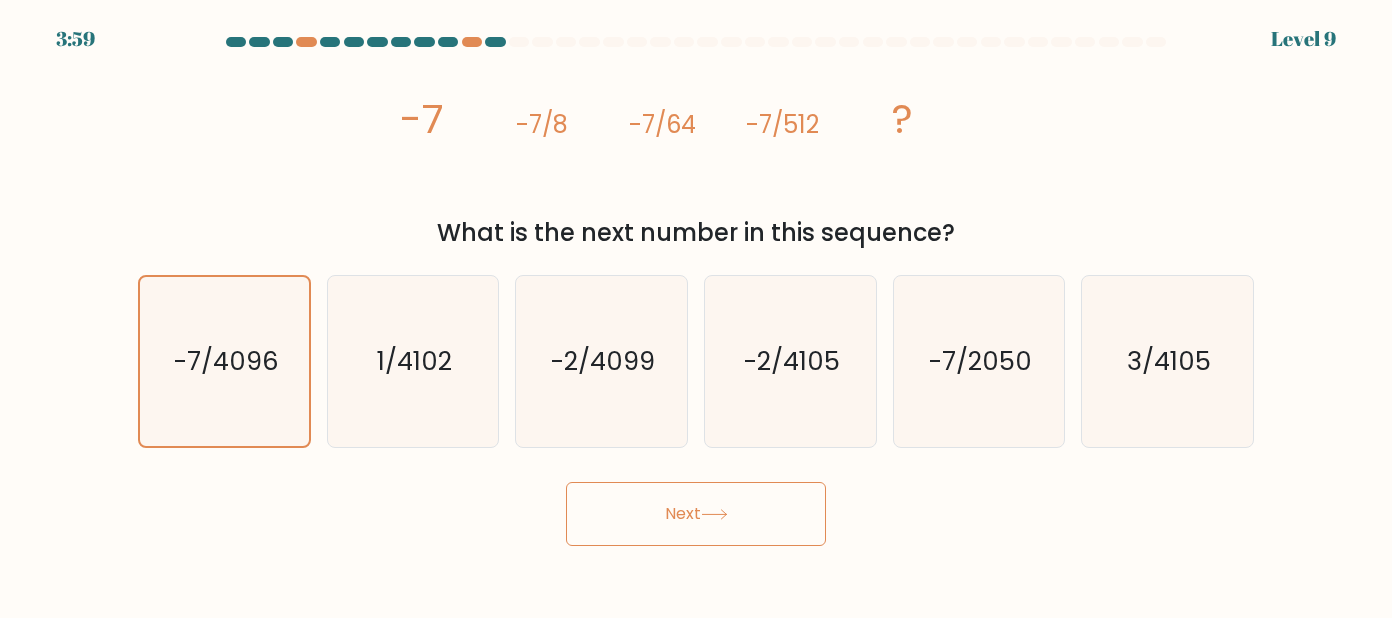 click on "Next" at bounding box center [696, 514] 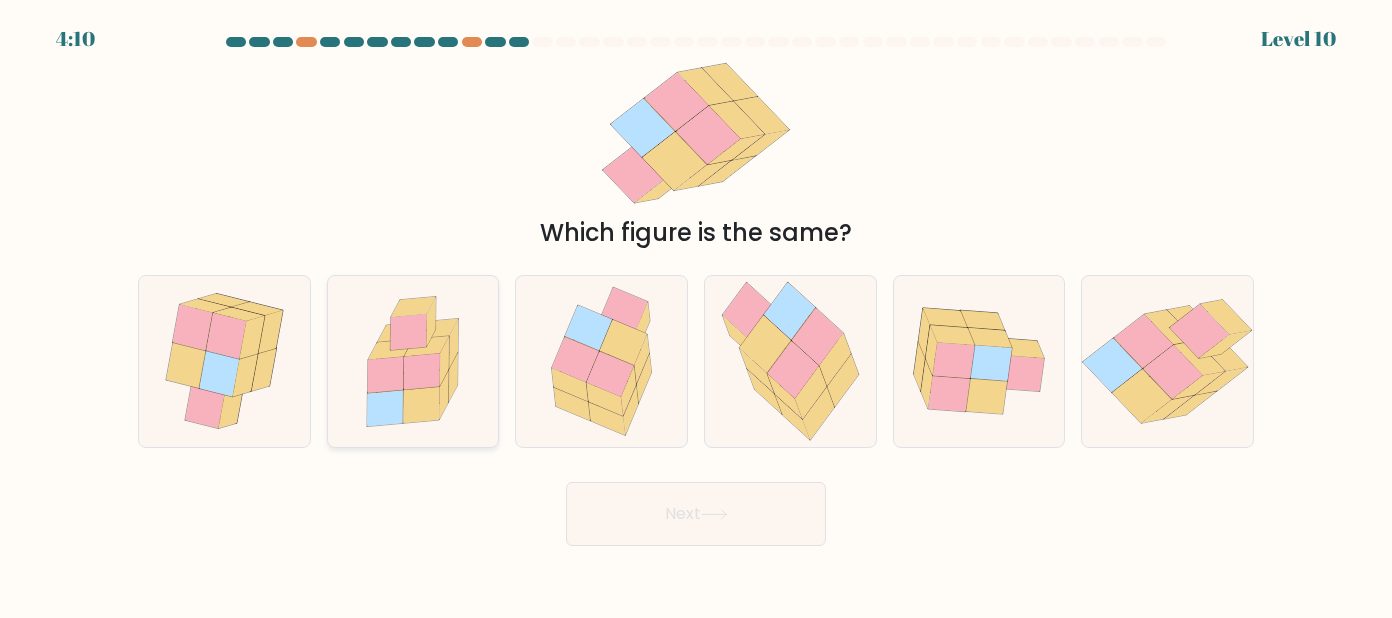 click at bounding box center [413, 361] 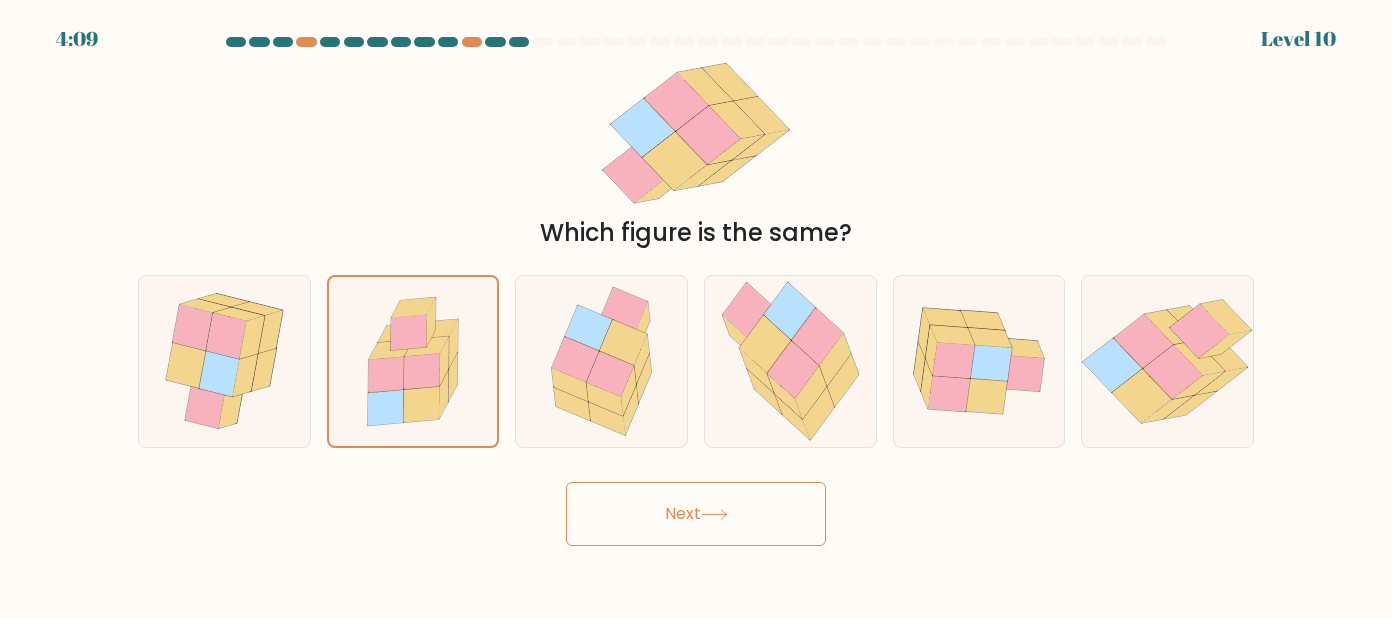 click on "Next" at bounding box center (696, 514) 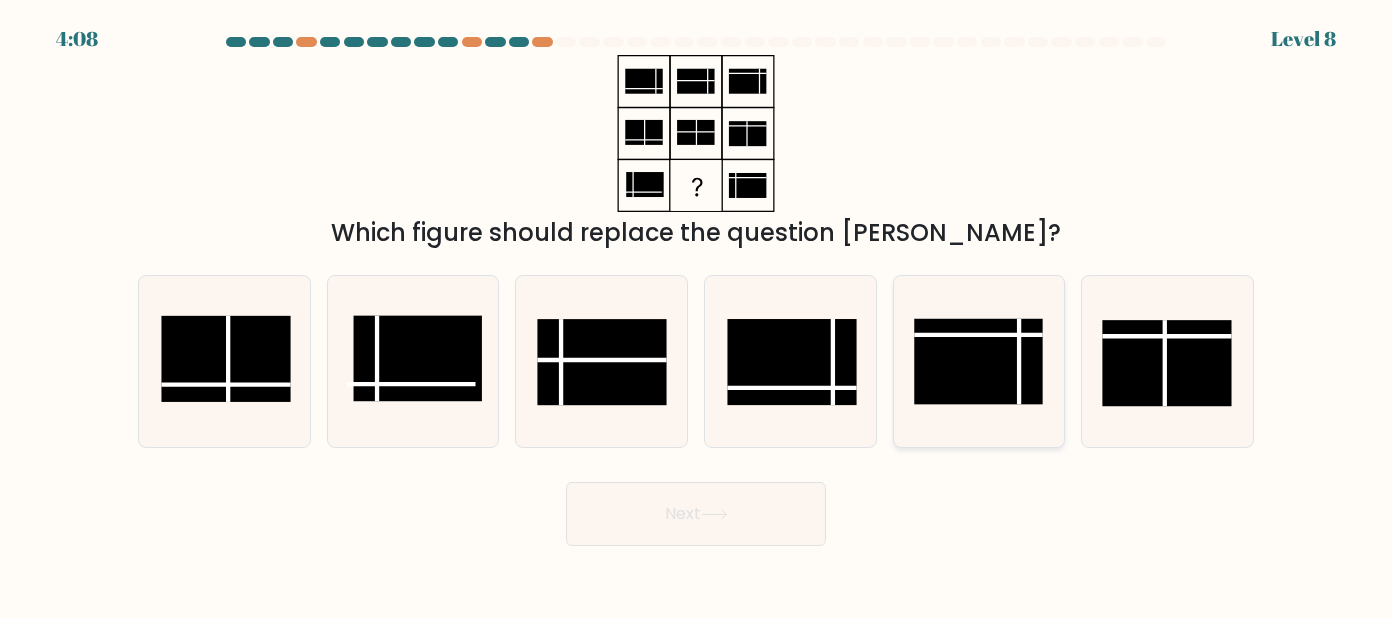 click 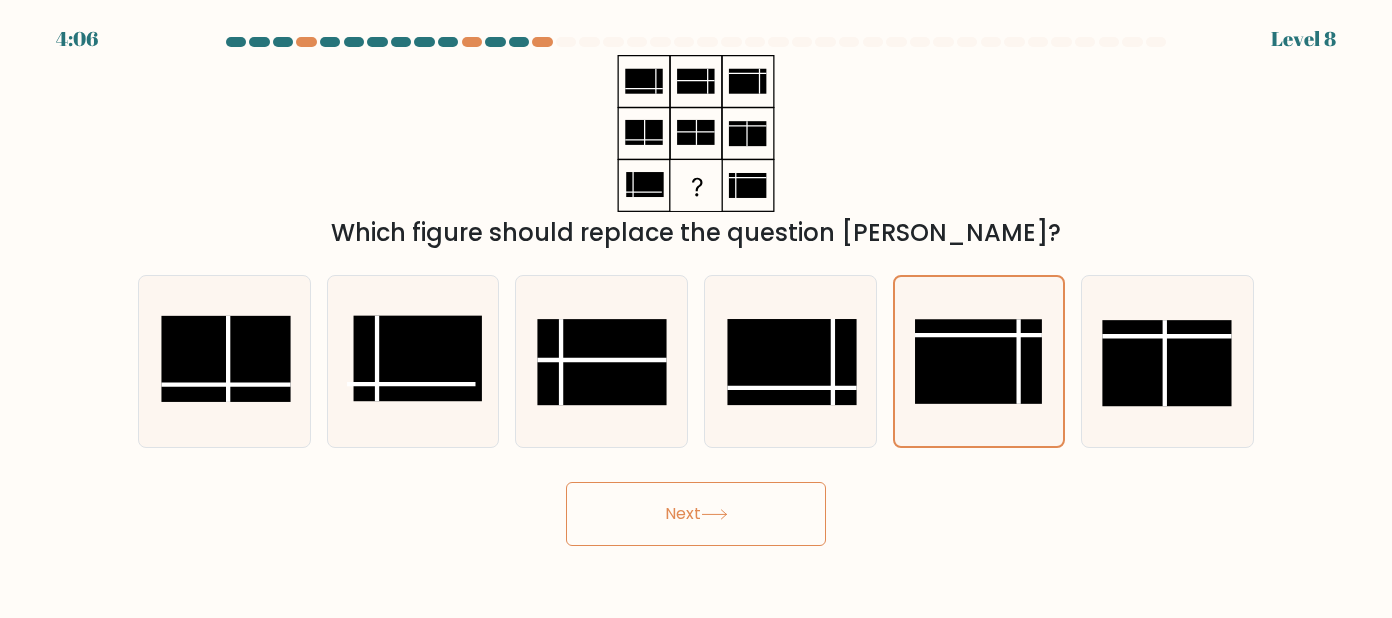 click on "Next" at bounding box center (696, 514) 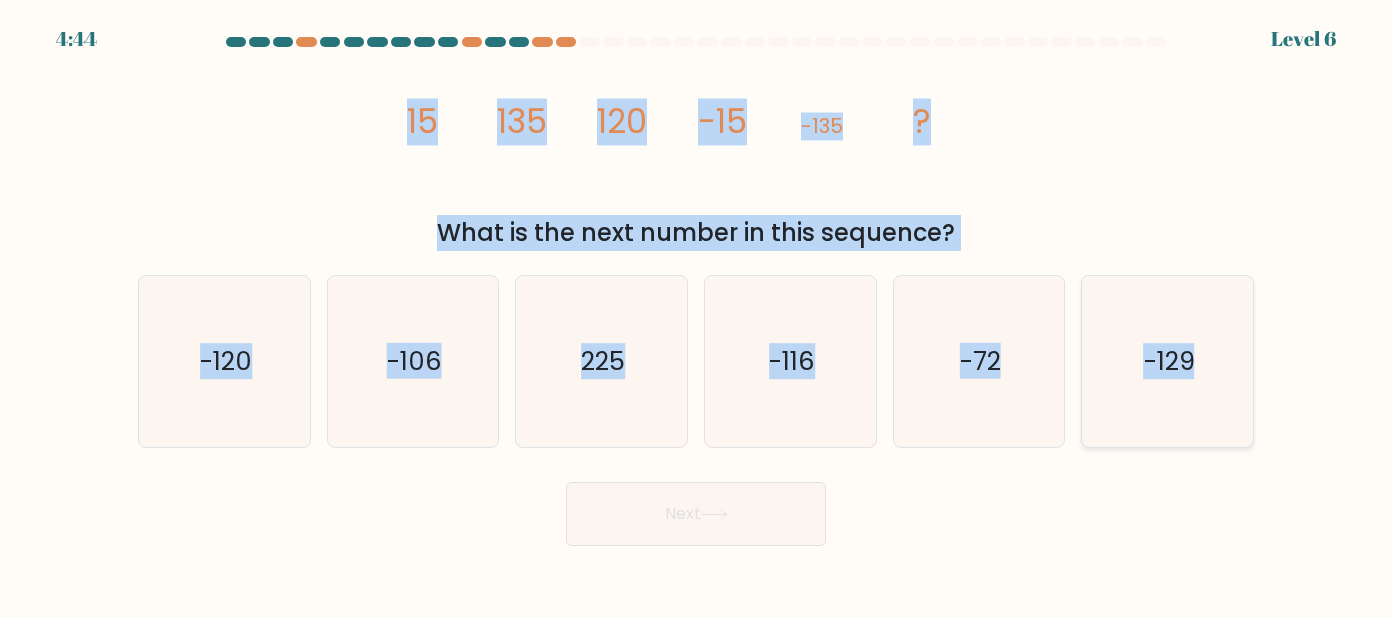 drag, startPoint x: 388, startPoint y: 131, endPoint x: 1249, endPoint y: 408, distance: 904.4612 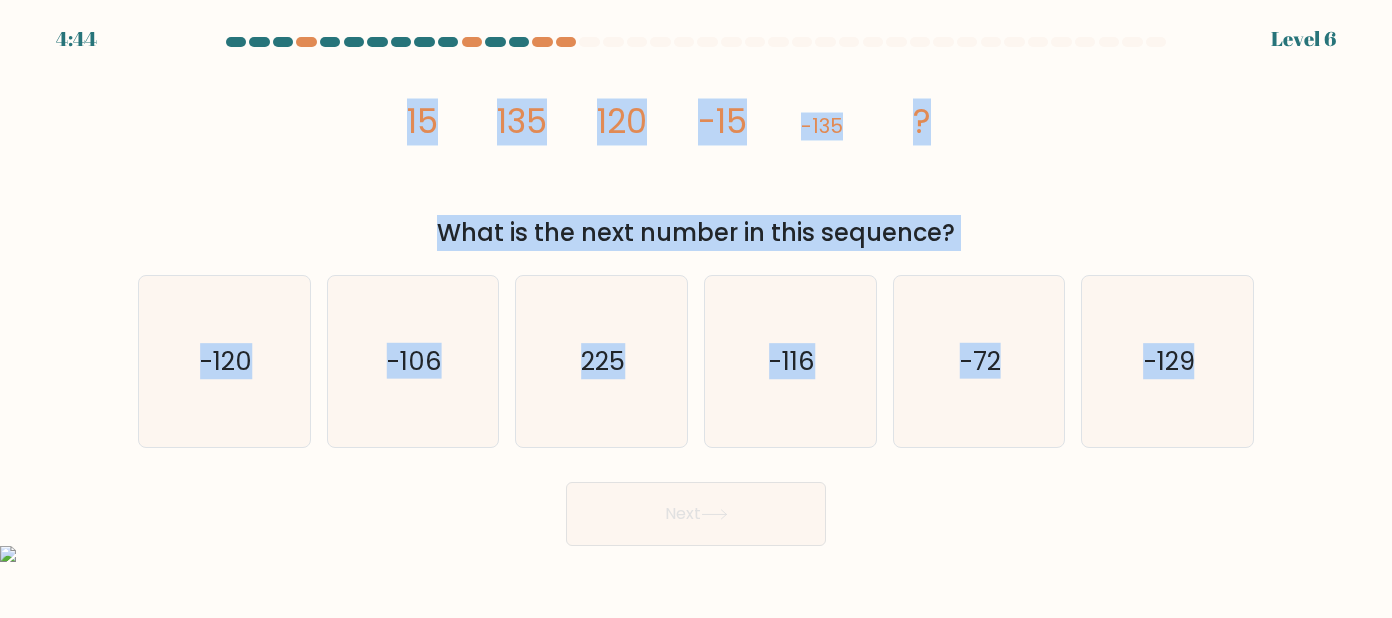 copy on "15
135
120
-15
-135
?
What is the next number in this sequence?
a.
-120
b.
-106
c.
225
d.
-116
e.
-72
f.
-129" 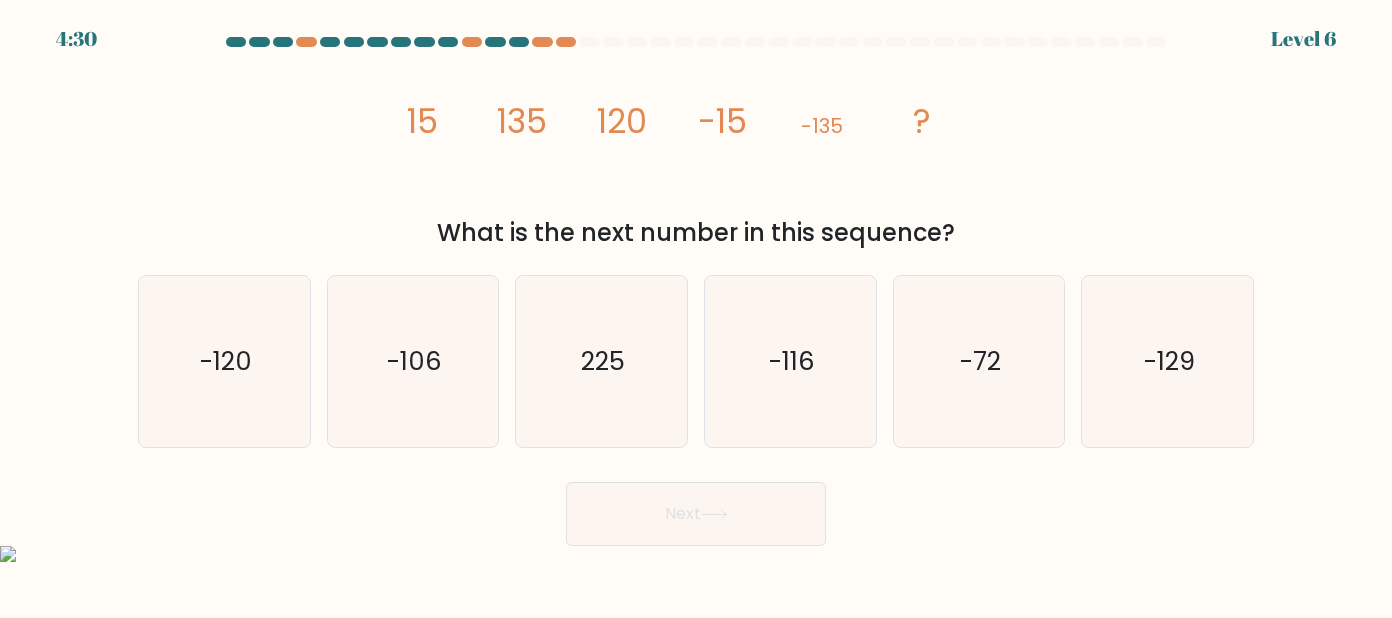 click at bounding box center (696, 291) 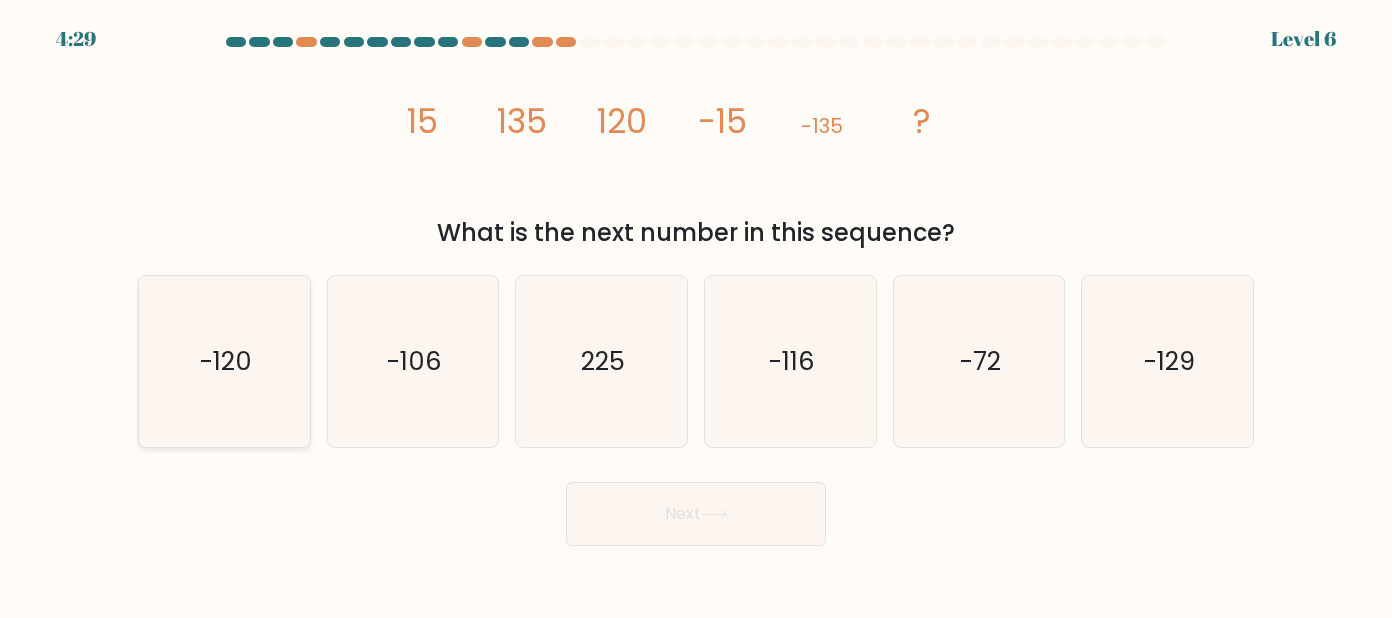 click on "-120" 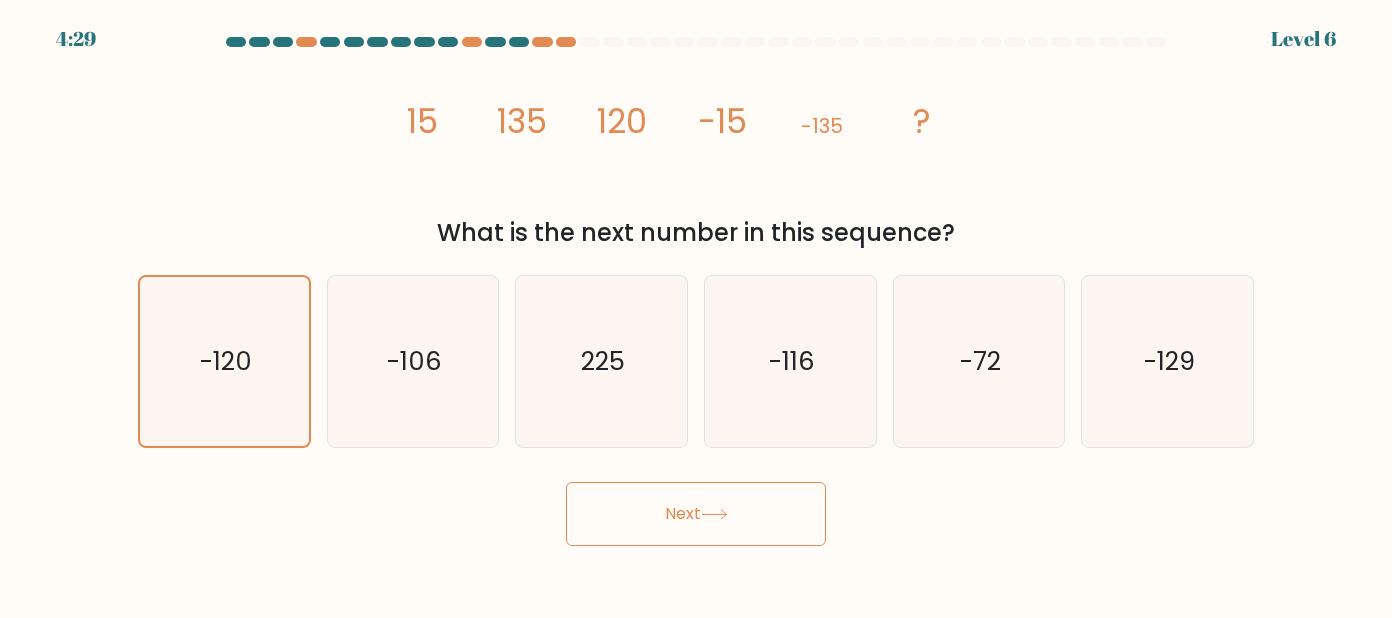 click on "Next" at bounding box center (696, 514) 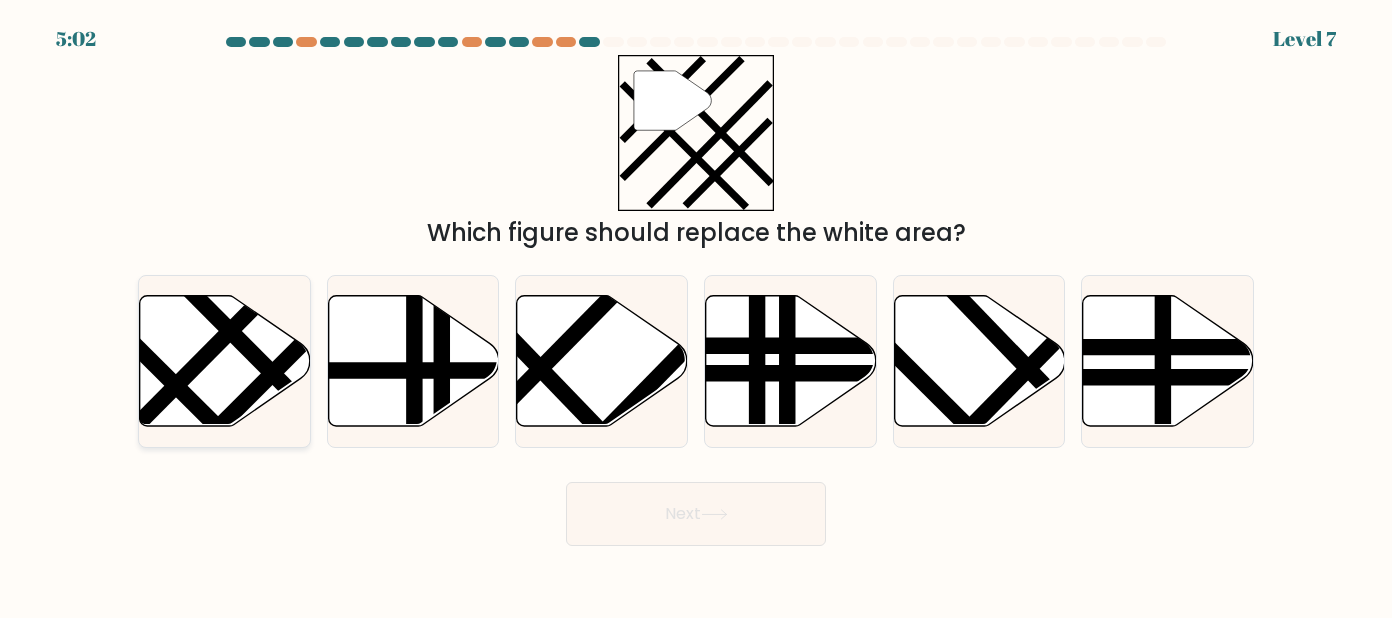 click 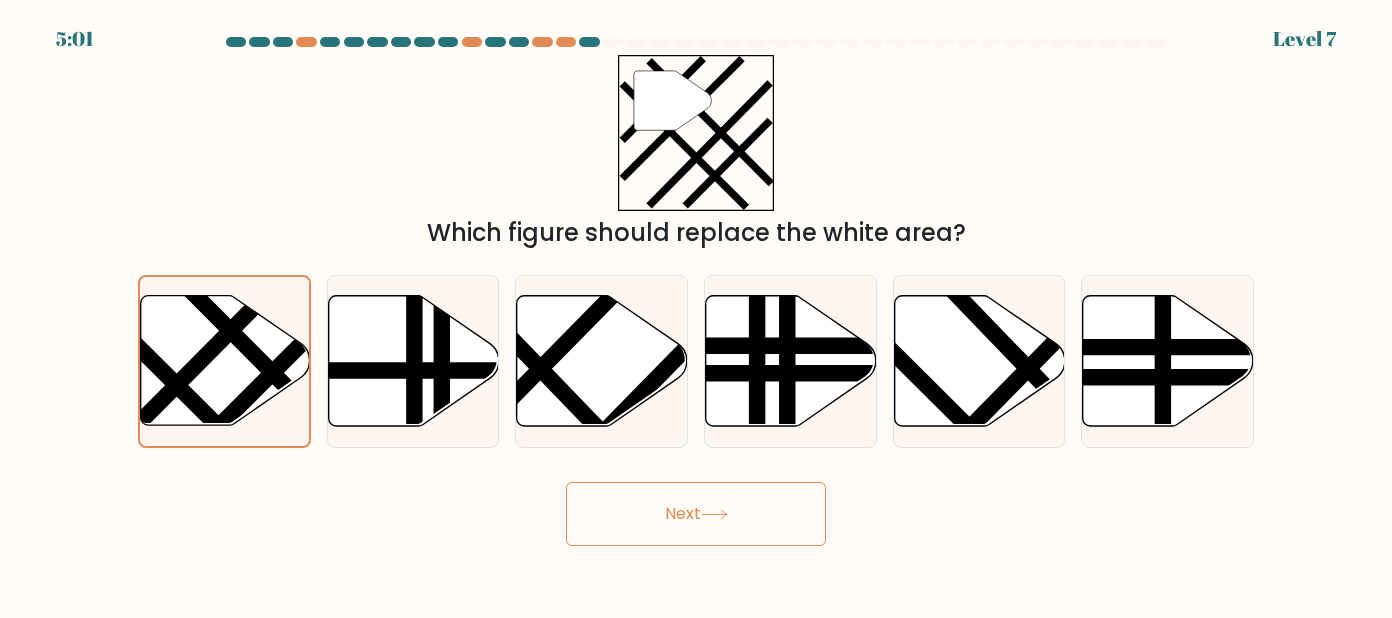 click on "Next" at bounding box center (696, 514) 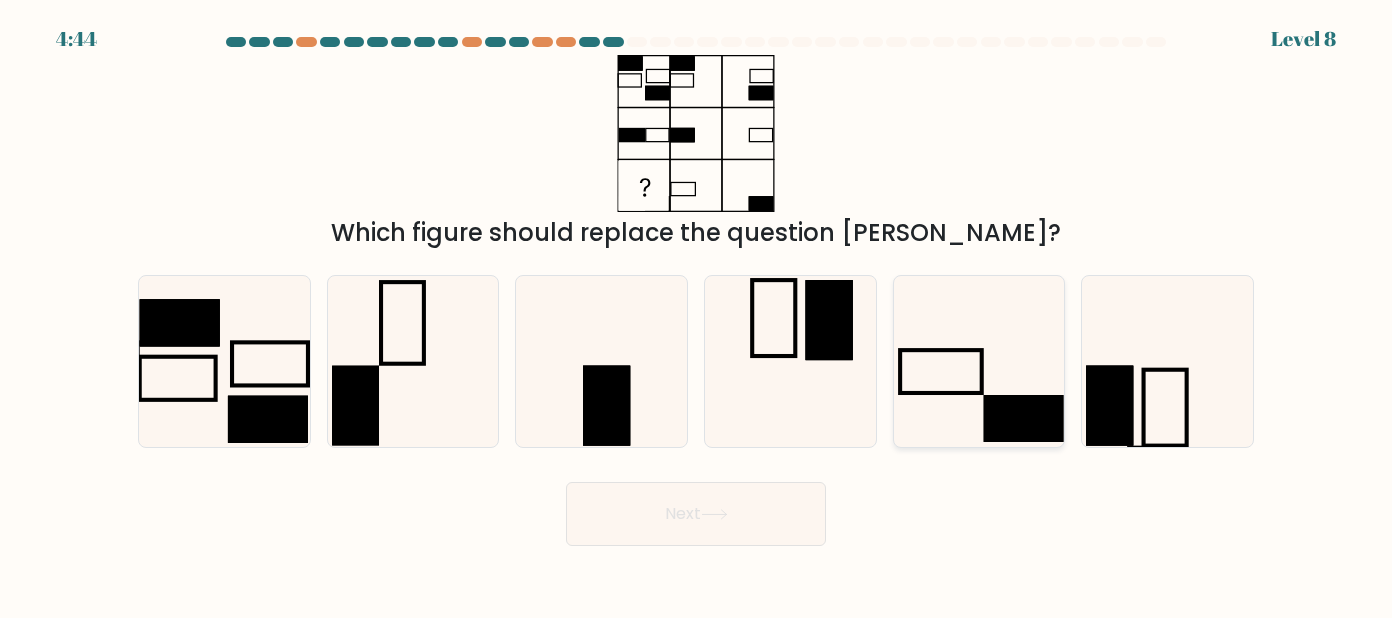 click 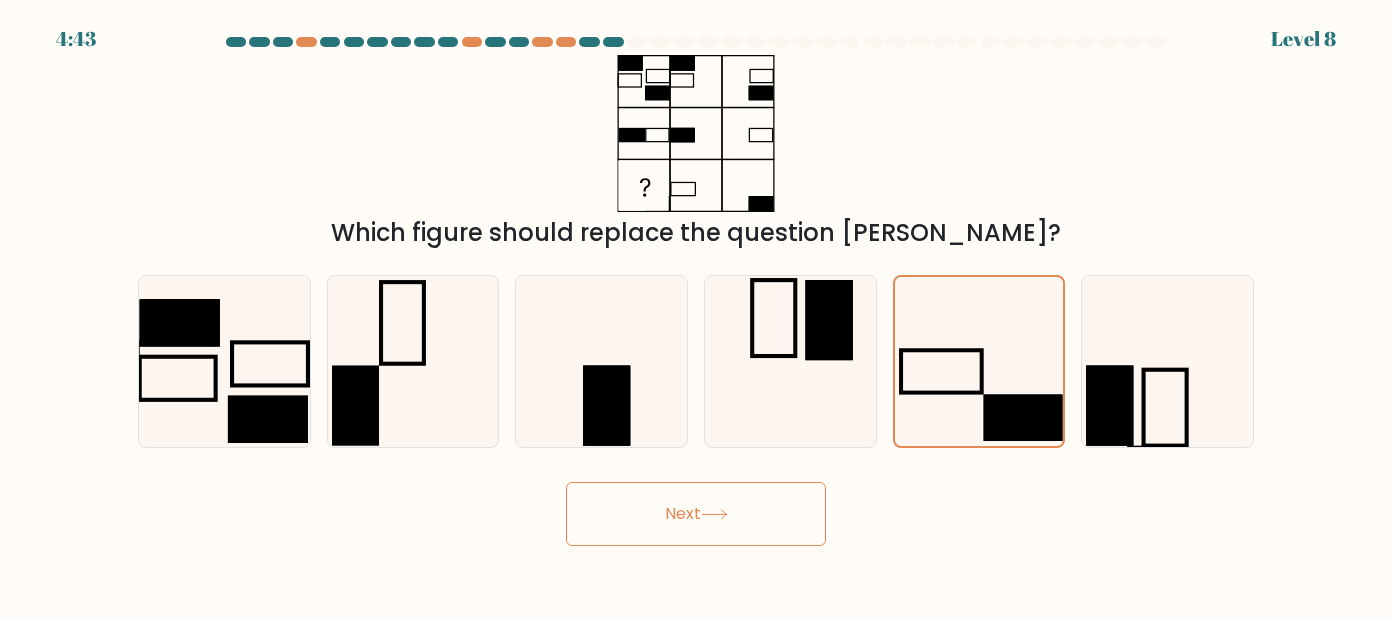 click on "Next" at bounding box center (696, 514) 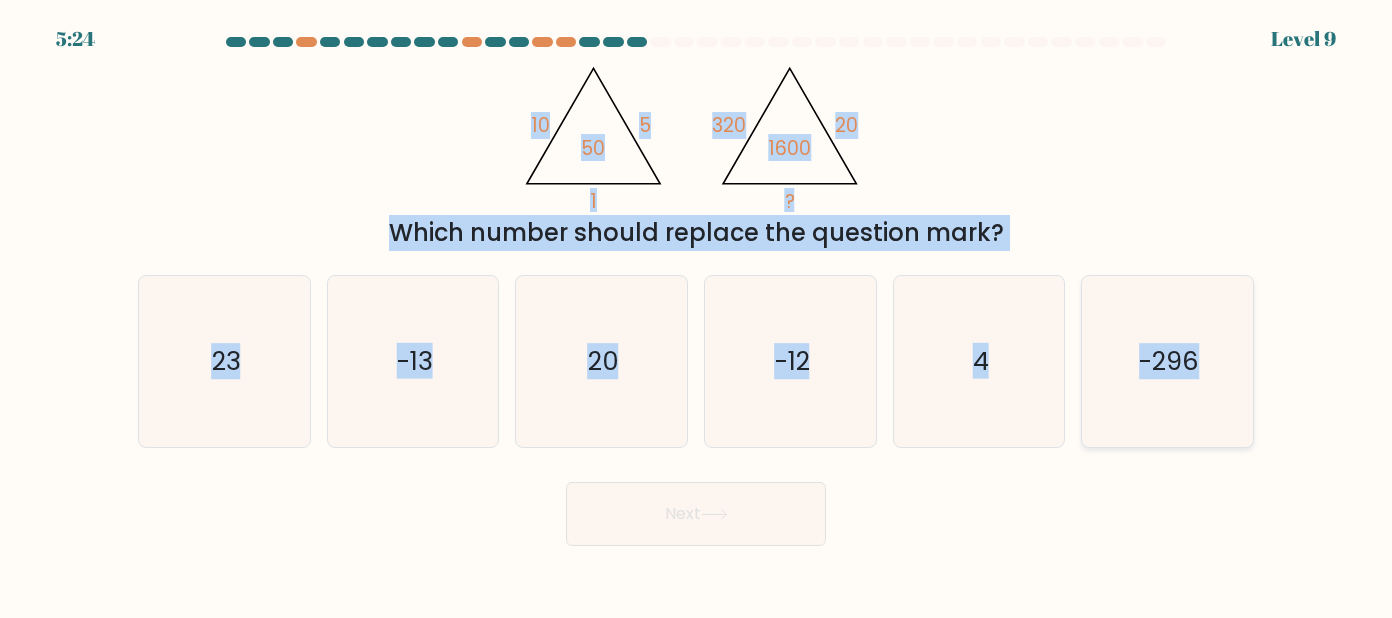 copy on "10       5       1       50                                       @import url('https://fonts.googleapis.com/css?family=Abril+Fatface:400,100,100italic,300,300italic,400italic,500,500italic,700,700italic,900,900italic');                        320       20       ?       1600
Which number should replace the question mark?
a.
23
b.
-13
c.
20
d.
-12
e.
4
f.
-296" 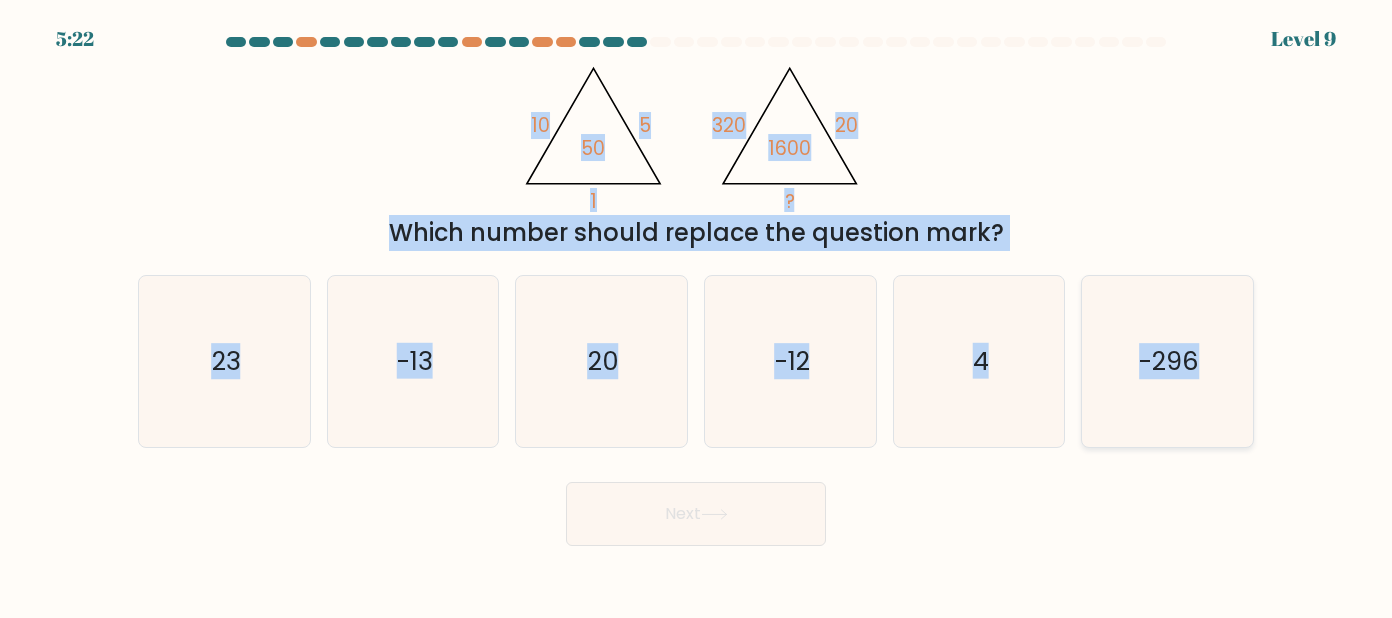 drag, startPoint x: 510, startPoint y: 112, endPoint x: 1209, endPoint y: 407, distance: 758.7002 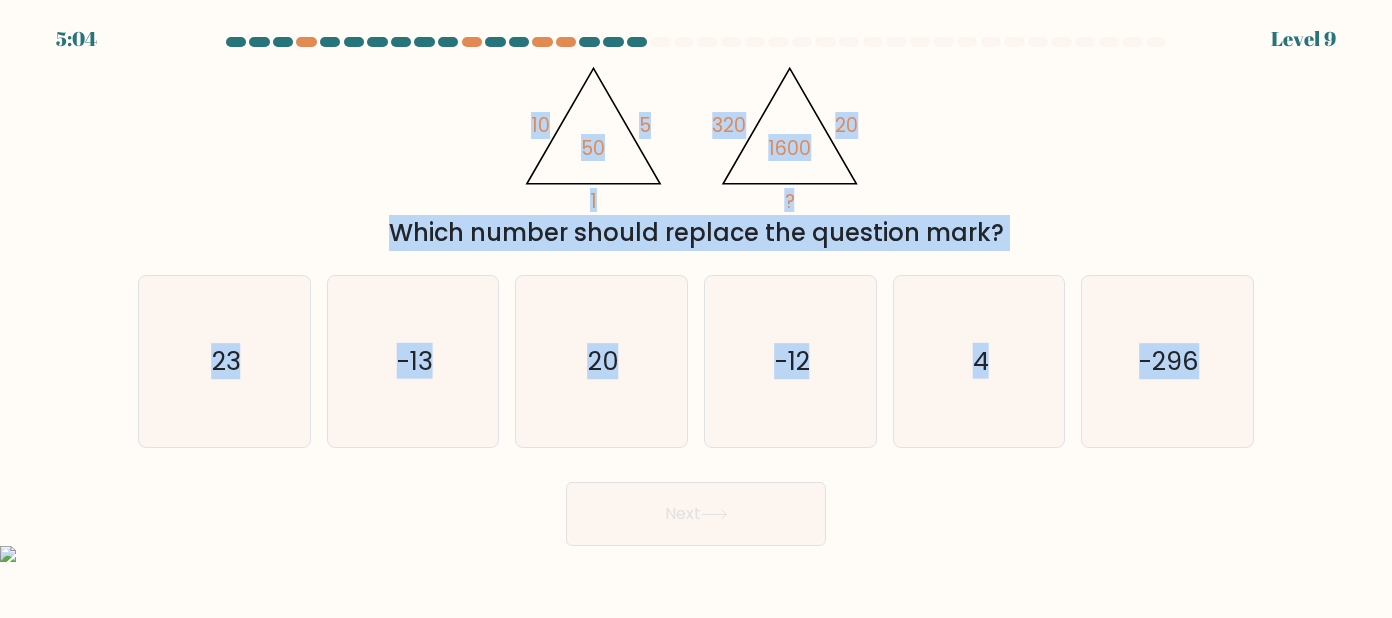 click at bounding box center [696, 291] 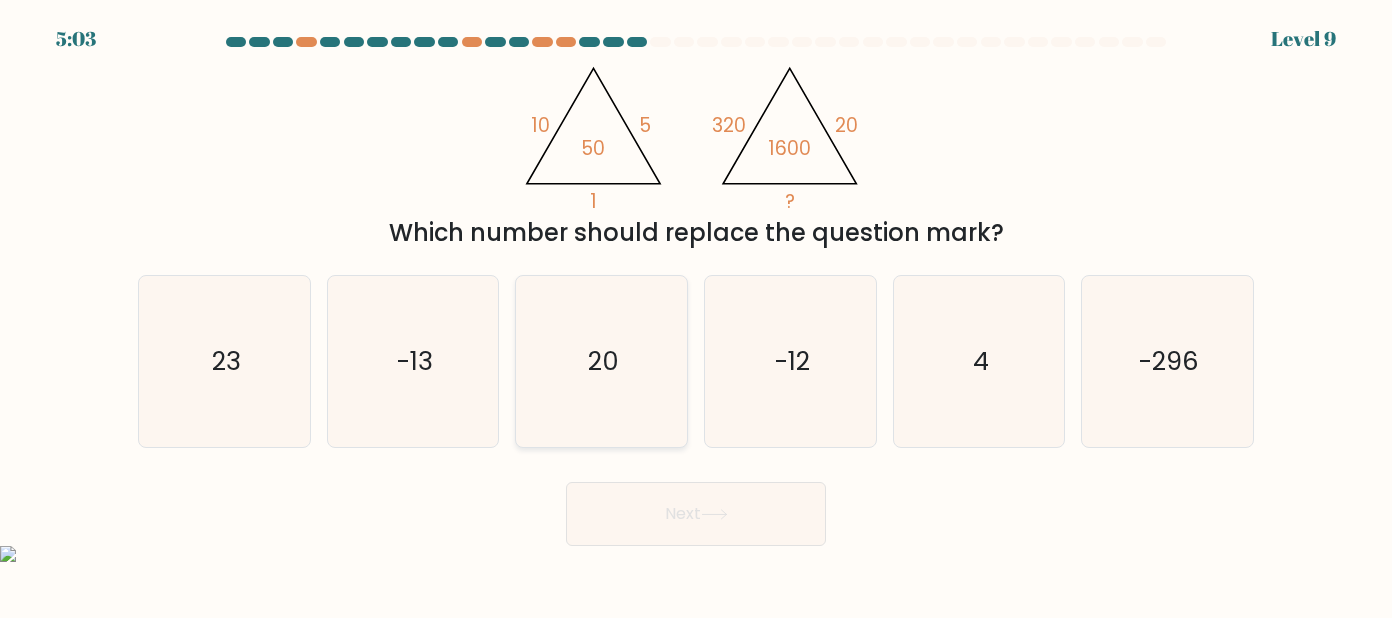 click on "20" 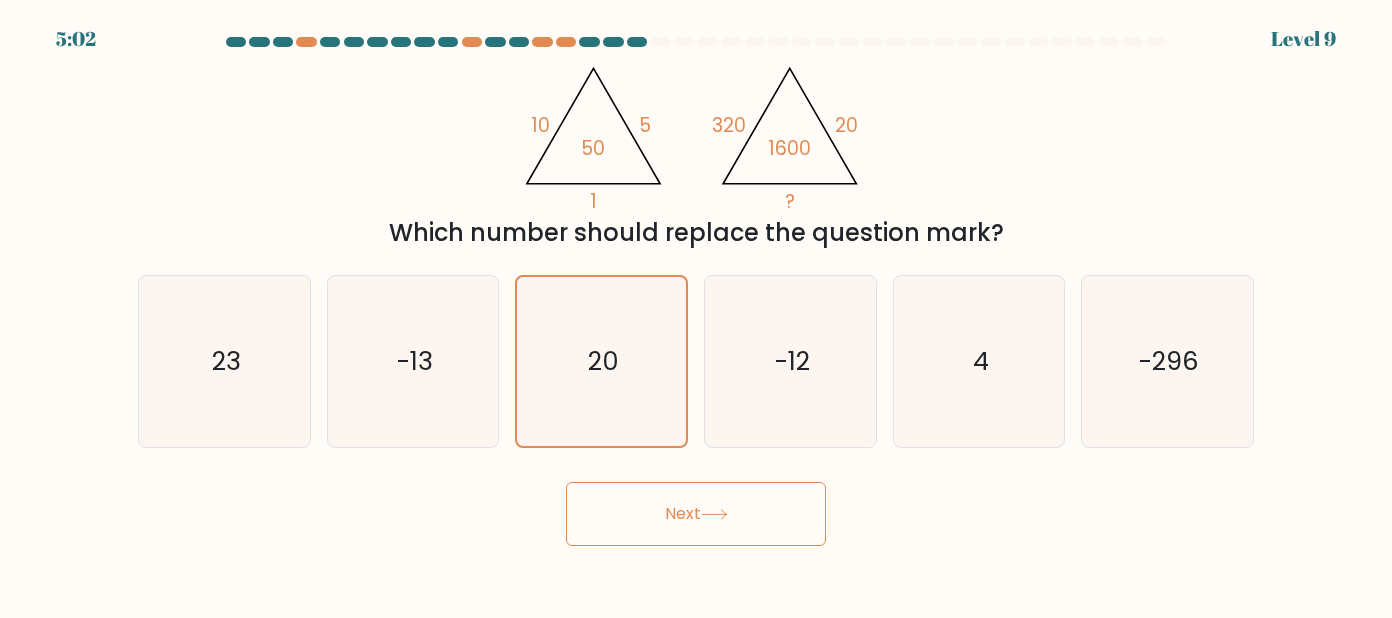 click on "Next" at bounding box center (696, 514) 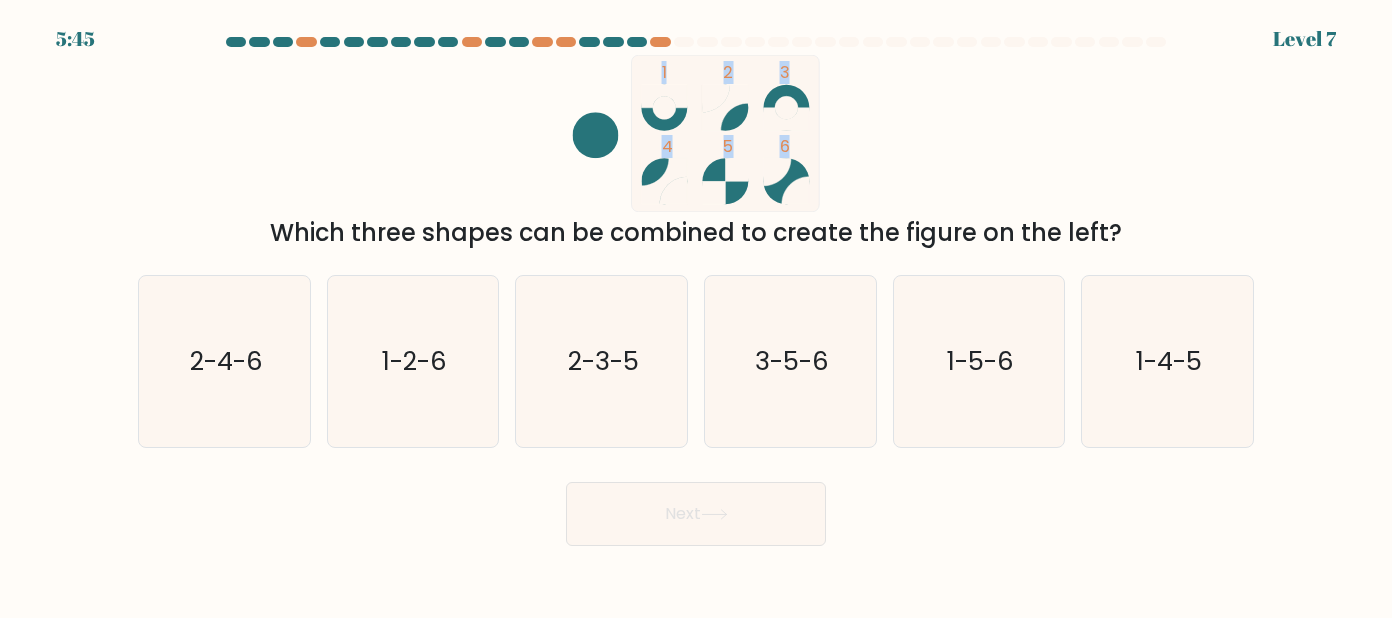 drag, startPoint x: 656, startPoint y: 70, endPoint x: 818, endPoint y: 191, distance: 202.2004 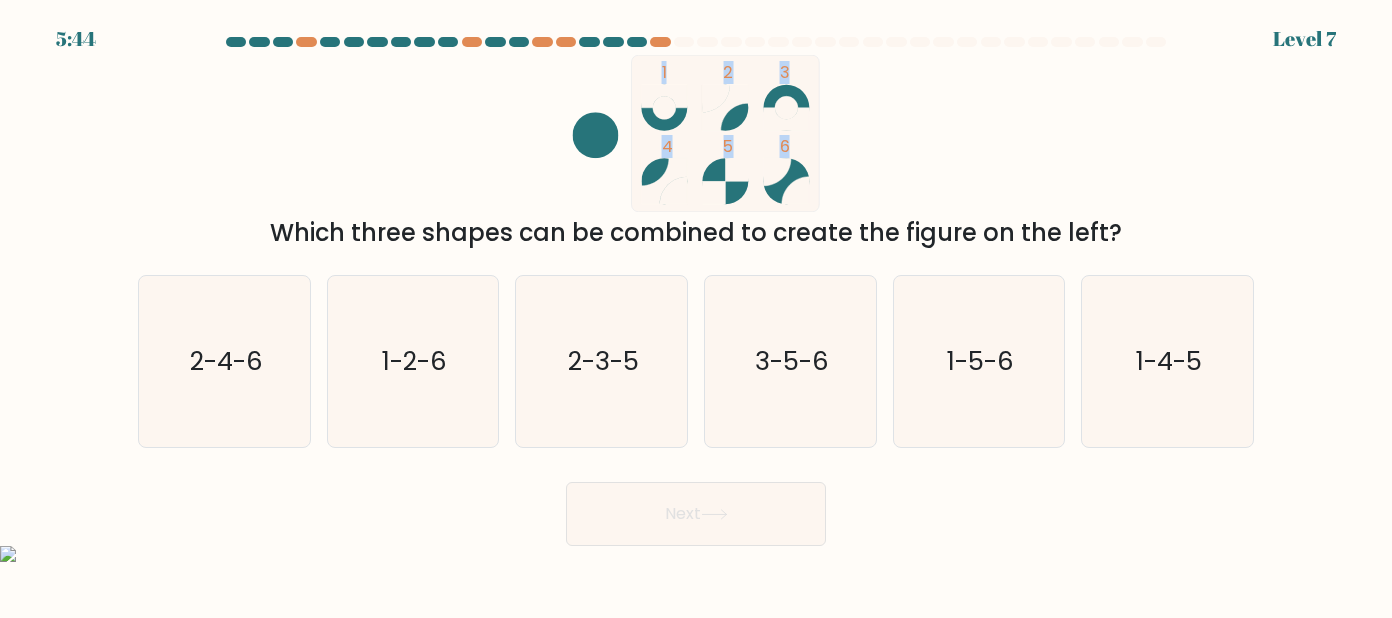 click on "1
2
3
4
5
6" 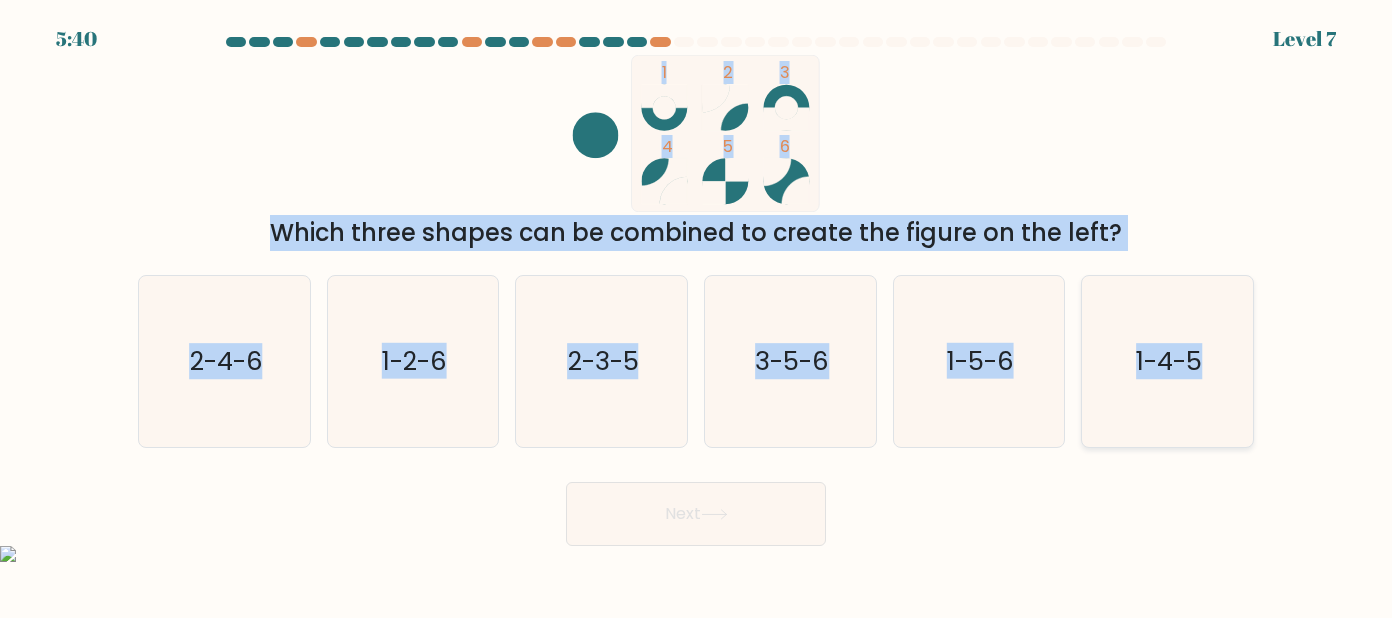 drag, startPoint x: 643, startPoint y: 63, endPoint x: 1210, endPoint y: 389, distance: 654.0375 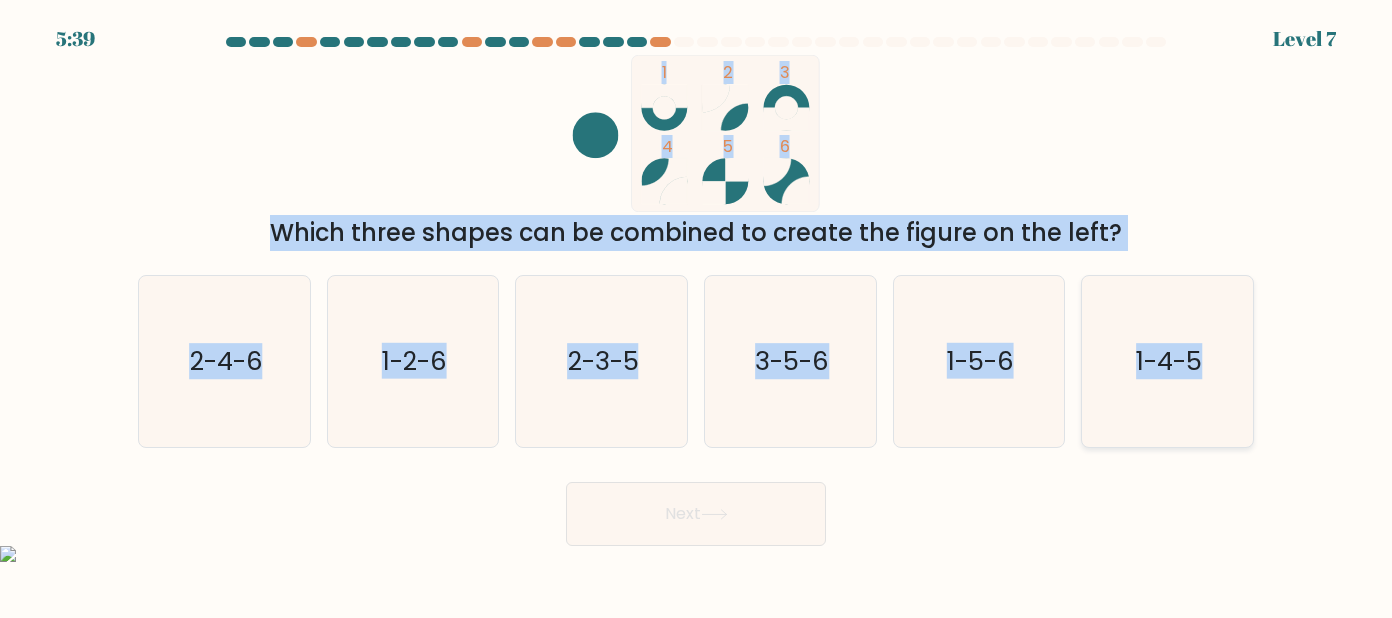 copy on "1
2
3
4
5
6
Which three shapes can be combined to create the figure on the left?
a.
2-4-6
b.
1-2-6
c.
2-3-5
d.
3-5-6
e.
1-5-6
f.
1-4-5" 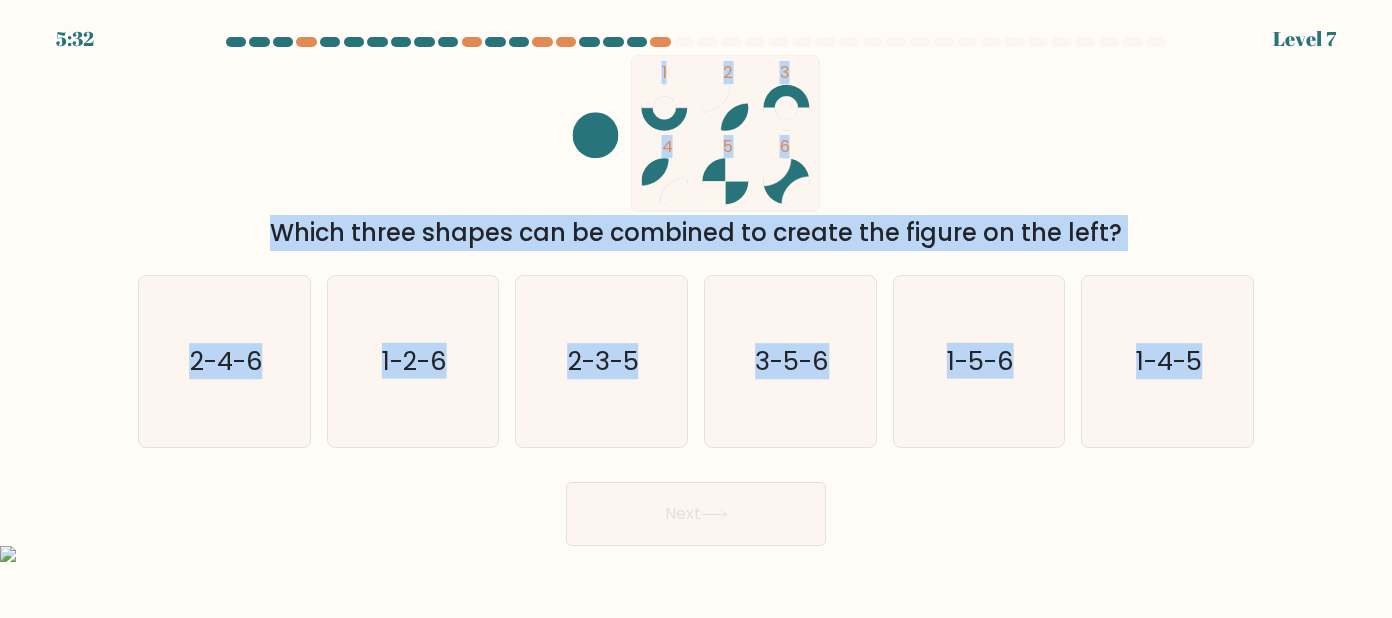 click at bounding box center [696, 291] 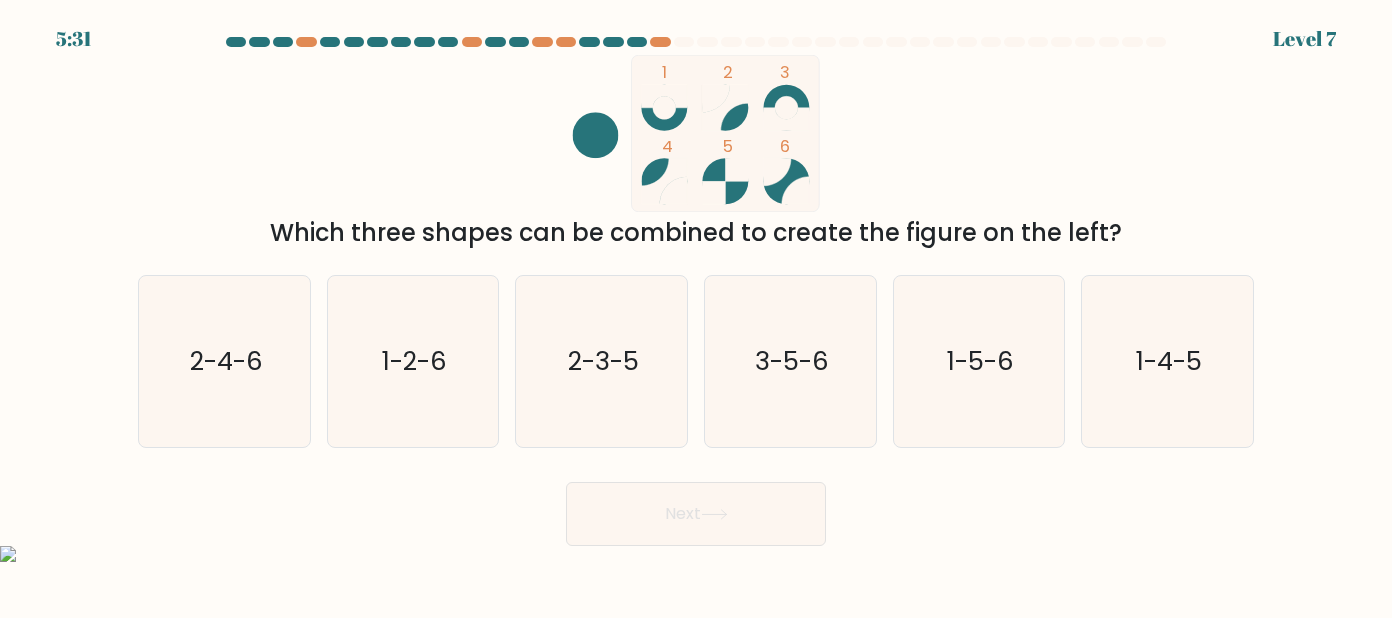 click 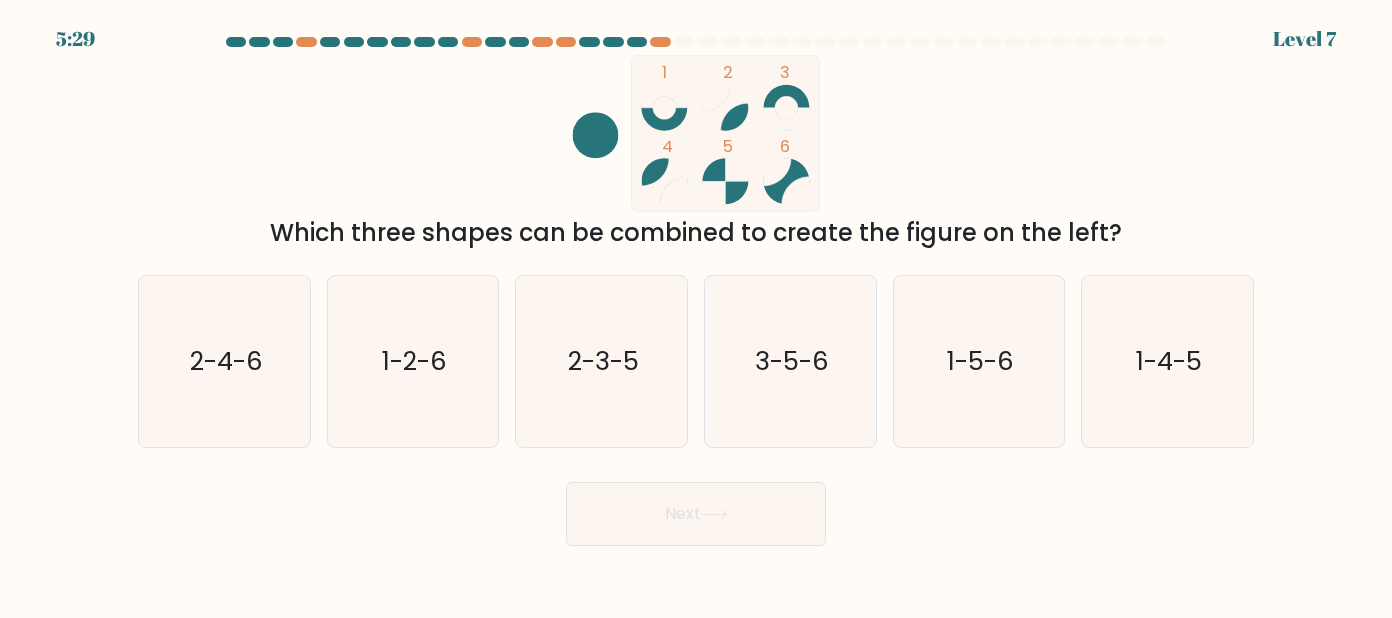 drag, startPoint x: 603, startPoint y: 81, endPoint x: 790, endPoint y: 155, distance: 201.10942 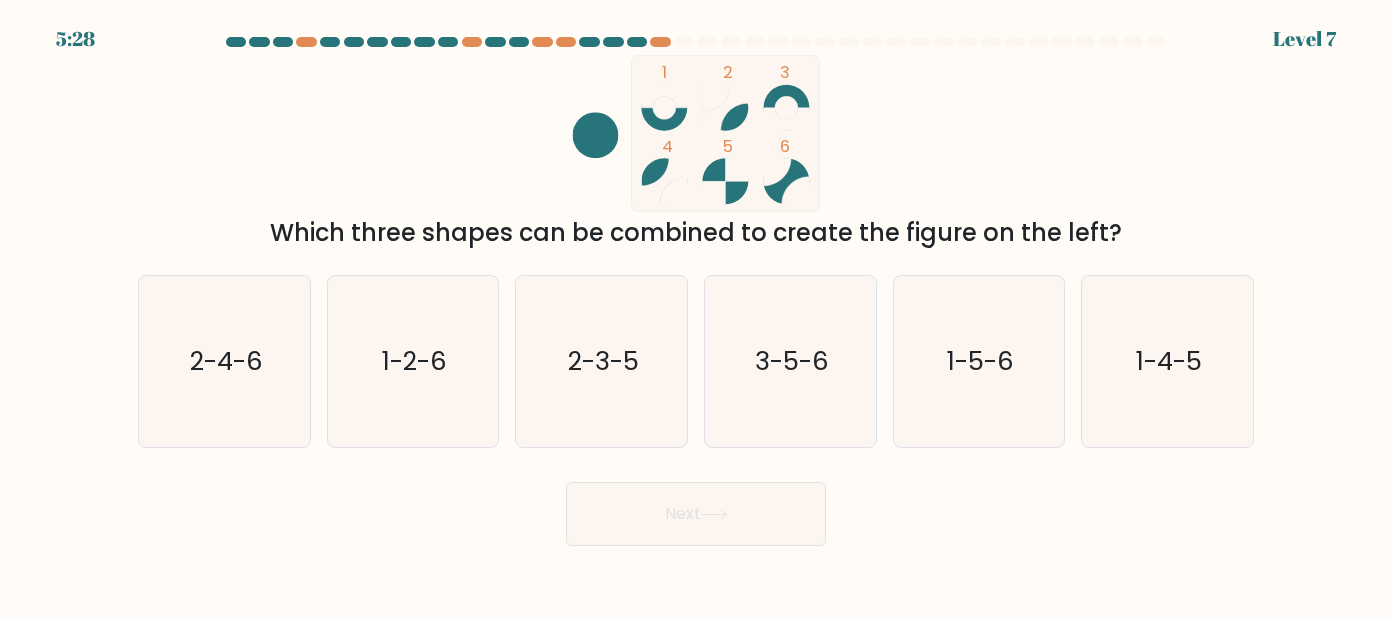 drag, startPoint x: 632, startPoint y: 99, endPoint x: 643, endPoint y: 105, distance: 12.529964 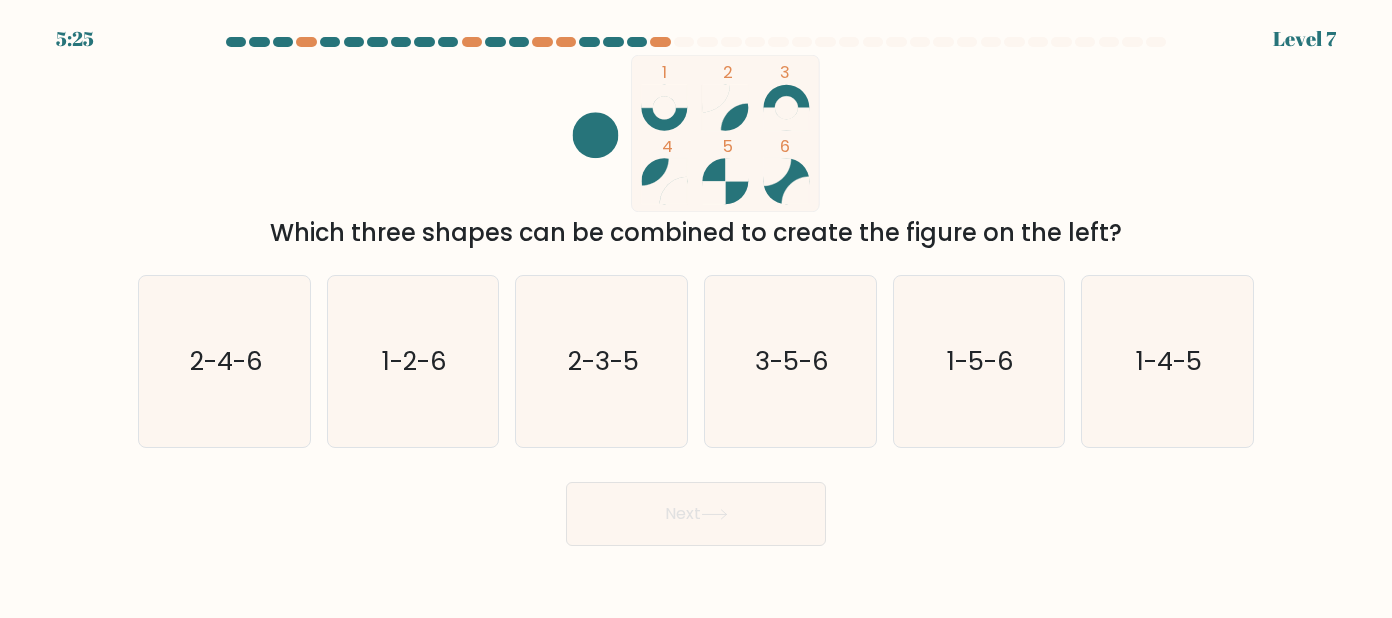 click at bounding box center (696, 291) 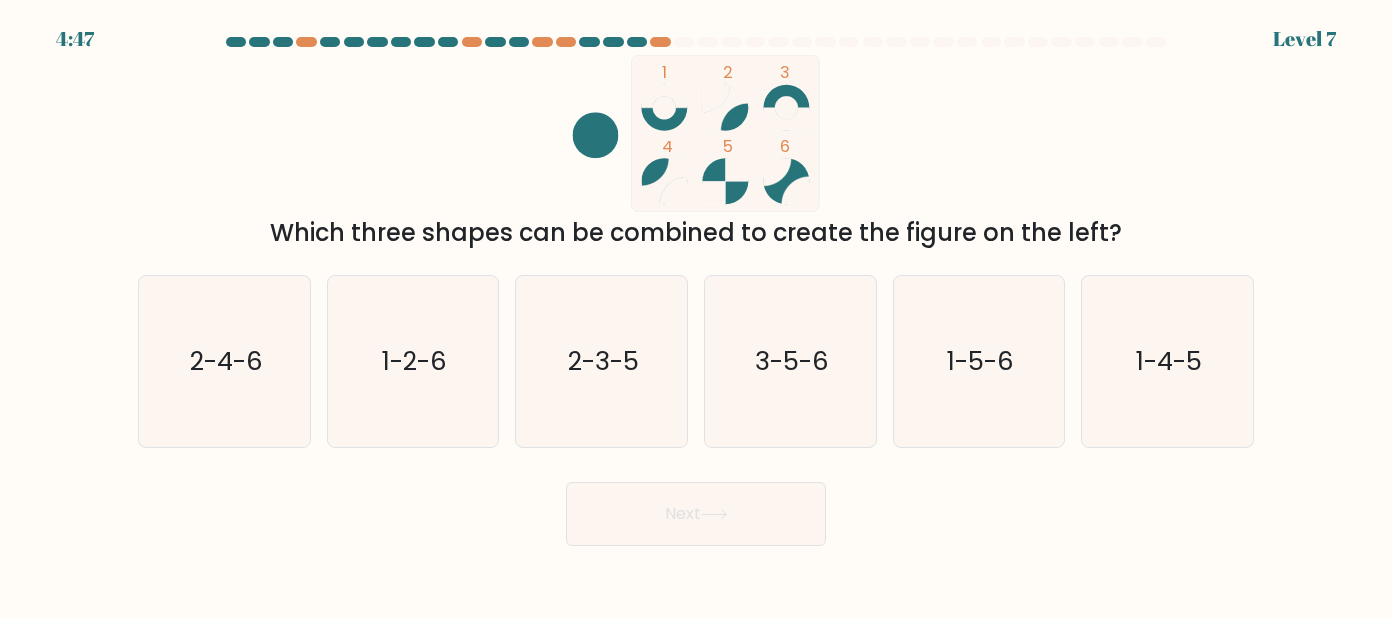 click at bounding box center [696, 291] 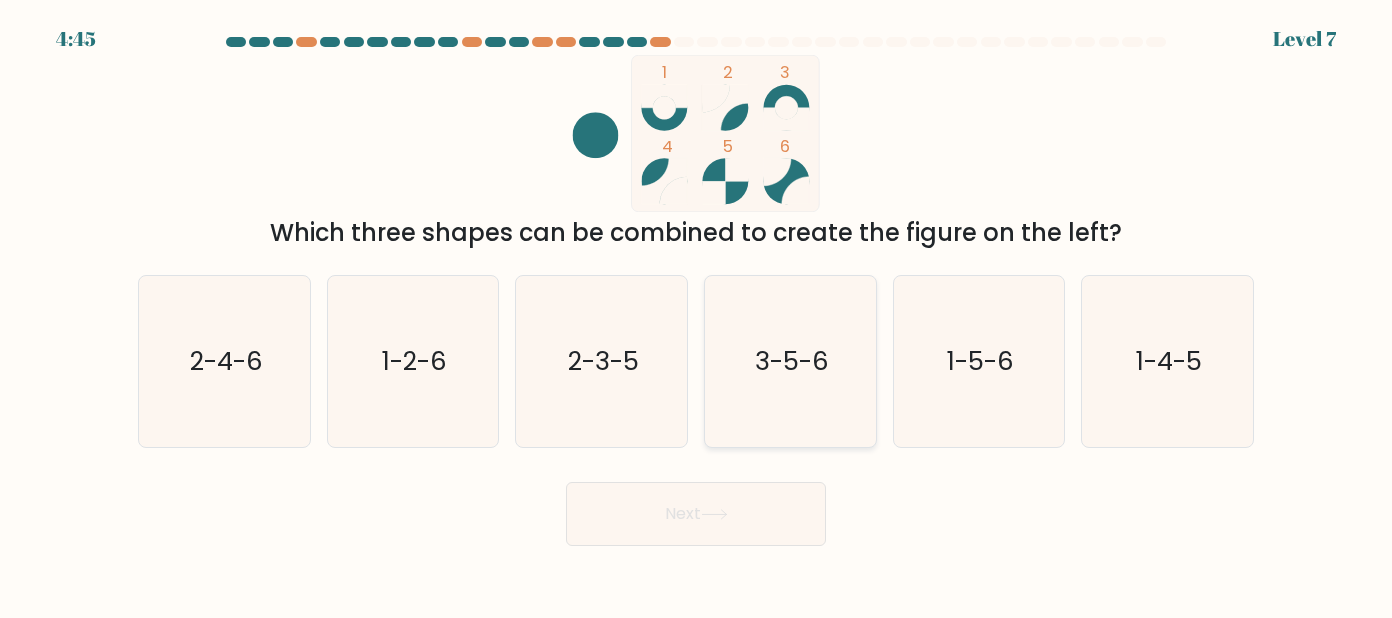 click on "3-5-6" 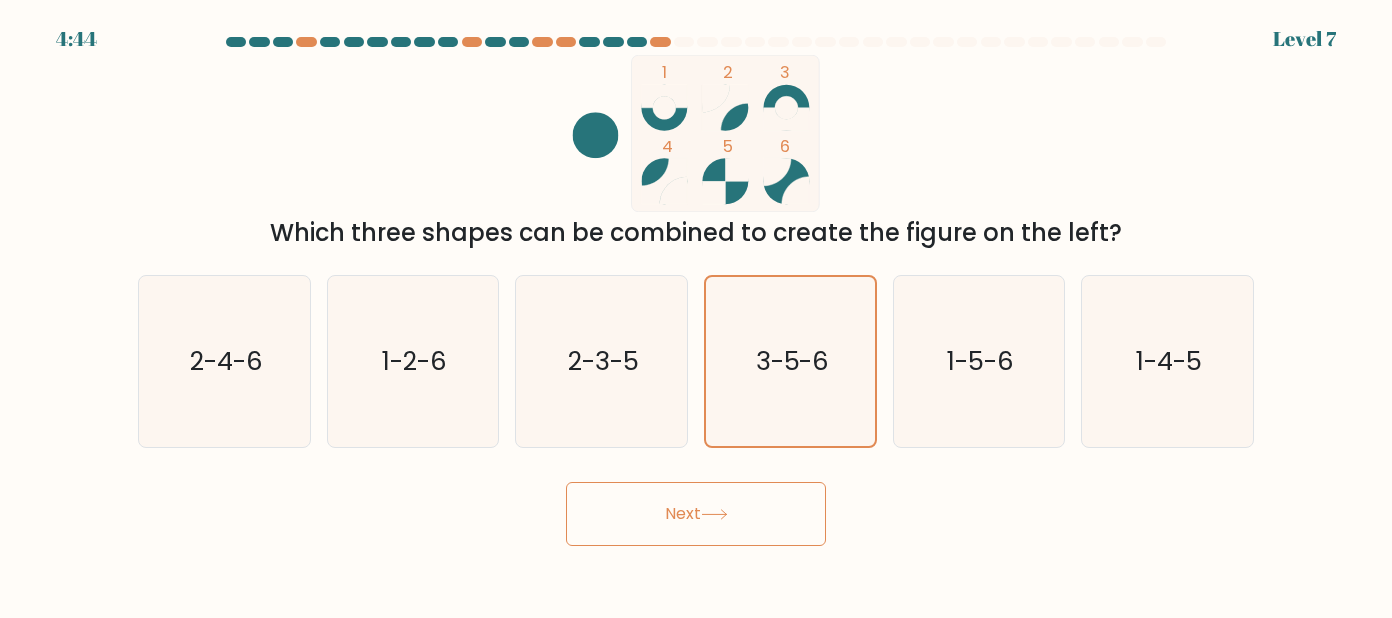 click on "Next" at bounding box center (696, 514) 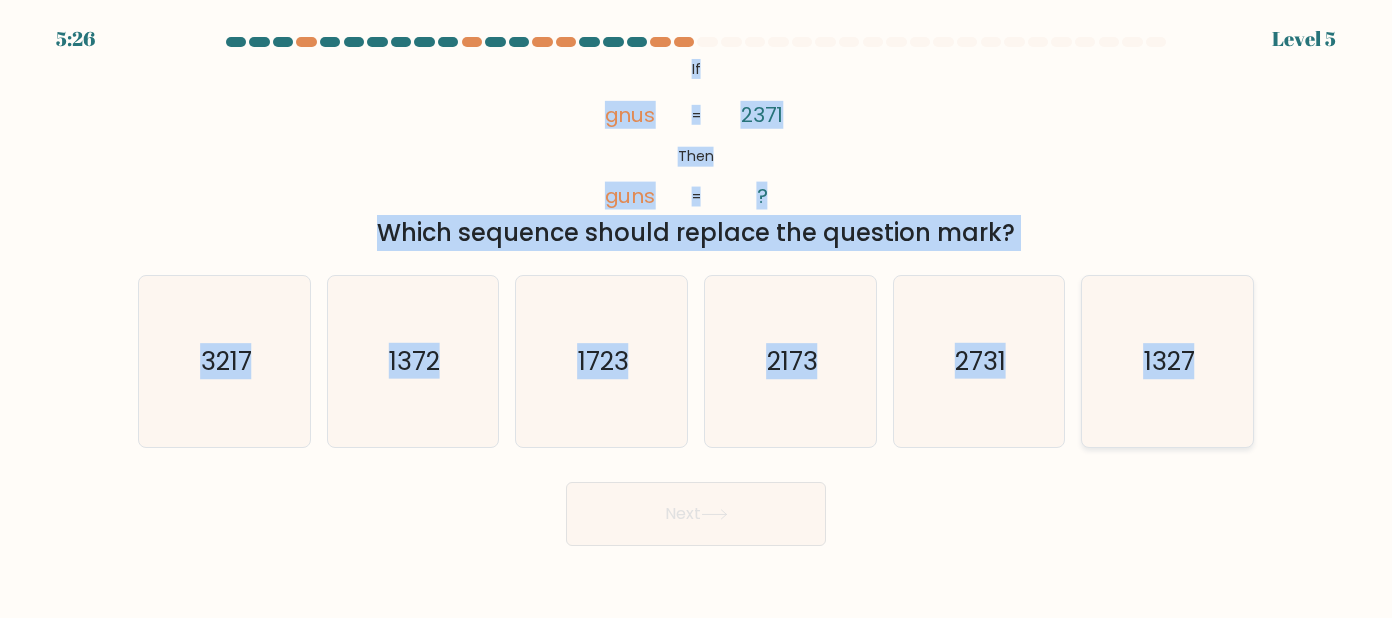 drag, startPoint x: 680, startPoint y: 60, endPoint x: 1212, endPoint y: 395, distance: 628.6883 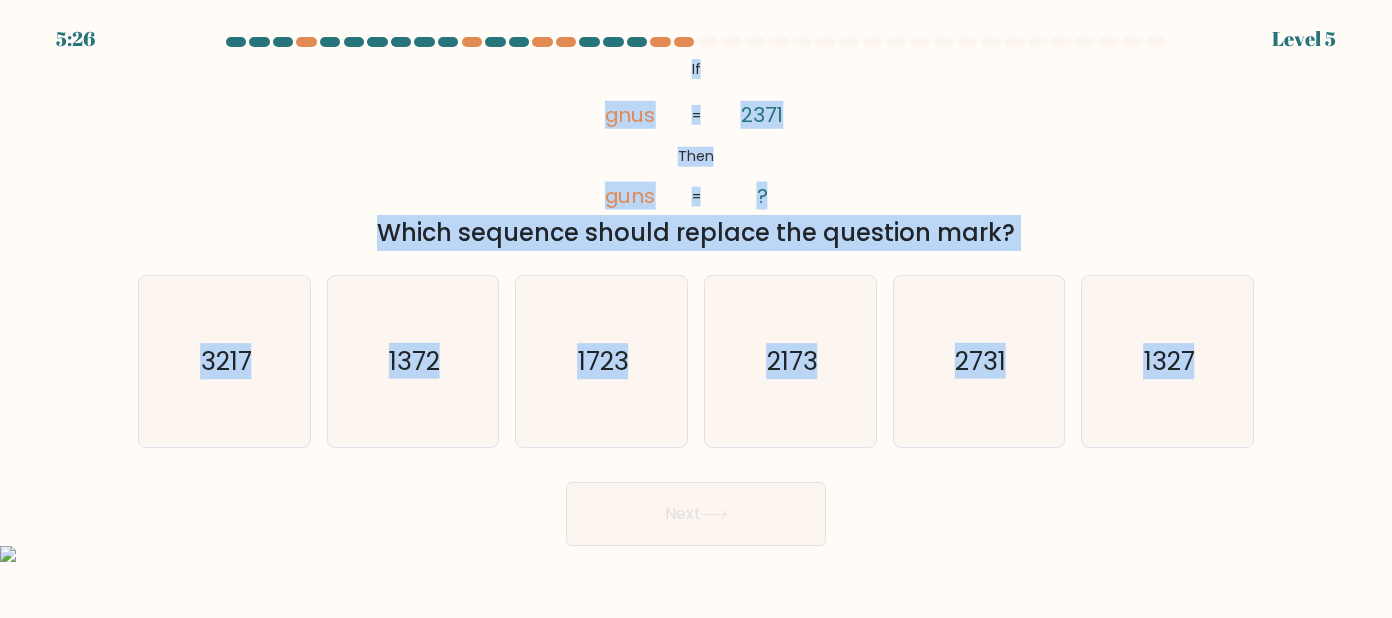 copy on "If       Then       gnus       guns       2371       ?       =       =
Which sequence should replace the question mark?
a.
3217
b.
1372
c.
1723
d.
2173
e.
2731
f.
1327" 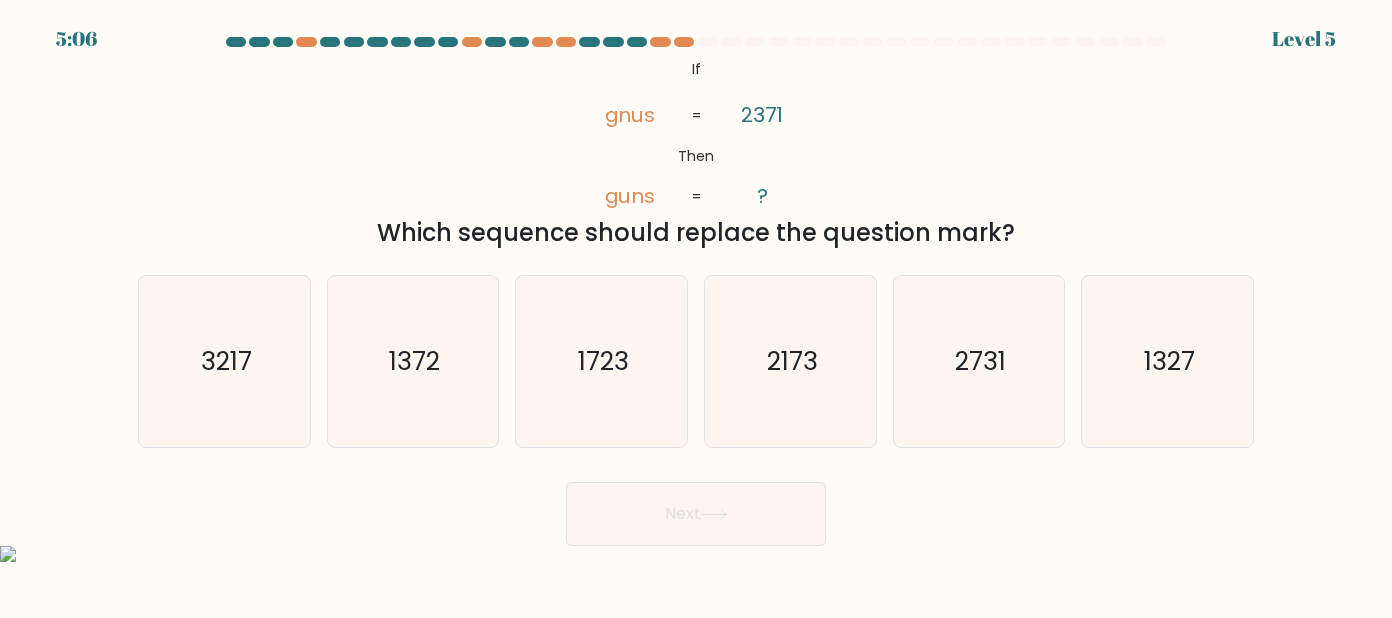 click on "If ?" at bounding box center (696, 291) 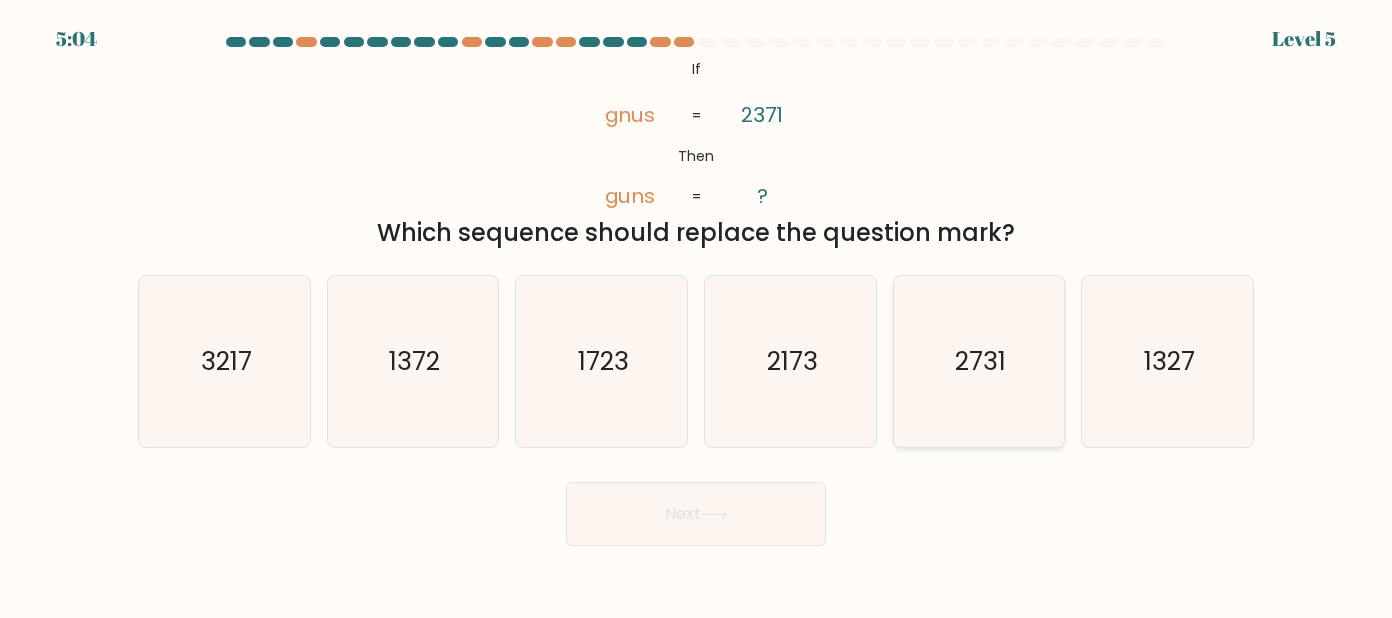click on "2731" 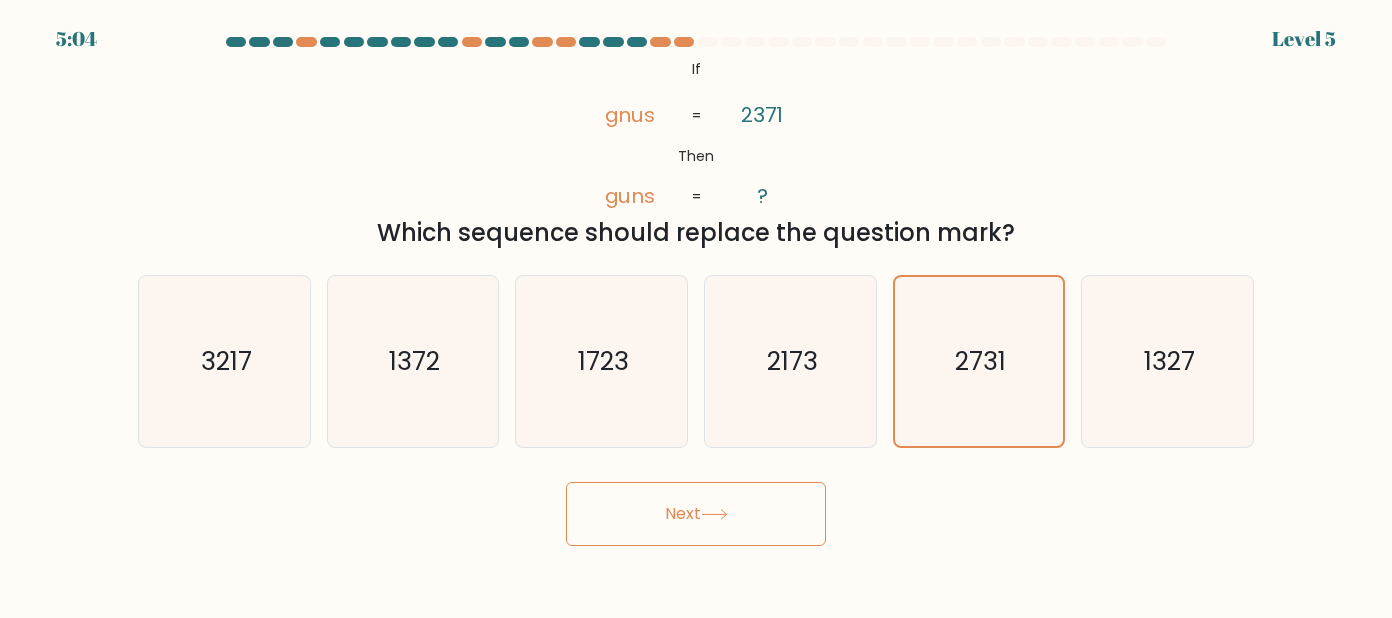 click on "Next" at bounding box center [696, 514] 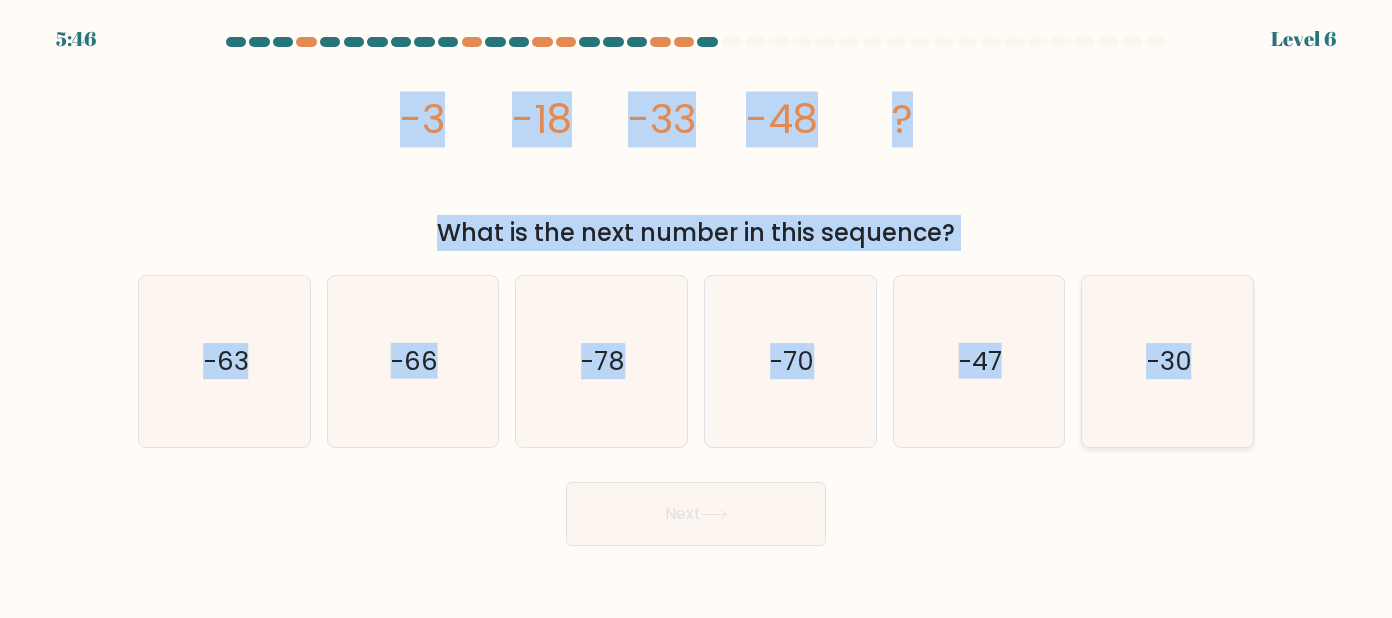 drag, startPoint x: 381, startPoint y: 119, endPoint x: 1214, endPoint y: 423, distance: 886.7384 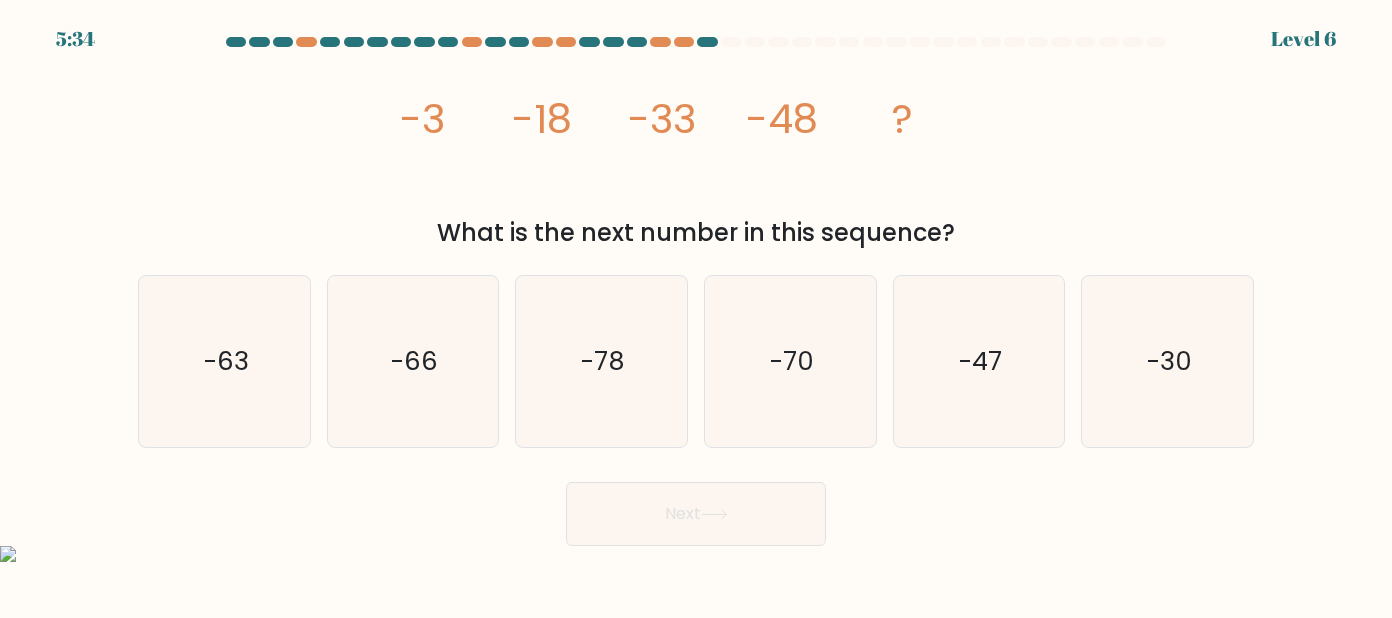drag, startPoint x: 94, startPoint y: 448, endPoint x: 104, endPoint y: 447, distance: 10.049875 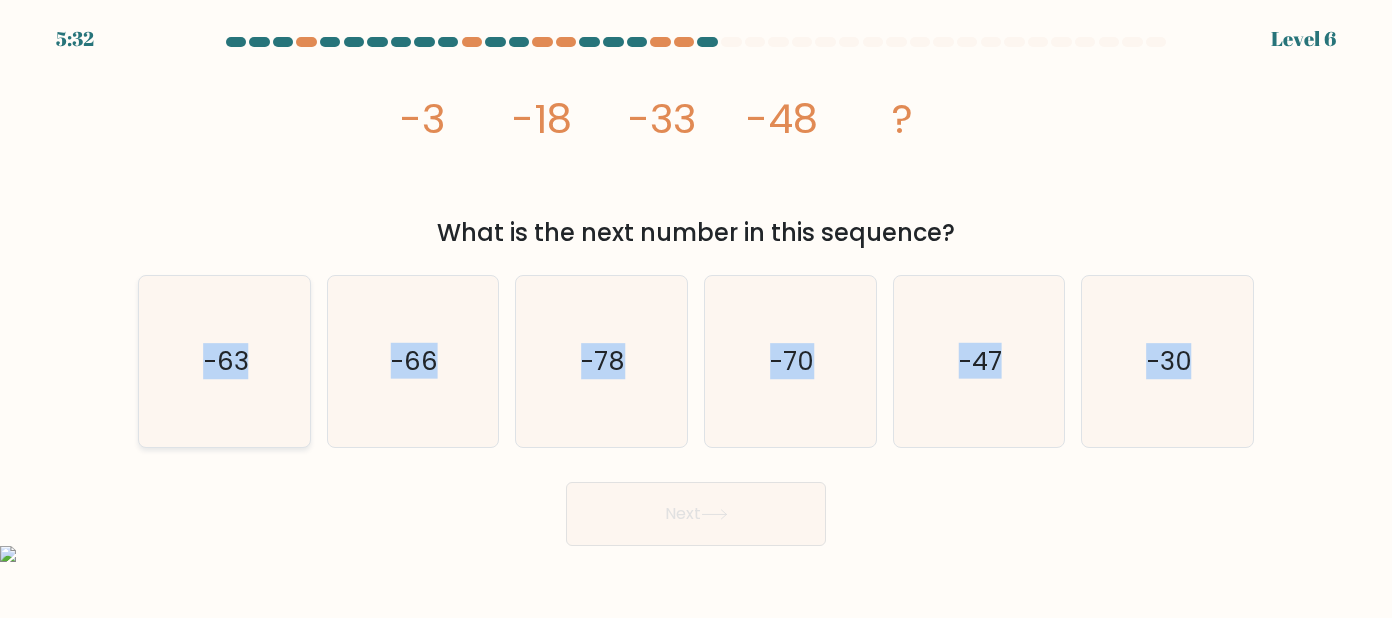 click on "-63" 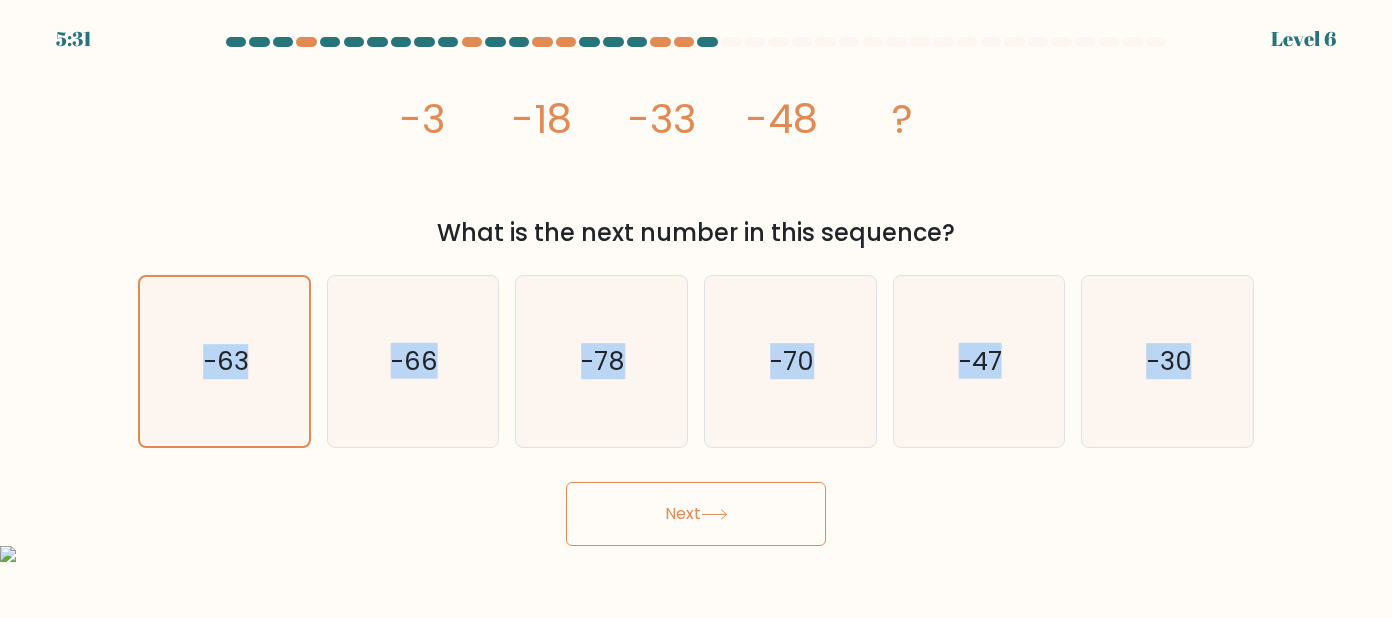 click on "Next" at bounding box center (696, 514) 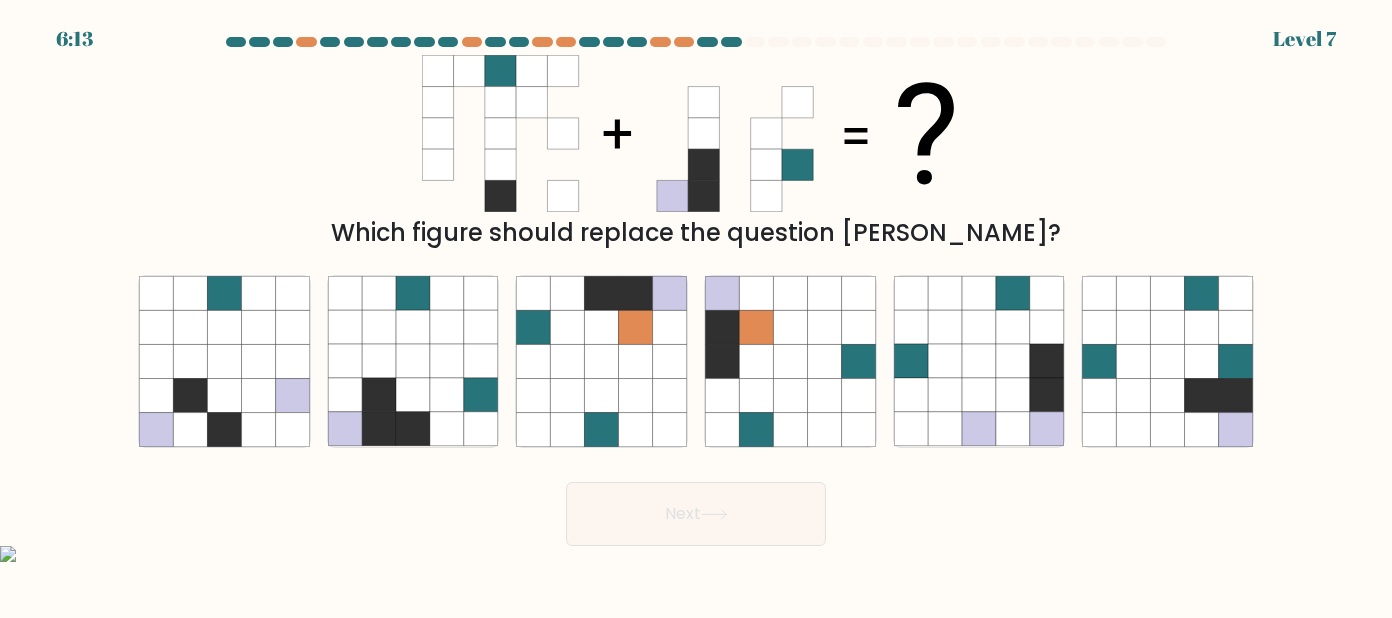 click 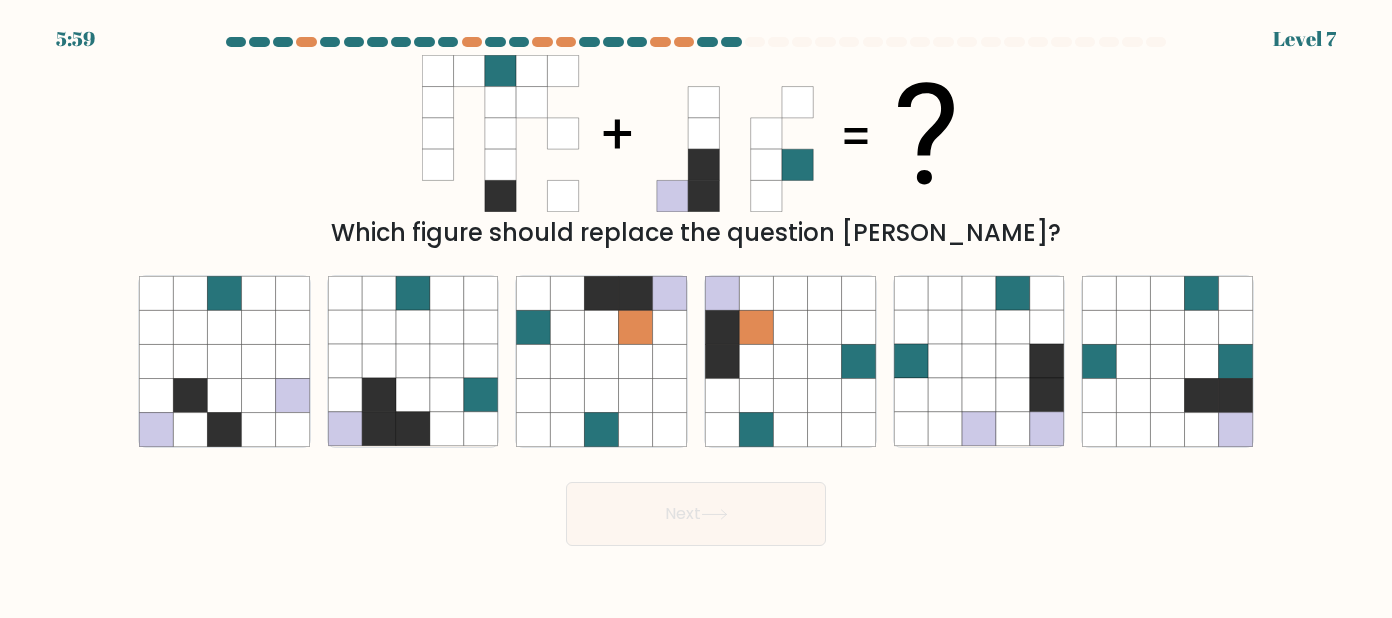 click at bounding box center (696, 291) 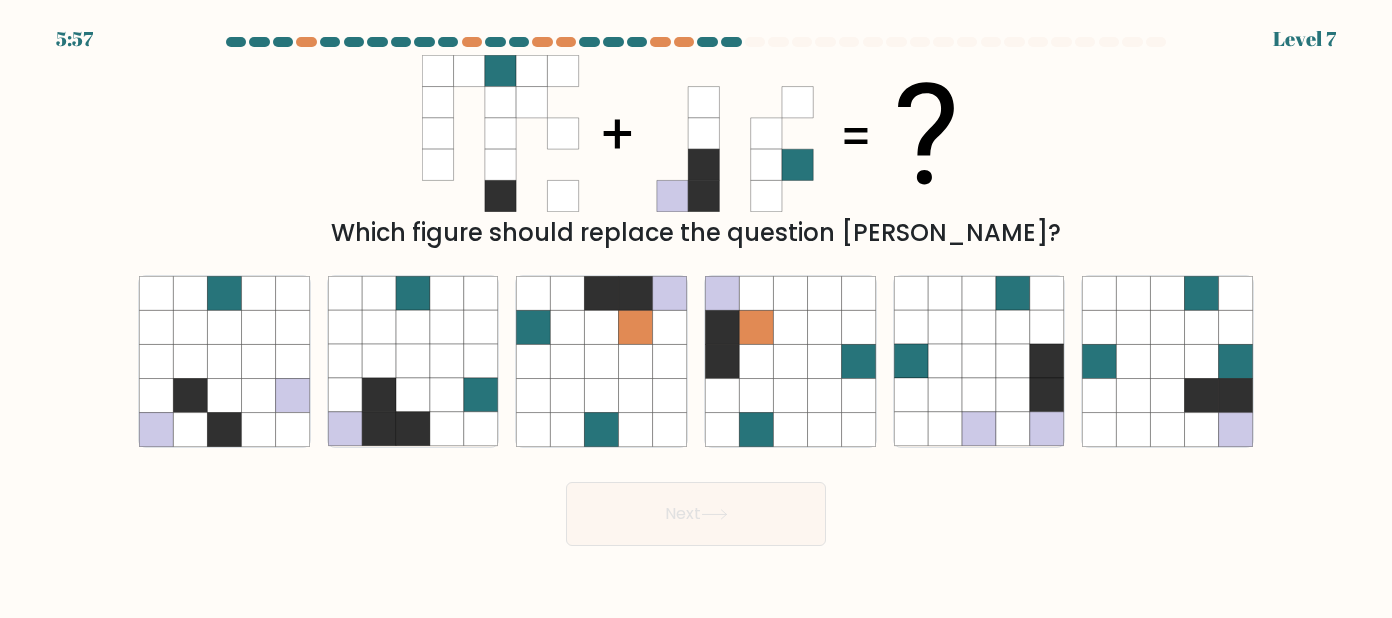 drag, startPoint x: 885, startPoint y: 219, endPoint x: 439, endPoint y: 230, distance: 446.13562 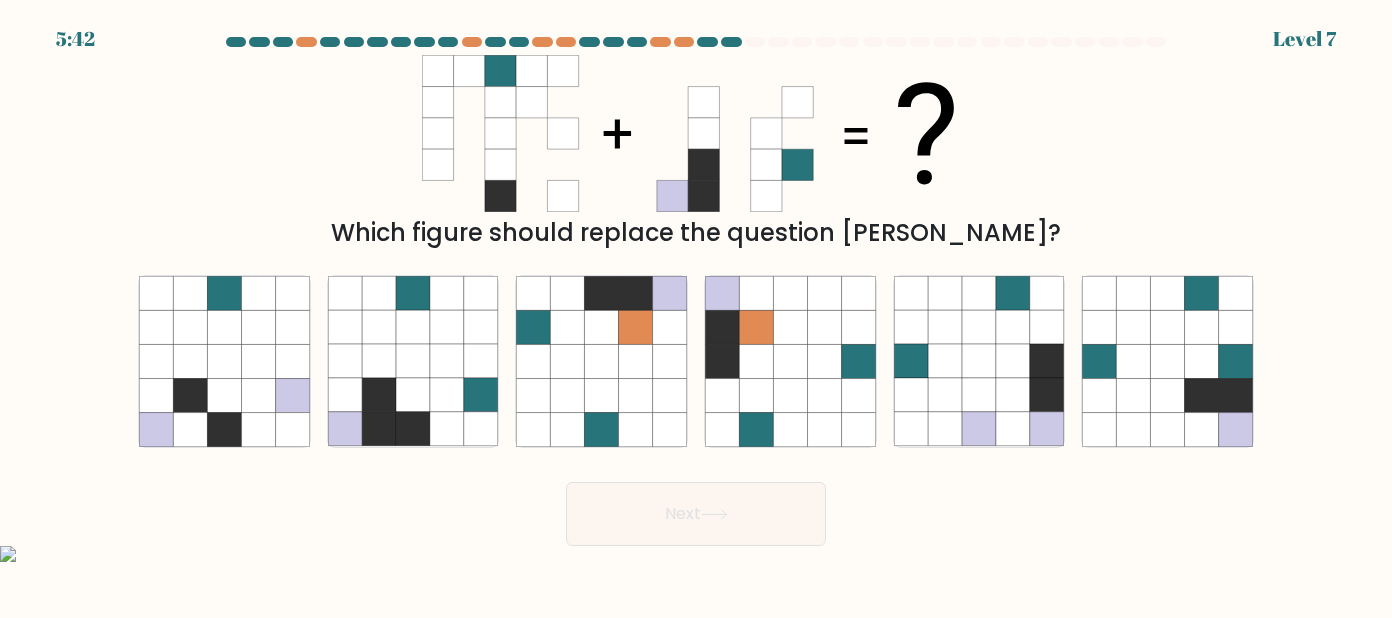 click at bounding box center (696, 291) 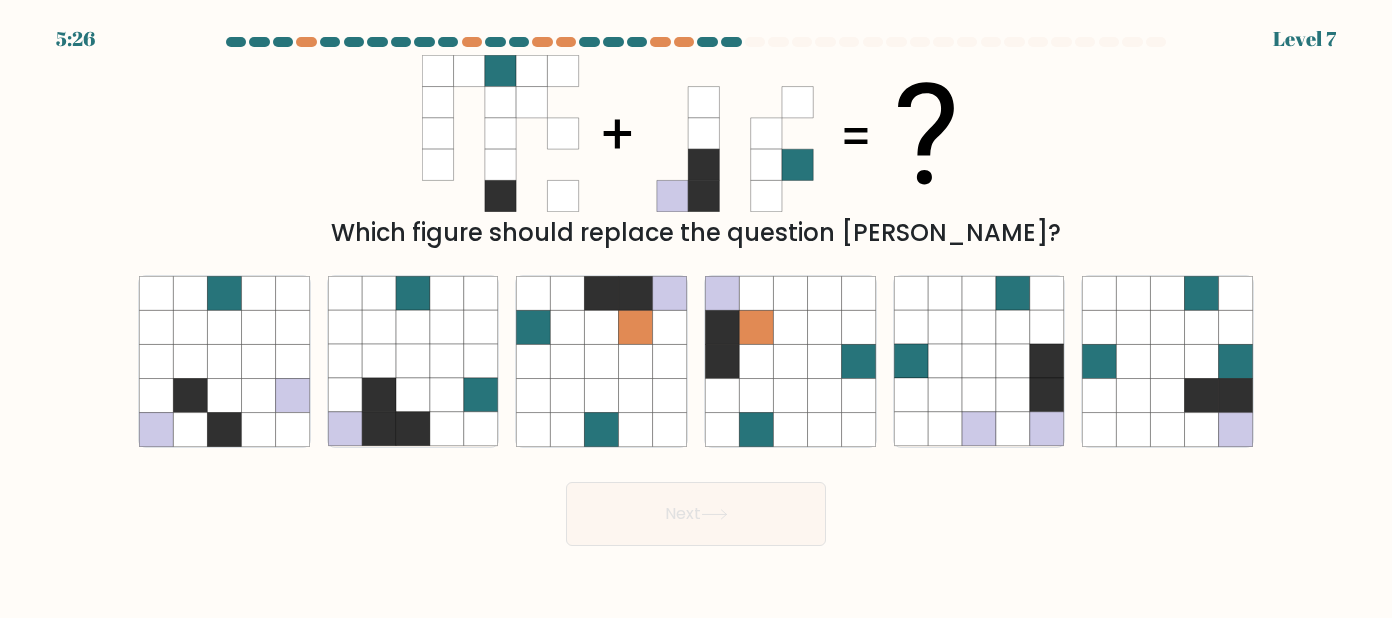 click at bounding box center (696, 291) 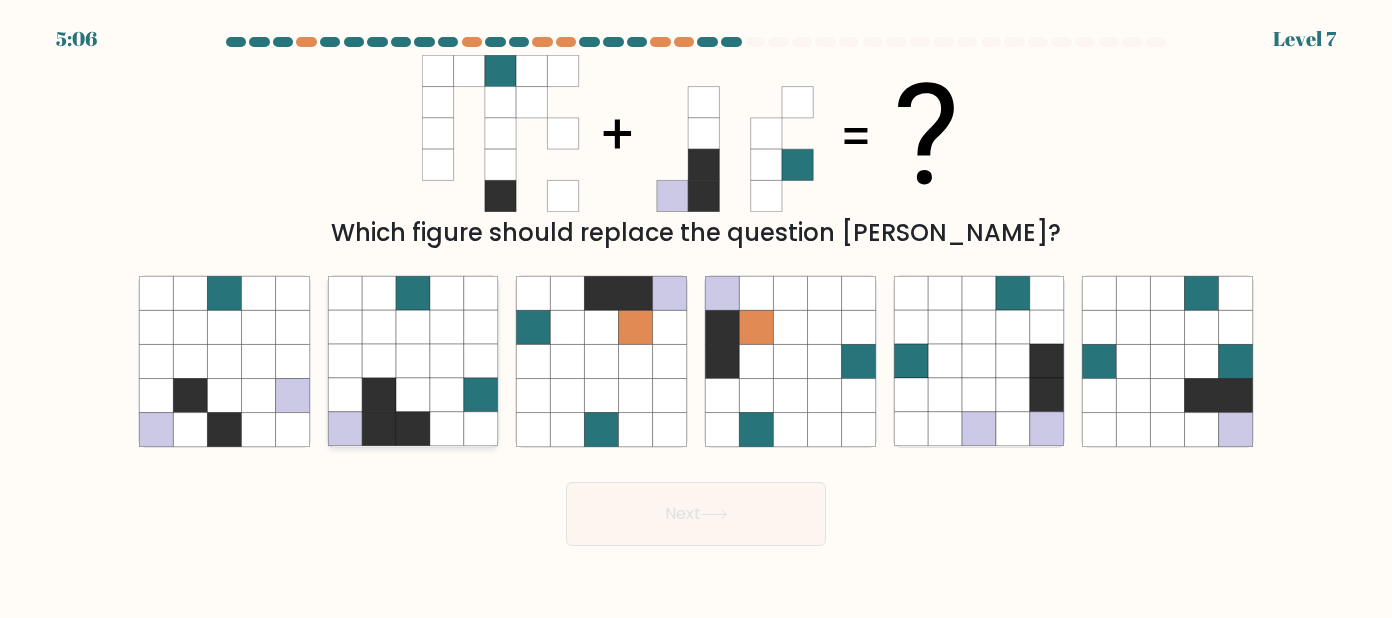 click 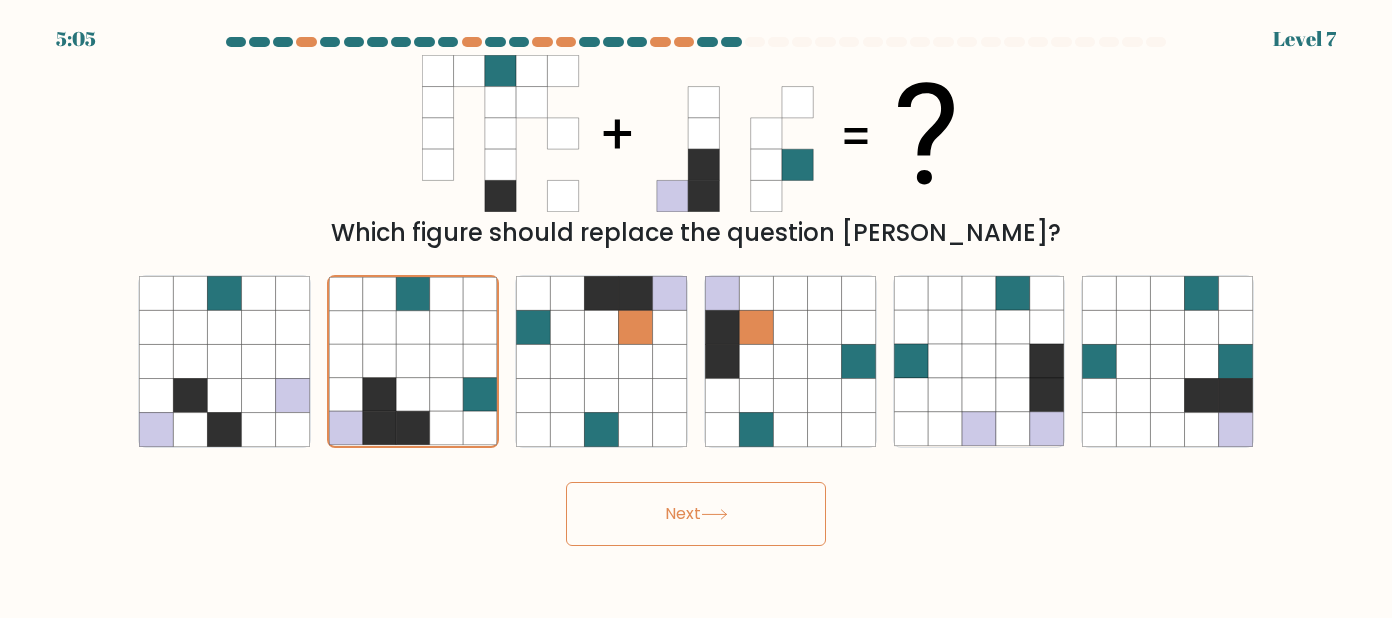 click on "Next" at bounding box center (696, 514) 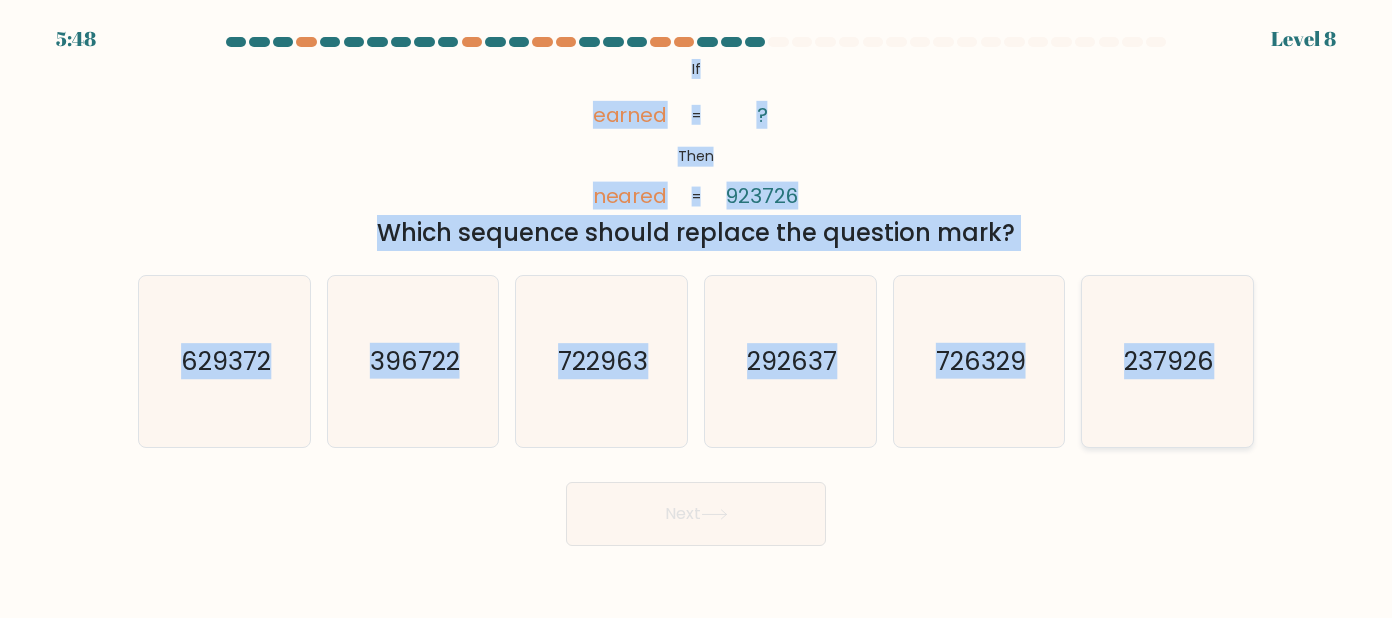 drag, startPoint x: 677, startPoint y: 69, endPoint x: 1248, endPoint y: 377, distance: 648.7719 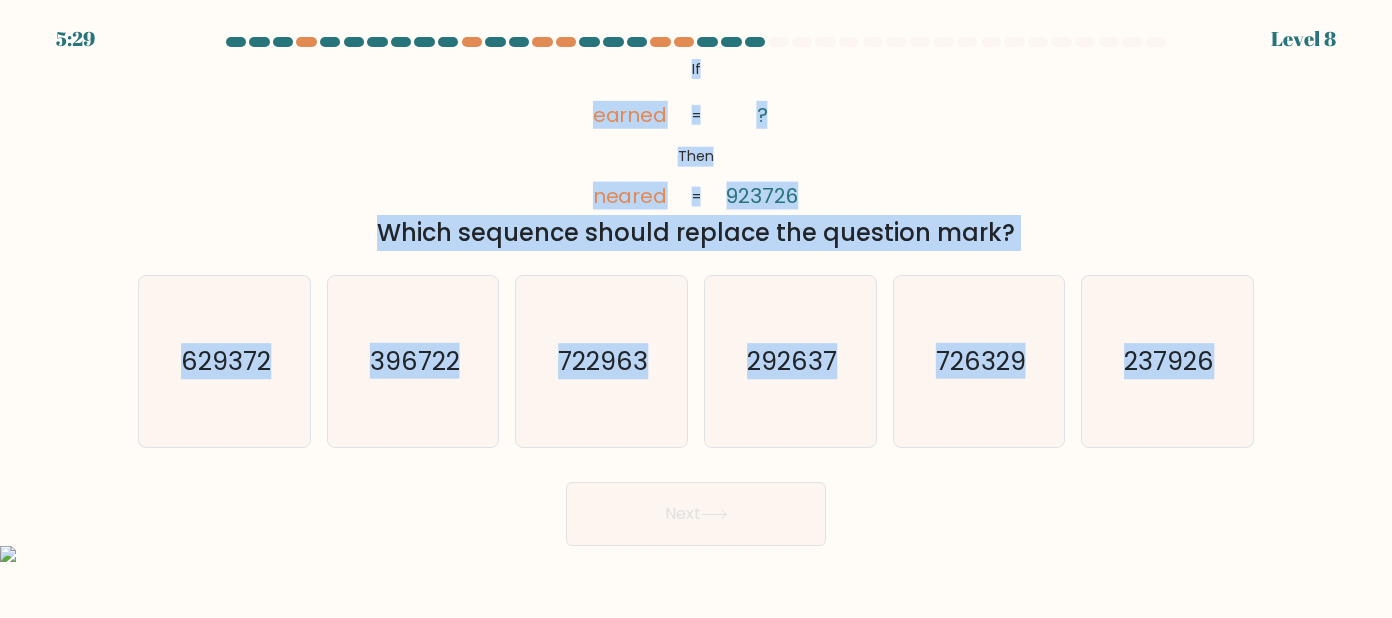 click on "If ?" at bounding box center [696, 291] 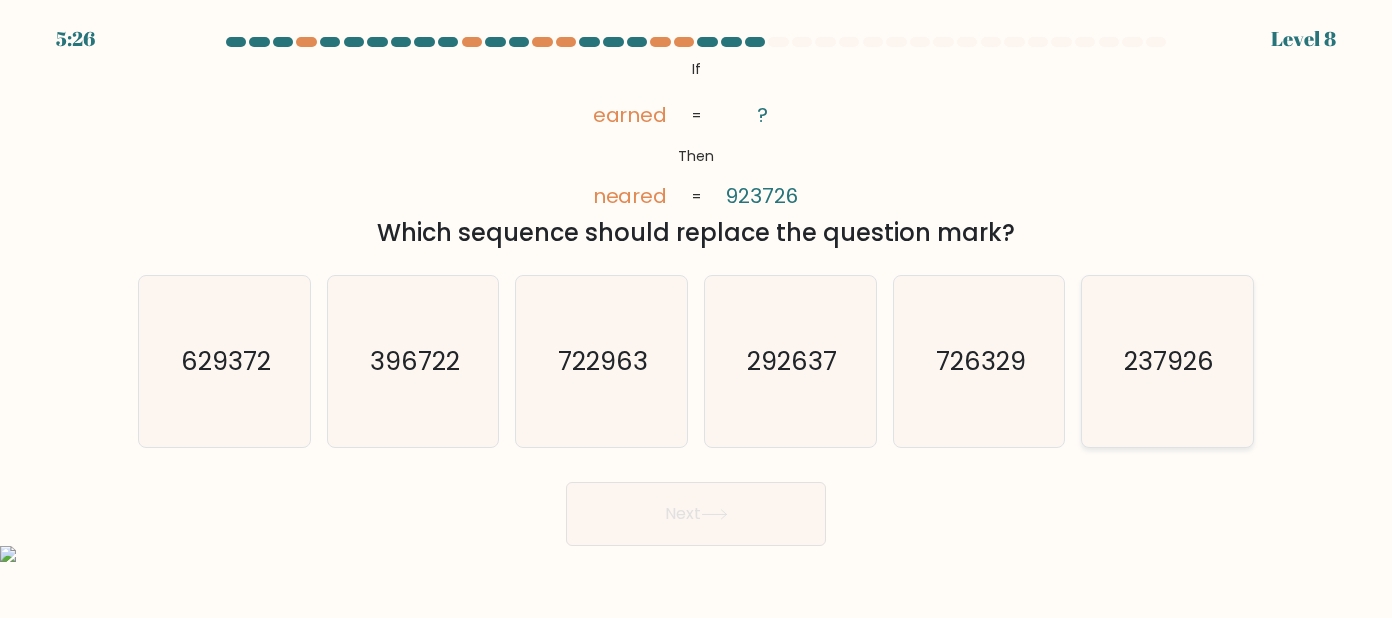 click on "237926" 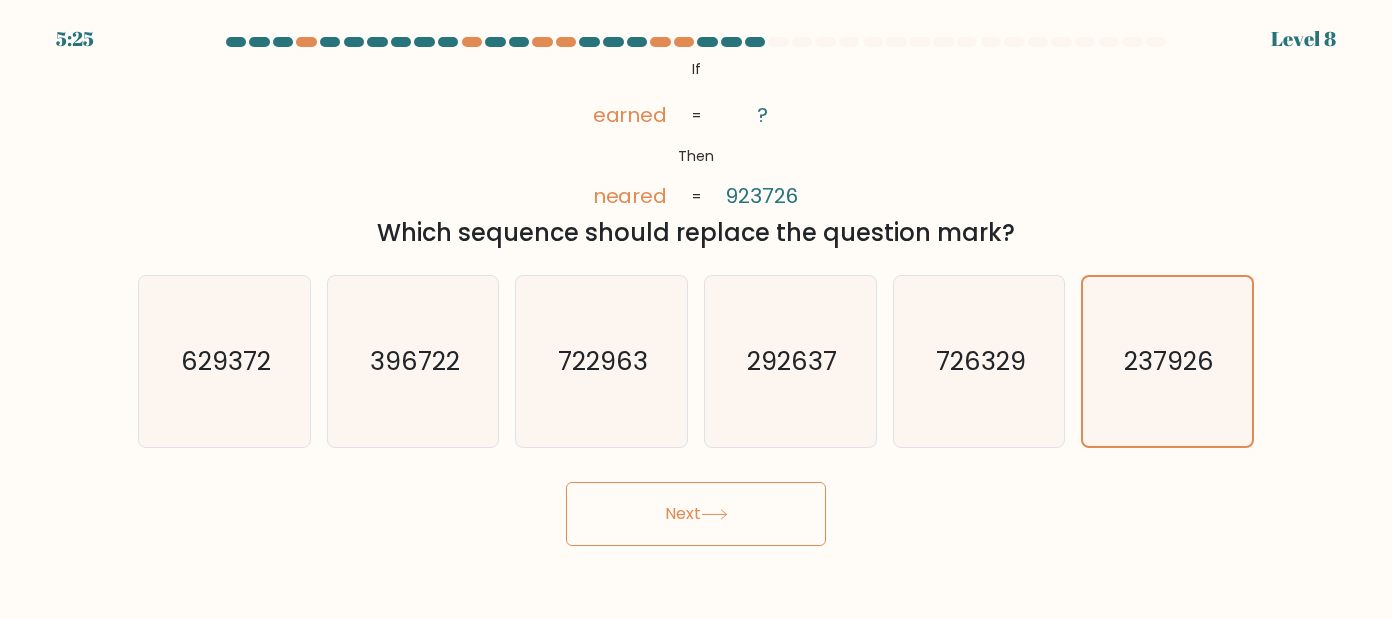 click 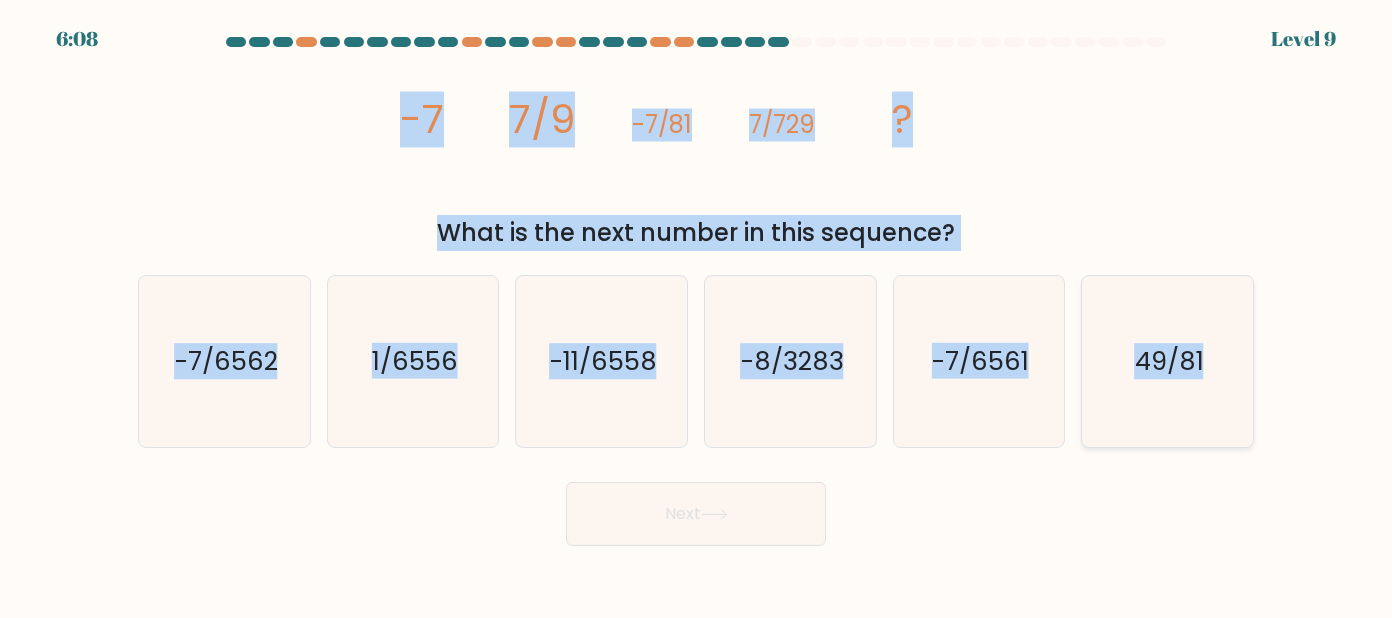 drag, startPoint x: 365, startPoint y: 104, endPoint x: 1237, endPoint y: 396, distance: 919.5912 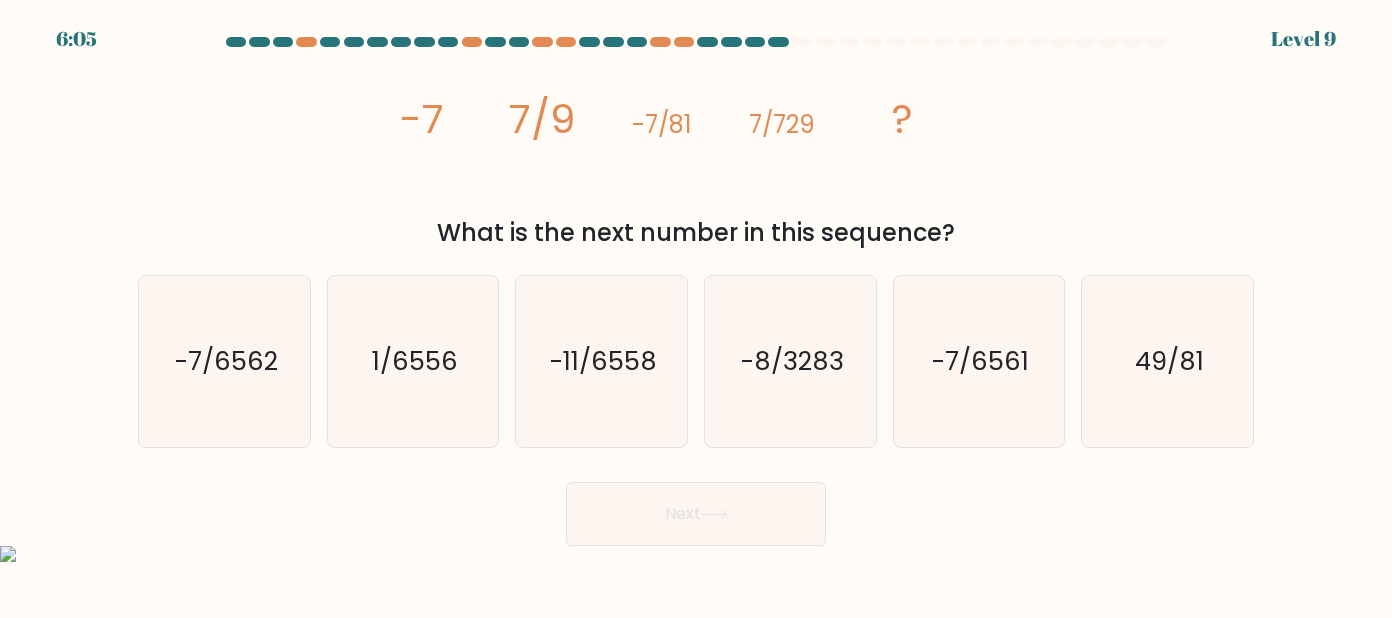 click at bounding box center [696, 291] 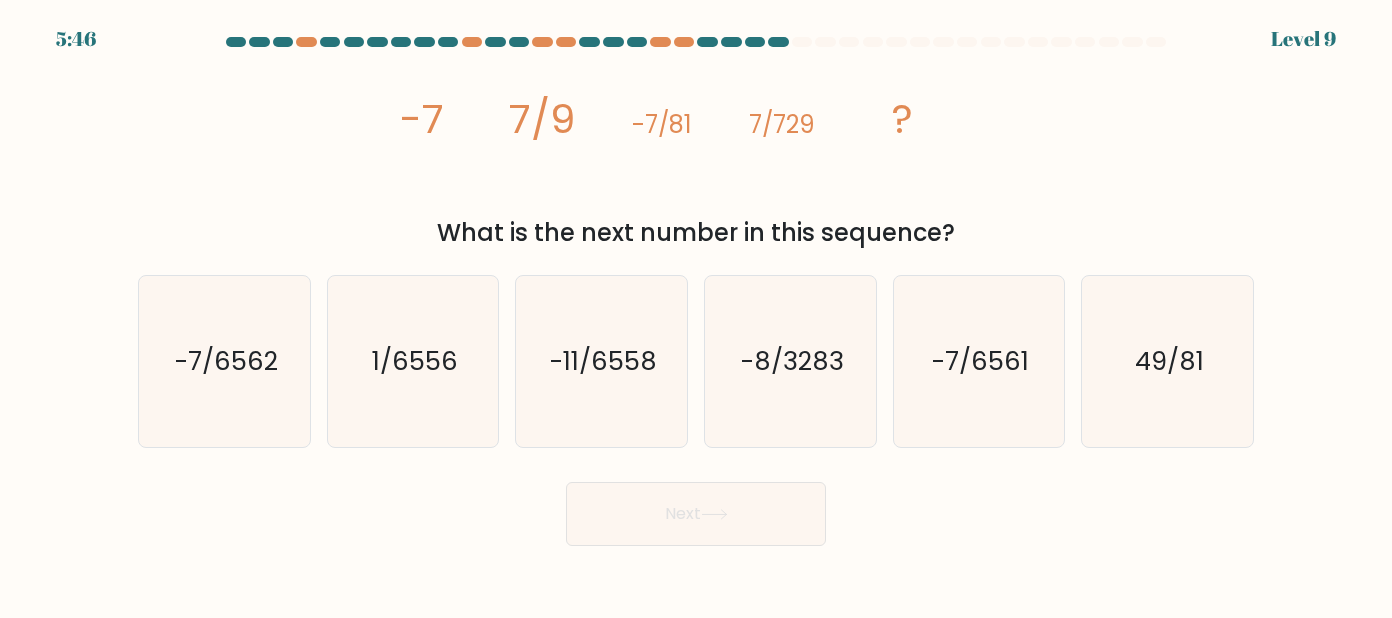 click at bounding box center (696, 291) 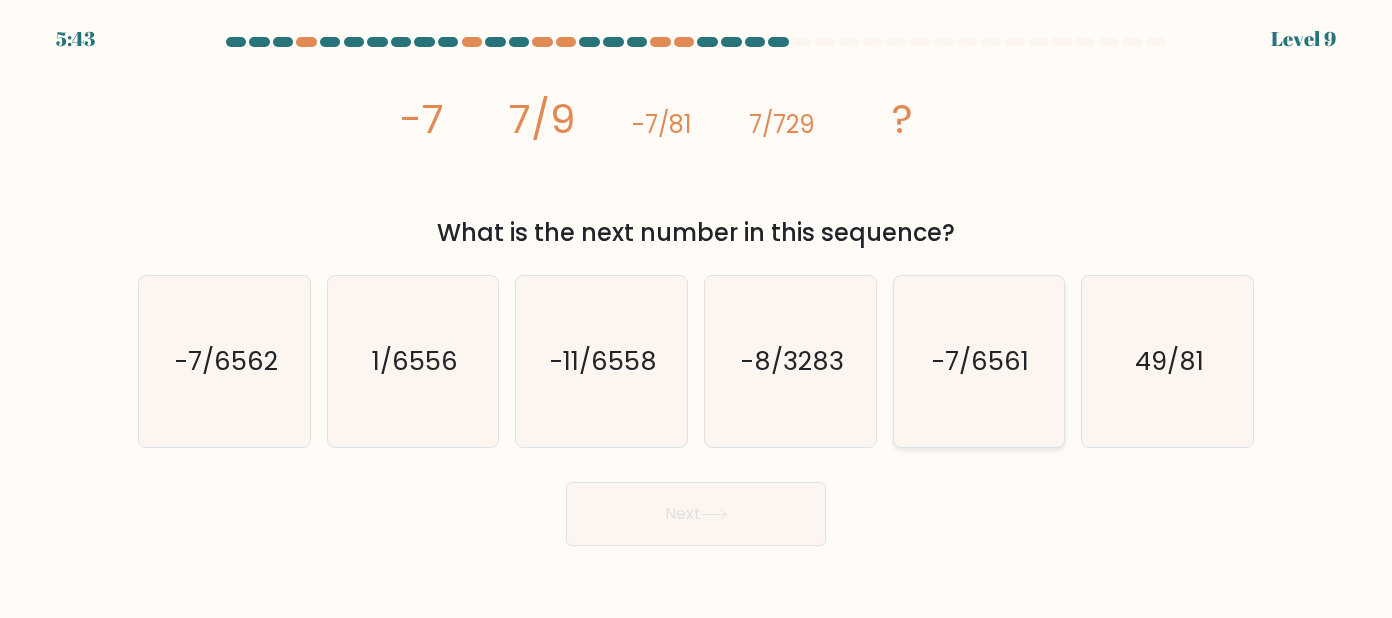 click on "-7/6561" 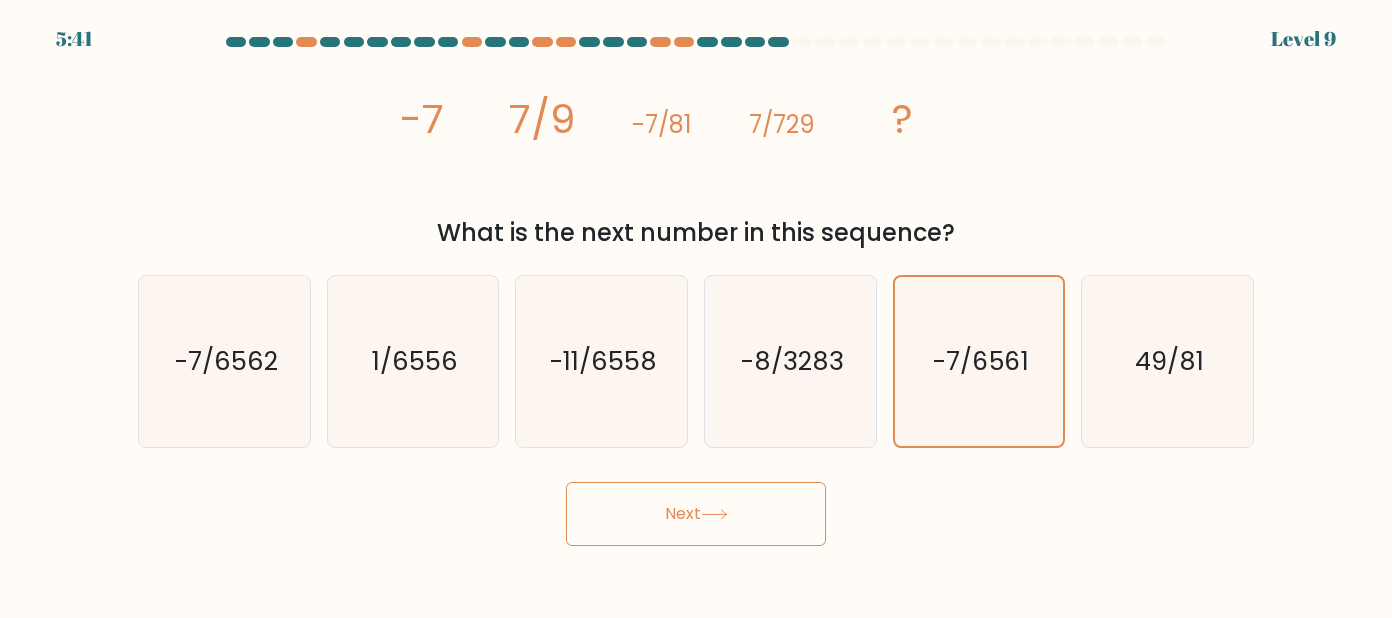 click at bounding box center (696, 291) 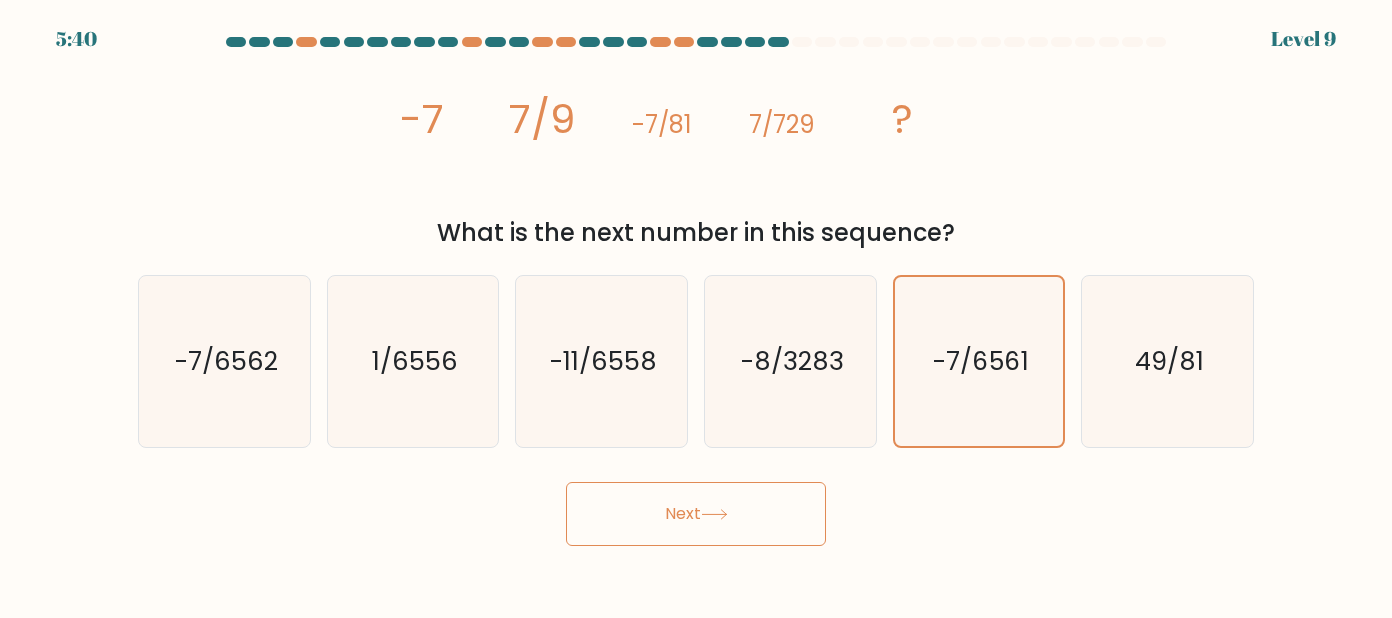 click on "Next" at bounding box center [696, 514] 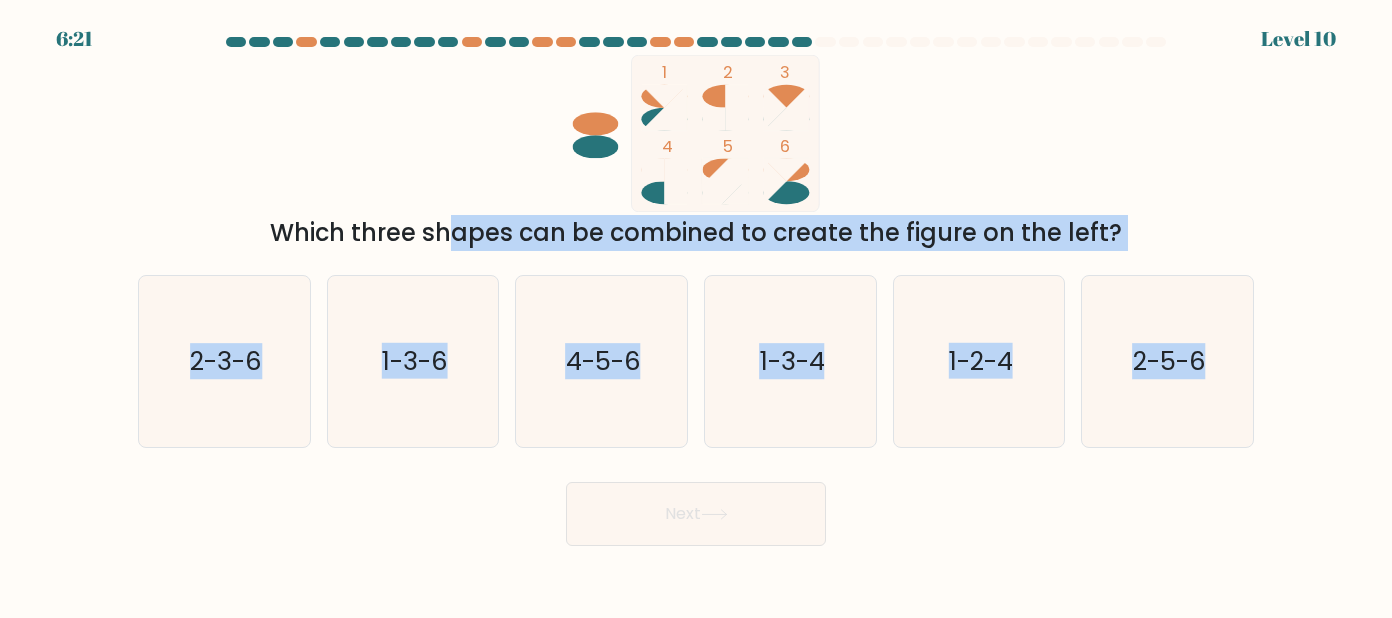 drag, startPoint x: 273, startPoint y: 215, endPoint x: 1261, endPoint y: 373, distance: 1000.55383 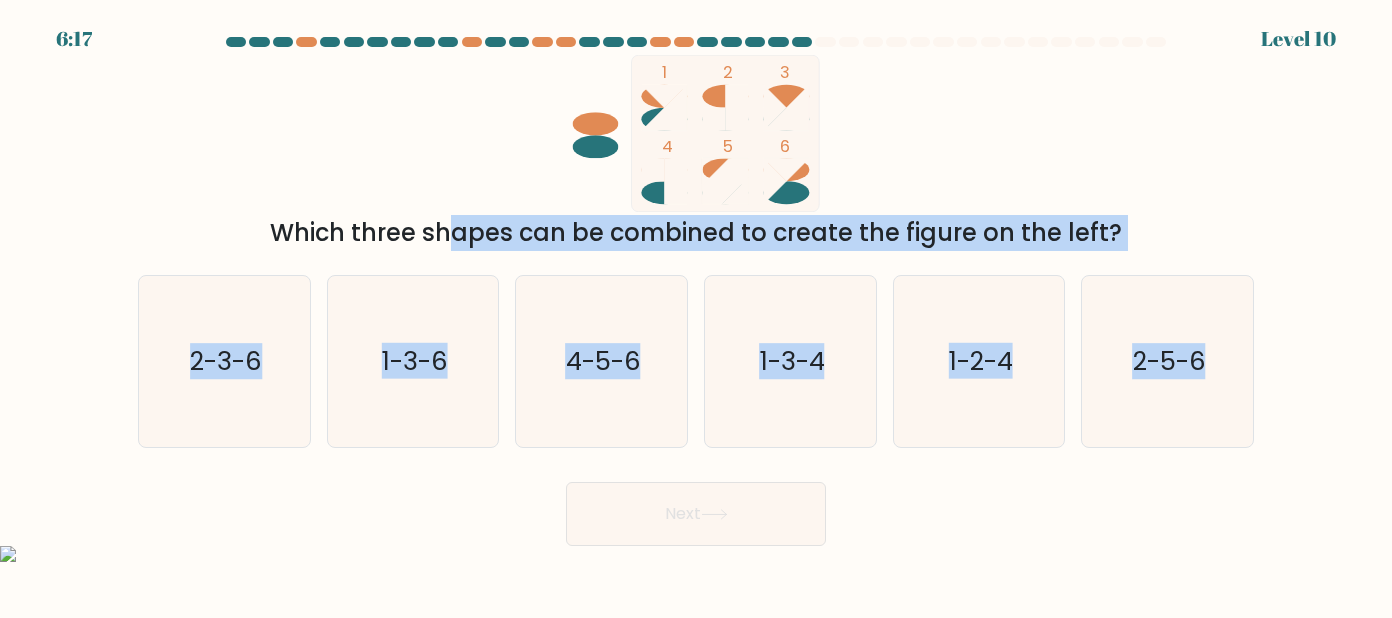 drag, startPoint x: 83, startPoint y: 430, endPoint x: 93, endPoint y: 425, distance: 11.18034 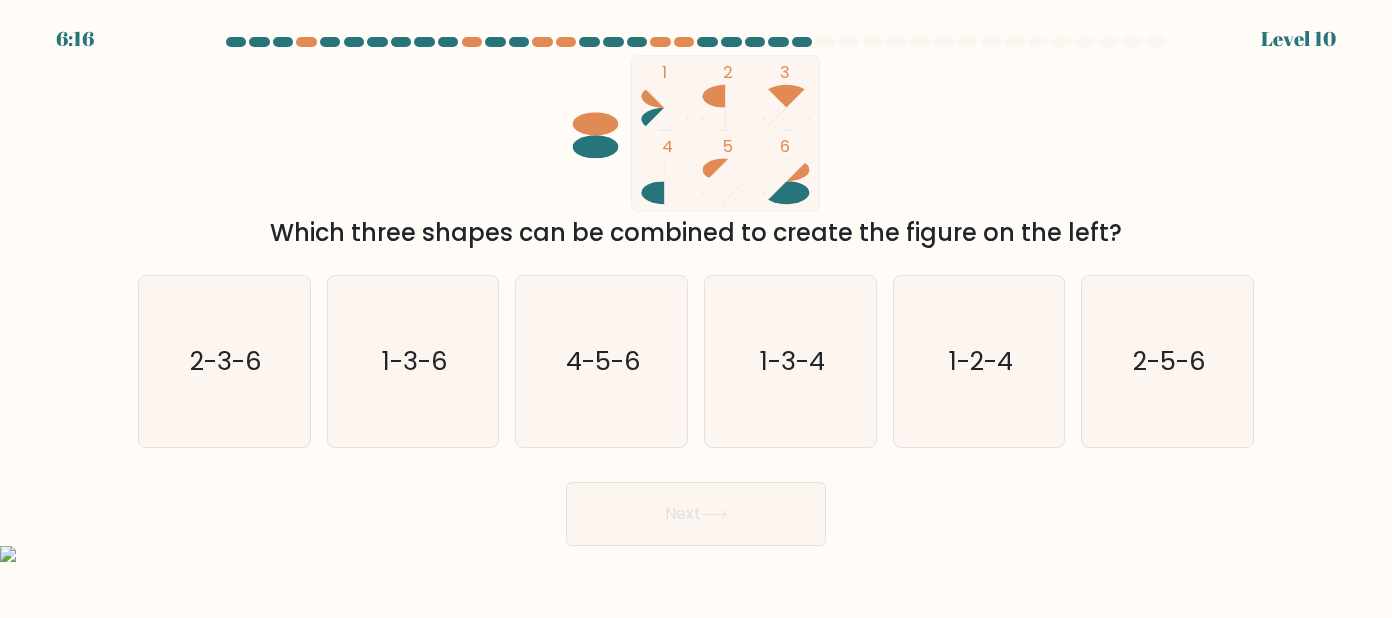 click on "1
2
3
4
5
6
Which three shapes can be combined to create the figure on the left?" at bounding box center [696, 153] 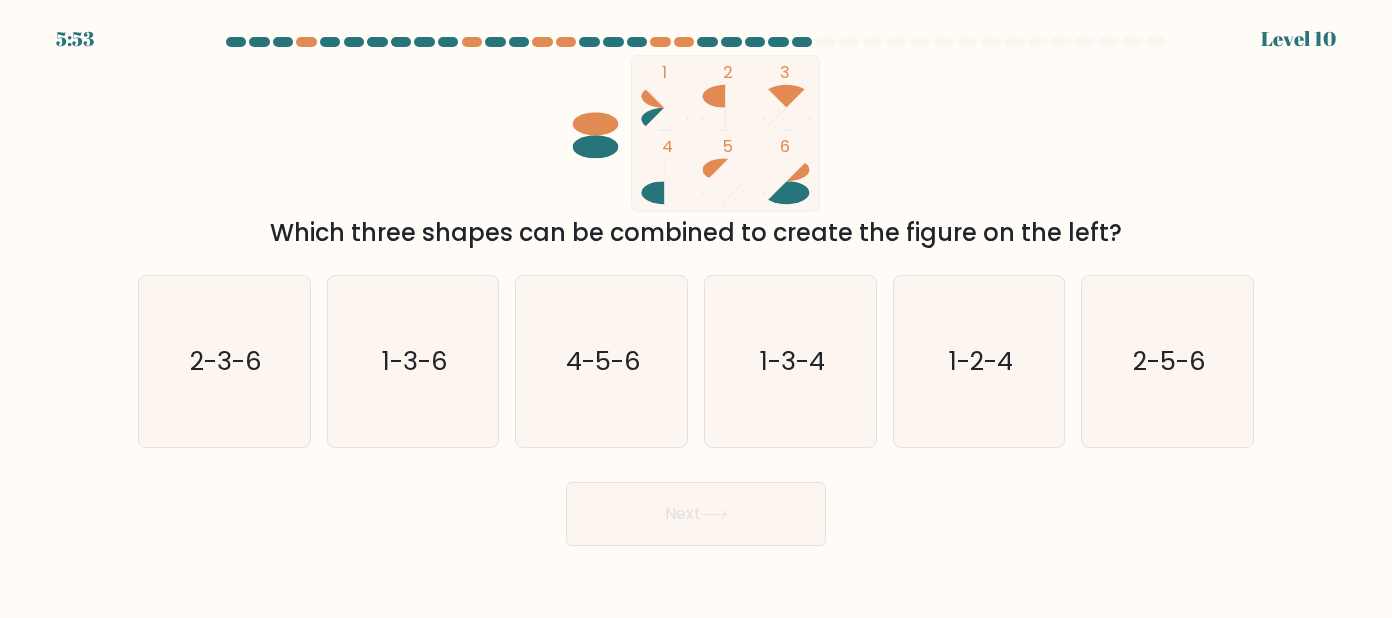 click at bounding box center (696, 291) 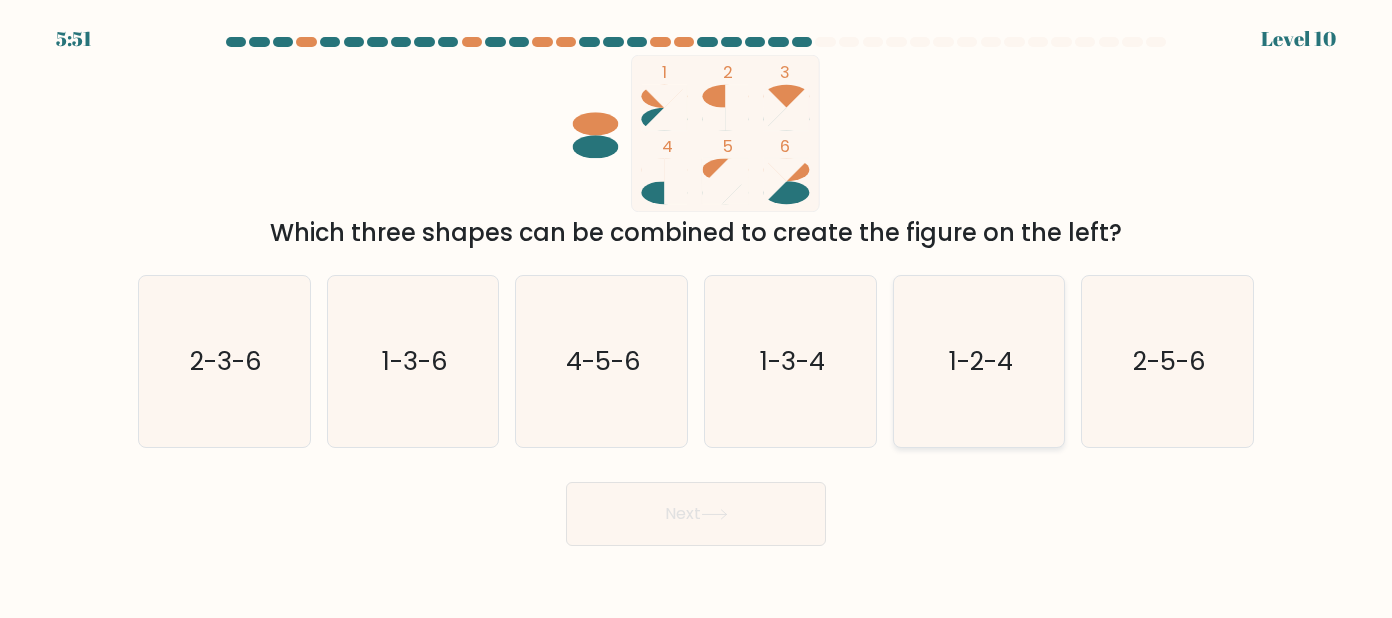 click on "1-2-4" 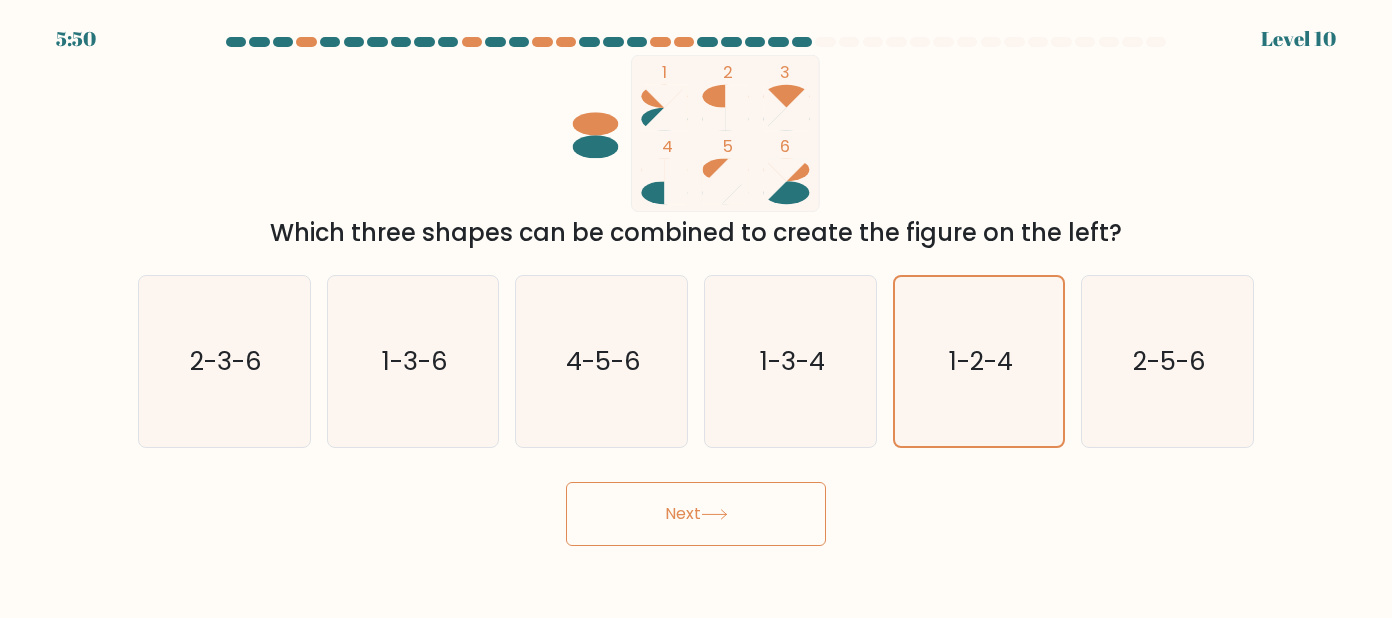 click 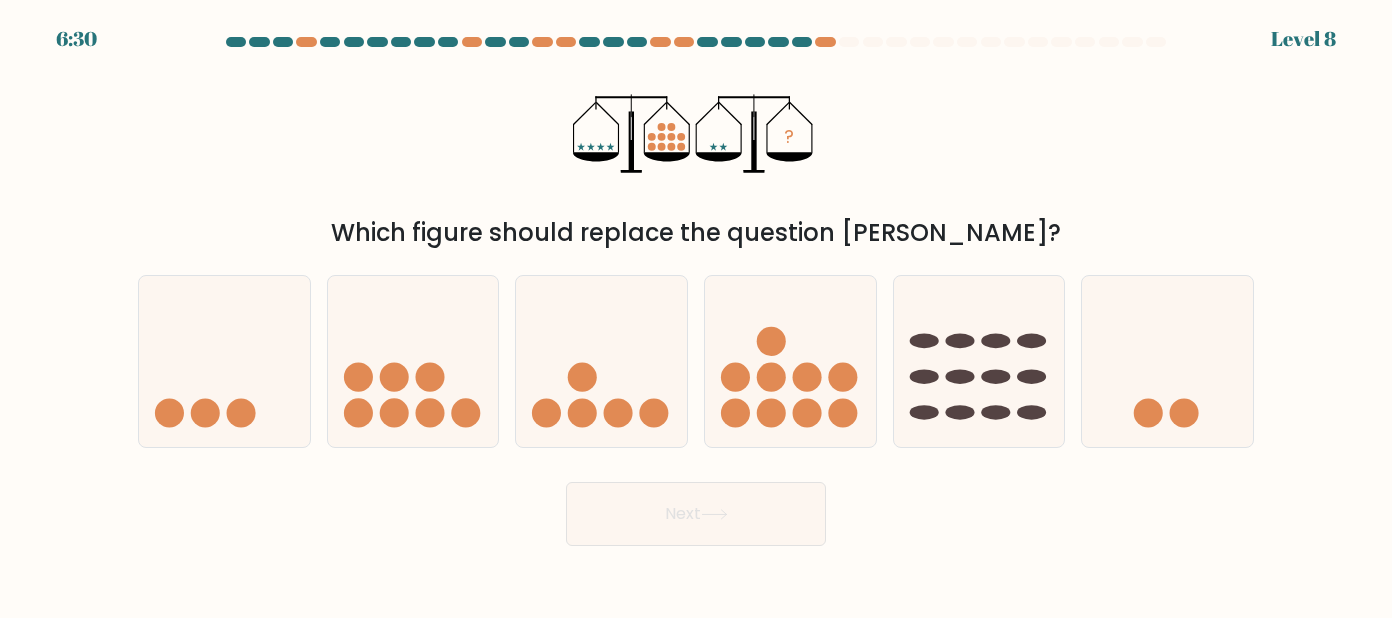 drag, startPoint x: 1019, startPoint y: 229, endPoint x: 403, endPoint y: 249, distance: 616.3246 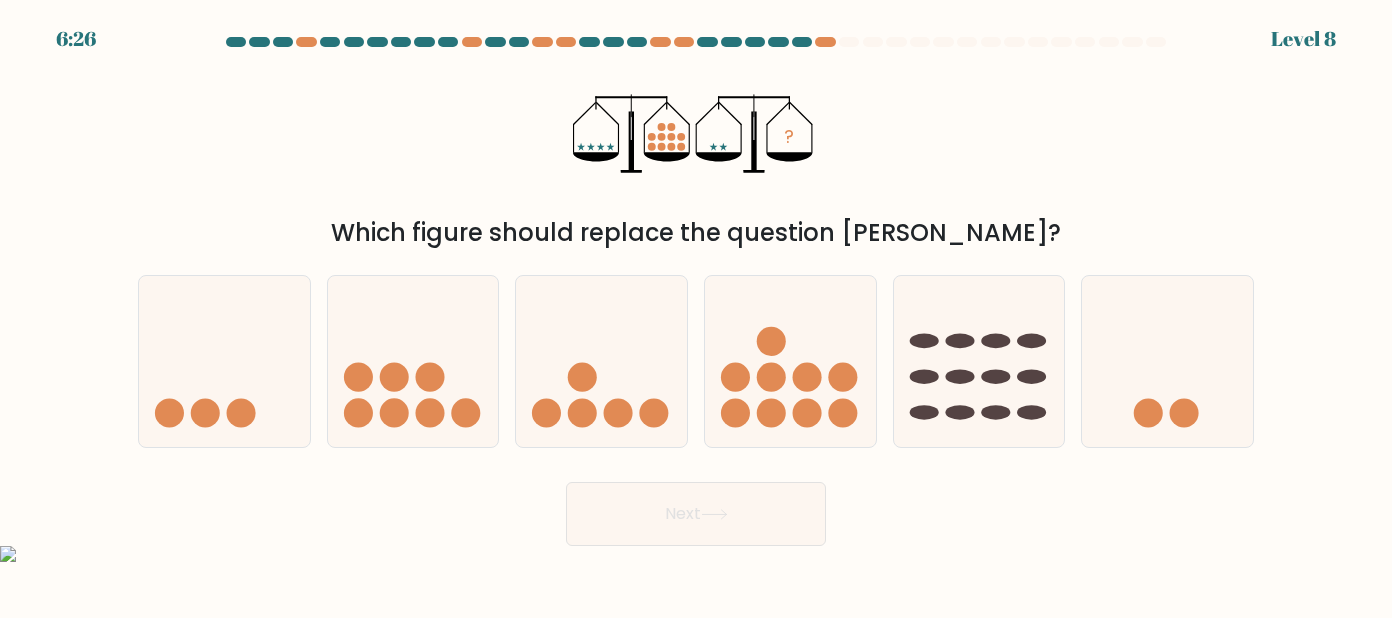 click at bounding box center [696, 291] 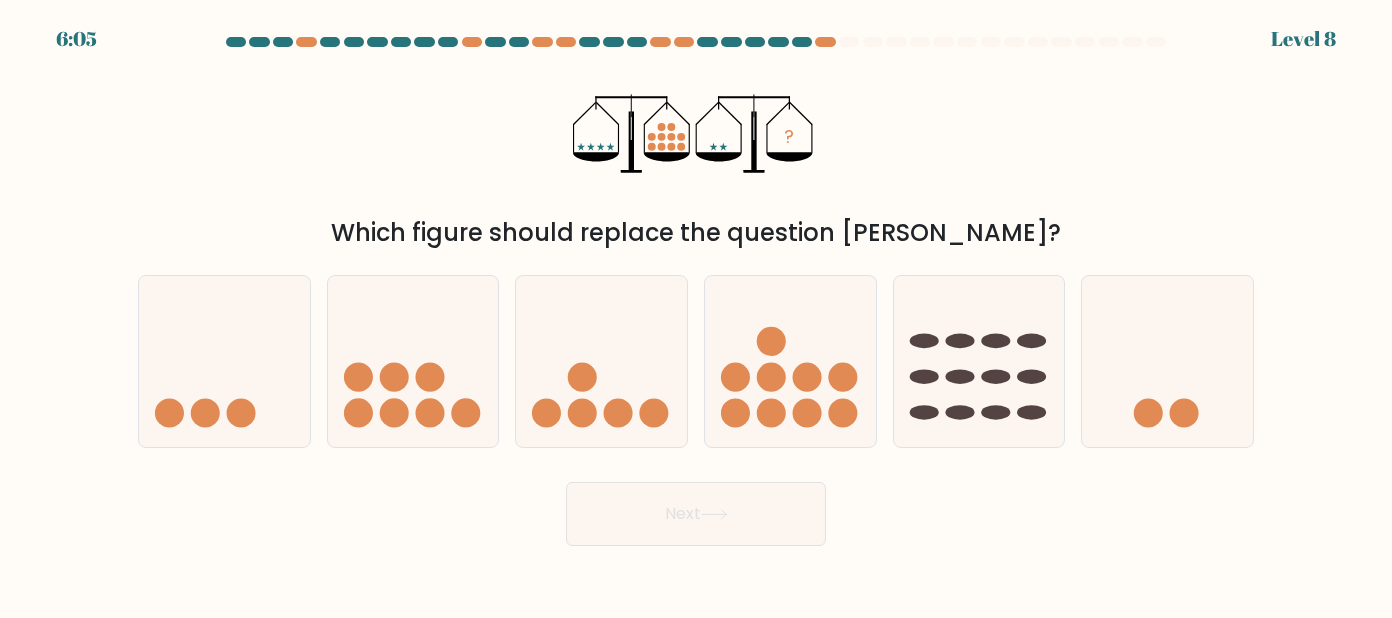 click at bounding box center (696, 291) 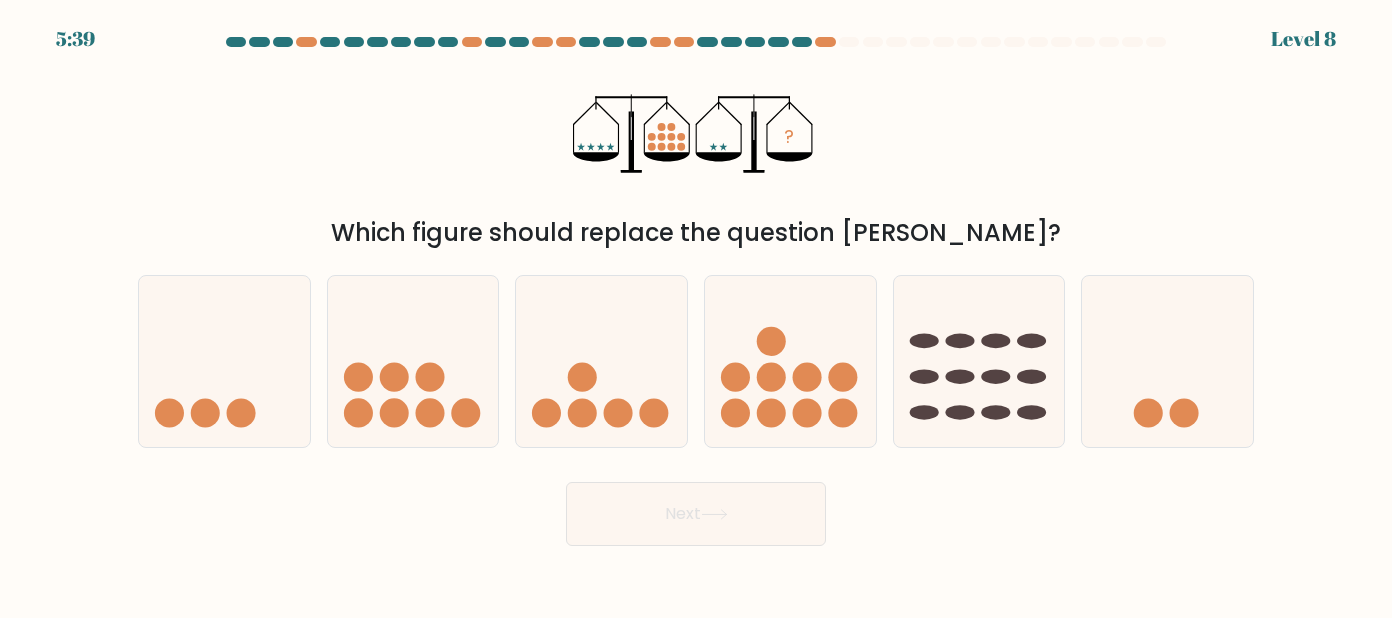click at bounding box center [696, 291] 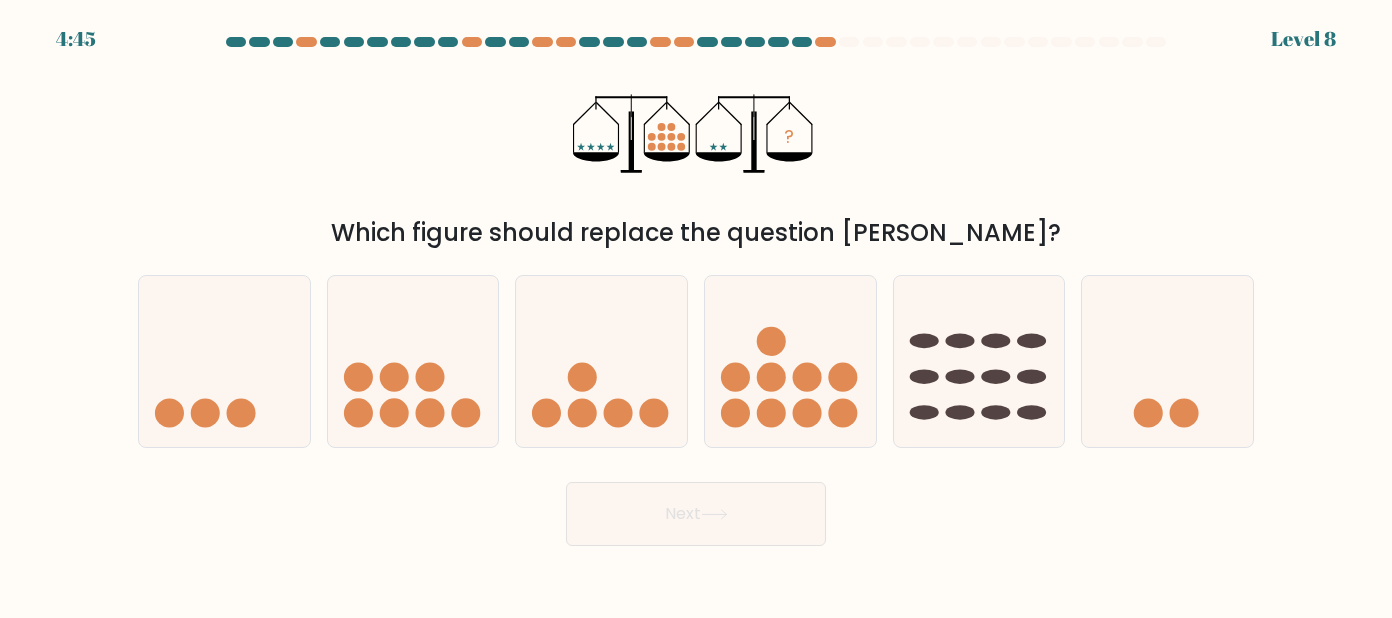click at bounding box center [696, 291] 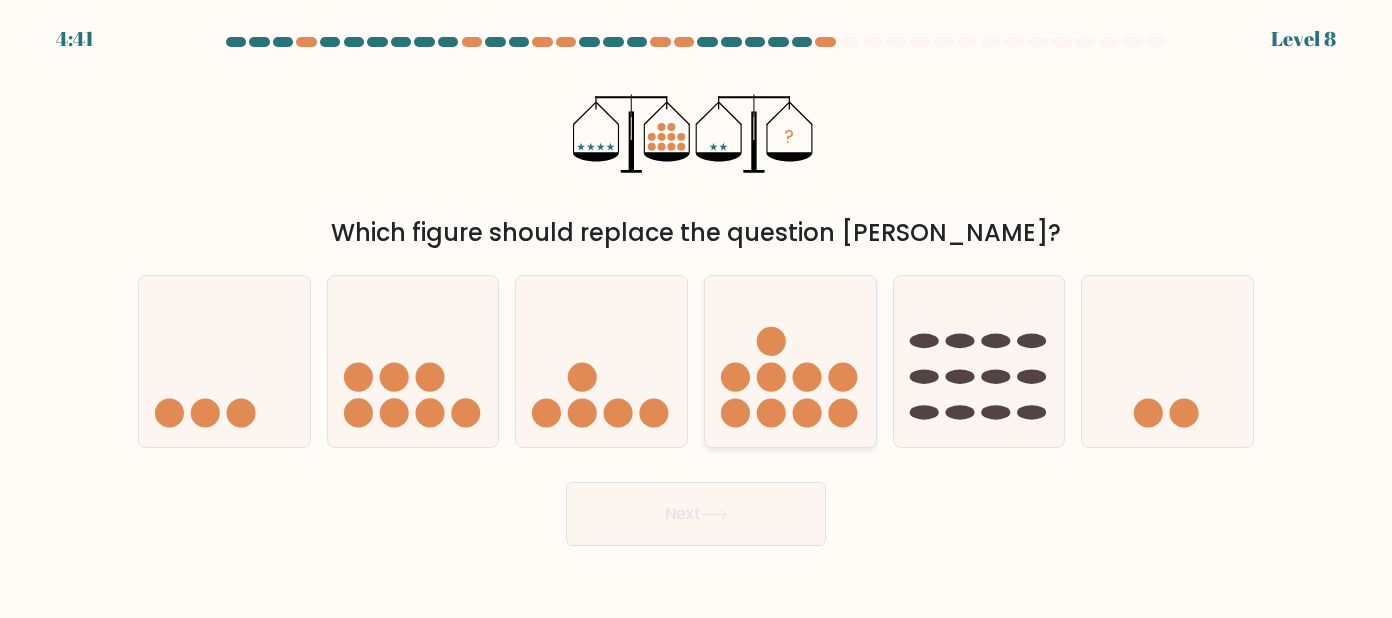 drag, startPoint x: 1019, startPoint y: 235, endPoint x: 840, endPoint y: 353, distance: 214.3945 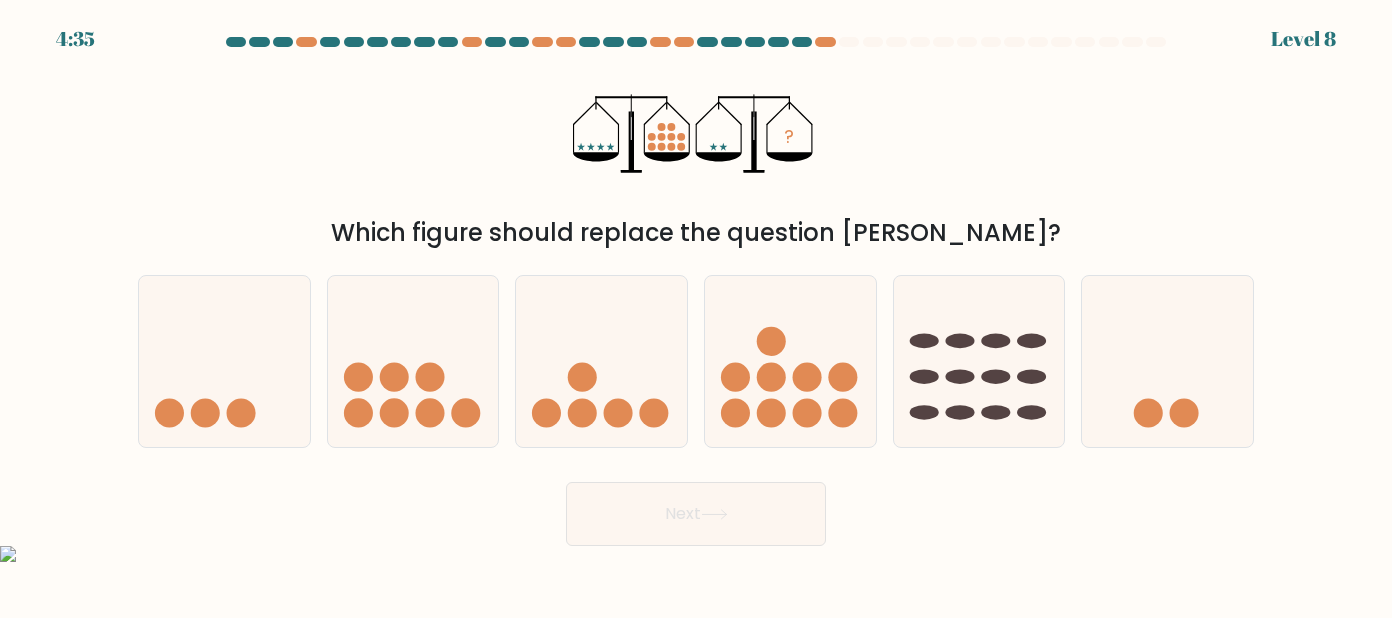 click at bounding box center [696, 291] 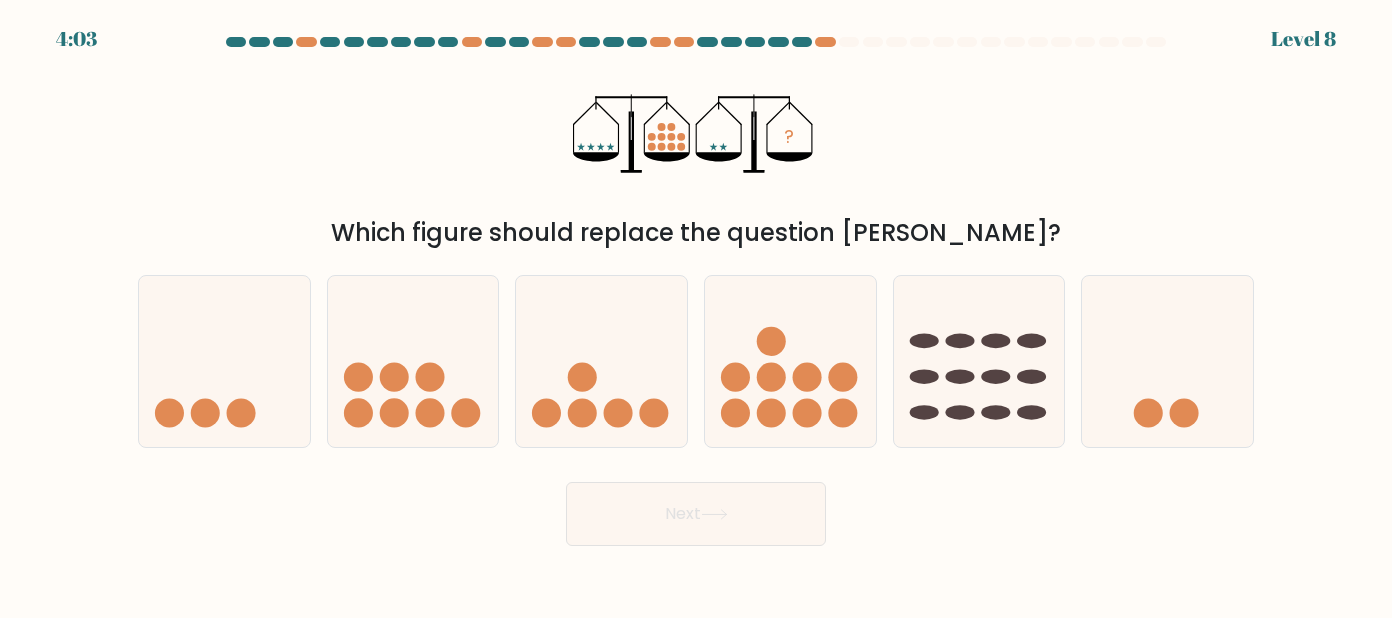 click at bounding box center [696, 291] 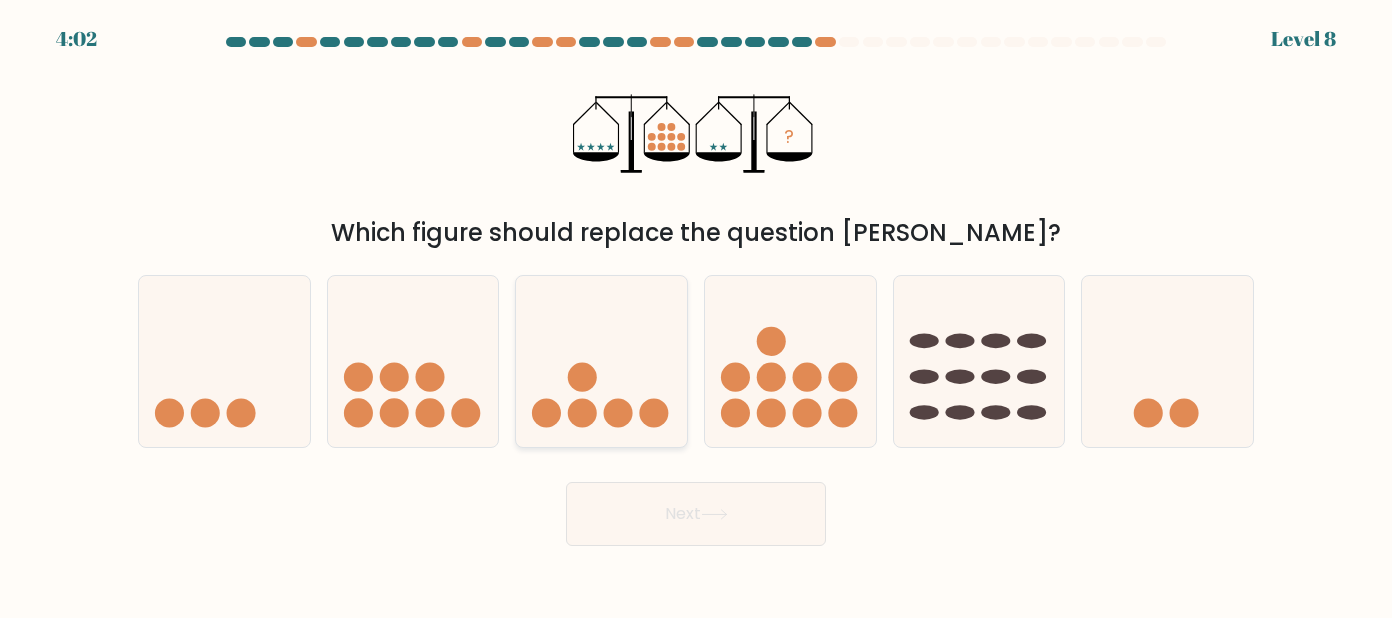 click 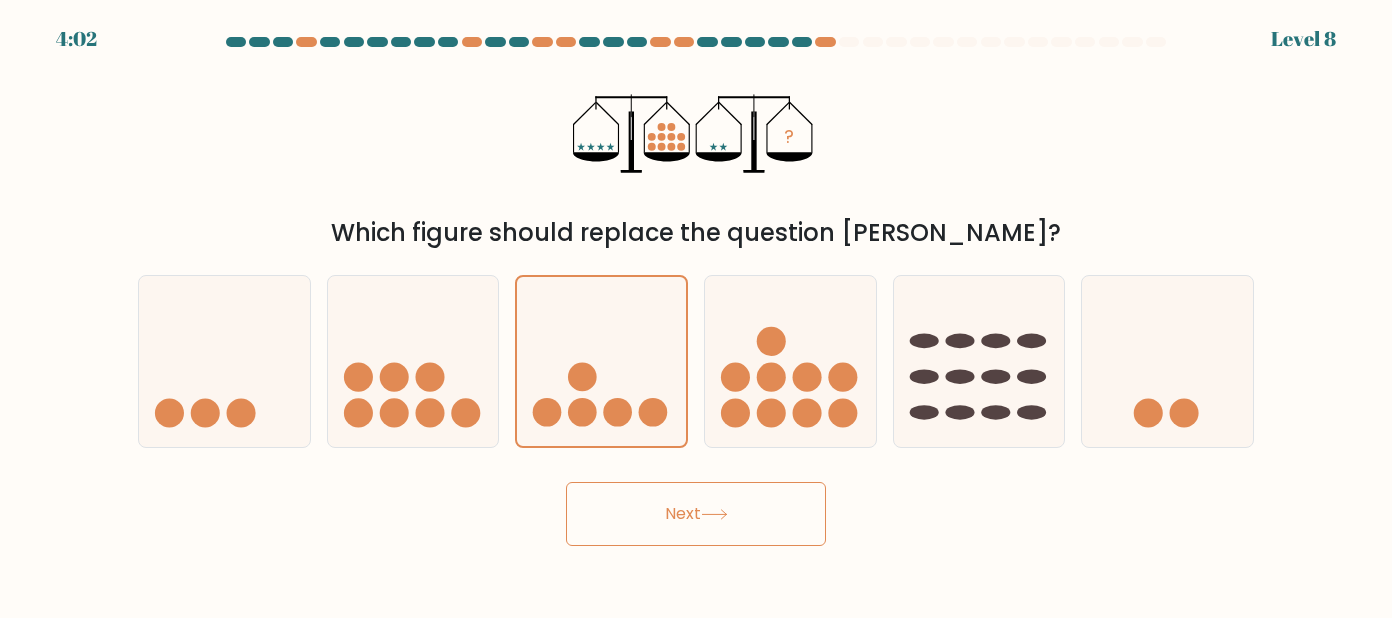 click on "Next" at bounding box center [696, 514] 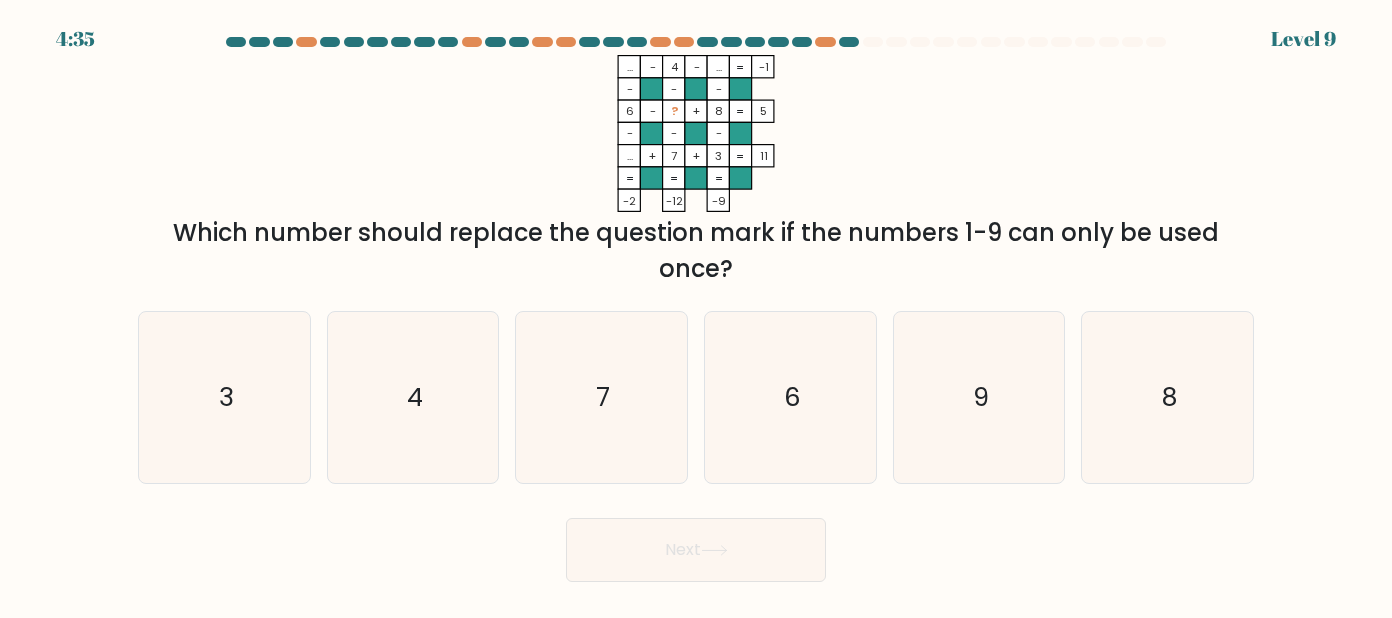 click at bounding box center [696, 309] 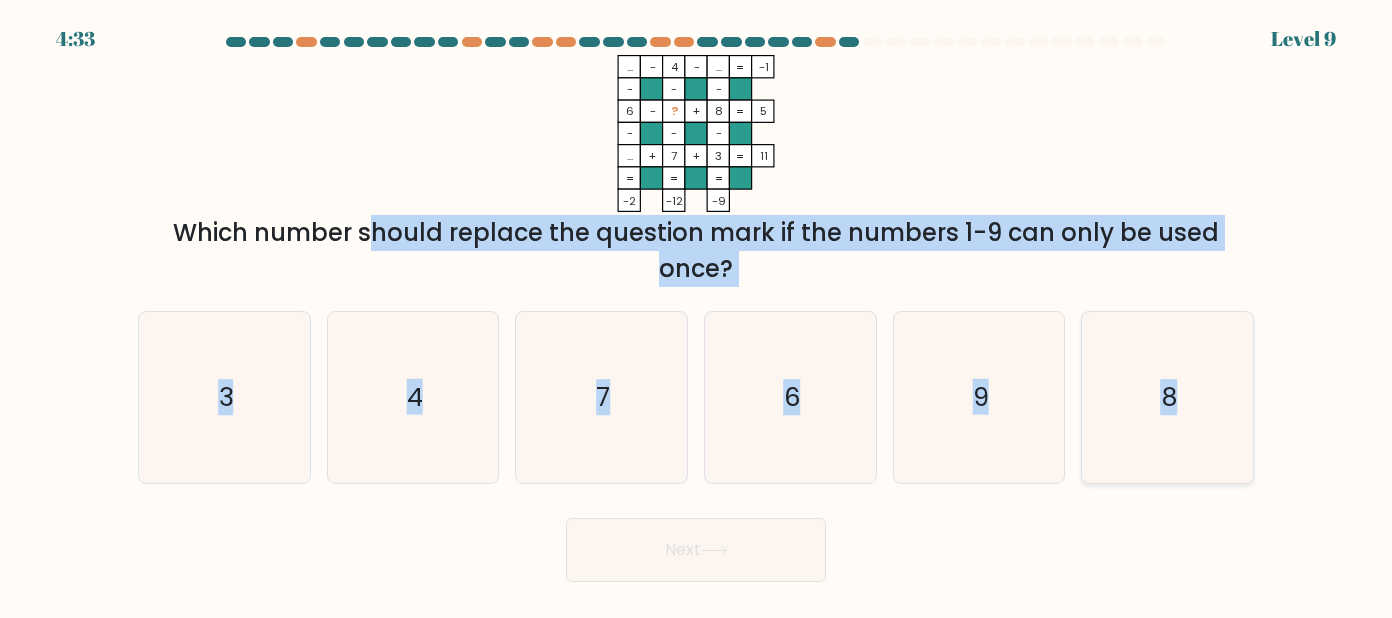 drag, startPoint x: 176, startPoint y: 231, endPoint x: 1250, endPoint y: 419, distance: 1090.3302 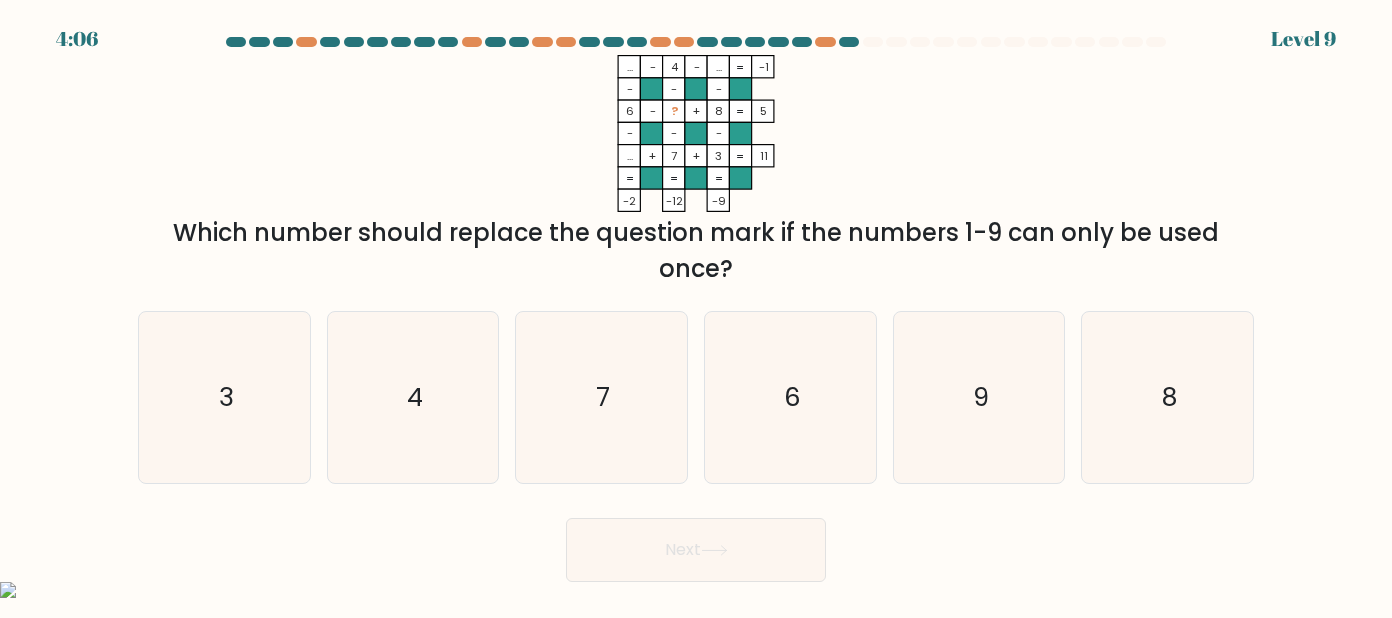 click at bounding box center [696, 309] 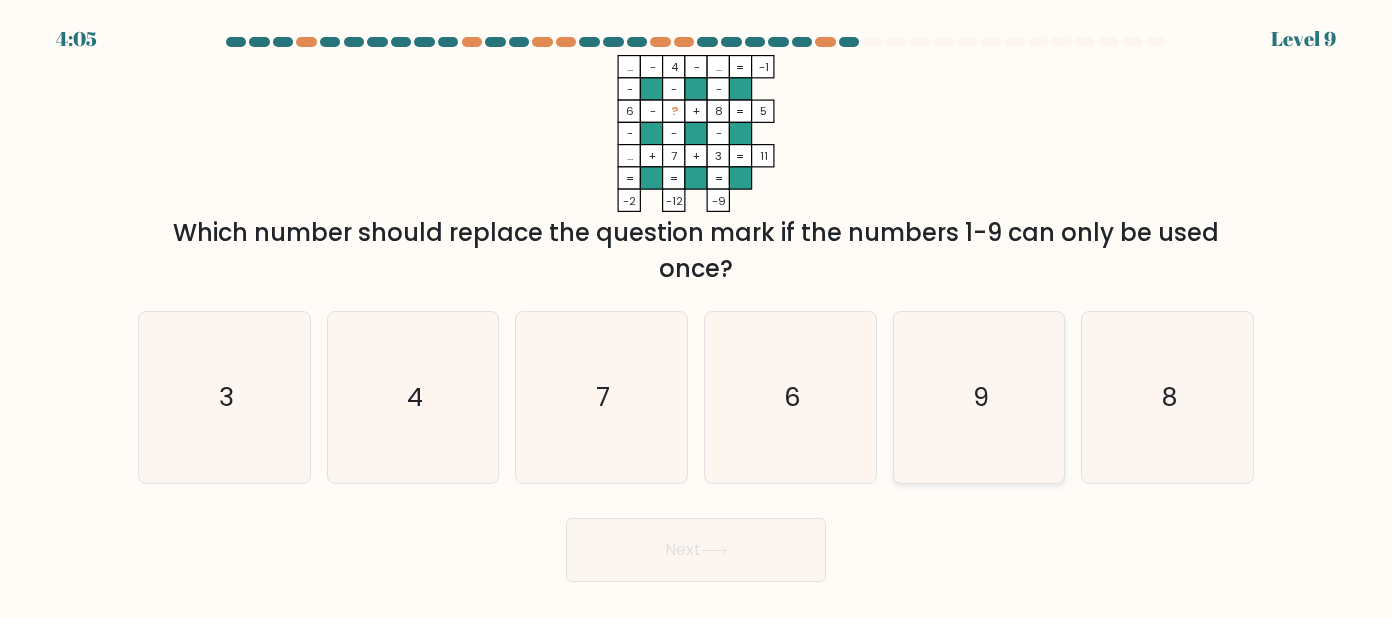 click on "9" 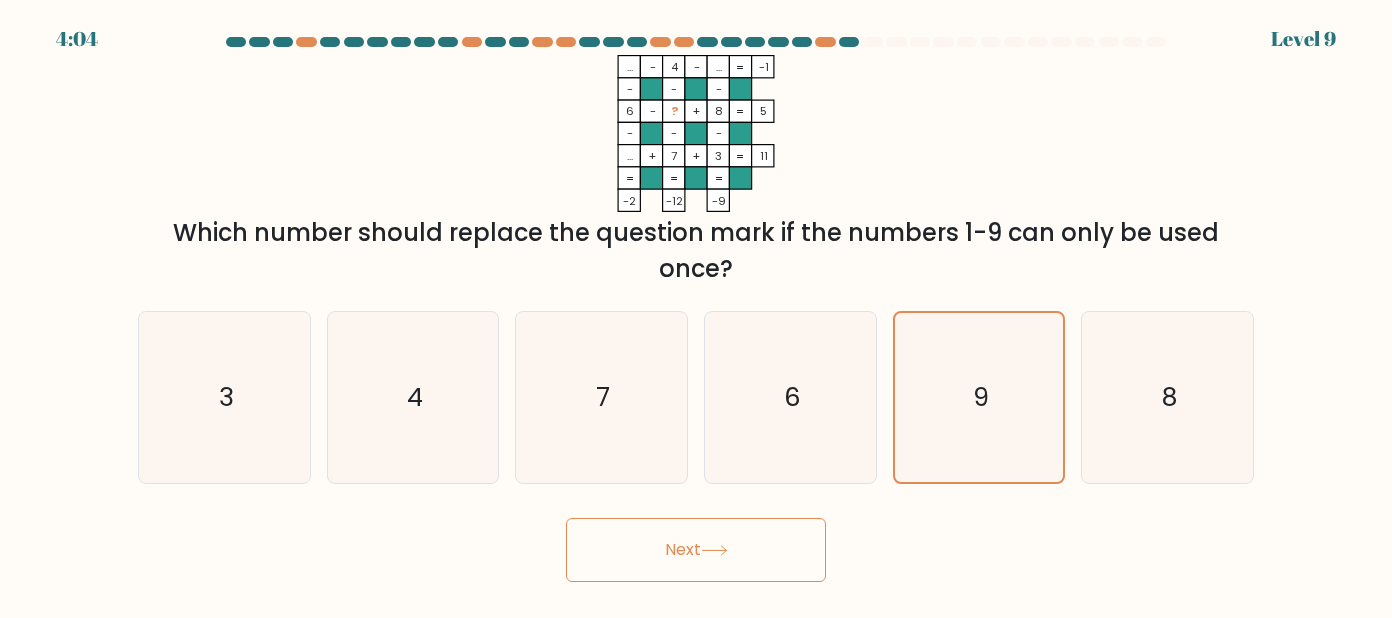 click on "Next" at bounding box center (696, 550) 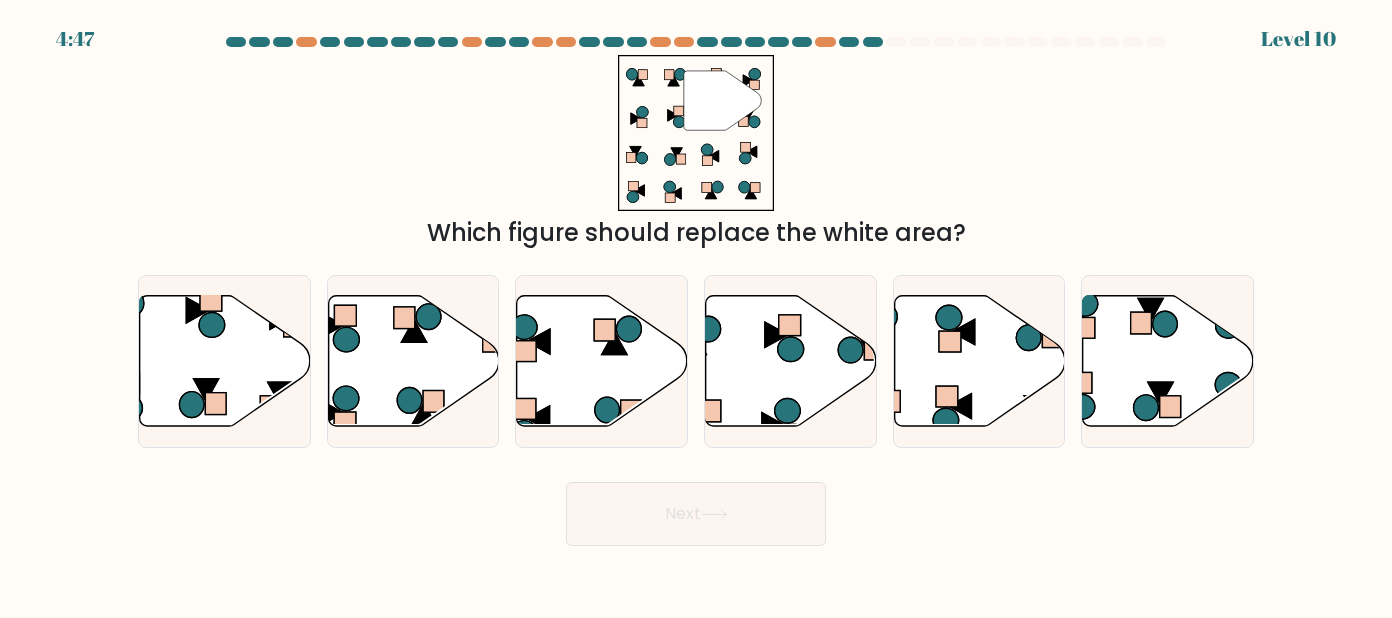 click on "4:47
Level 10" at bounding box center [696, 309] 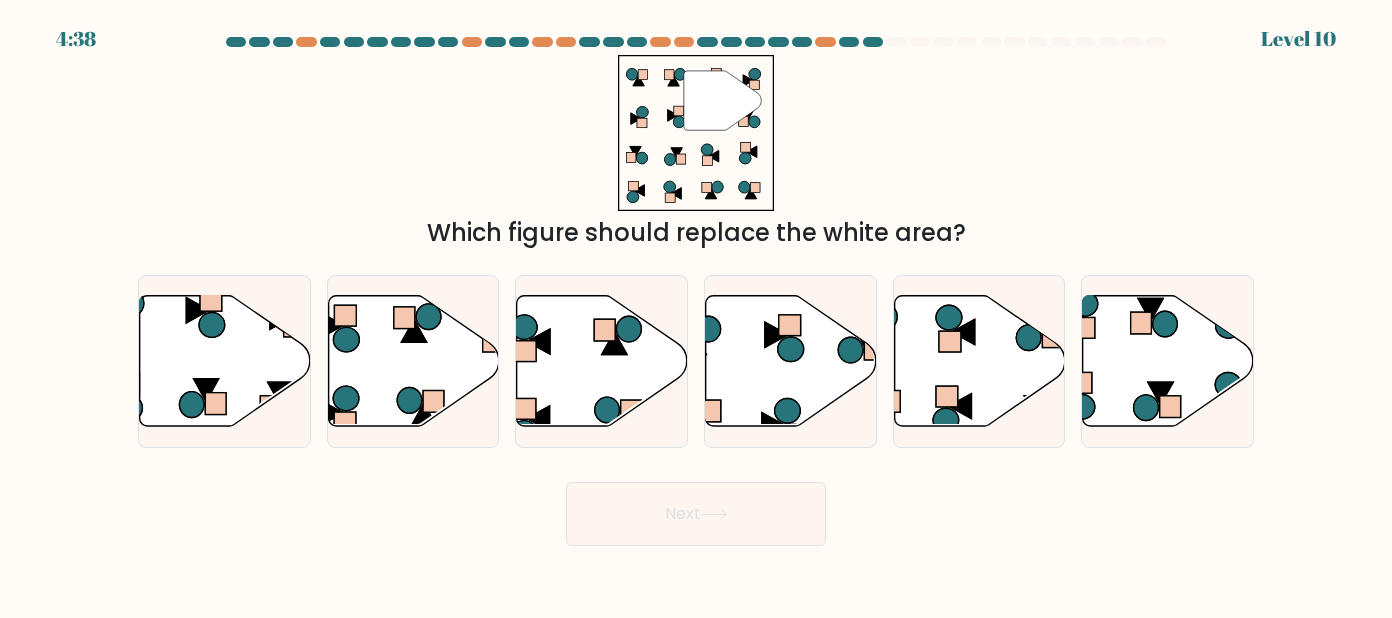 click at bounding box center [696, 291] 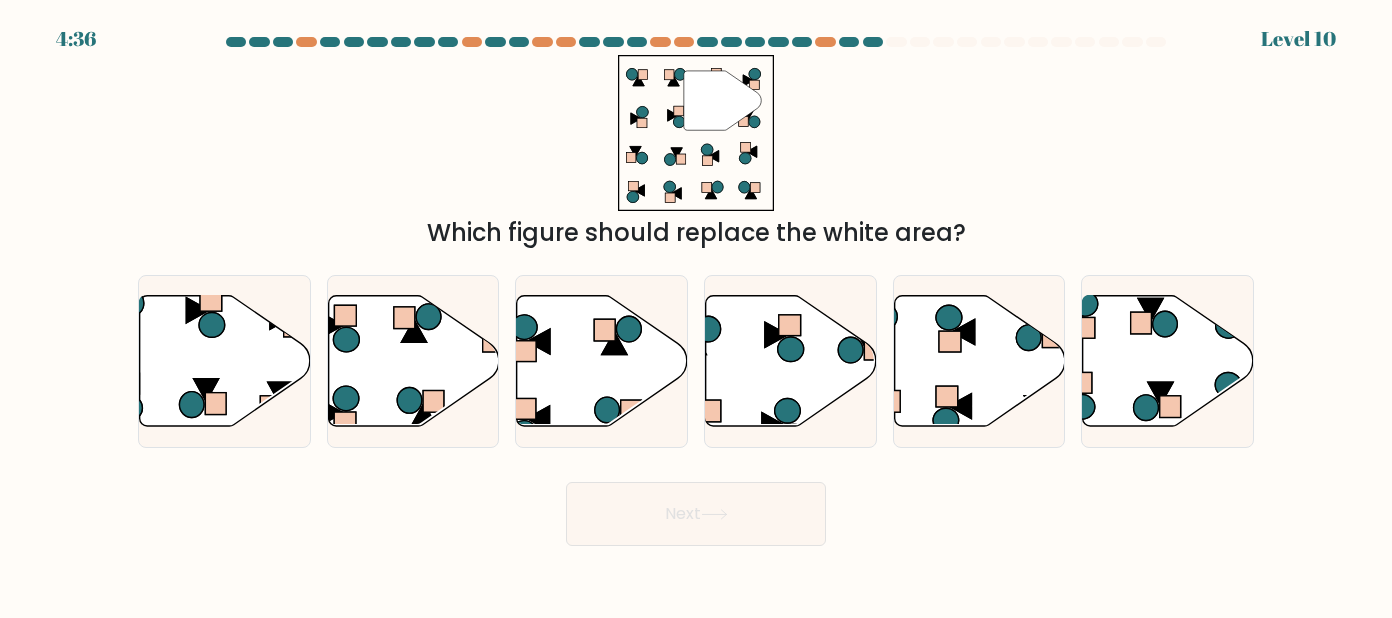 drag, startPoint x: 1000, startPoint y: 231, endPoint x: 400, endPoint y: 220, distance: 600.1008 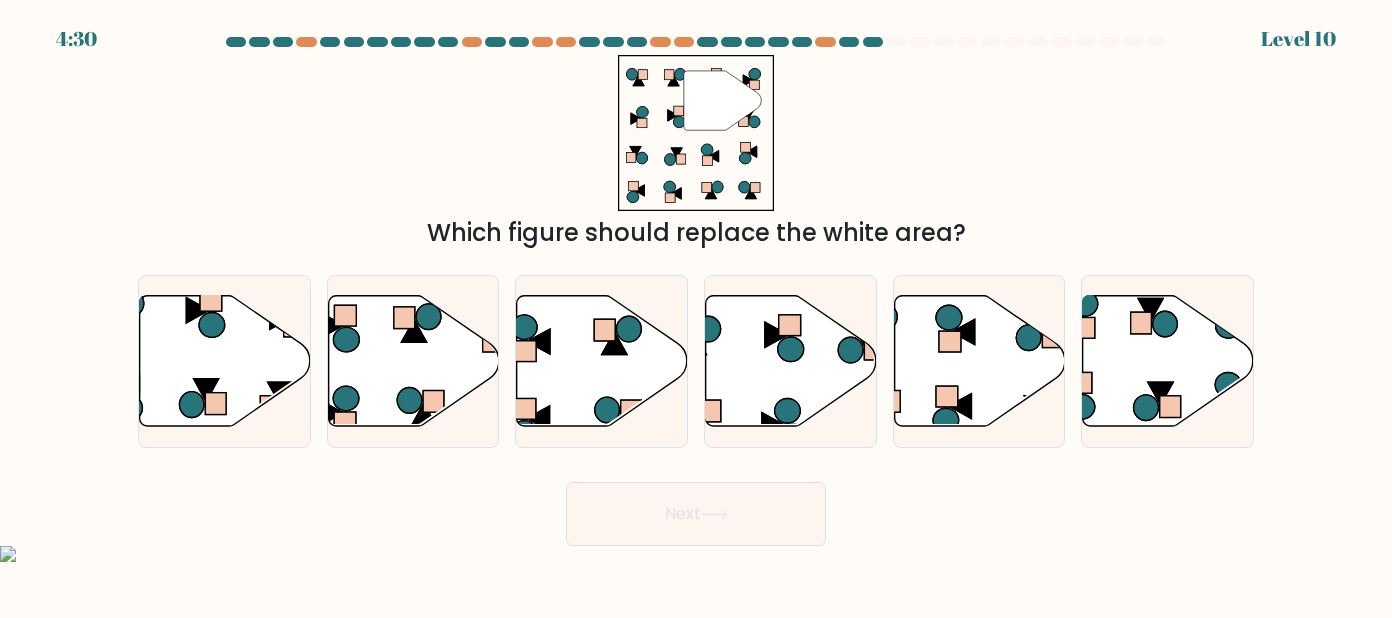 click at bounding box center [696, 291] 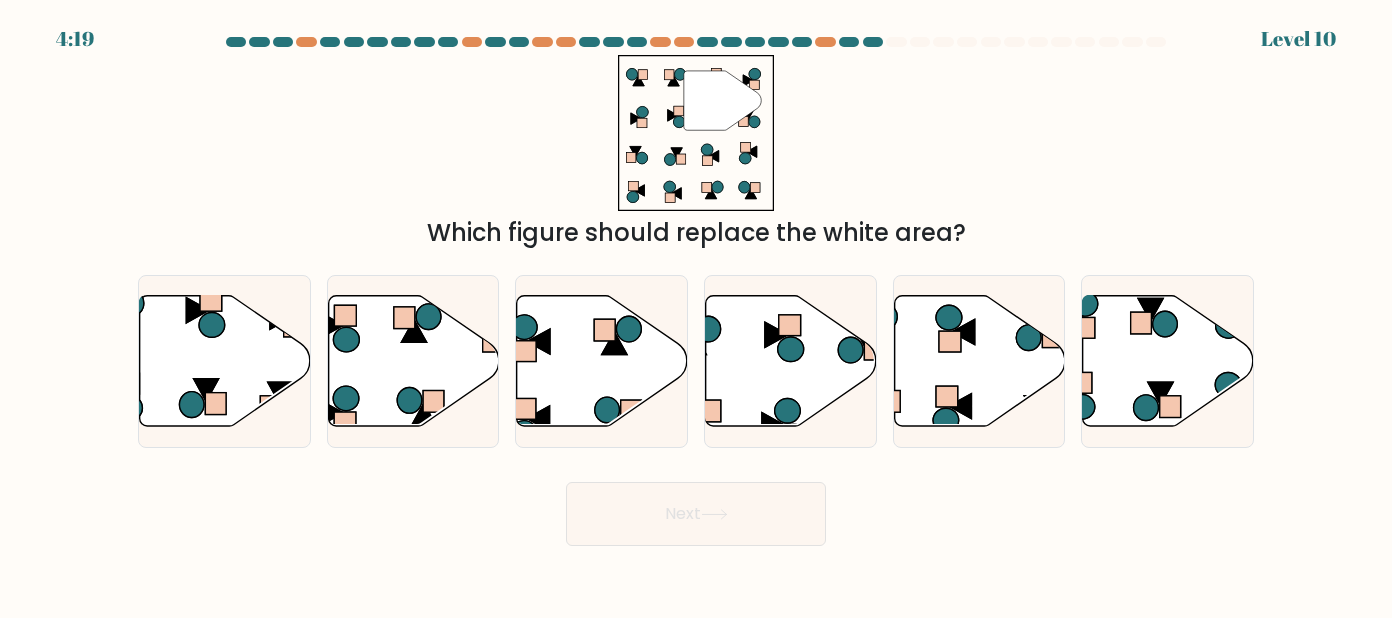 click at bounding box center (696, 291) 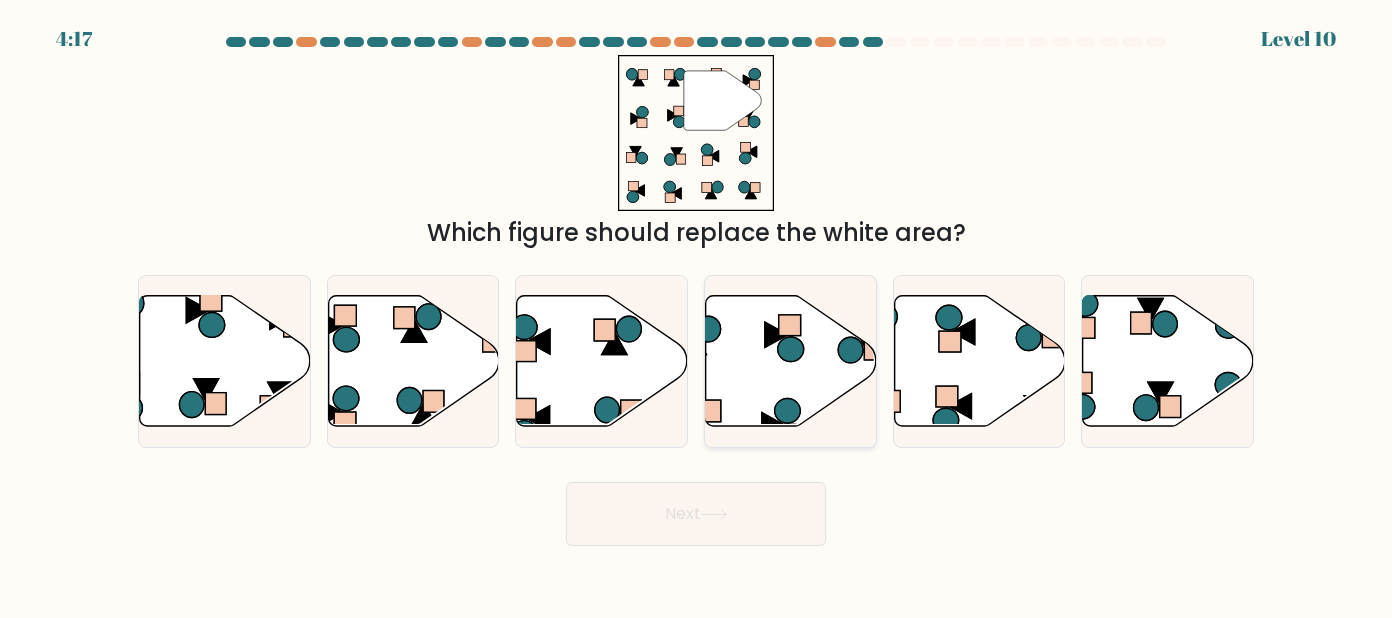 click 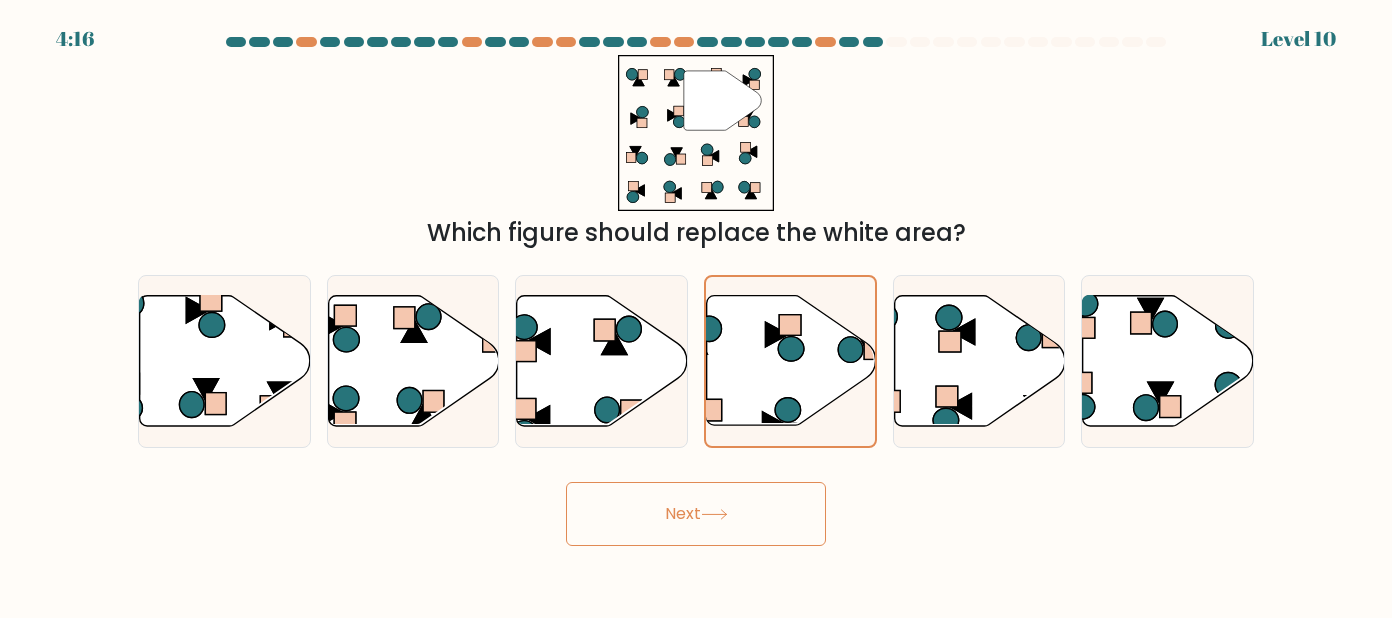 click on "Next" at bounding box center (696, 514) 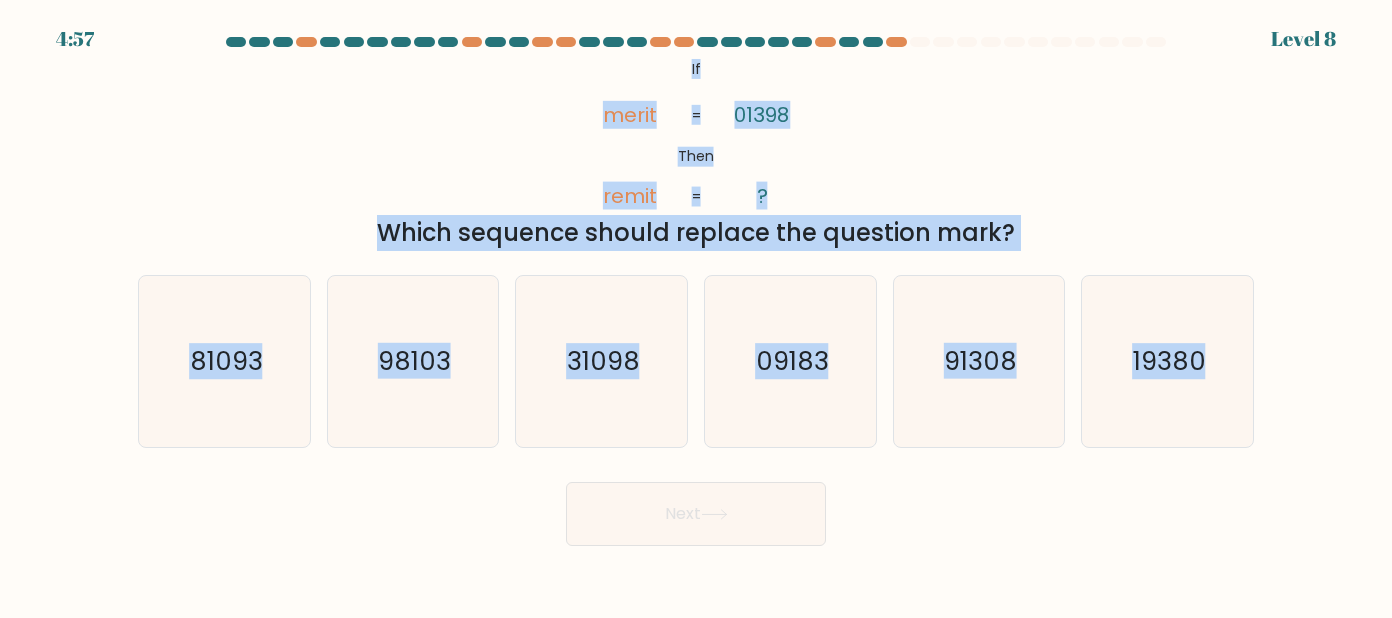 drag, startPoint x: 682, startPoint y: 68, endPoint x: 1319, endPoint y: 407, distance: 721.5885 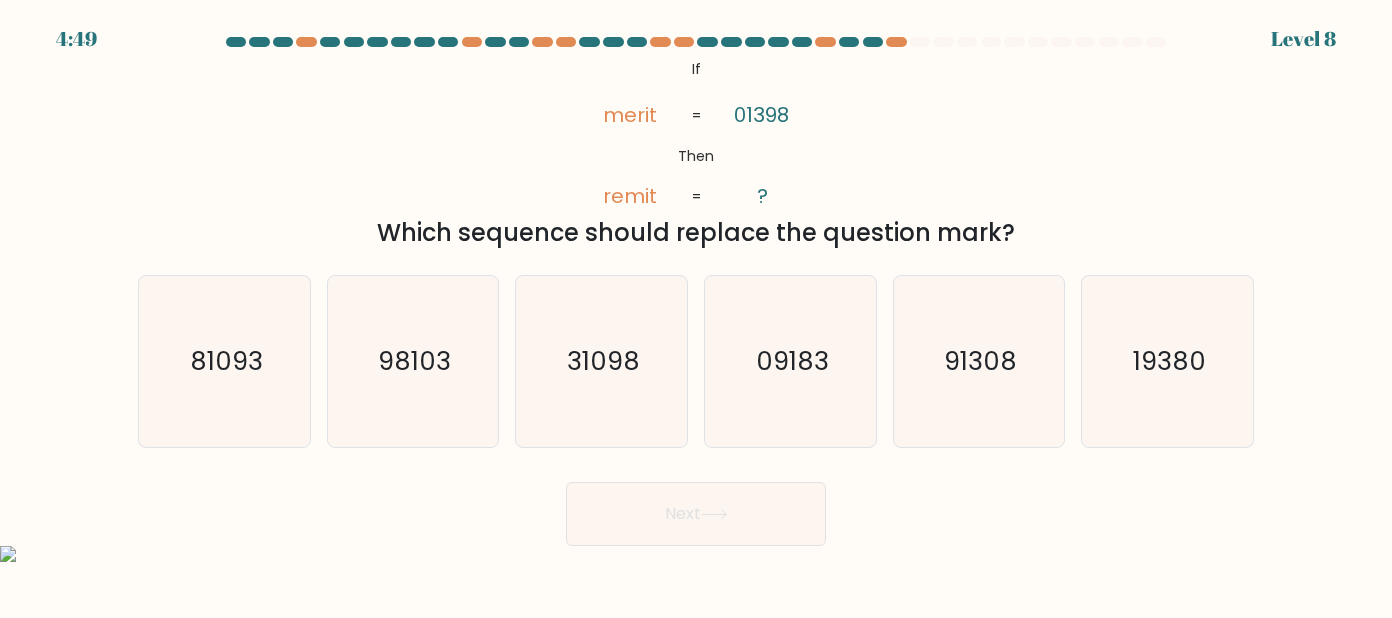 click on "If ?" at bounding box center (696, 291) 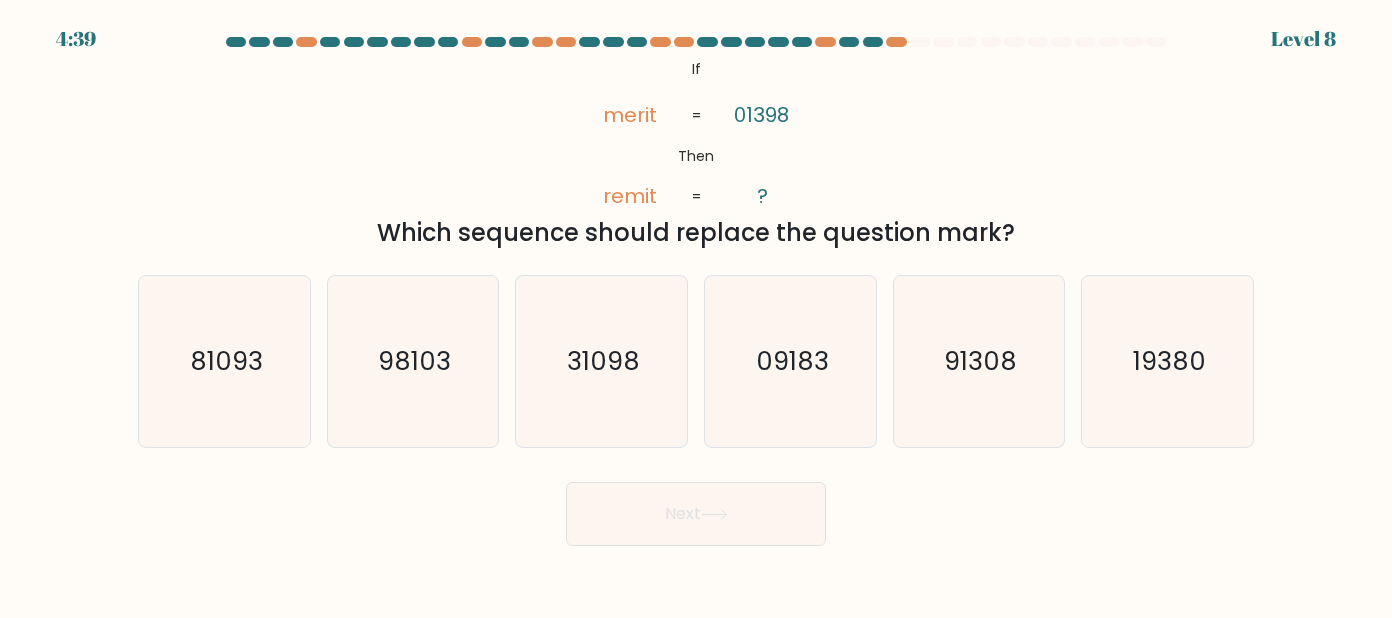 click on "If ?" at bounding box center (696, 291) 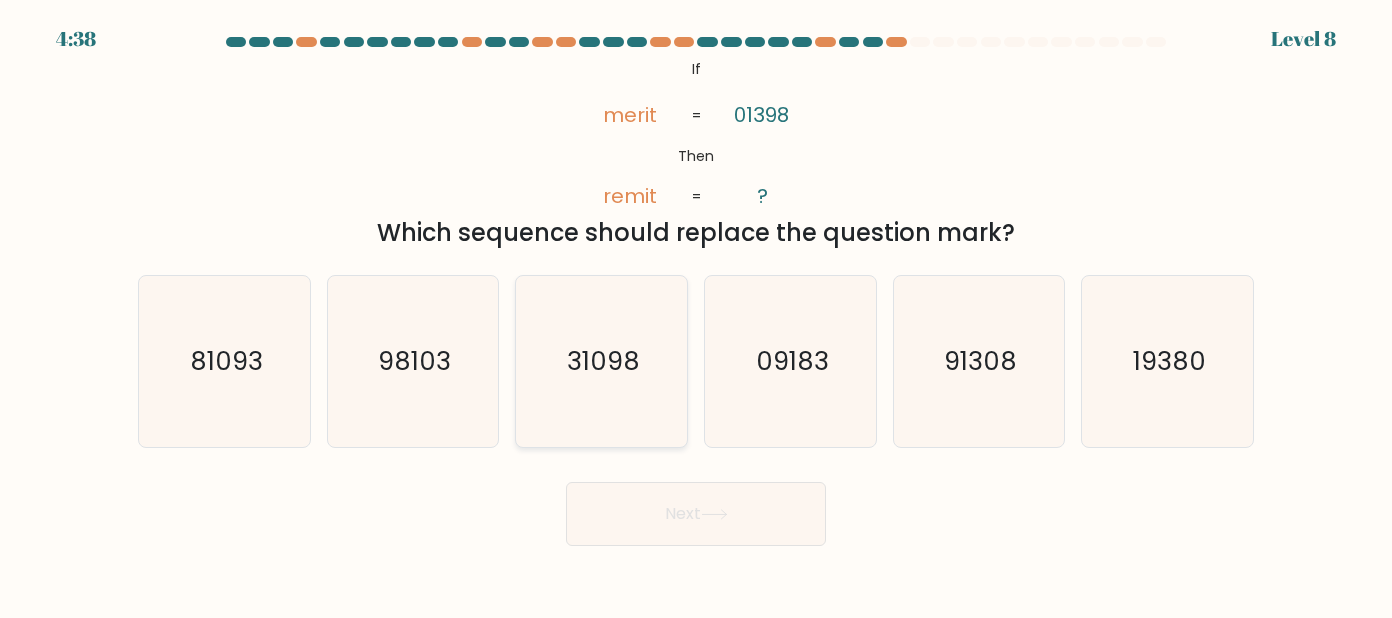 click on "31098" 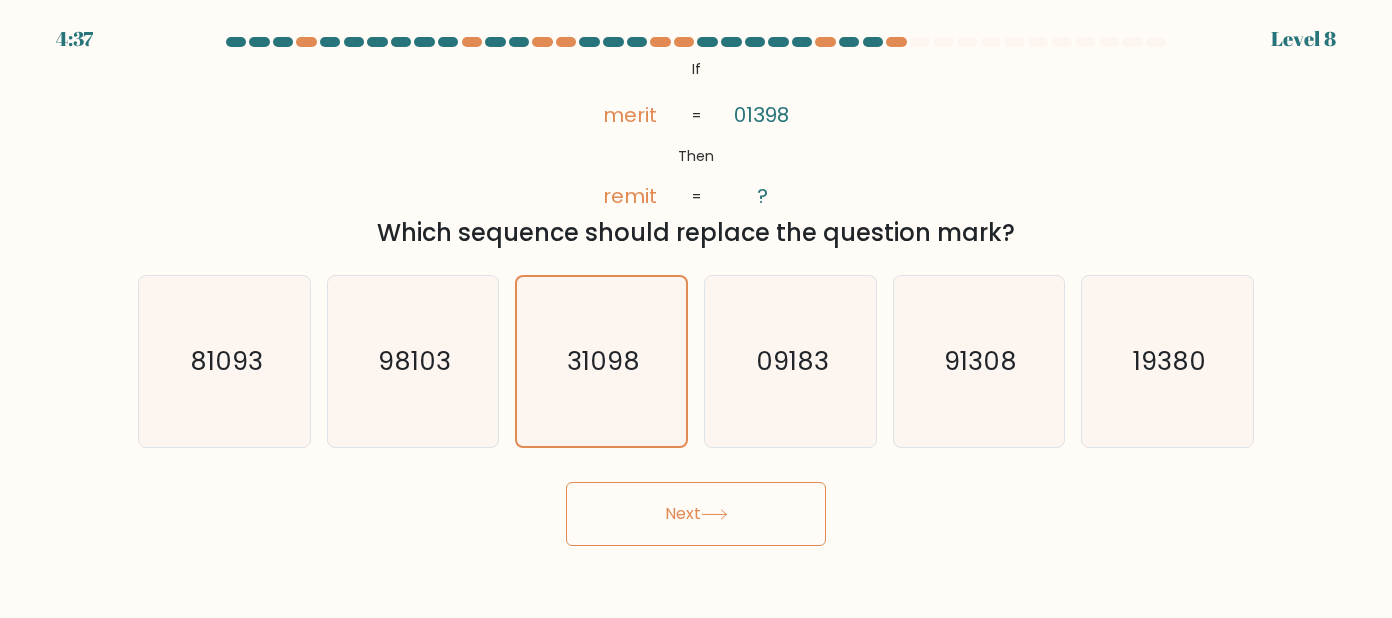 click on "Next" at bounding box center (696, 514) 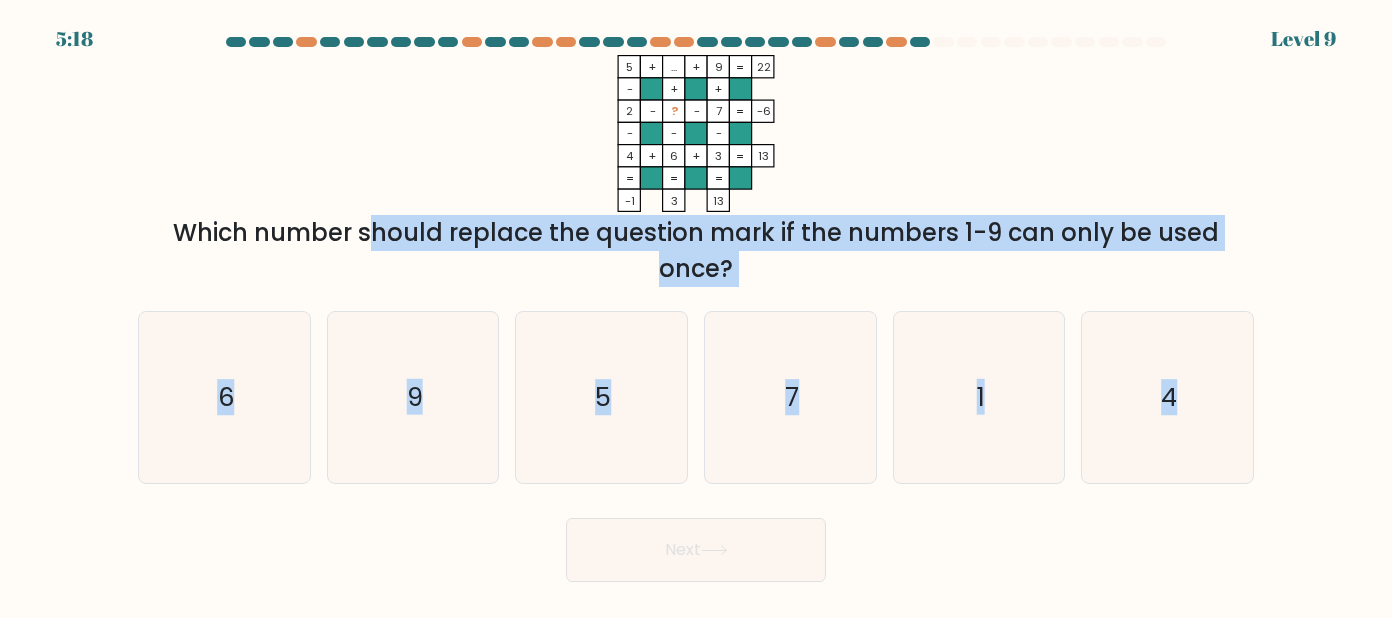 drag, startPoint x: 166, startPoint y: 215, endPoint x: 1380, endPoint y: 450, distance: 1236.5359 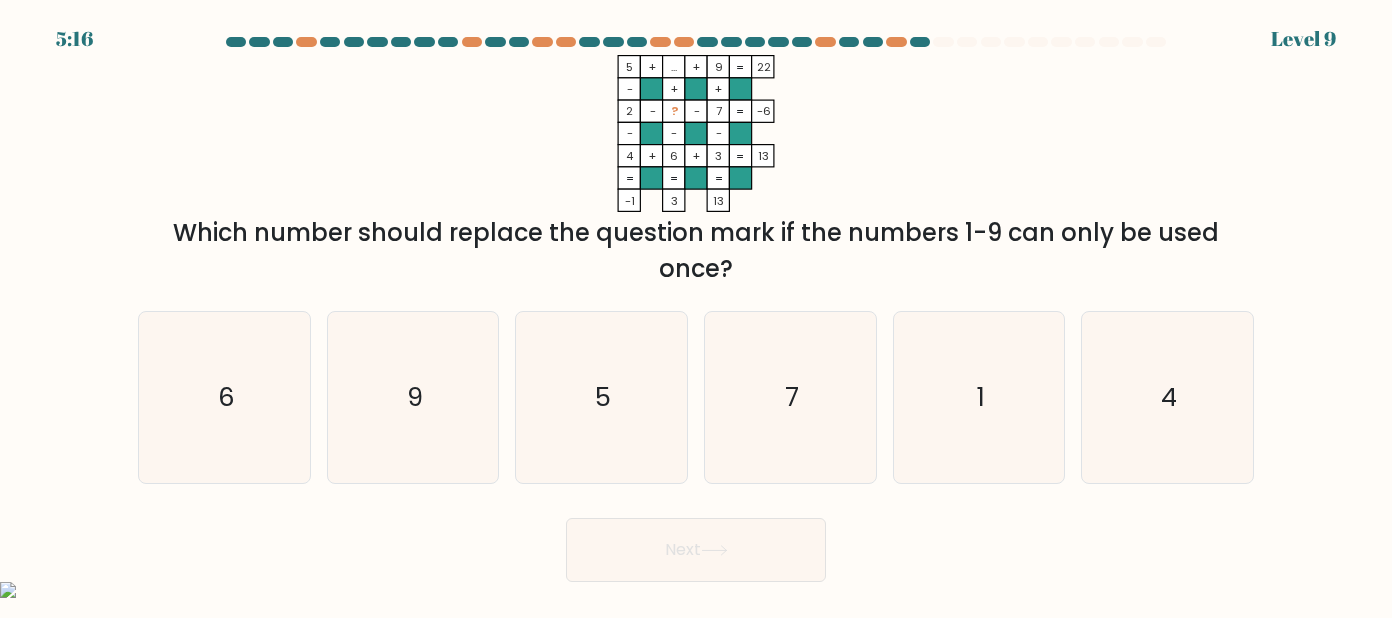 click at bounding box center (696, 309) 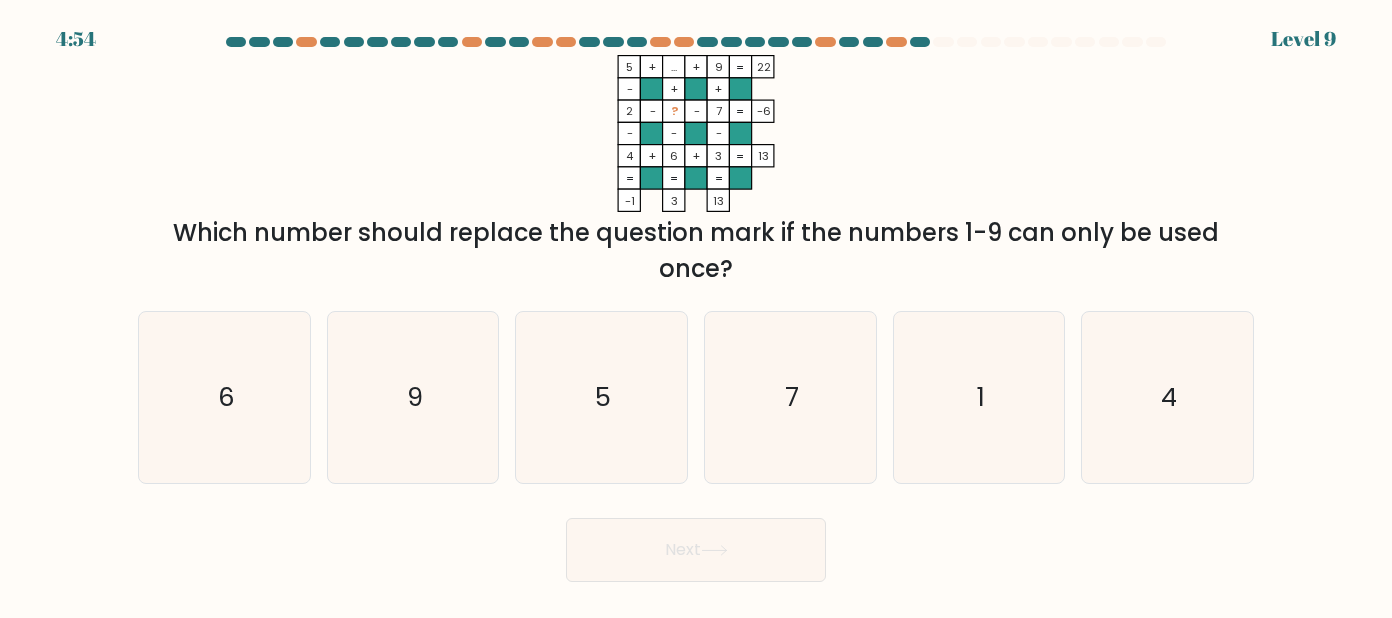 click at bounding box center [696, 309] 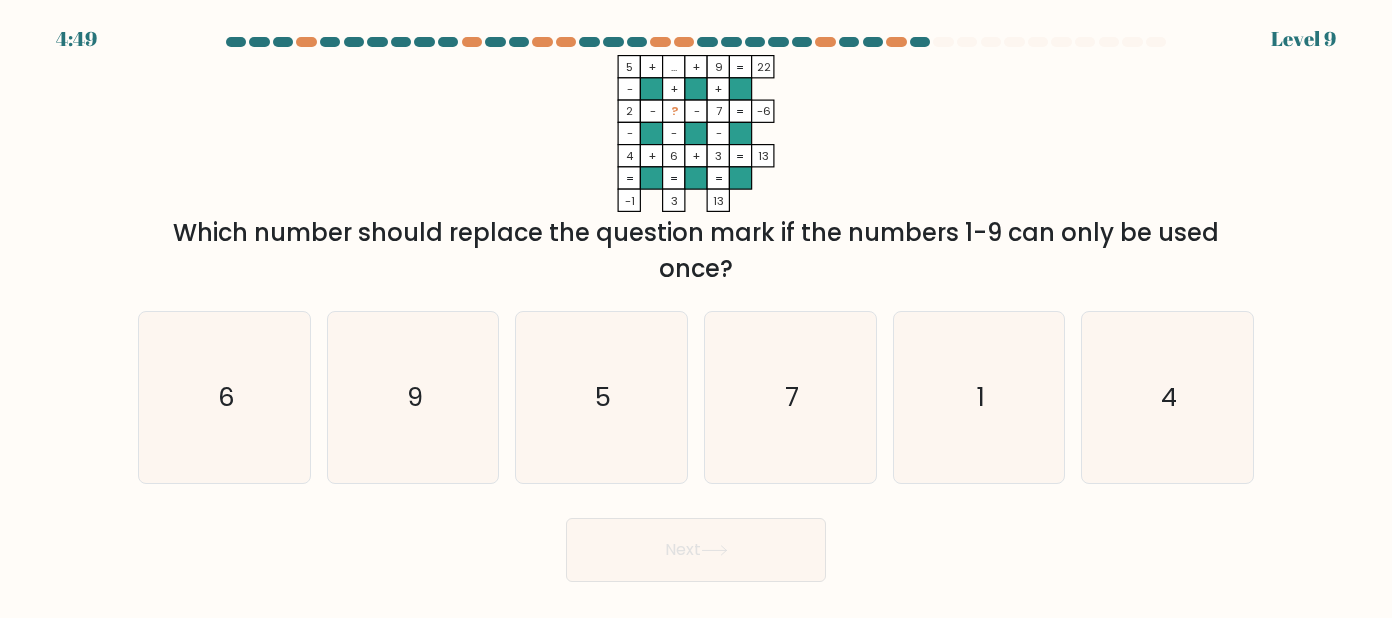 click on "5    +    ...    +    9    22    -    +    +    2    -    ?    -    7    -6    -    -    -    4    +    6    +    3    =   13    =   =   =   =   -1    3    13    =" 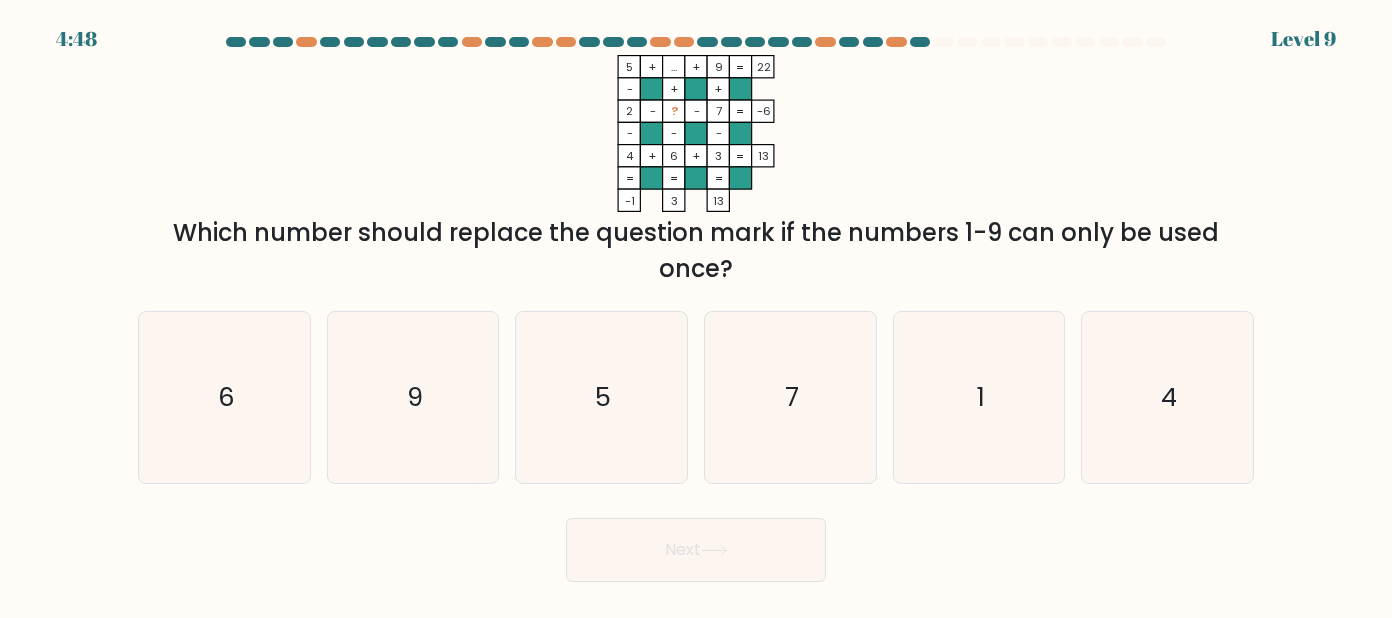 drag, startPoint x: 624, startPoint y: 63, endPoint x: 594, endPoint y: 41, distance: 37.202152 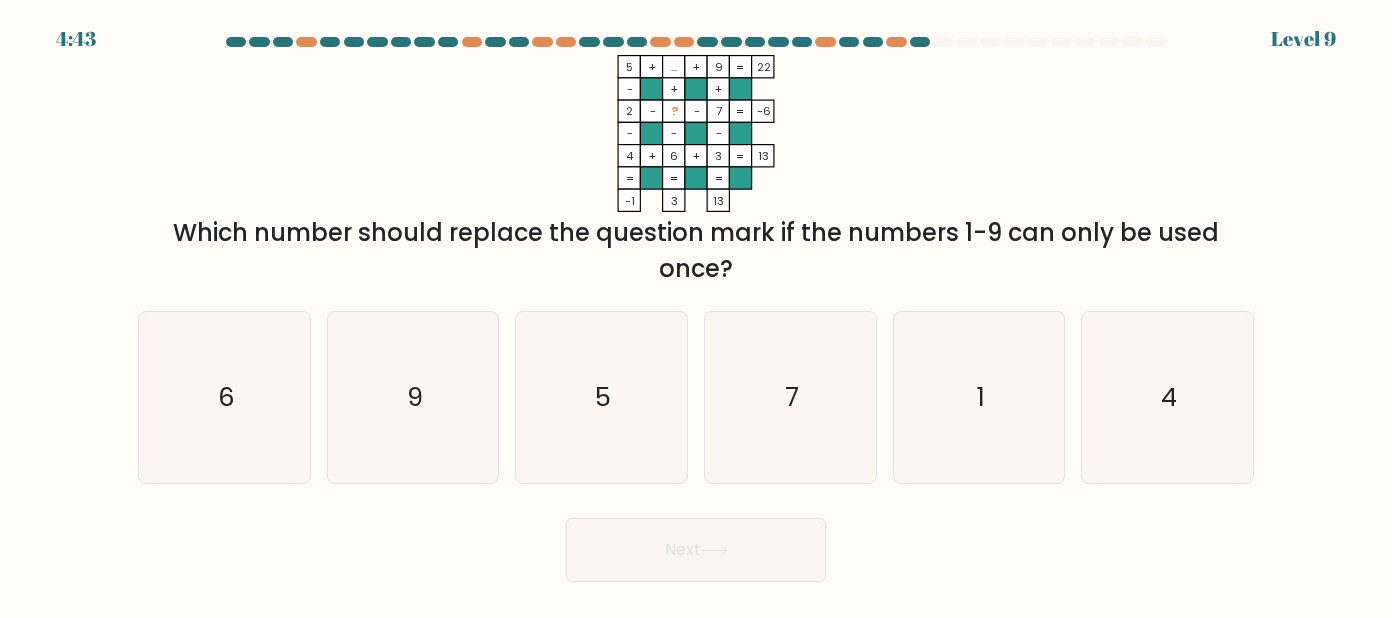 drag, startPoint x: 628, startPoint y: 63, endPoint x: 740, endPoint y: 206, distance: 181.63976 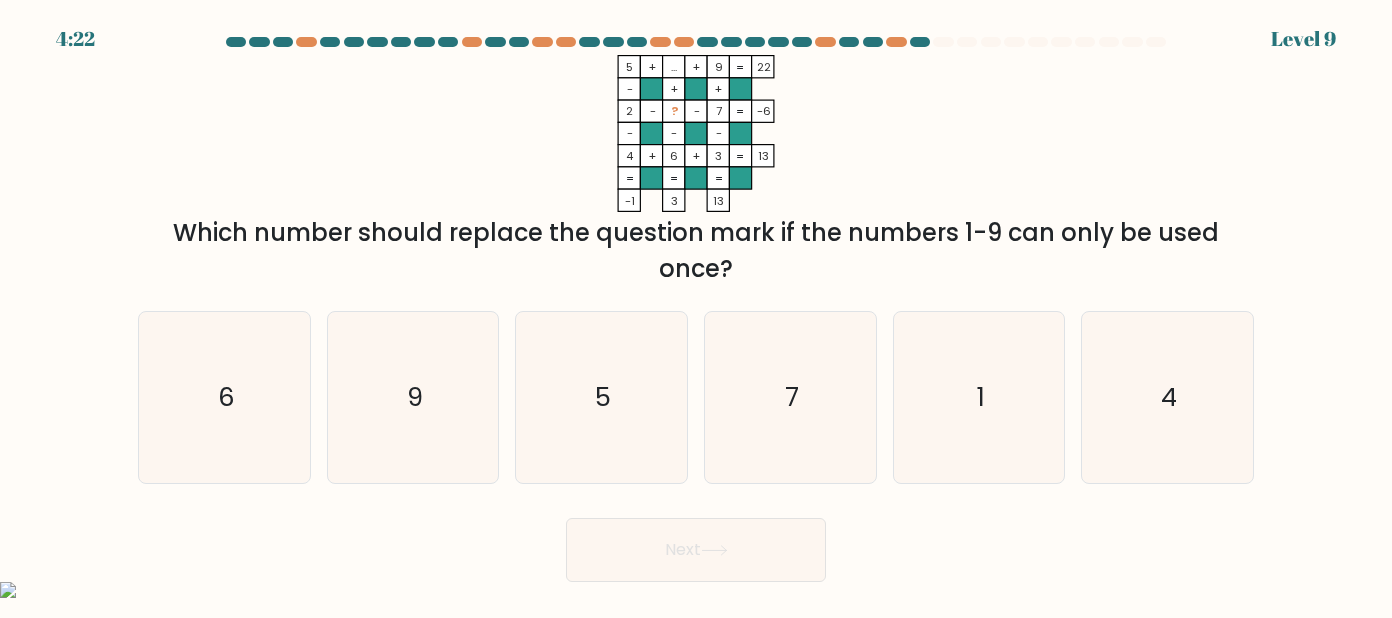 click at bounding box center [696, 309] 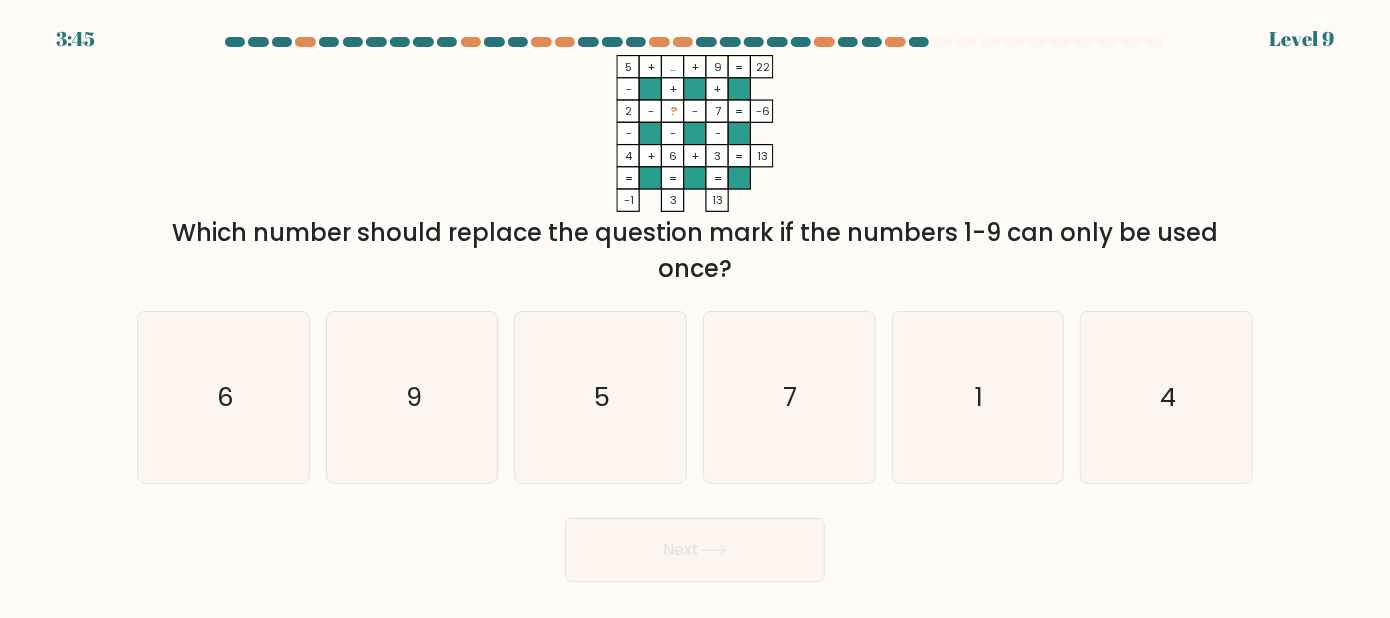 drag, startPoint x: 895, startPoint y: 278, endPoint x: 160, endPoint y: 203, distance: 738.81665 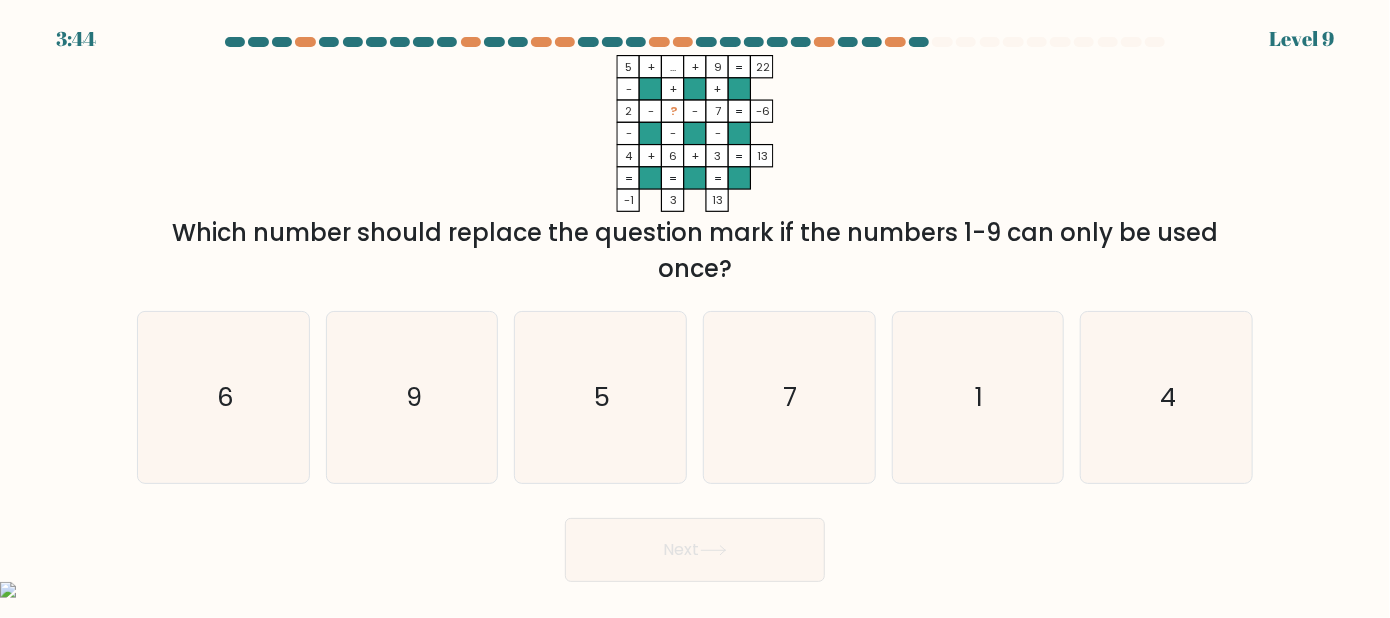 click on "5    +    ...    +    9    22    -    +    +    2    -    ?    -    7    -6    -    -    -    4    +    6    +    3    =   13    =   =   =   =   -1    3    13    =
Which number should replace the question mark if the numbers 1-9 can only be used once?" at bounding box center (695, 171) 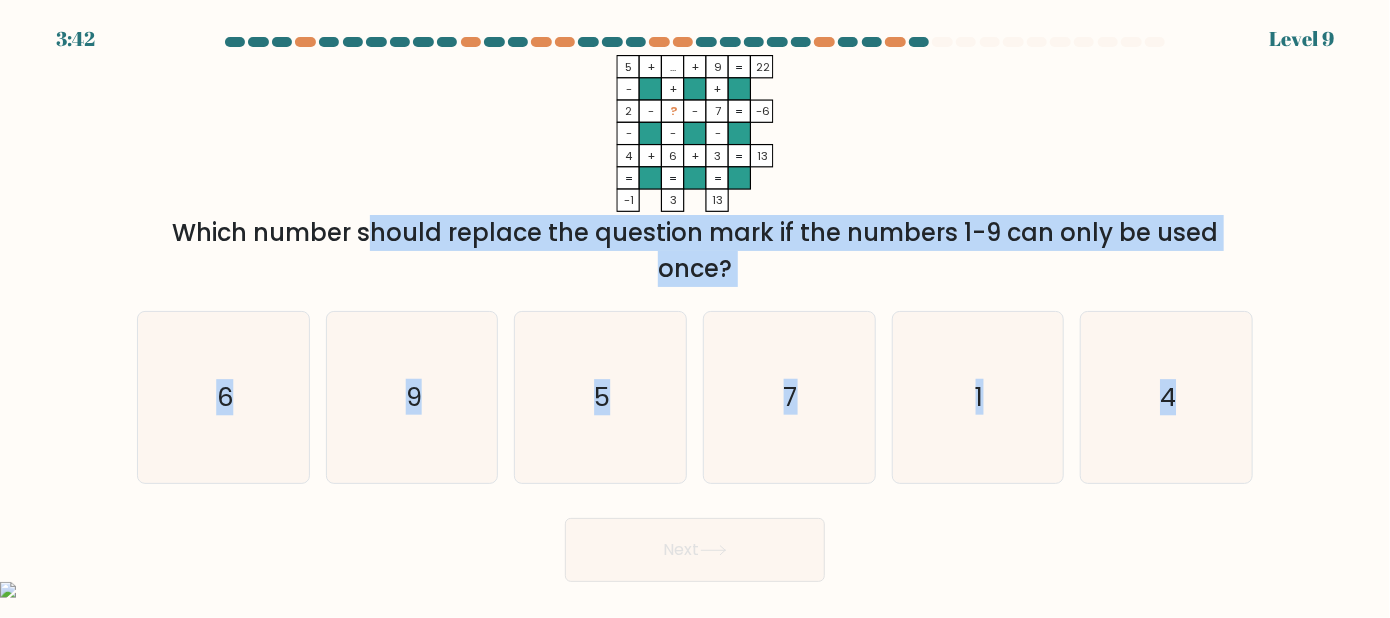 drag, startPoint x: 181, startPoint y: 219, endPoint x: 1260, endPoint y: 423, distance: 1098.1152 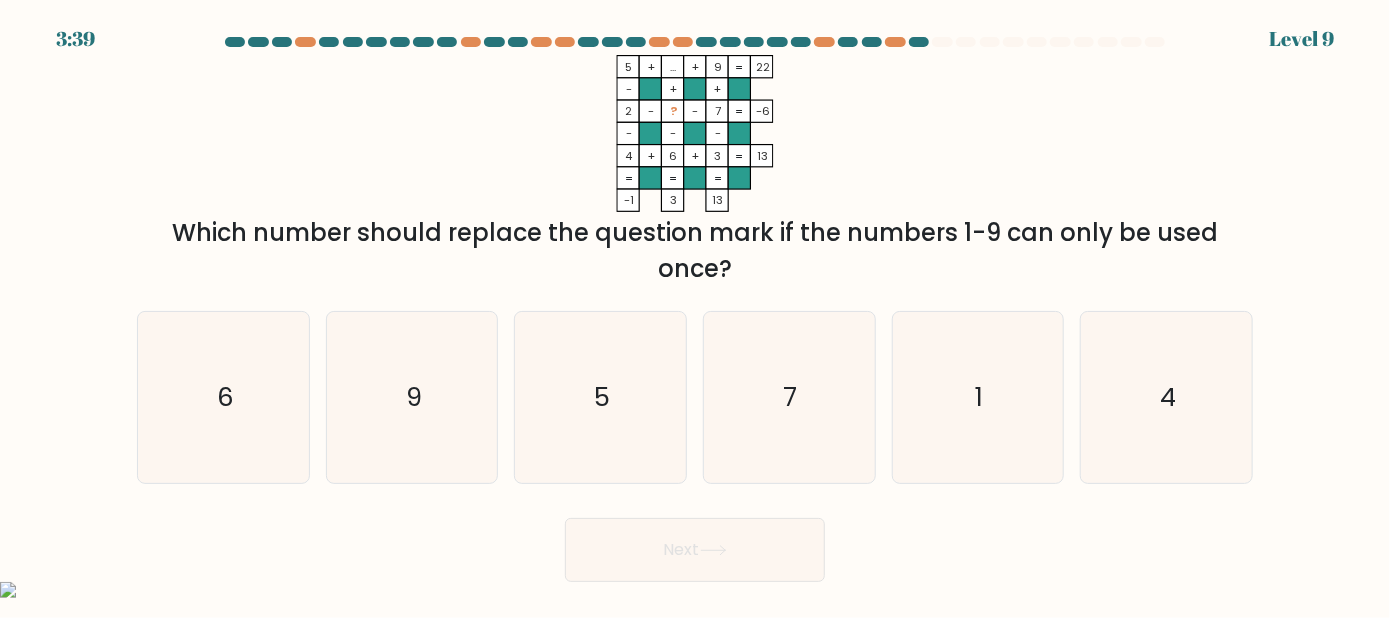 click at bounding box center (695, 309) 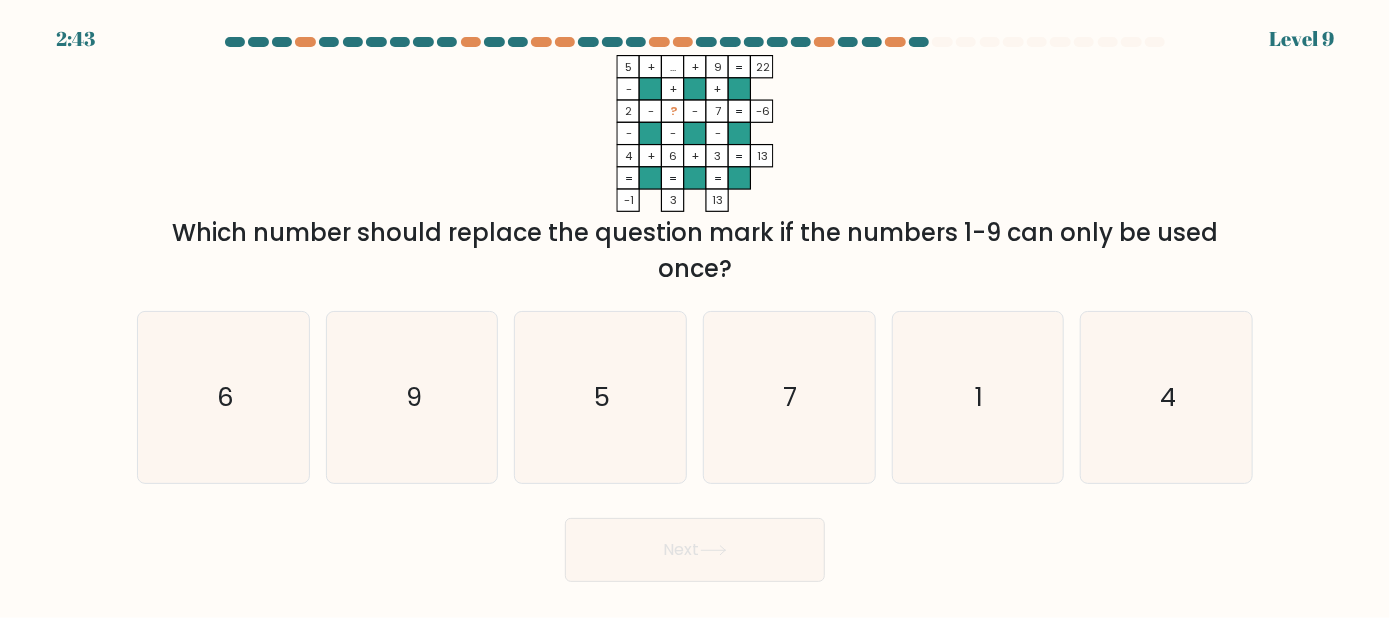 click at bounding box center (695, 309) 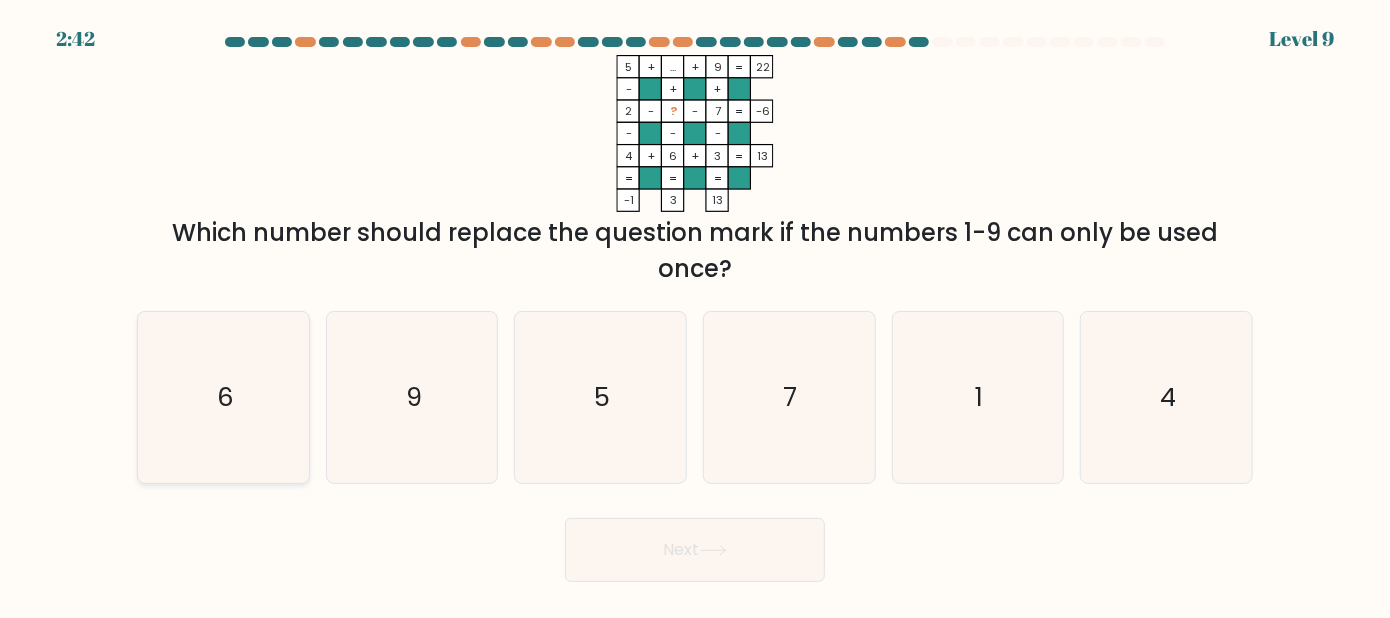 click on "6" 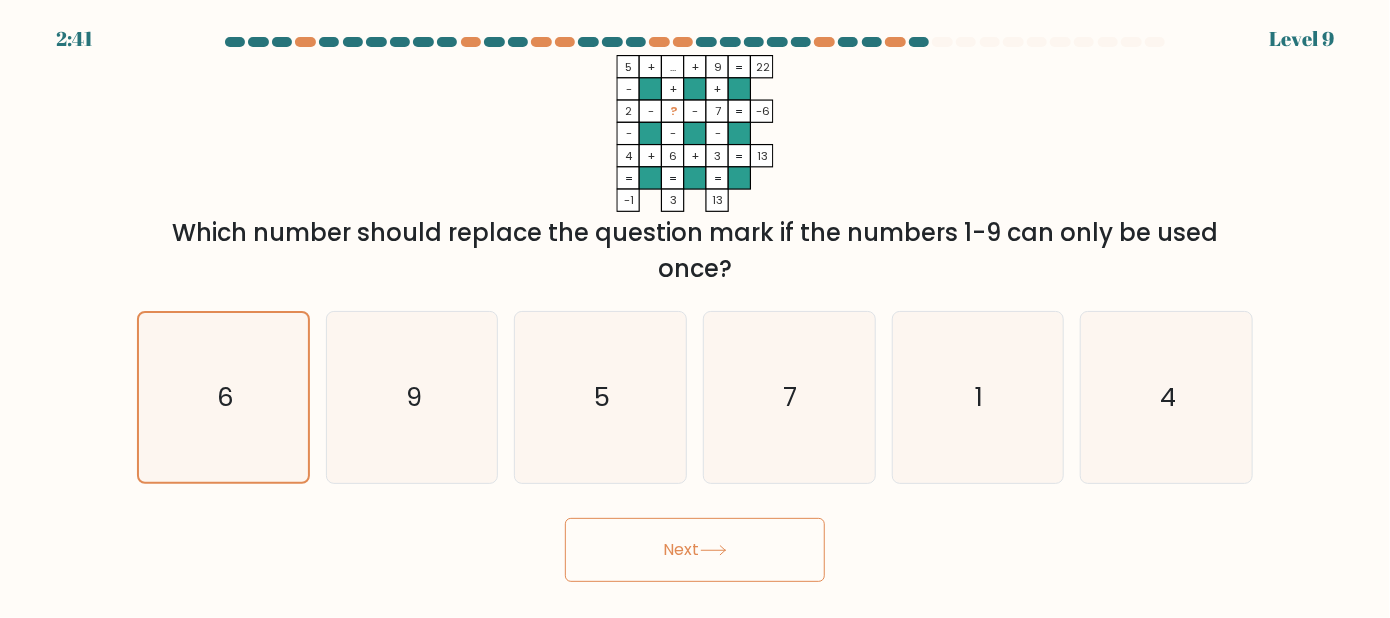 click on "Next" at bounding box center [695, 550] 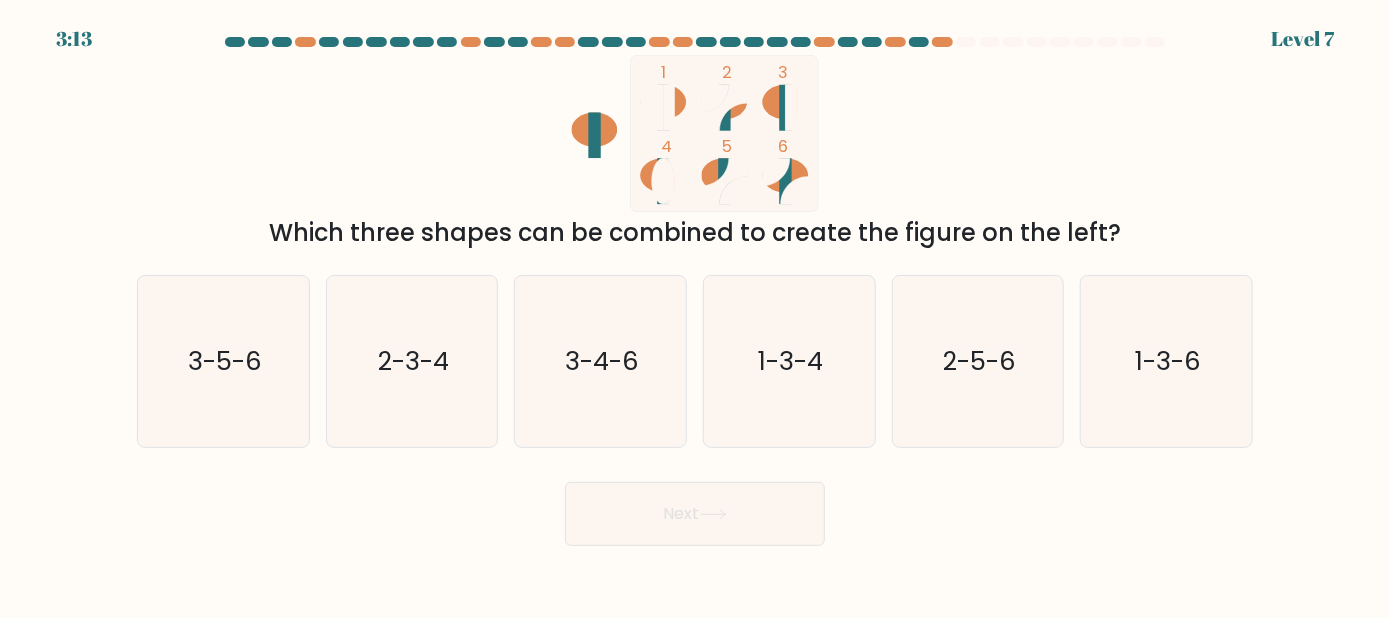 click at bounding box center [695, 291] 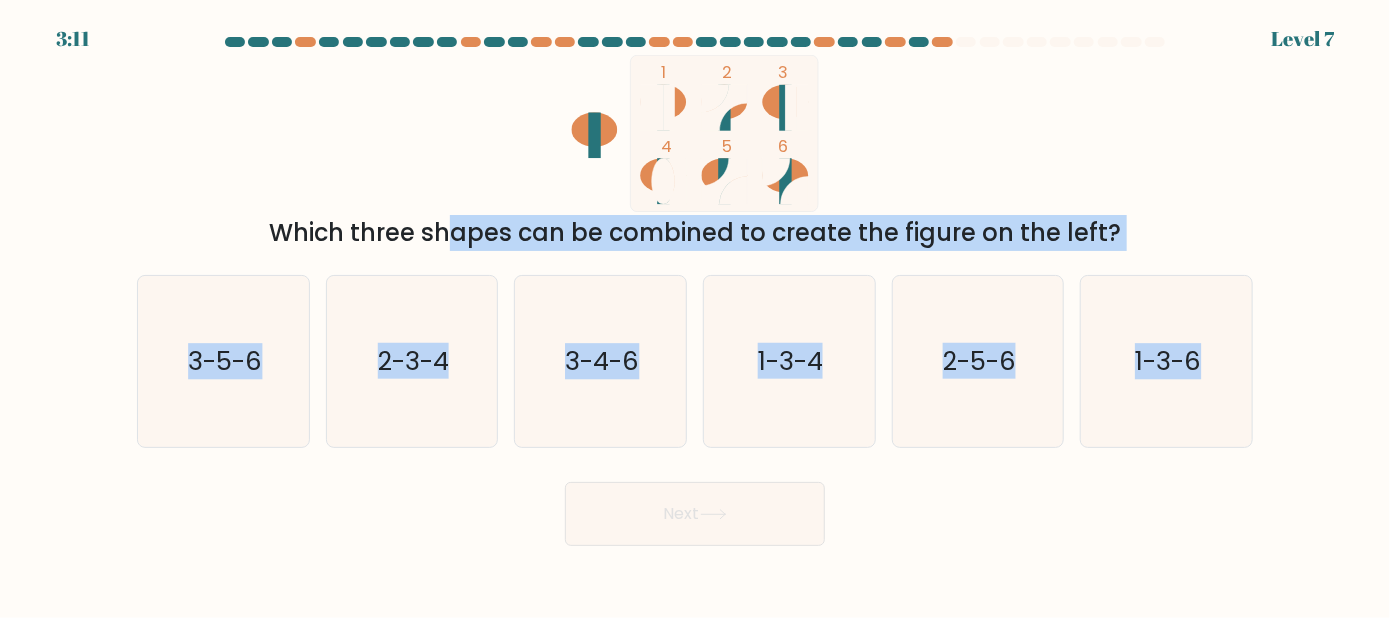 drag, startPoint x: 280, startPoint y: 231, endPoint x: 1262, endPoint y: 396, distance: 995.76556 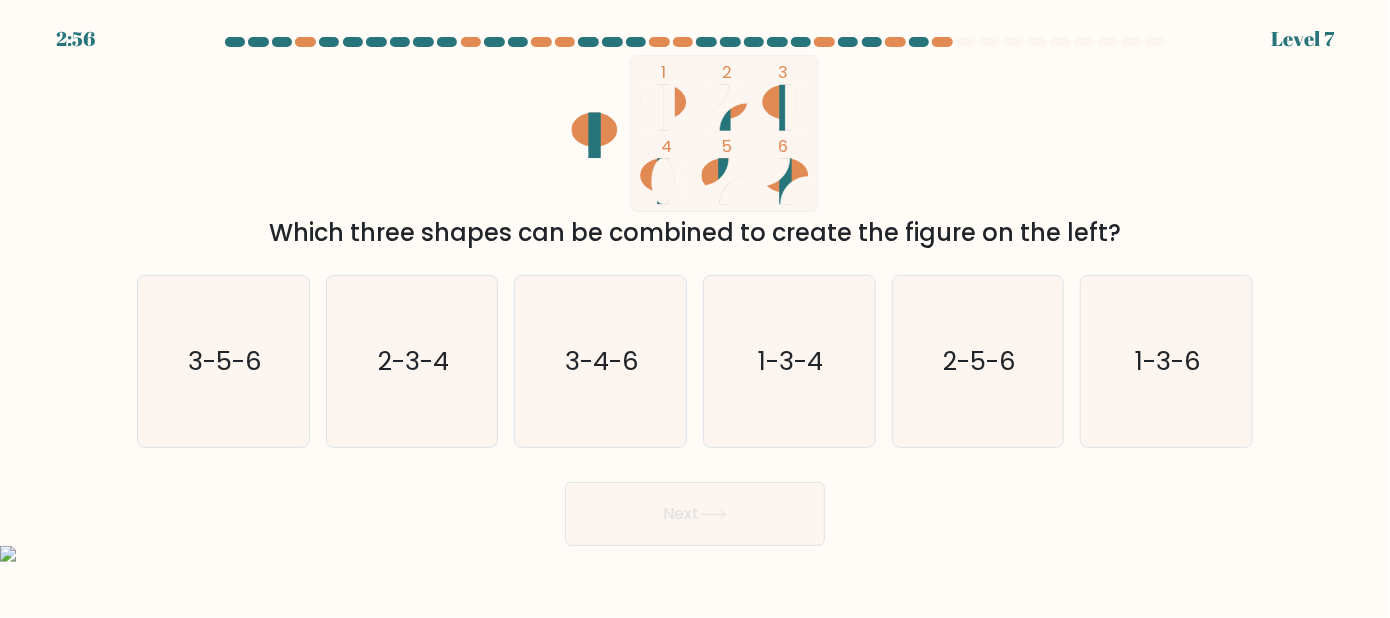 click at bounding box center [695, 291] 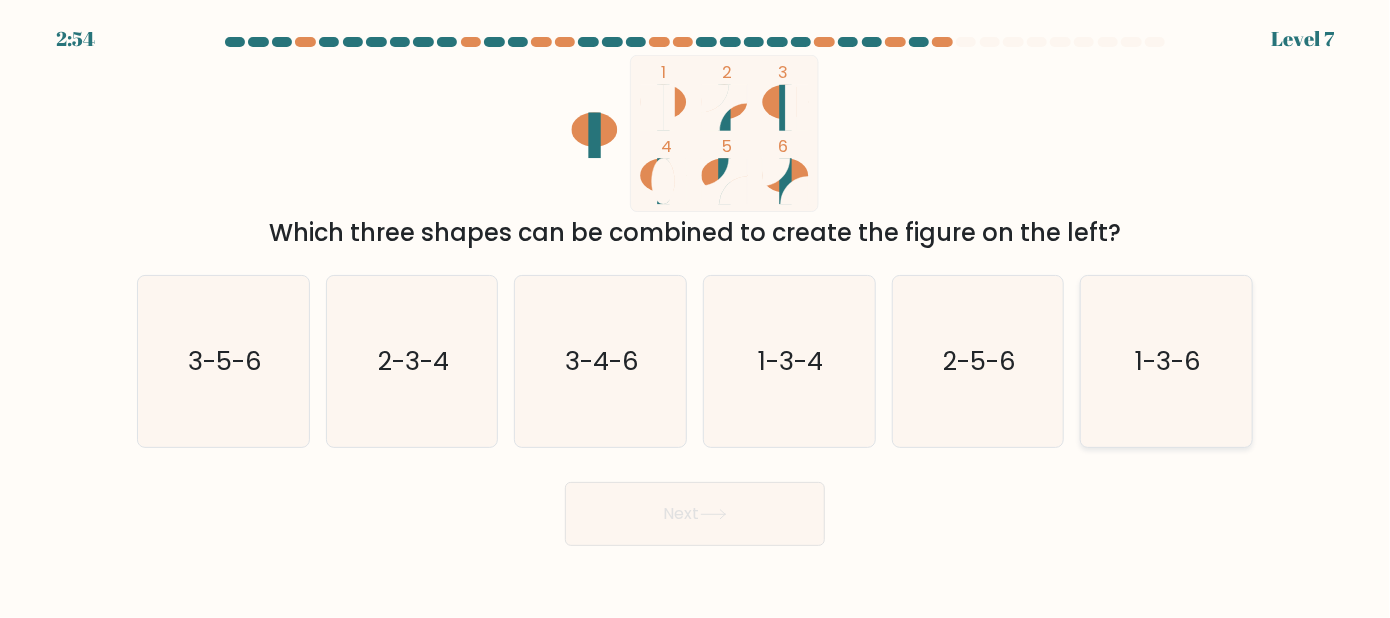 click on "1-3-6" 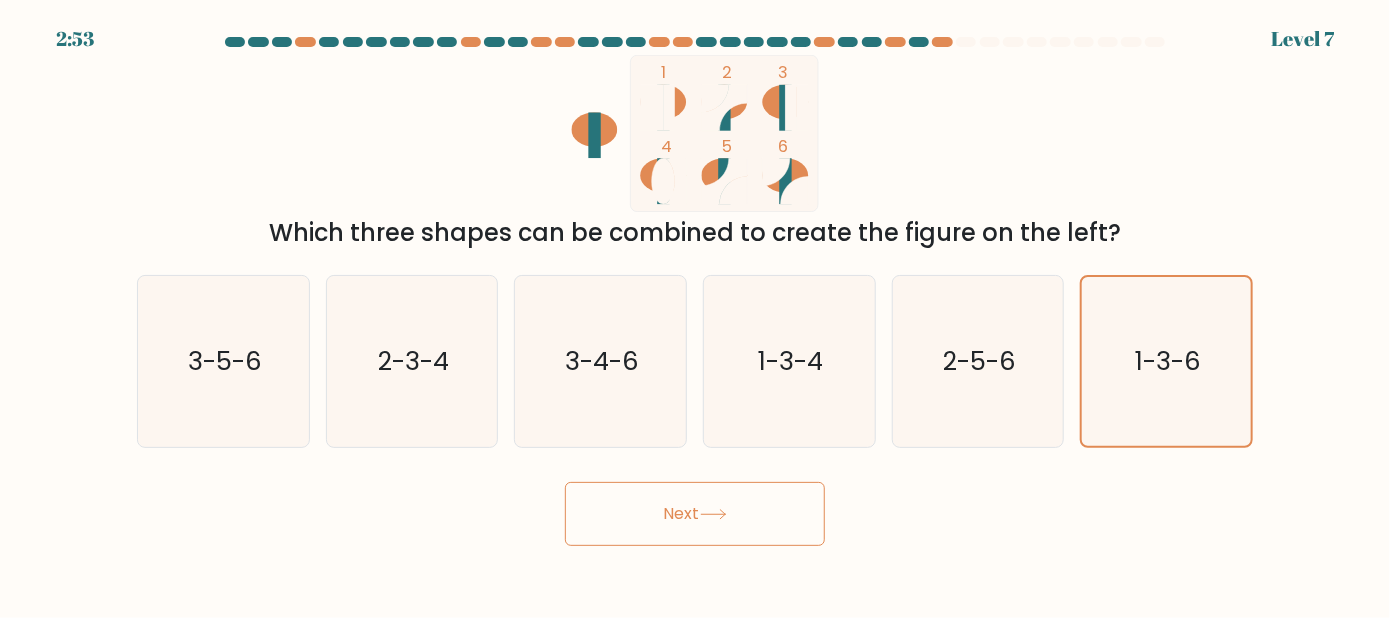 click on "Next" at bounding box center (695, 514) 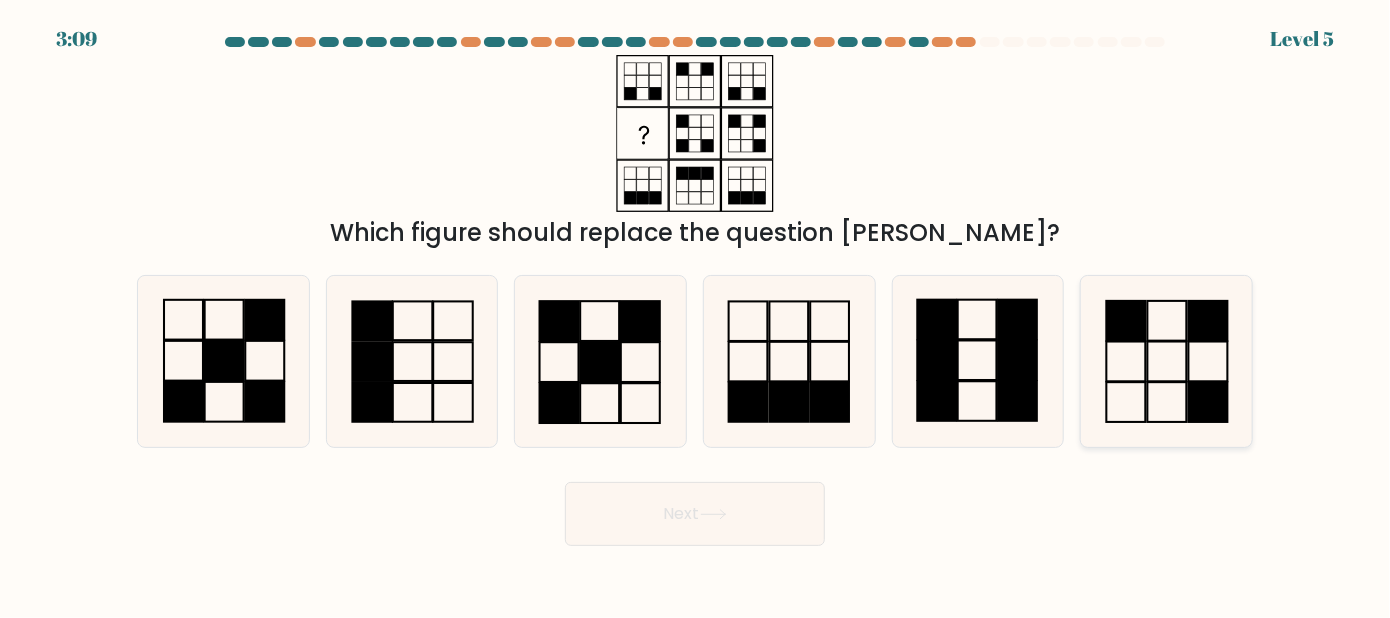click 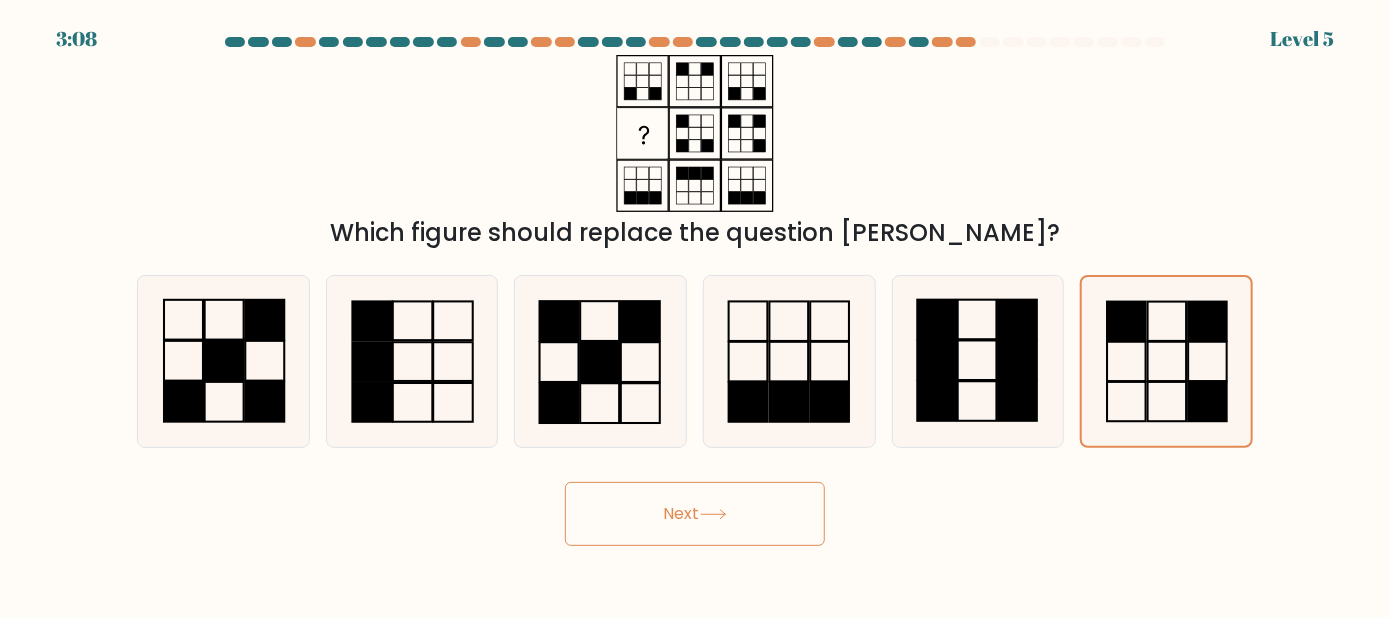 click on "Next" at bounding box center (695, 514) 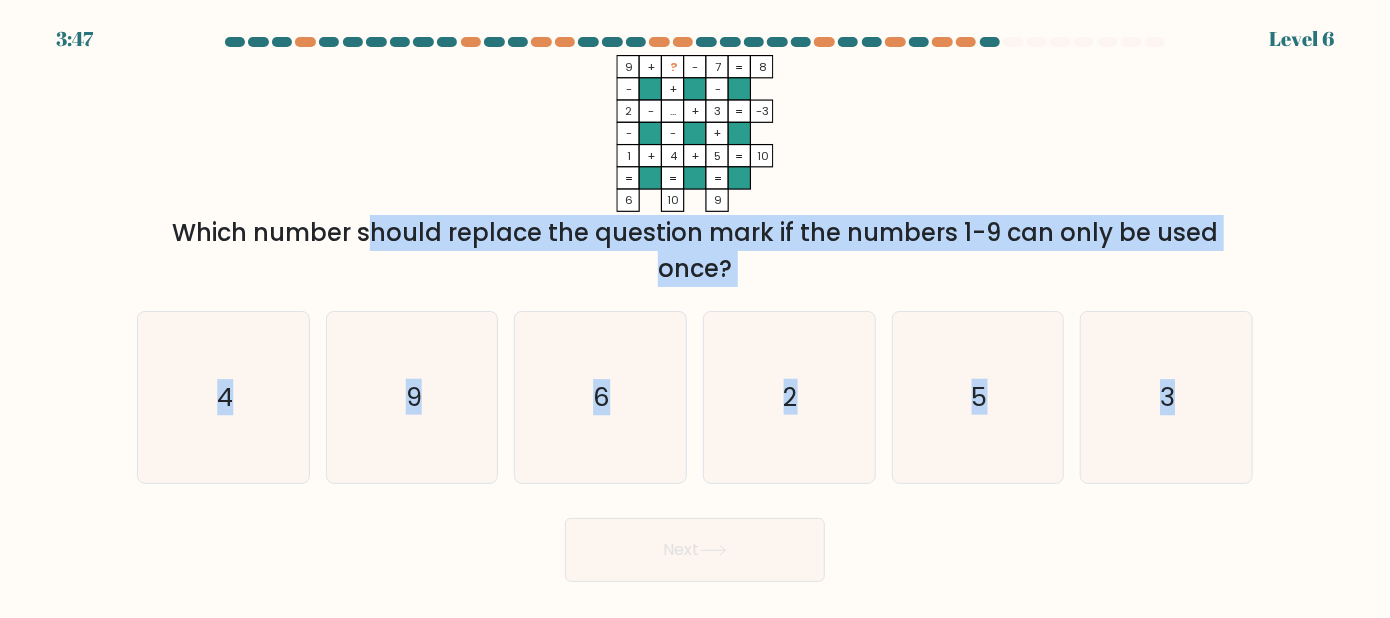 drag, startPoint x: 176, startPoint y: 230, endPoint x: 1293, endPoint y: 401, distance: 1130.0133 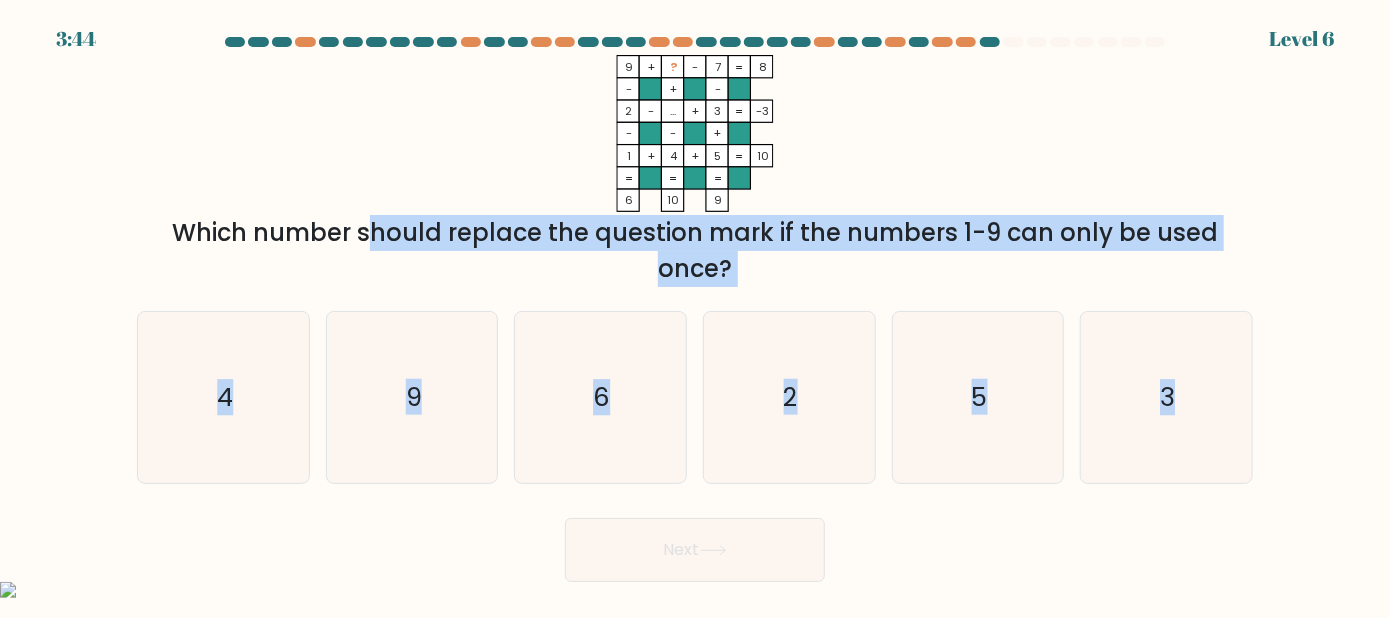 click at bounding box center (695, 309) 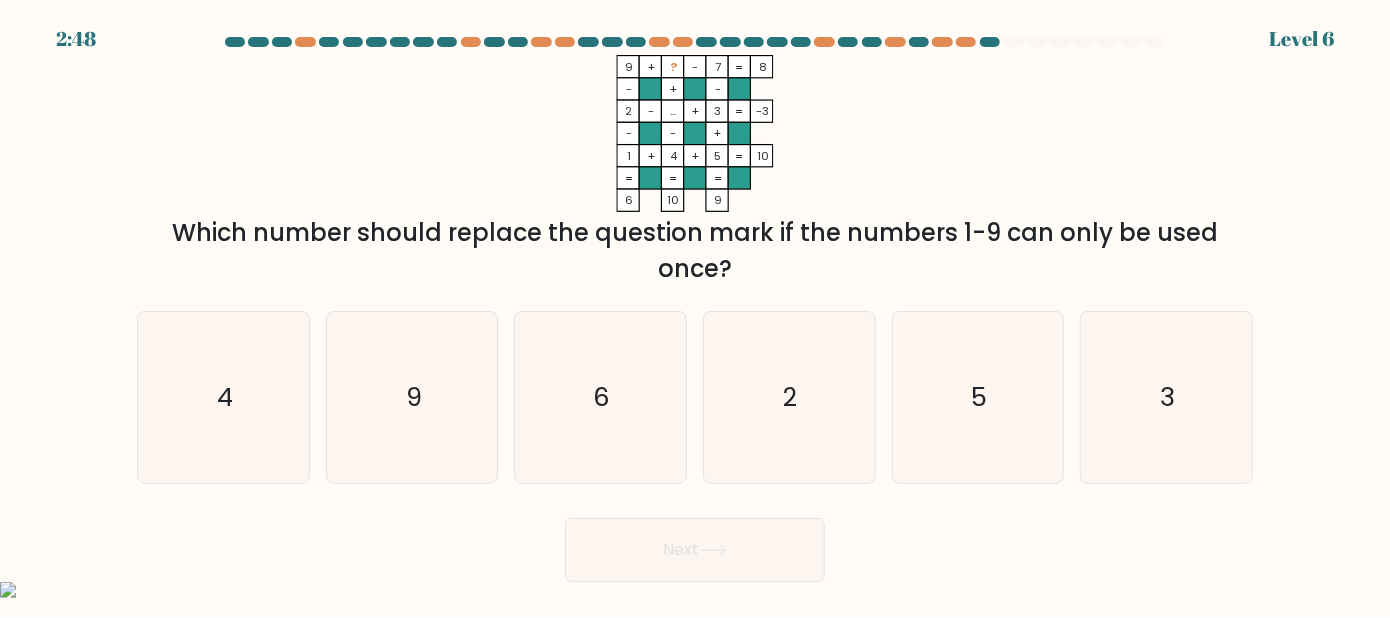 click at bounding box center [695, 309] 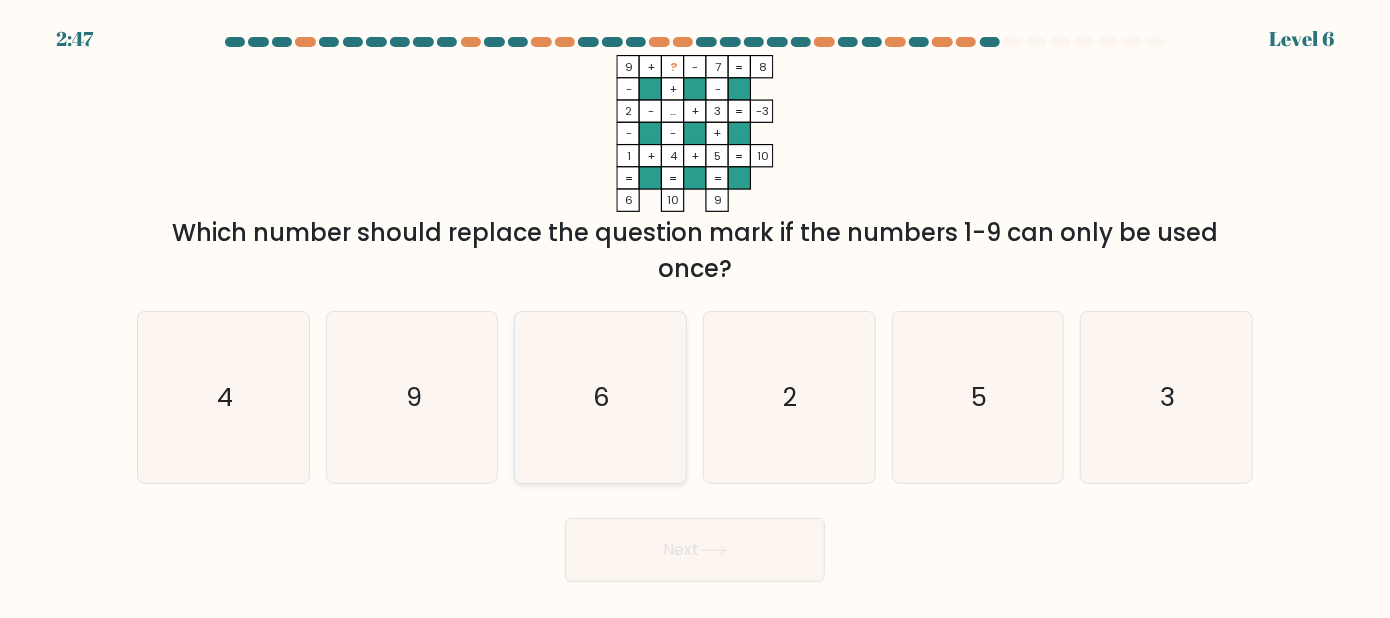 click on "6" 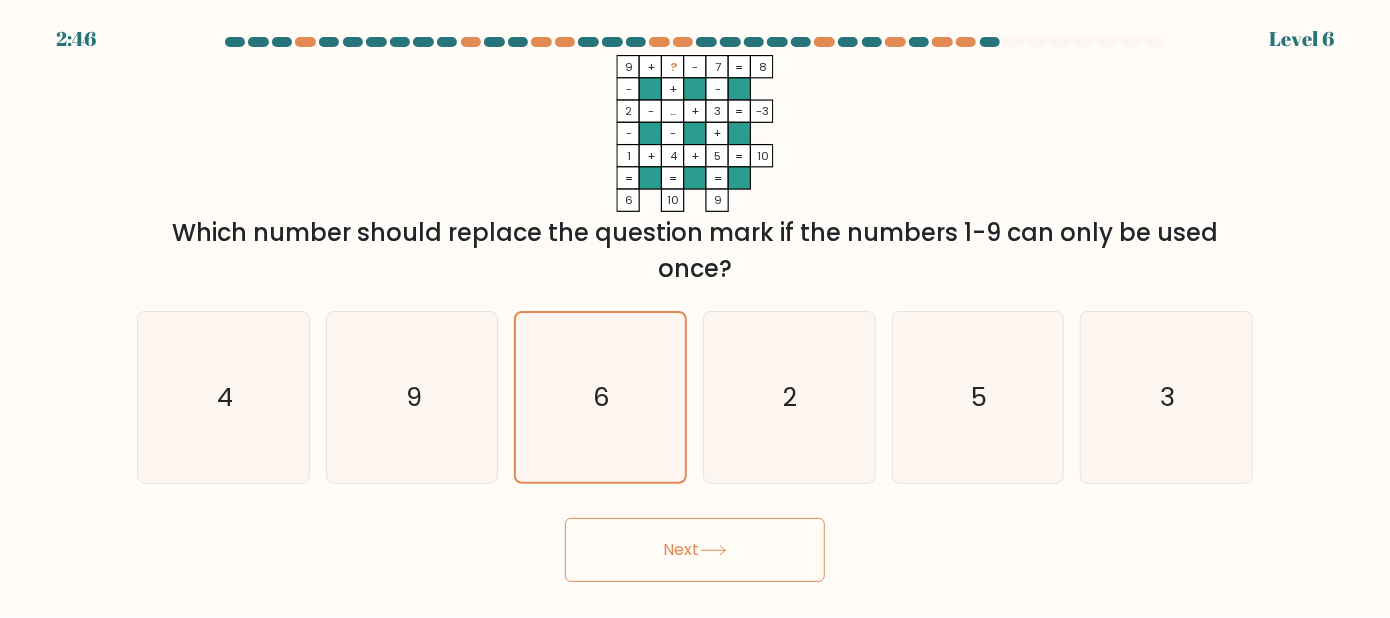 click on "2:46
Level 6" at bounding box center (695, 309) 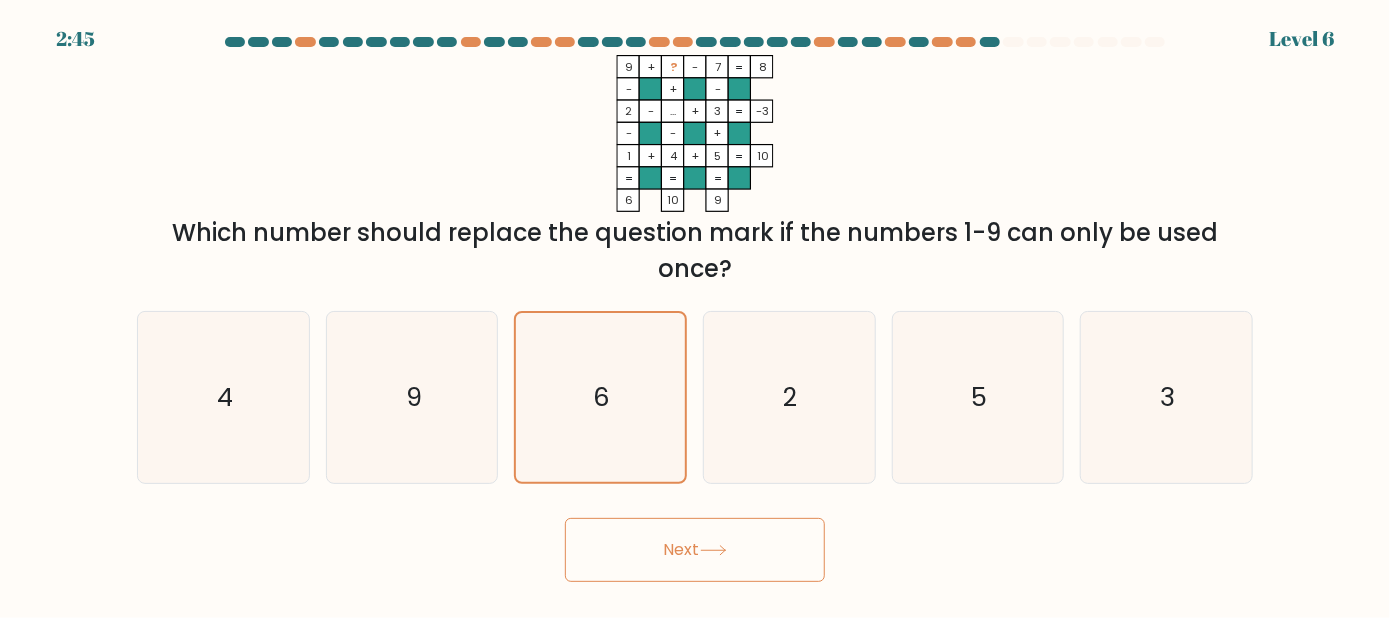 click on "Next" at bounding box center [695, 550] 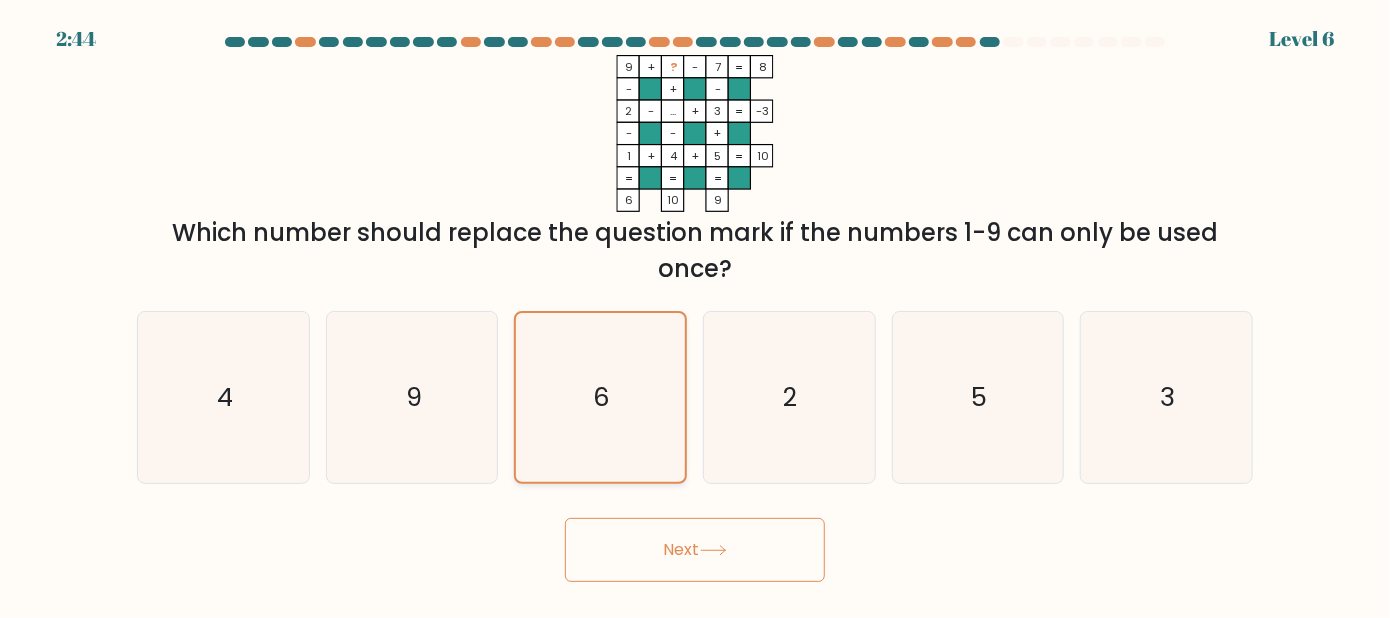 click on "6" 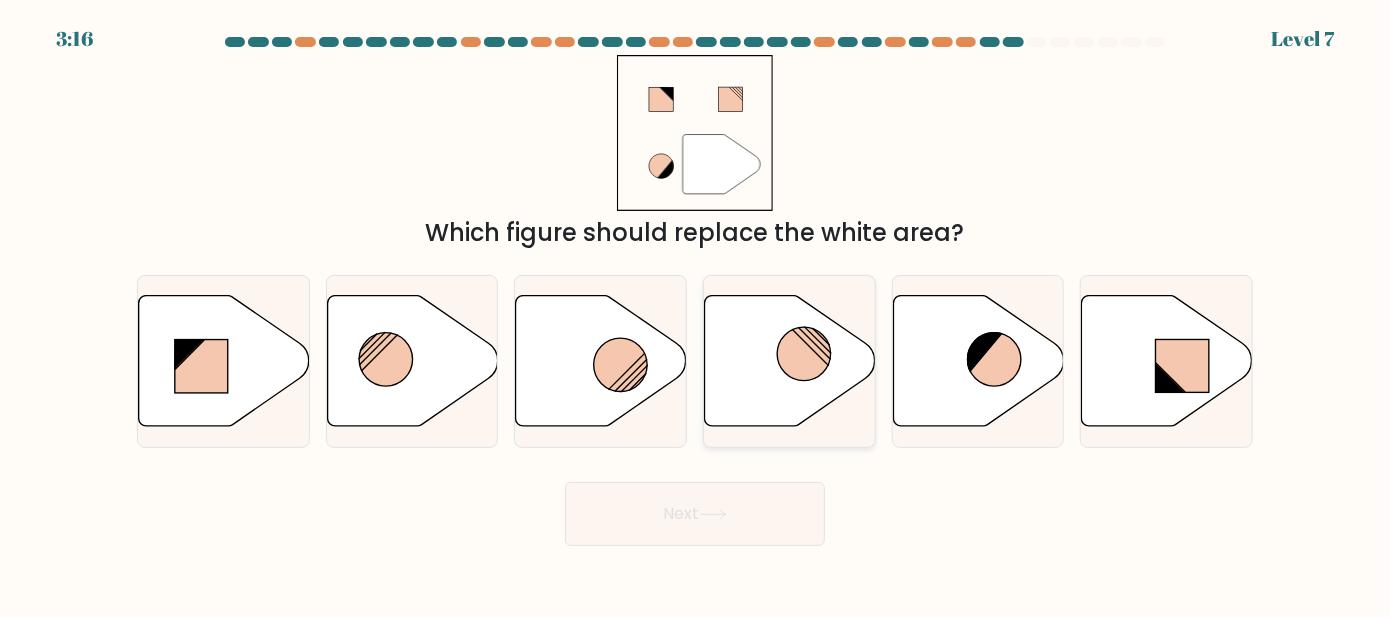 click 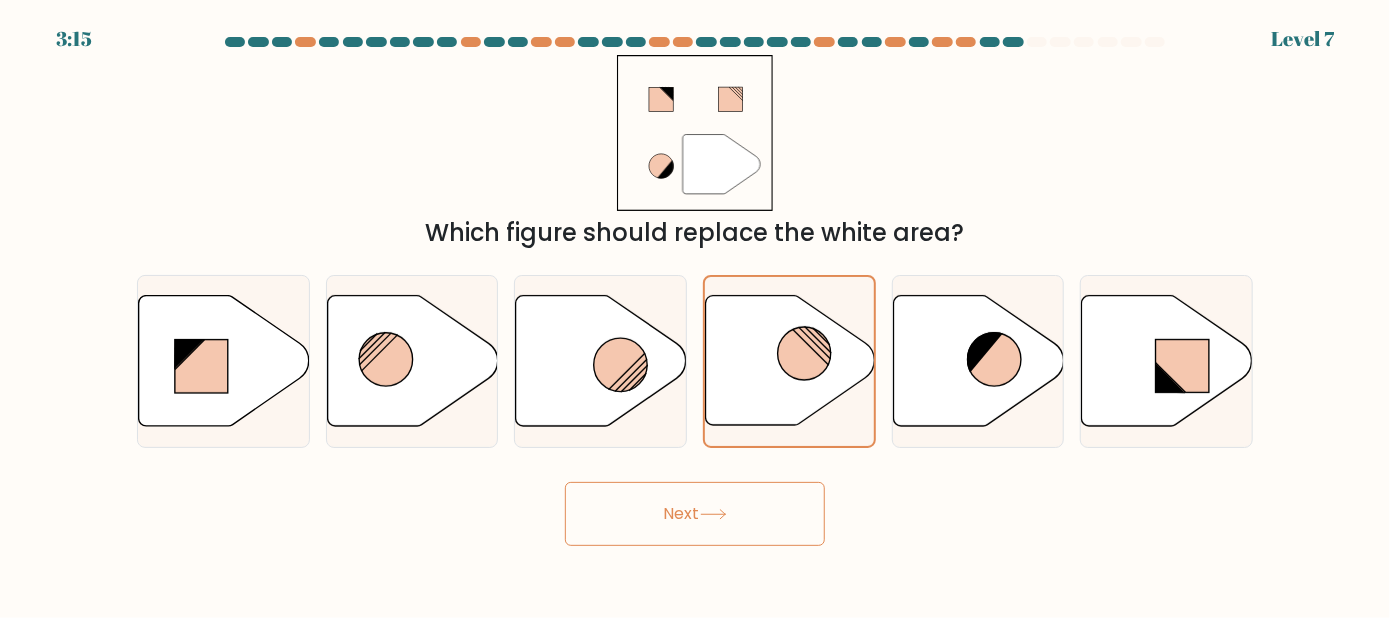 click on "Next" at bounding box center [695, 514] 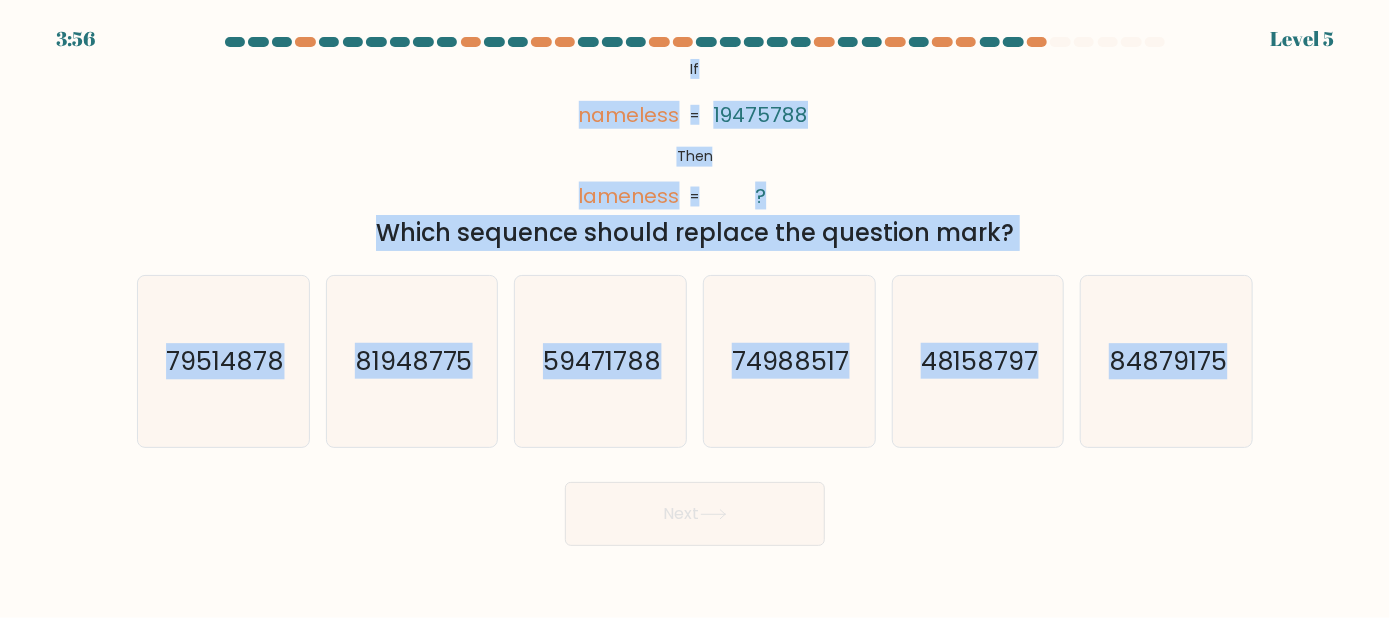 drag, startPoint x: 668, startPoint y: 67, endPoint x: 1358, endPoint y: 461, distance: 794.5665 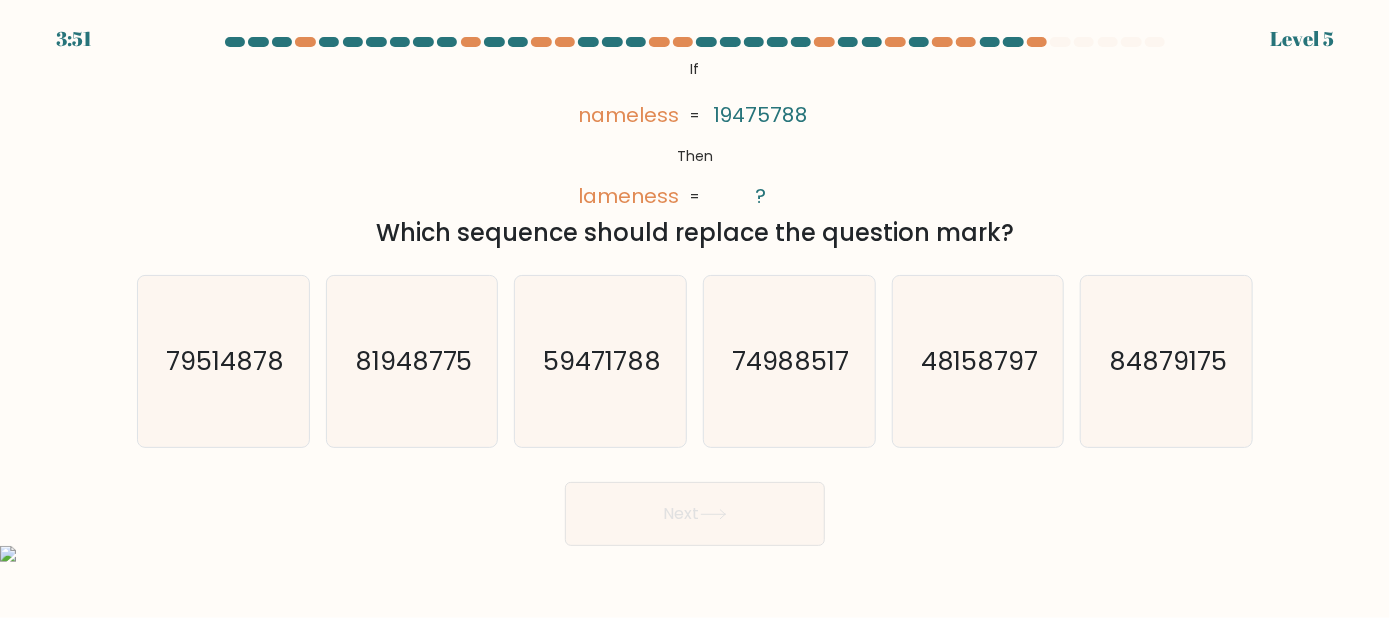 click on "If ?" at bounding box center [695, 291] 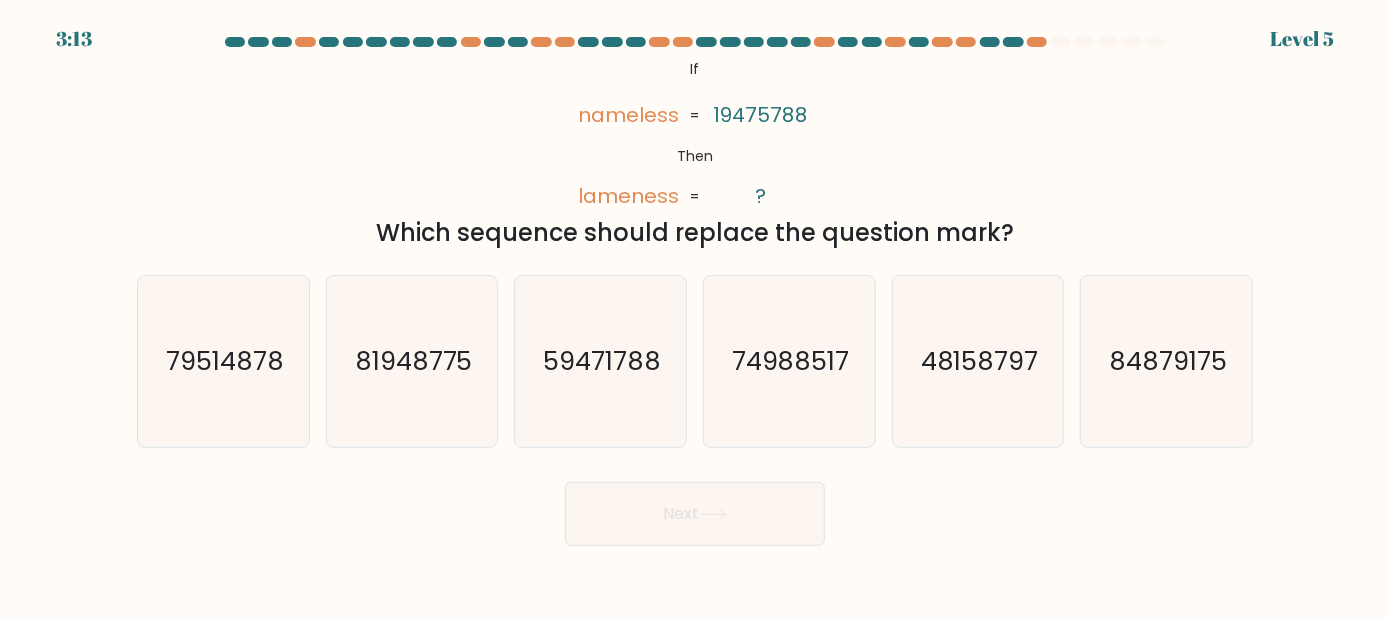 click on "If ?" at bounding box center [695, 291] 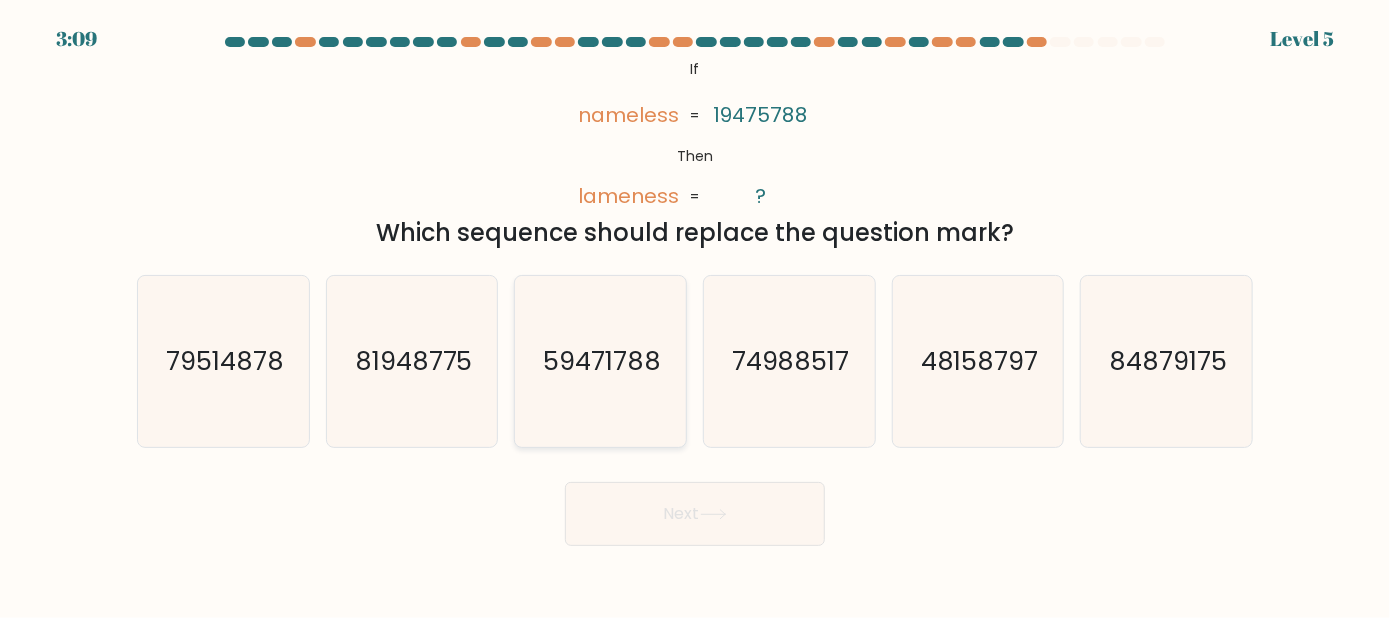 click on "59471788" 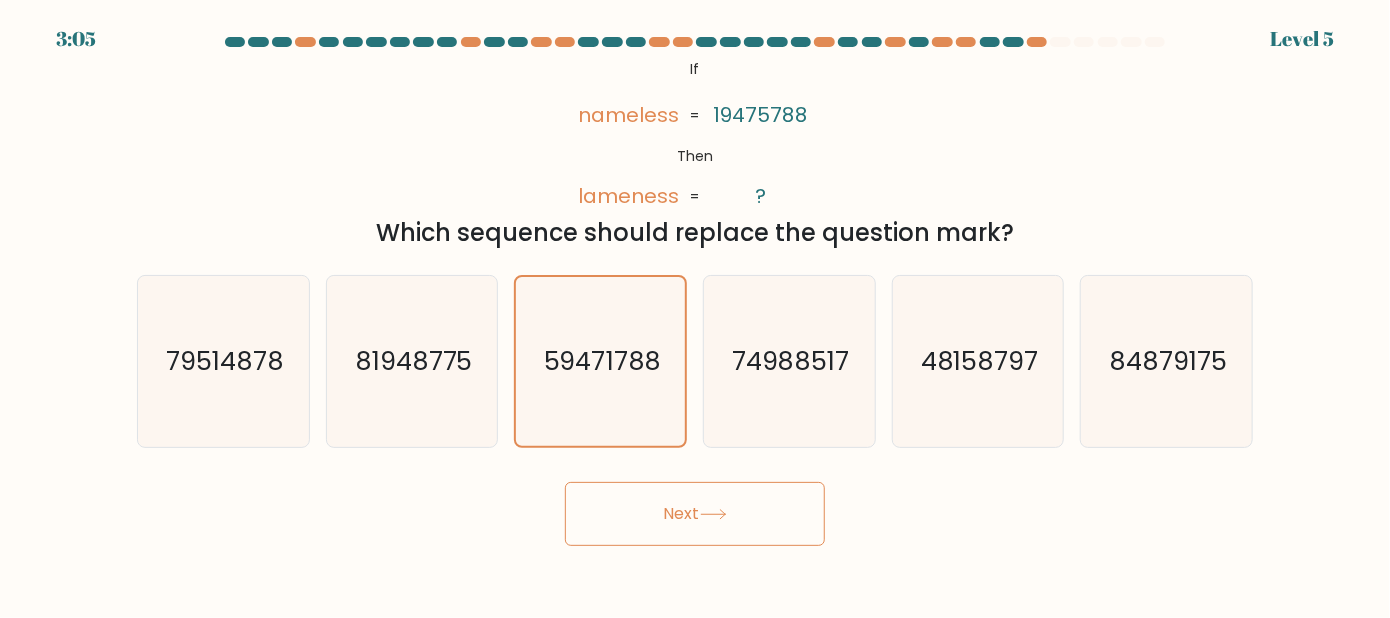 drag, startPoint x: 11, startPoint y: 491, endPoint x: 35, endPoint y: 493, distance: 24.083189 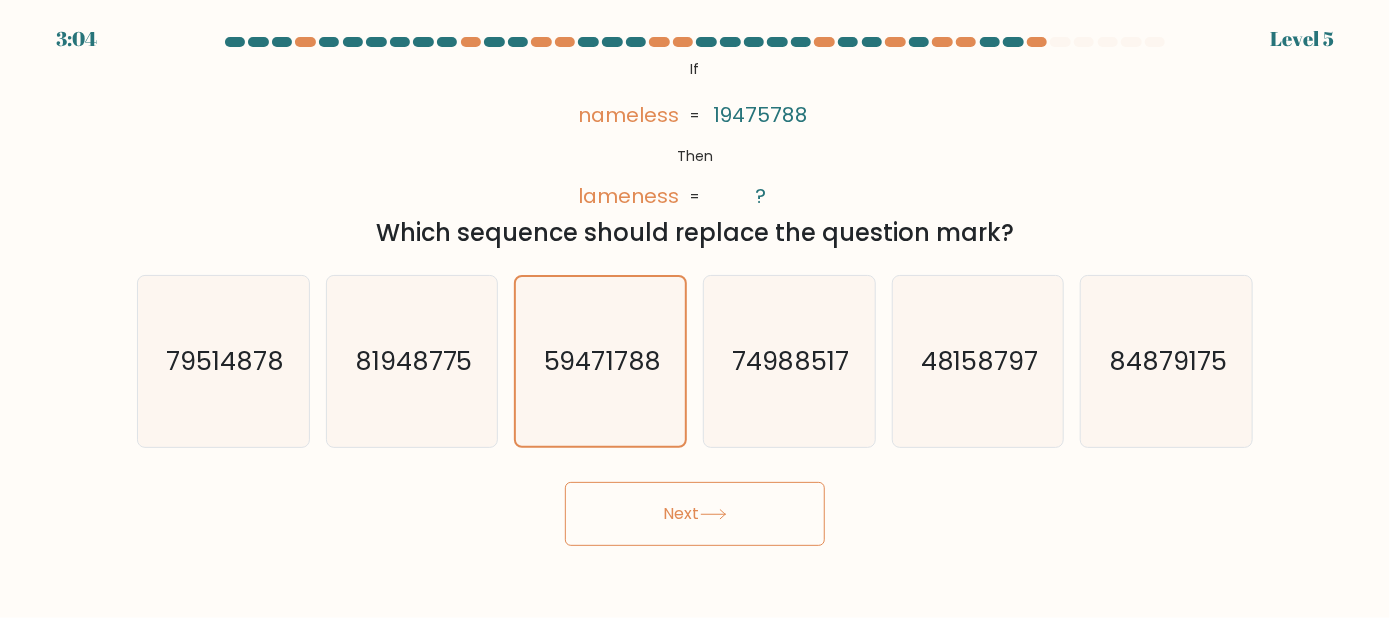 click on "Next" at bounding box center [695, 514] 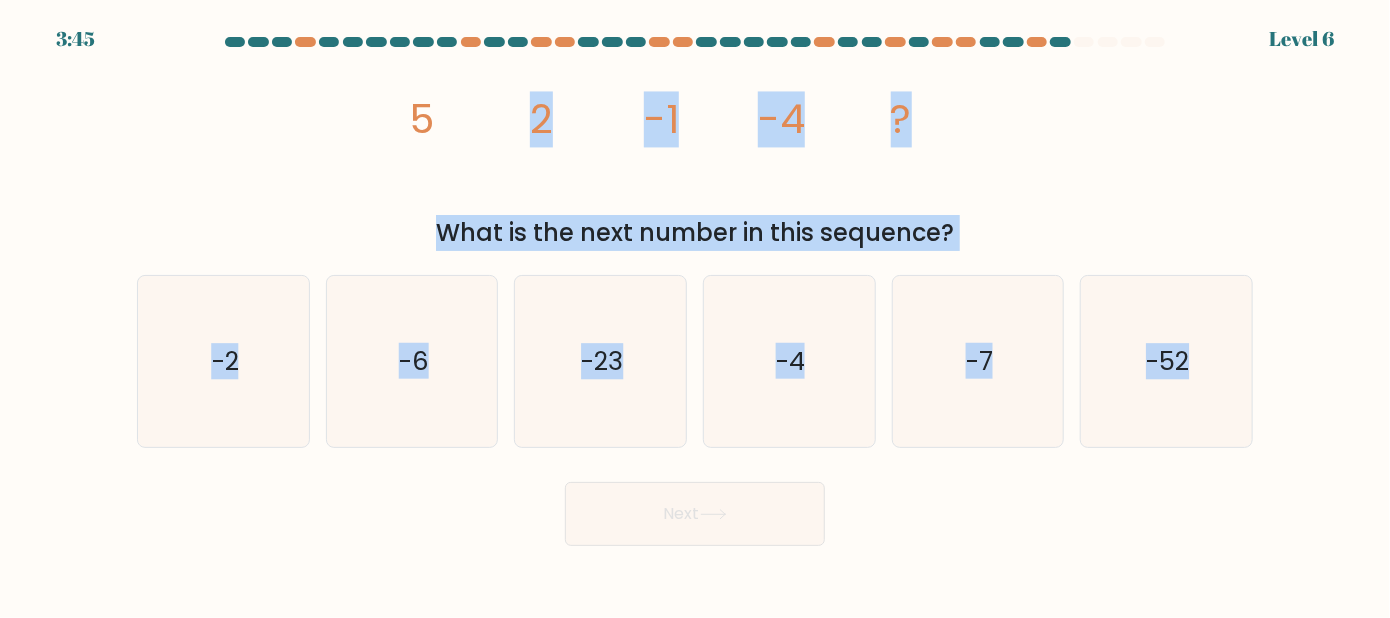 drag, startPoint x: 428, startPoint y: 110, endPoint x: 631, endPoint y: 179, distance: 214.40616 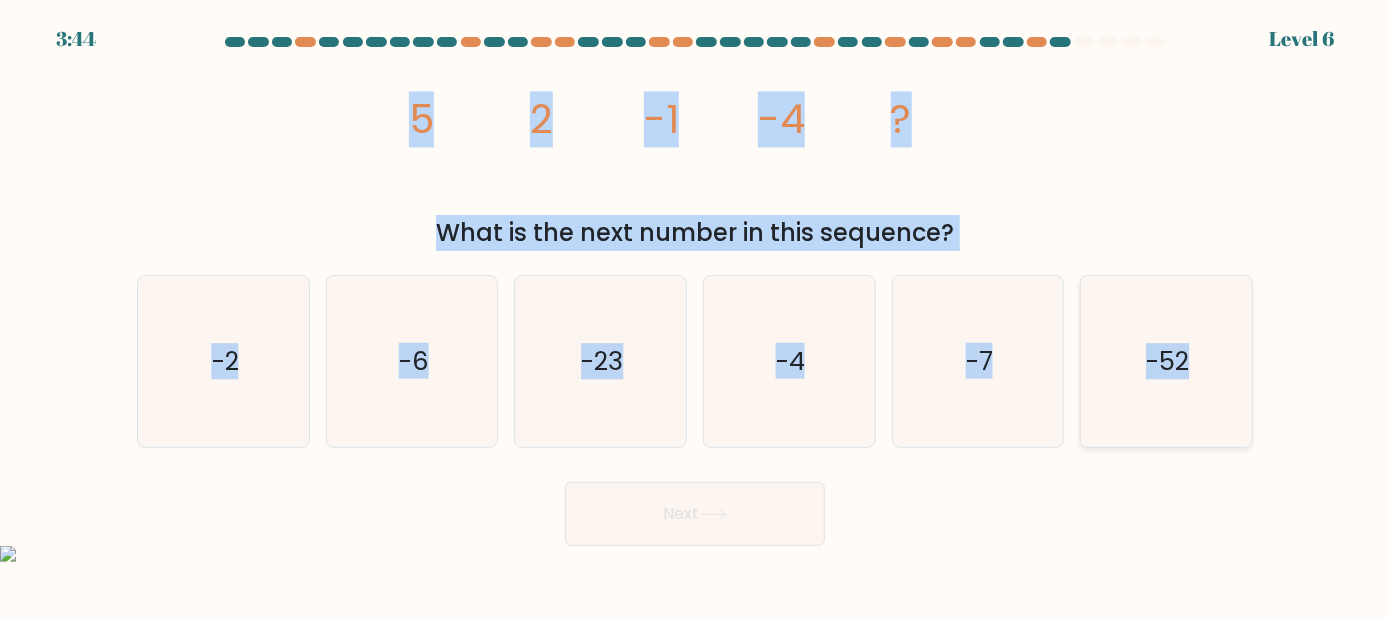 drag, startPoint x: 473, startPoint y: 127, endPoint x: 1225, endPoint y: 395, distance: 798.32825 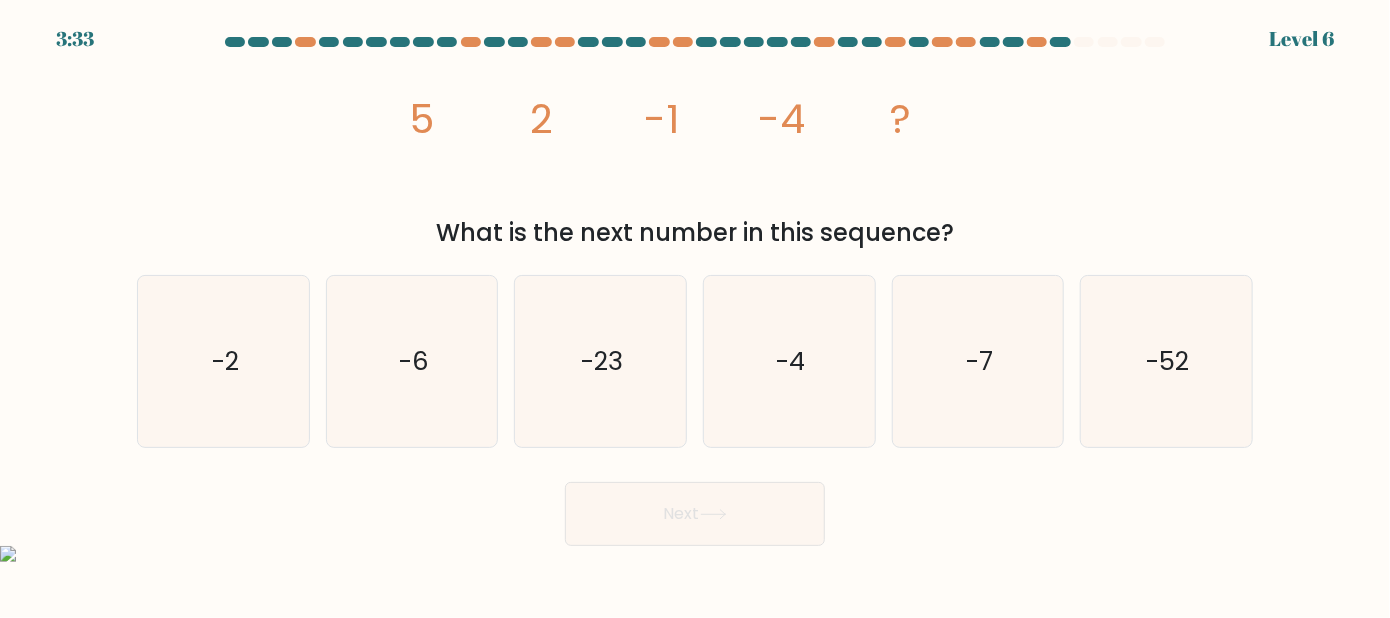 drag, startPoint x: 22, startPoint y: 534, endPoint x: 38, endPoint y: 530, distance: 16.492422 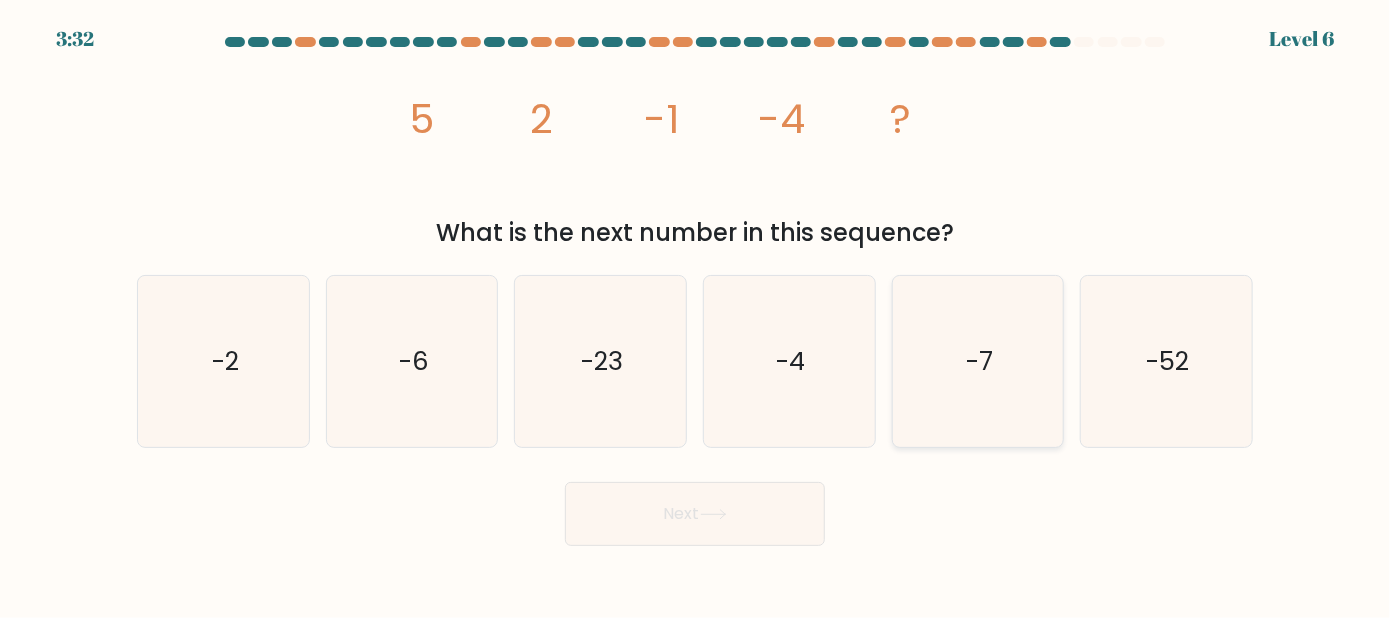 click on "-7" 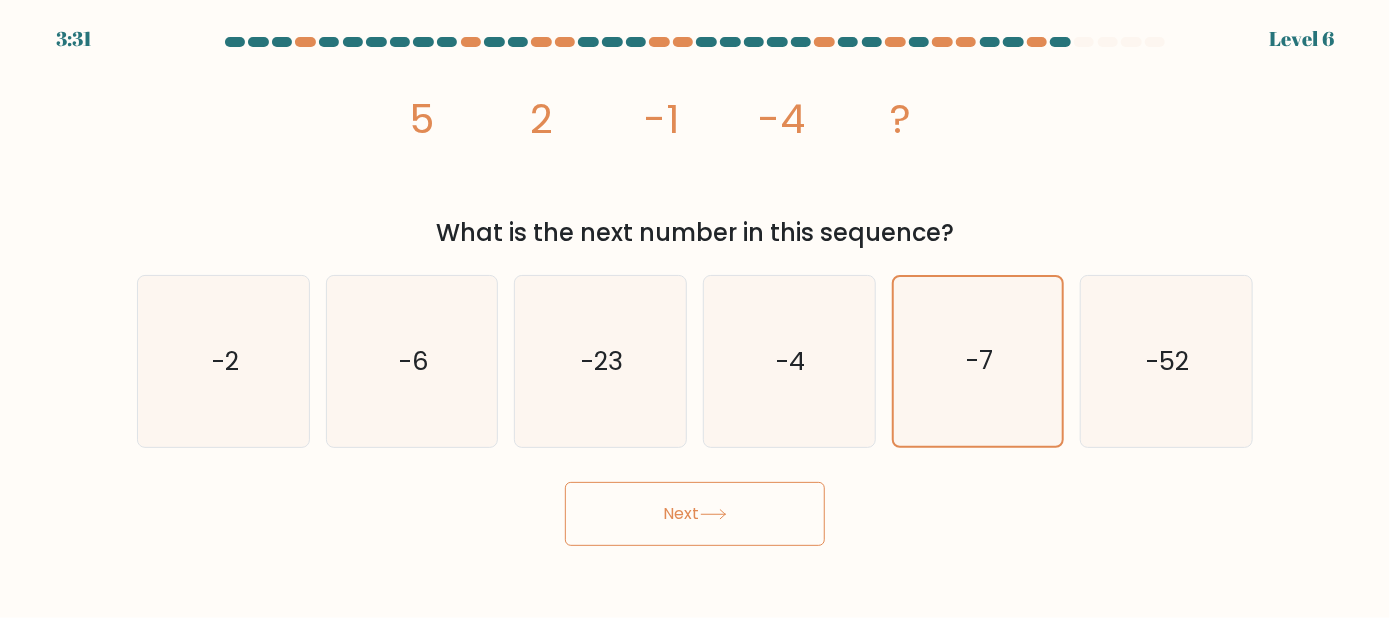 click on "Next" at bounding box center [695, 514] 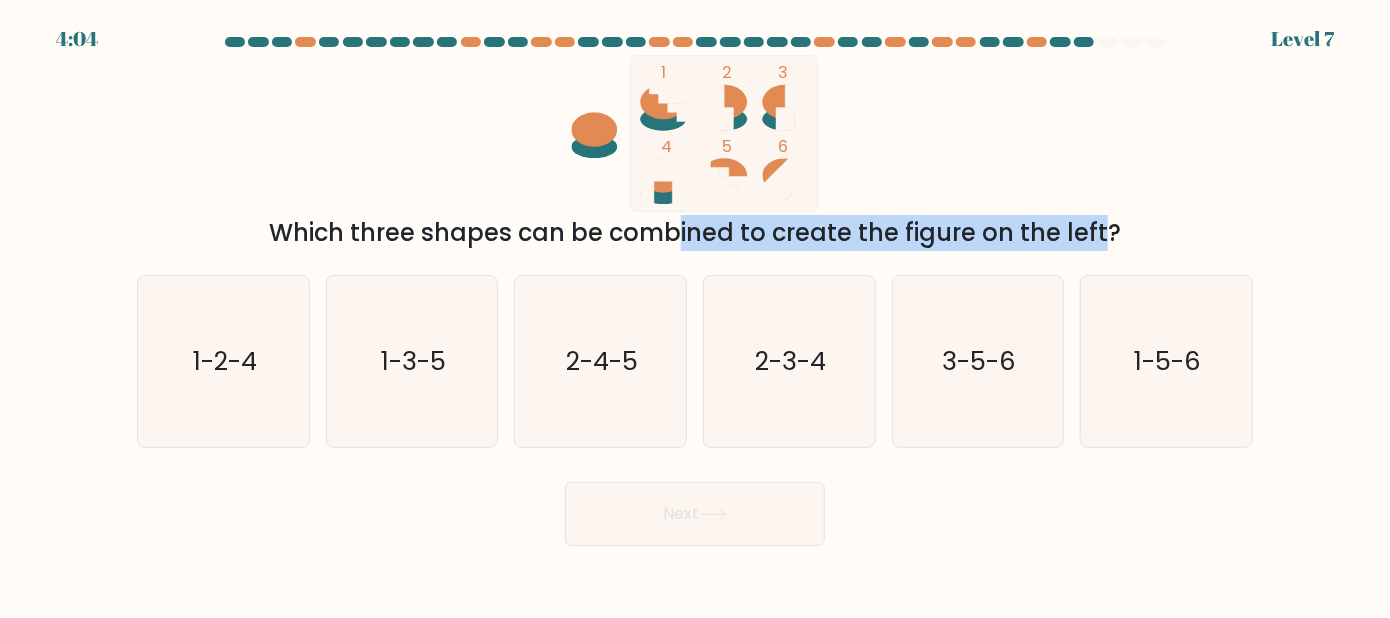 drag, startPoint x: 485, startPoint y: 237, endPoint x: 948, endPoint y: 235, distance: 463.00433 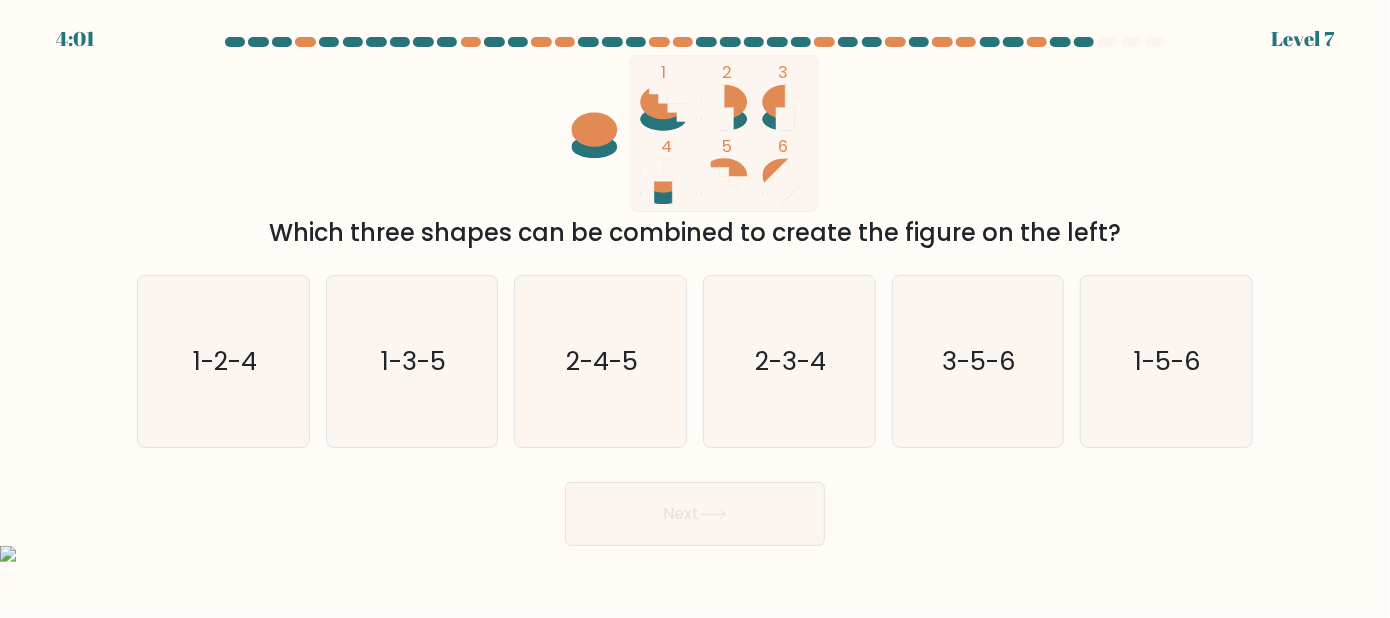 click on "1
2
3
4
5
6
Which three shapes can be combined to create the figure on the left?" at bounding box center [695, 153] 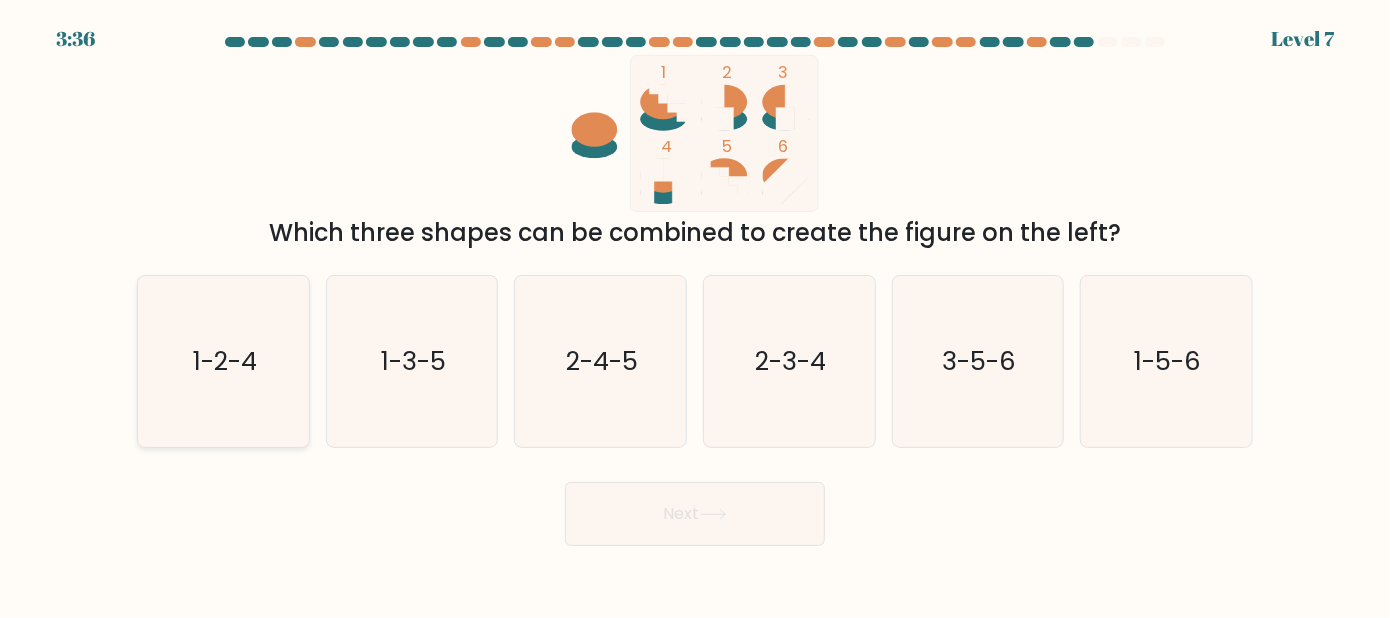 click on "1-2-4" 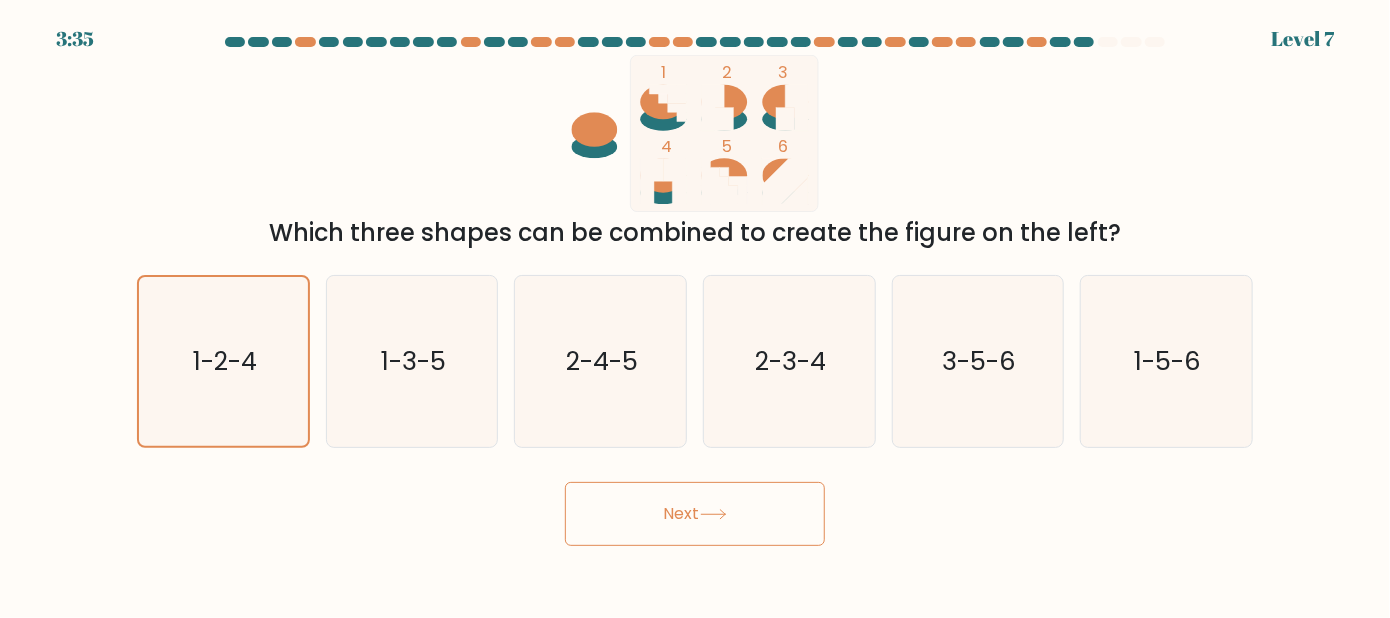 click on "Next" at bounding box center [695, 514] 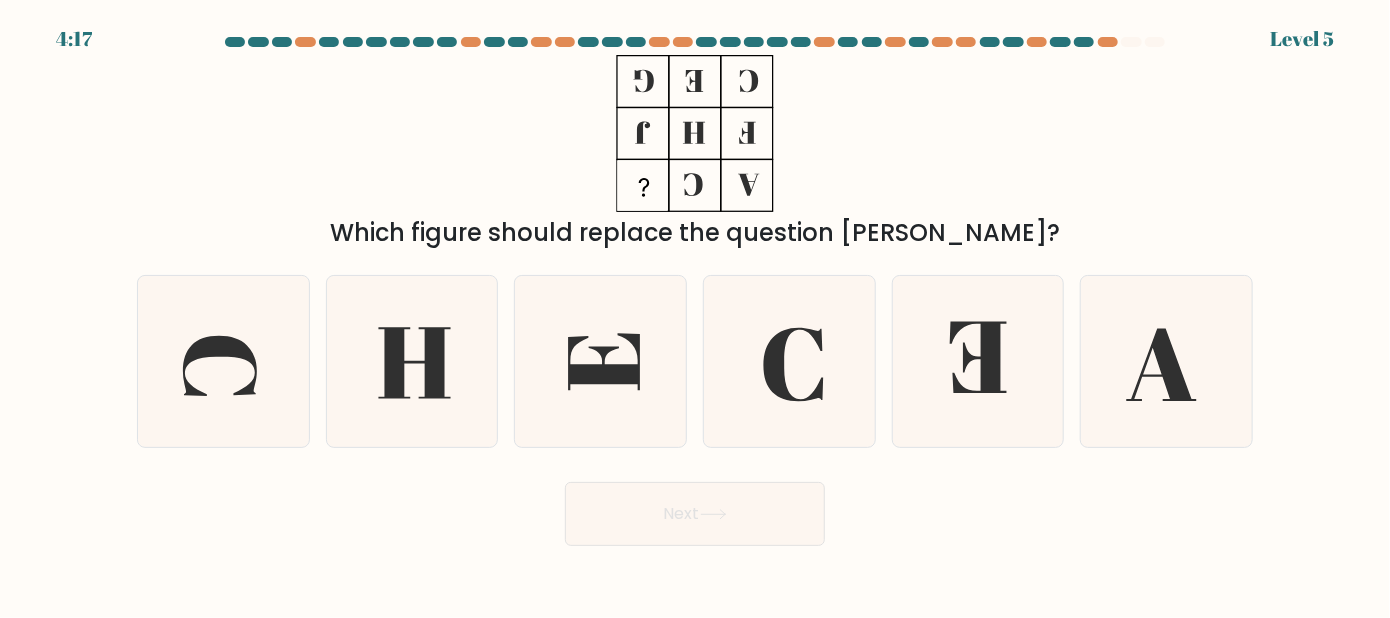 drag, startPoint x: 632, startPoint y: 75, endPoint x: 748, endPoint y: 131, distance: 128.80994 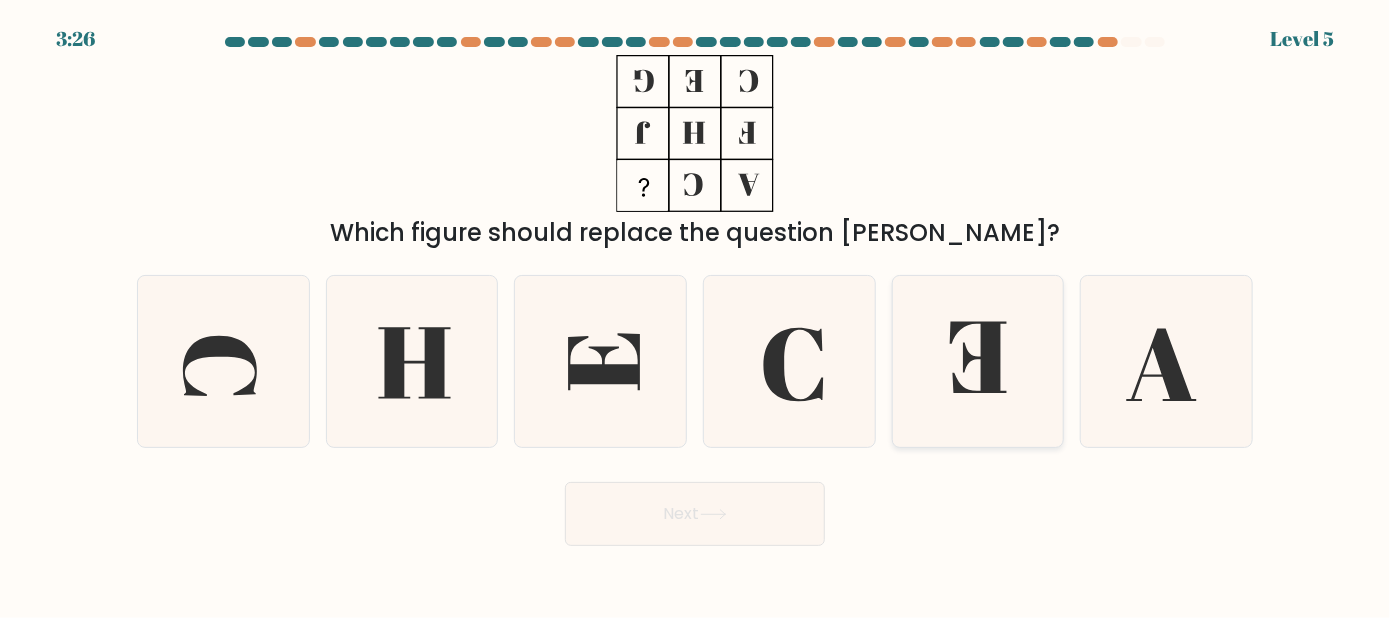 click 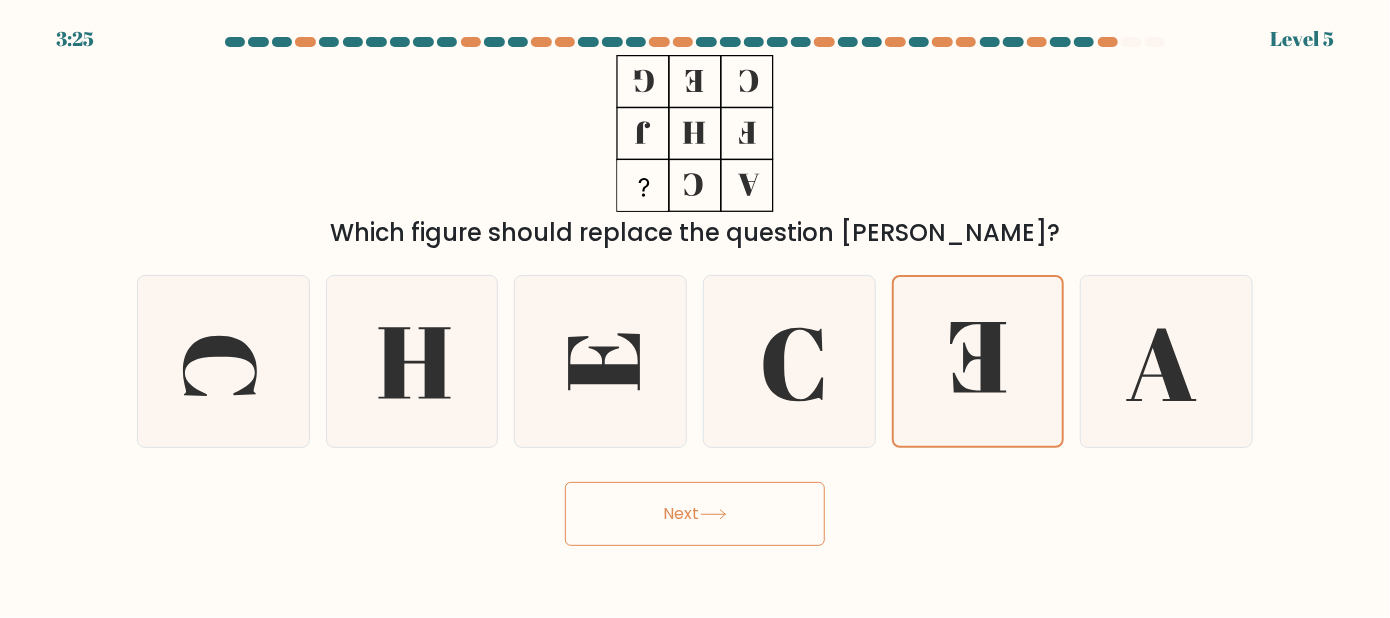 click on "Next" at bounding box center [695, 514] 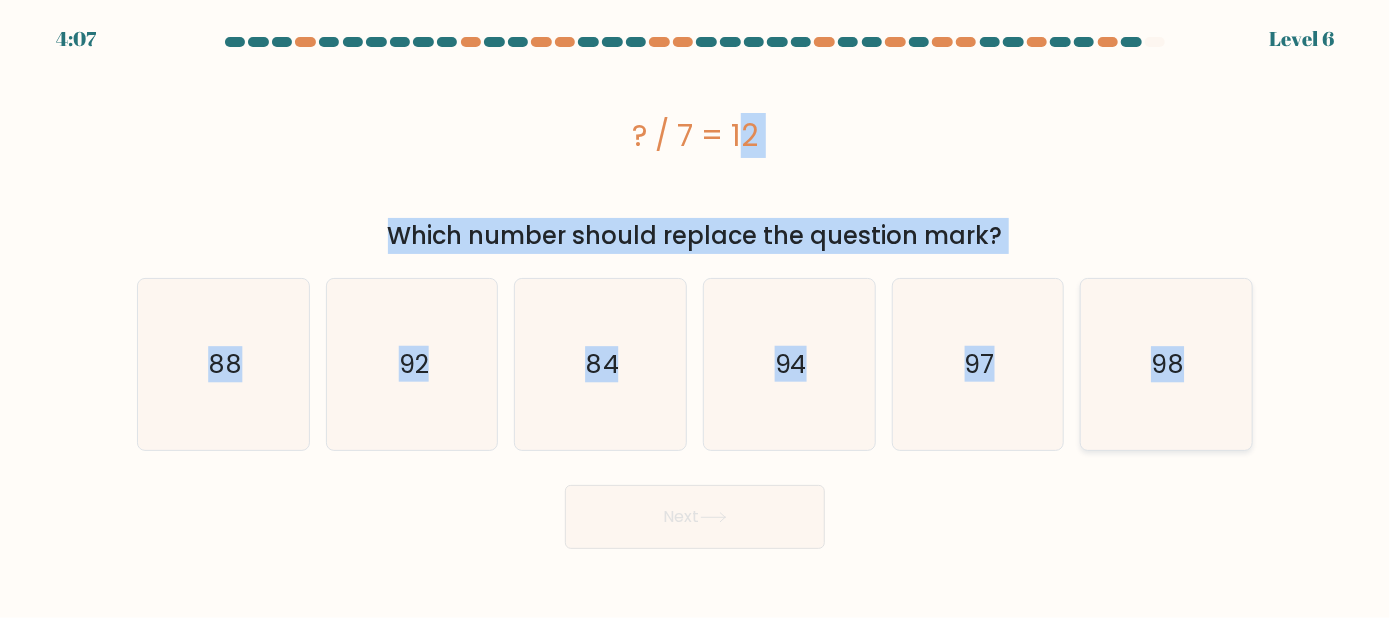drag, startPoint x: 627, startPoint y: 128, endPoint x: 1220, endPoint y: 398, distance: 651.5742 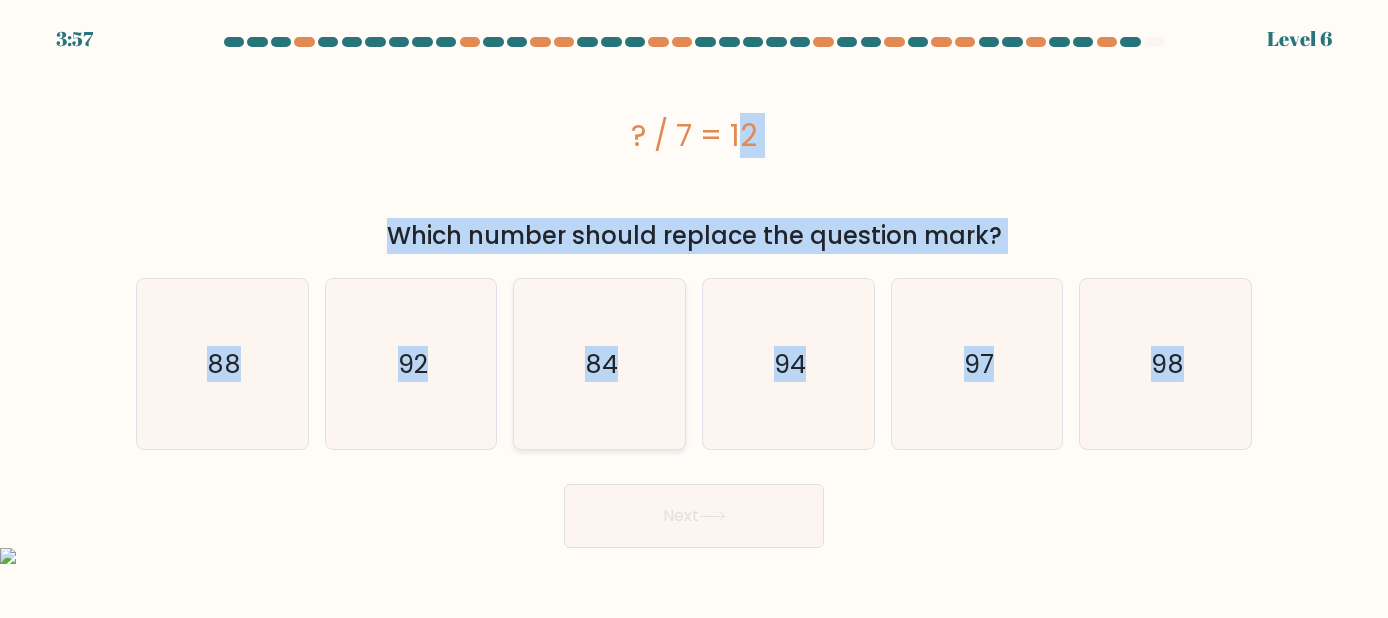 click on "84" 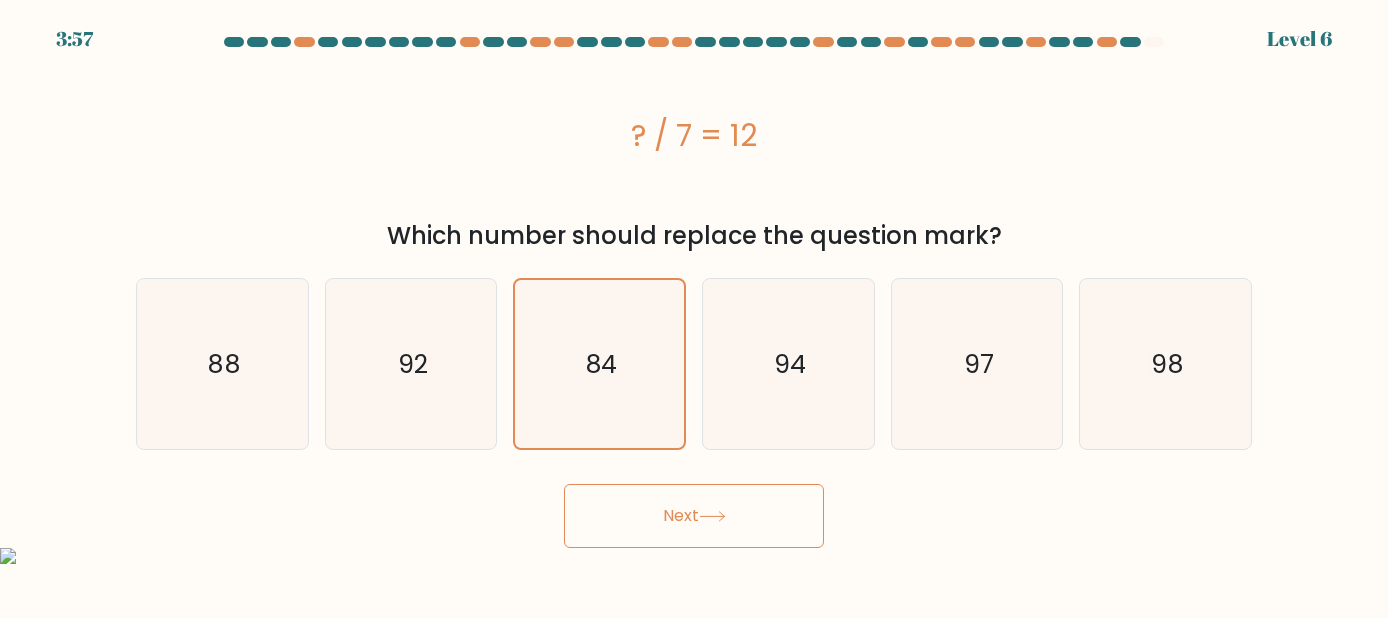 click on "Next" at bounding box center [694, 516] 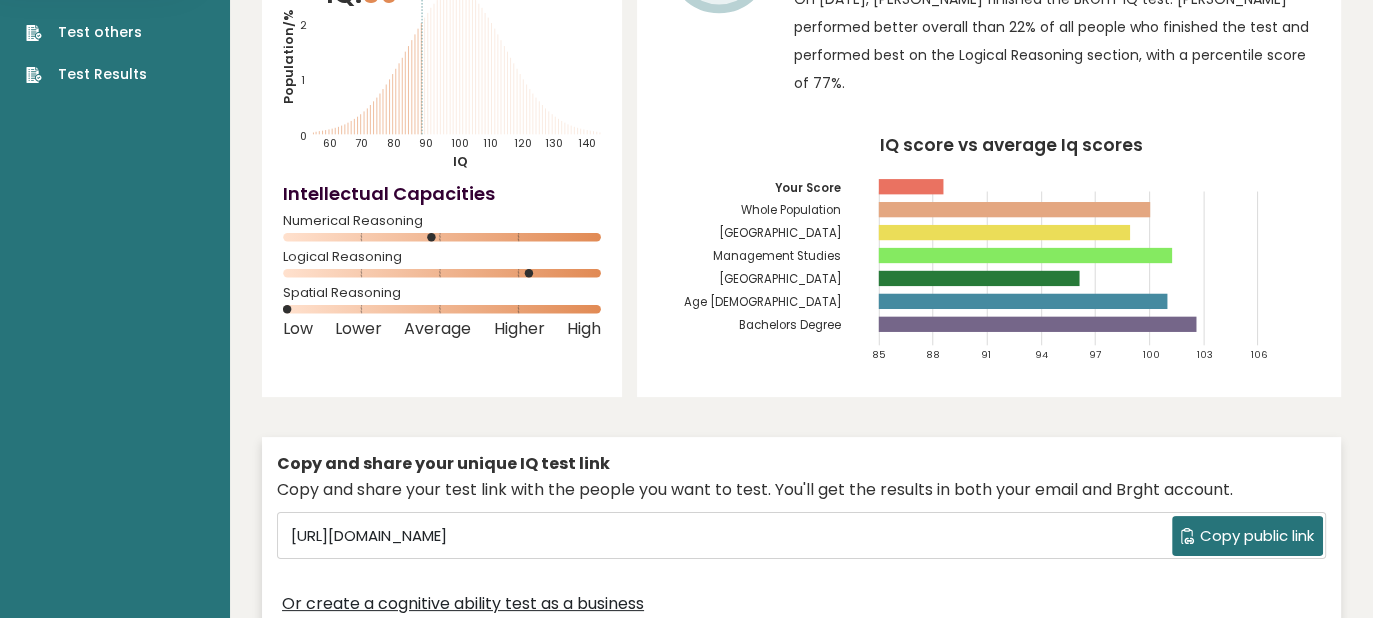 scroll, scrollTop: 400, scrollLeft: 0, axis: vertical 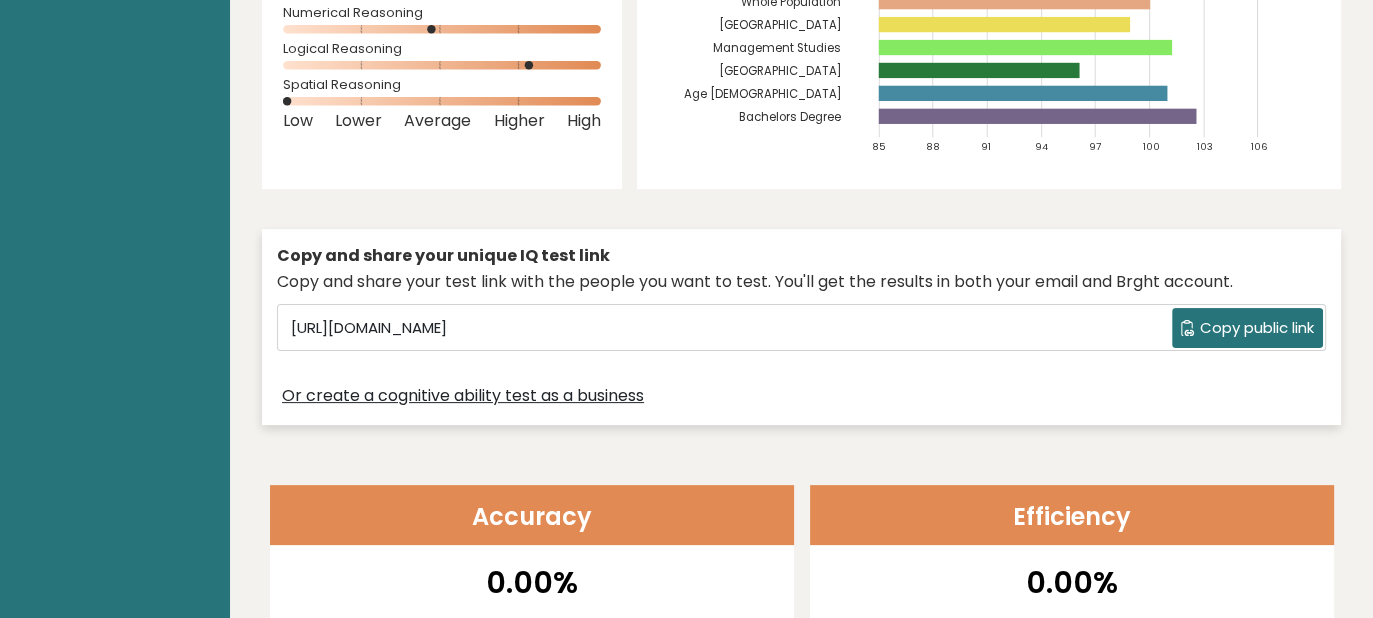 click on "Copy public link" at bounding box center [1257, 328] 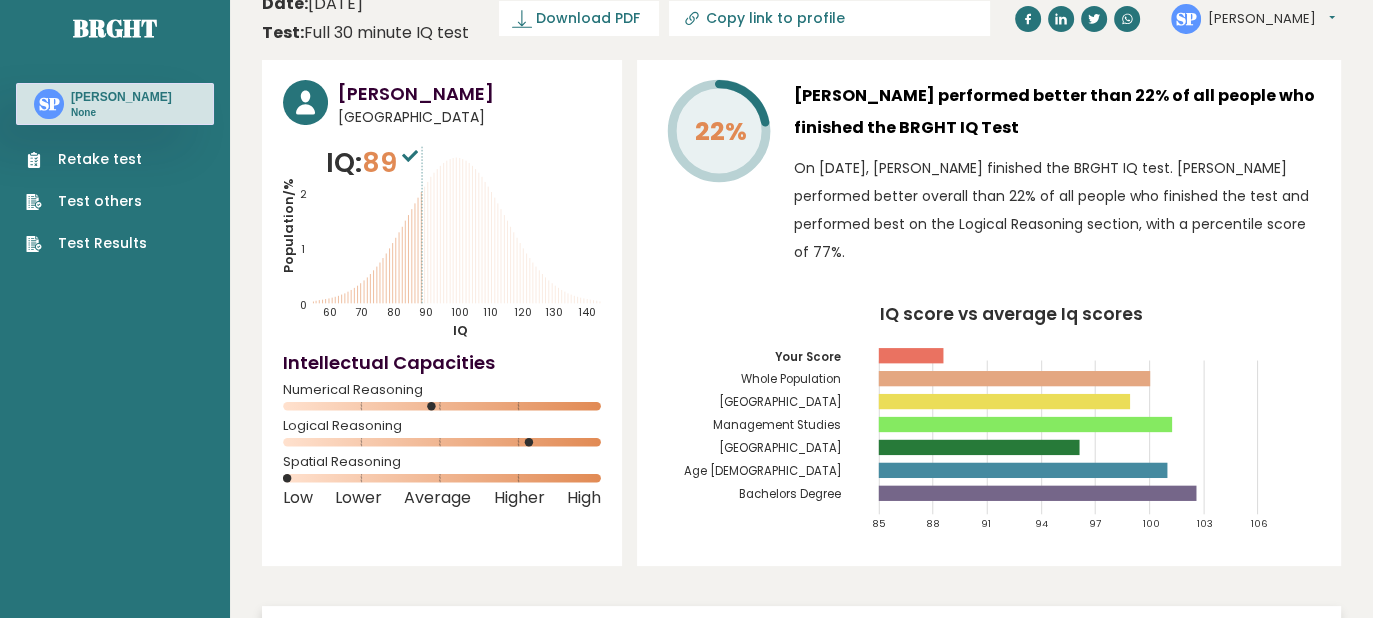 scroll, scrollTop: 0, scrollLeft: 0, axis: both 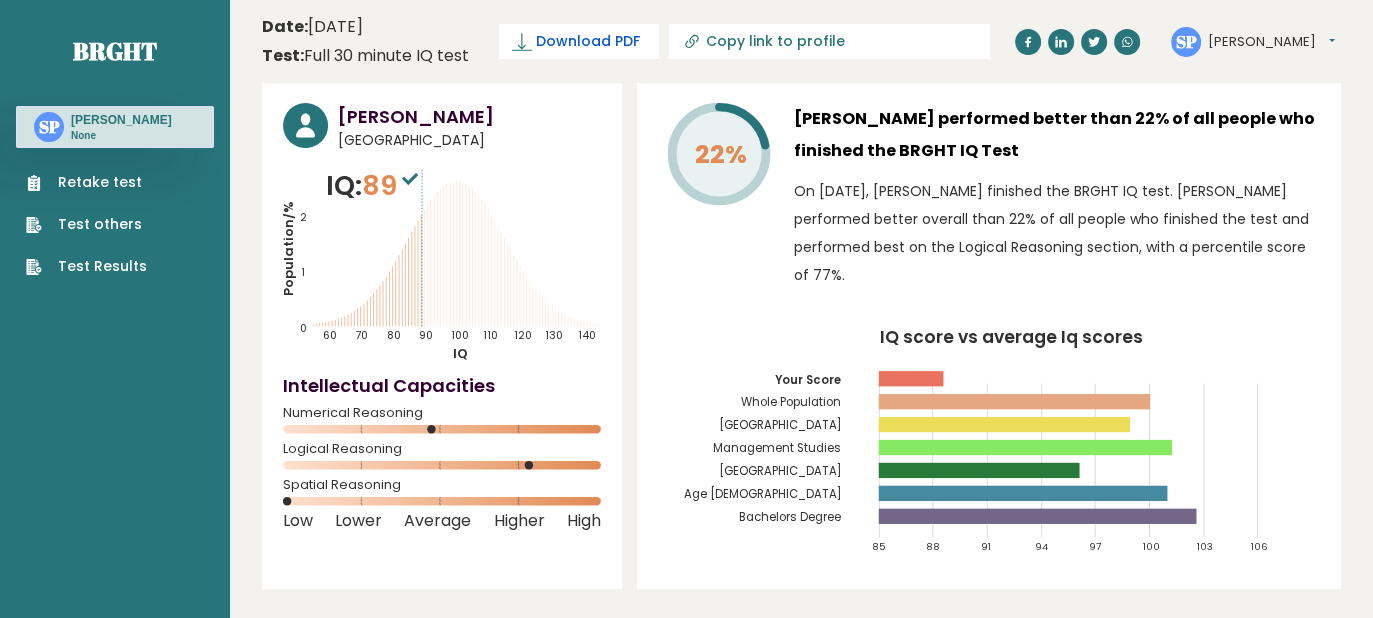 click on "Download PDF" at bounding box center (588, 41) 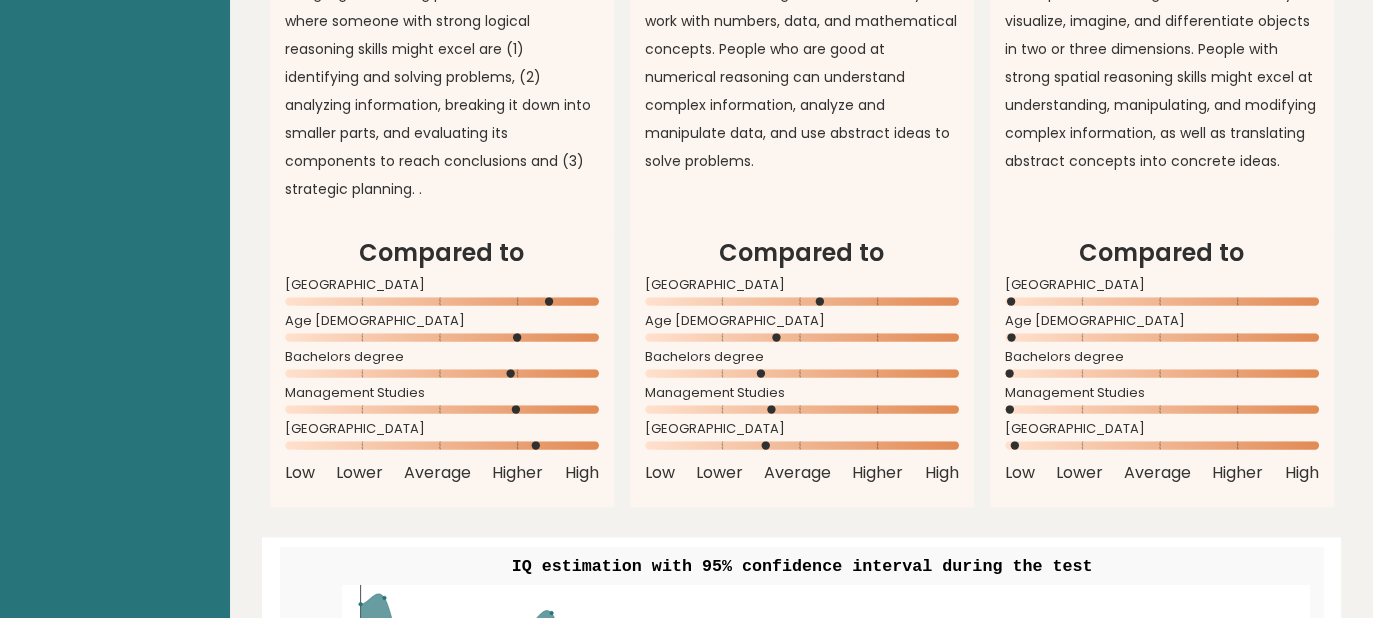 scroll, scrollTop: 2000, scrollLeft: 0, axis: vertical 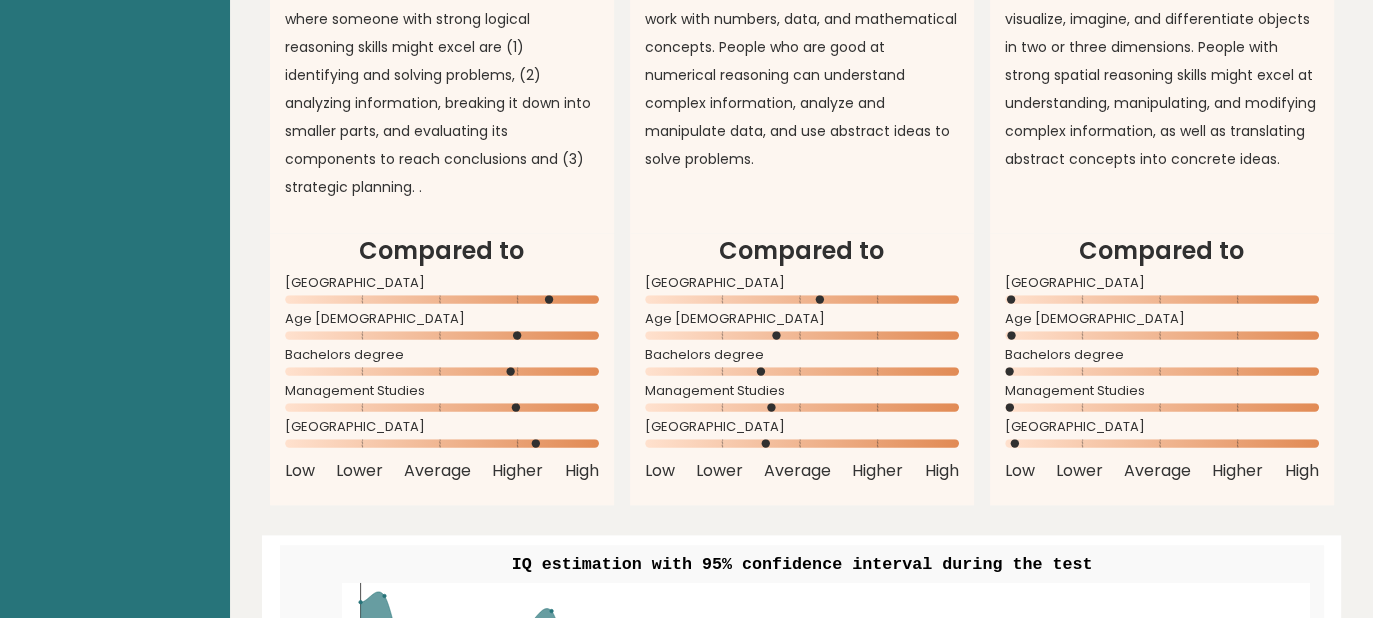 click 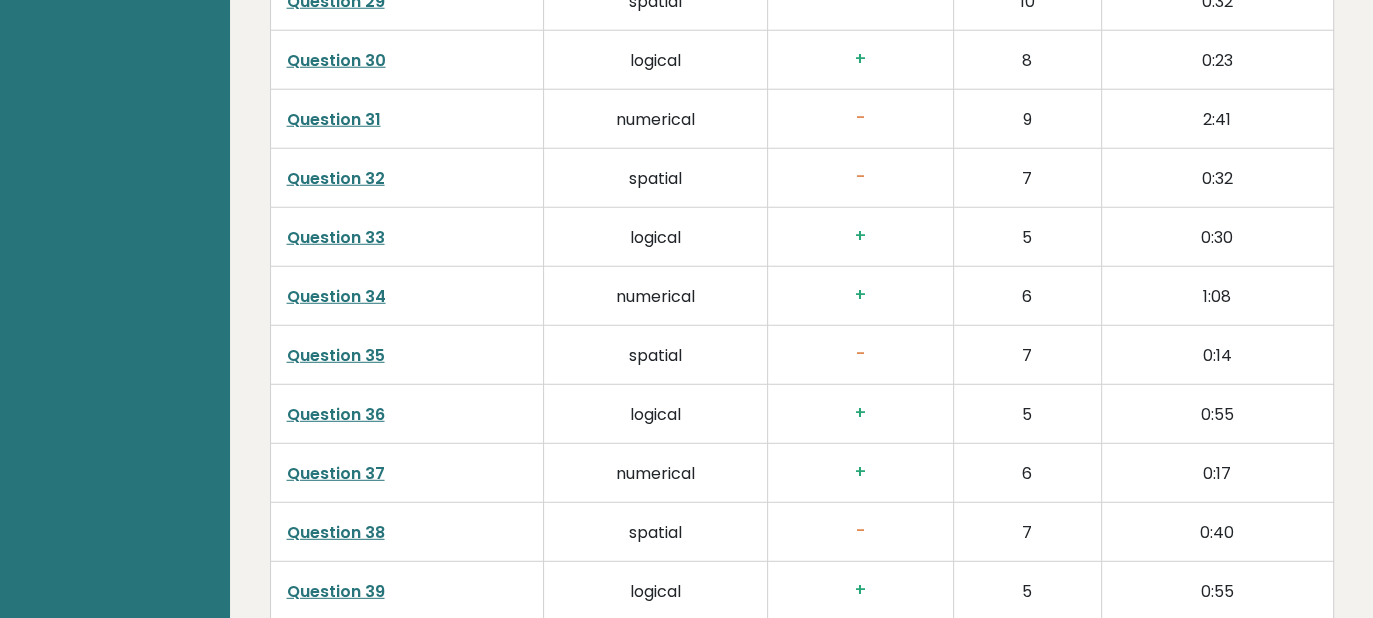 scroll, scrollTop: 5393, scrollLeft: 0, axis: vertical 